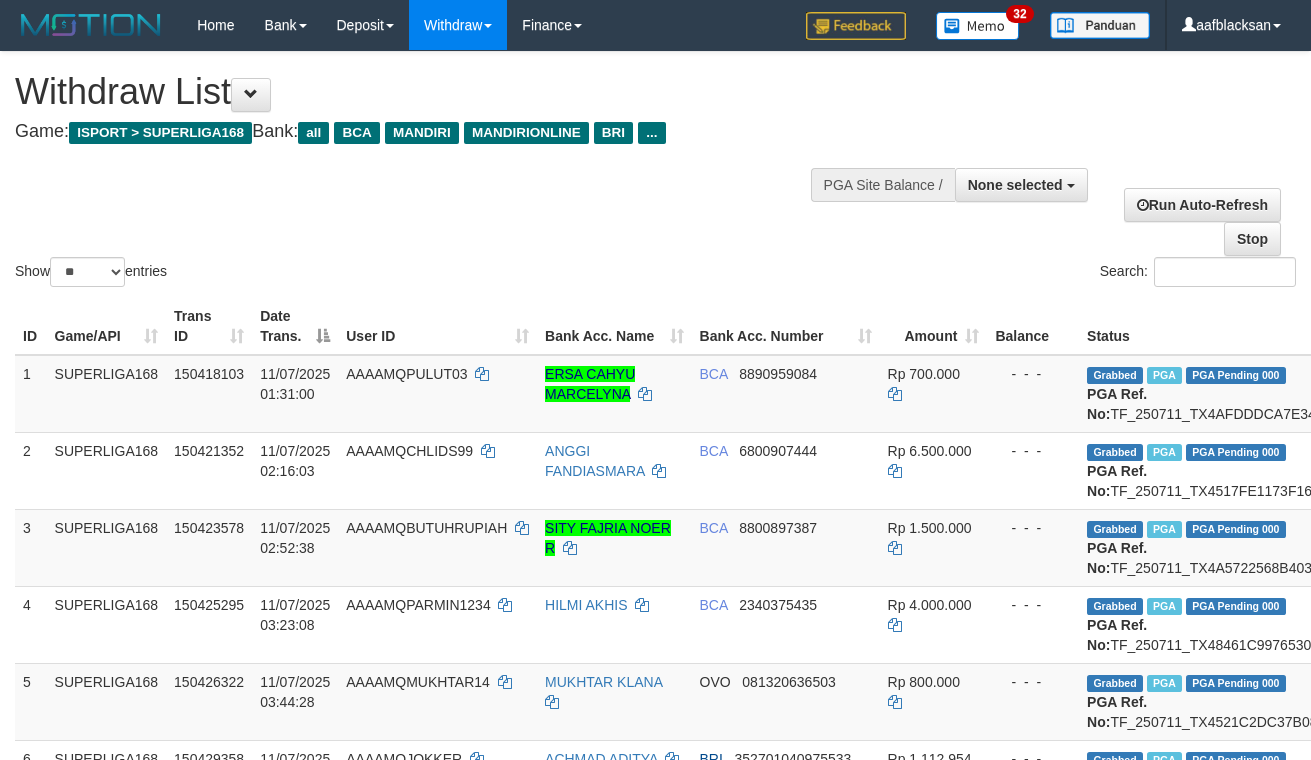 select 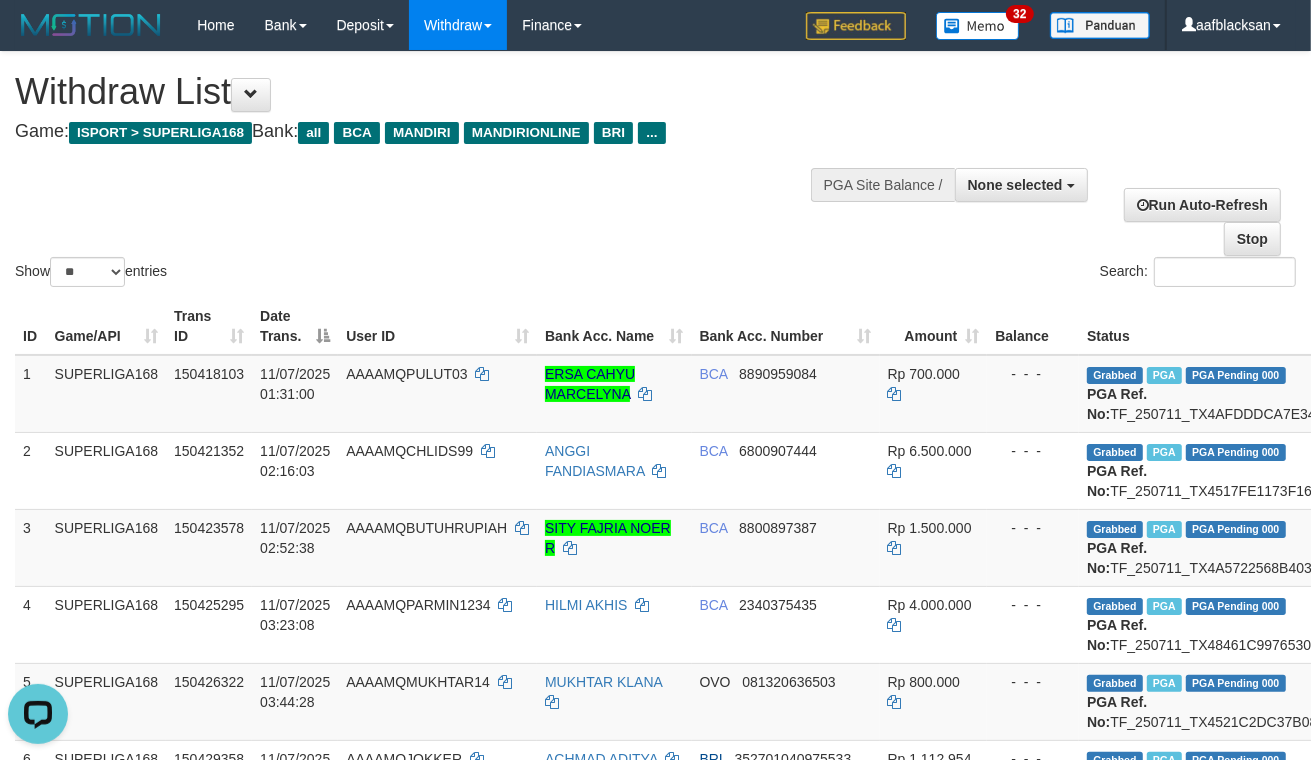 scroll, scrollTop: 0, scrollLeft: 0, axis: both 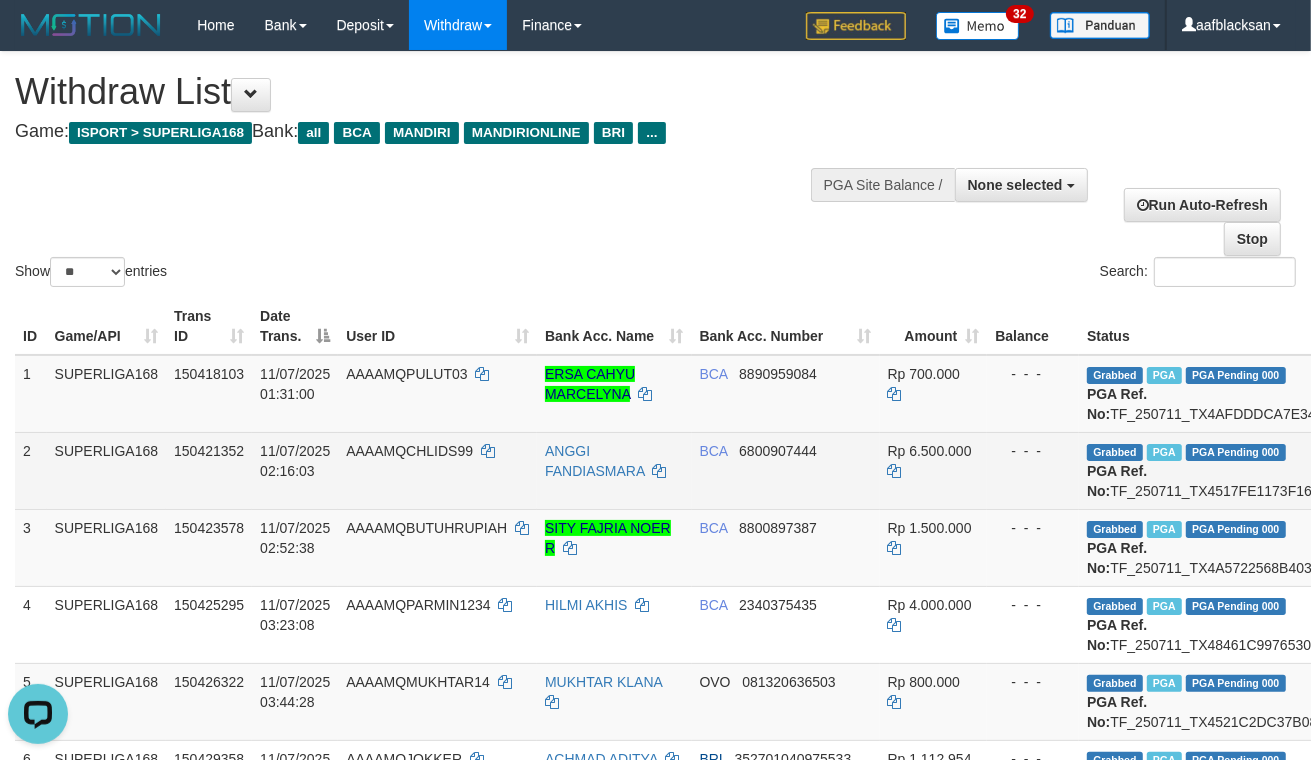 click on "BCA     6800907444" at bounding box center [786, 470] 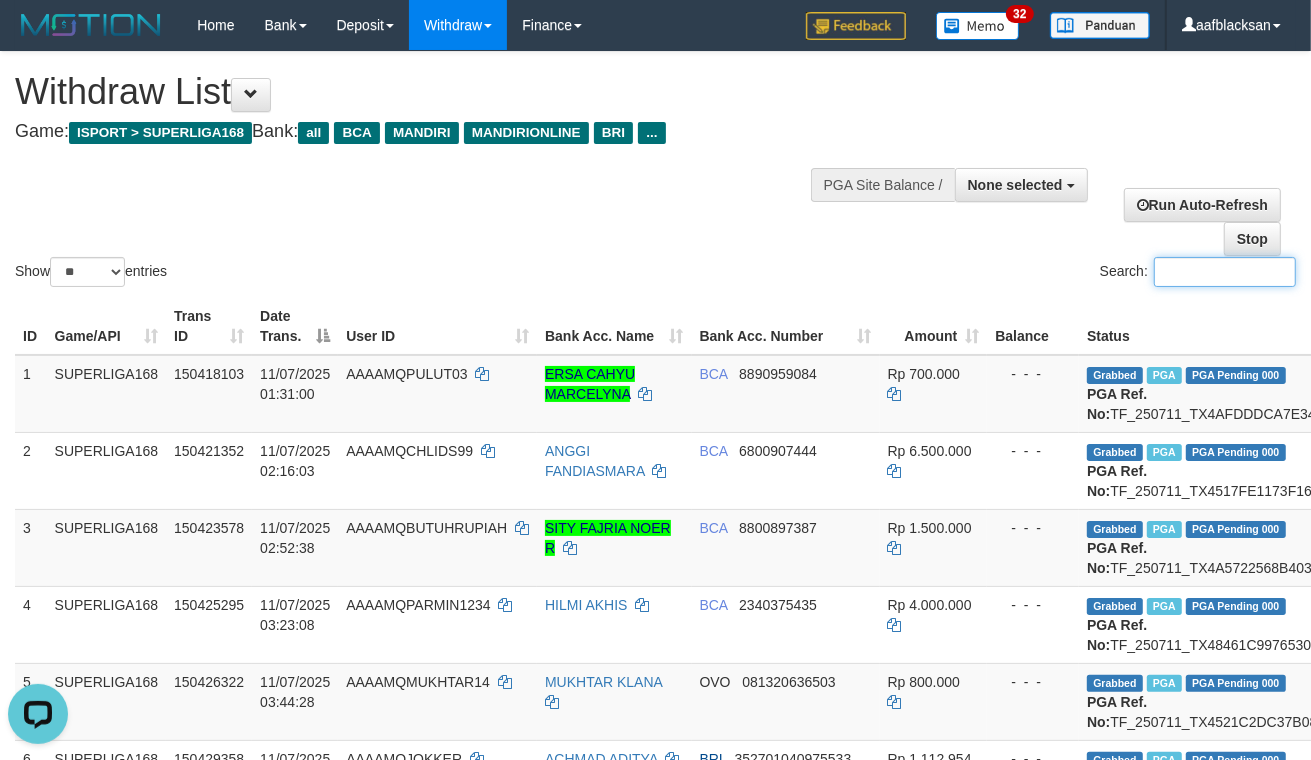 click on "Search:" at bounding box center (1225, 272) 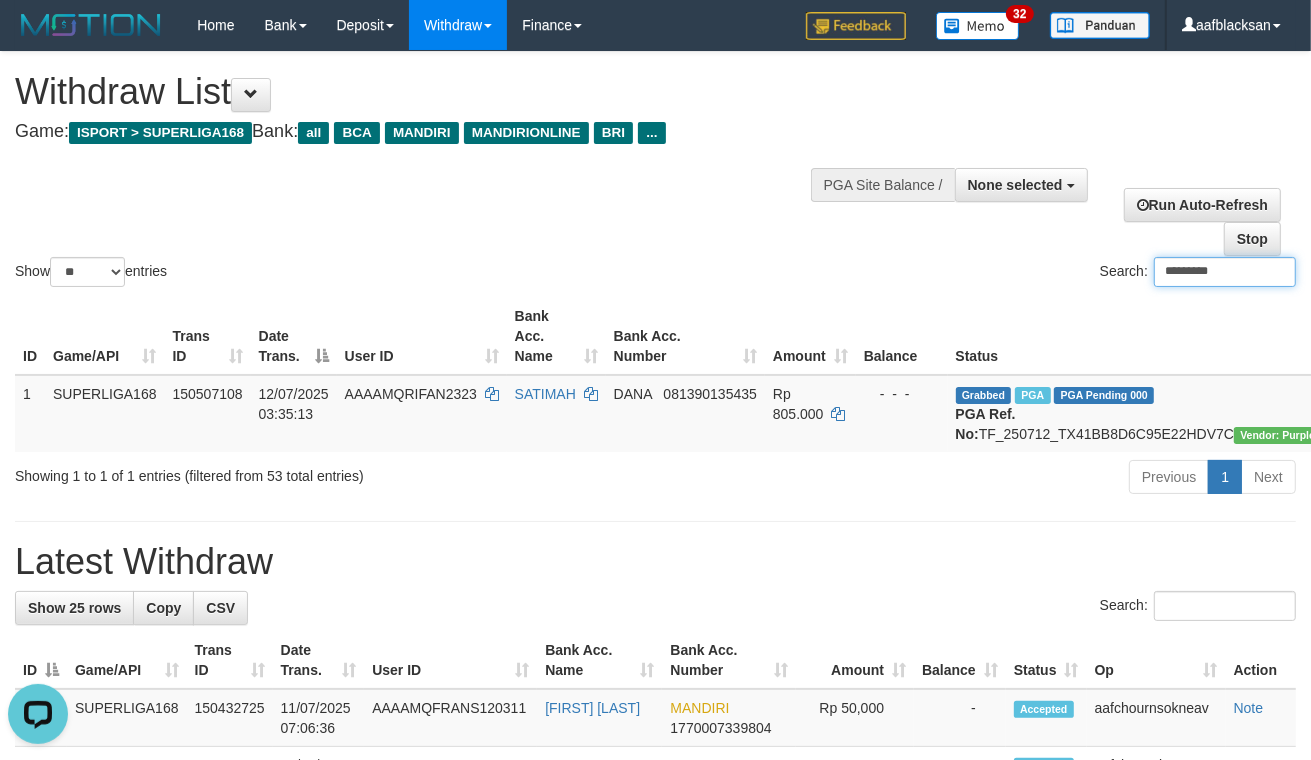 click on "*********" at bounding box center (1225, 272) 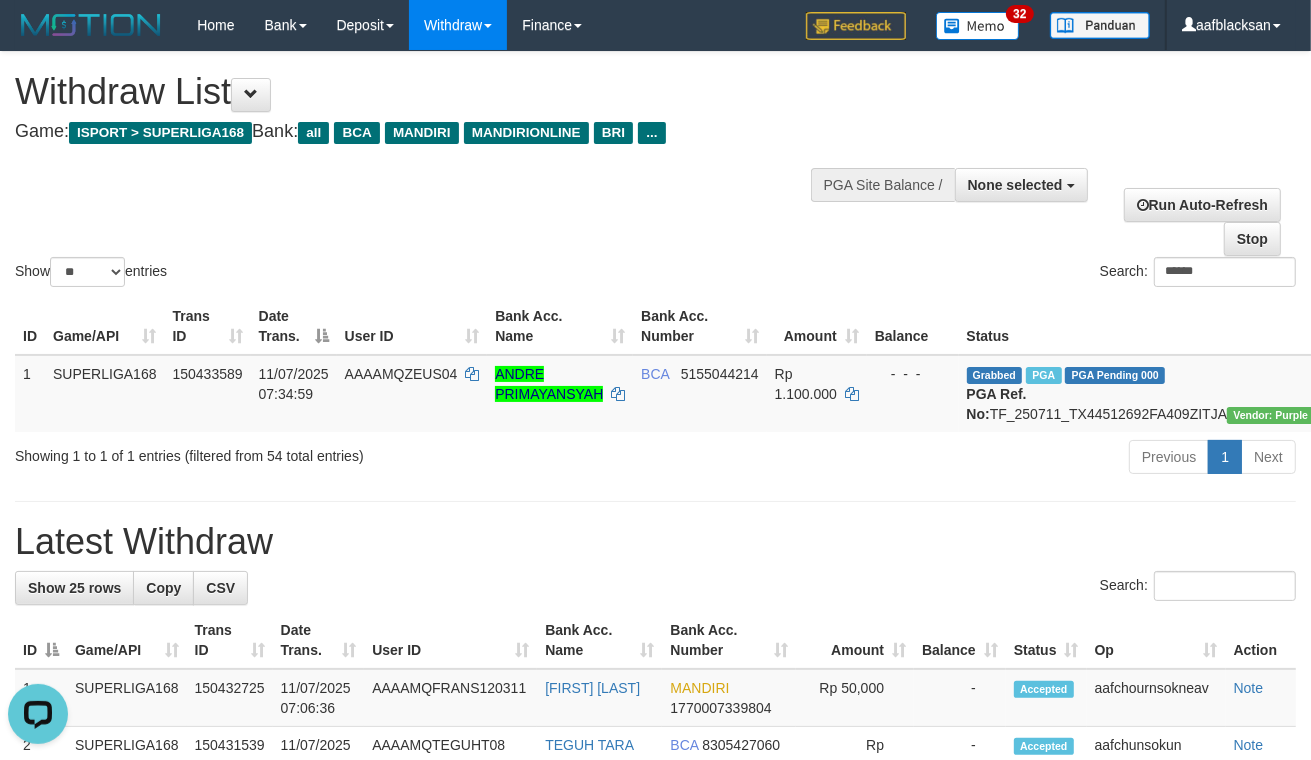 click on "**********" at bounding box center [655, 1140] 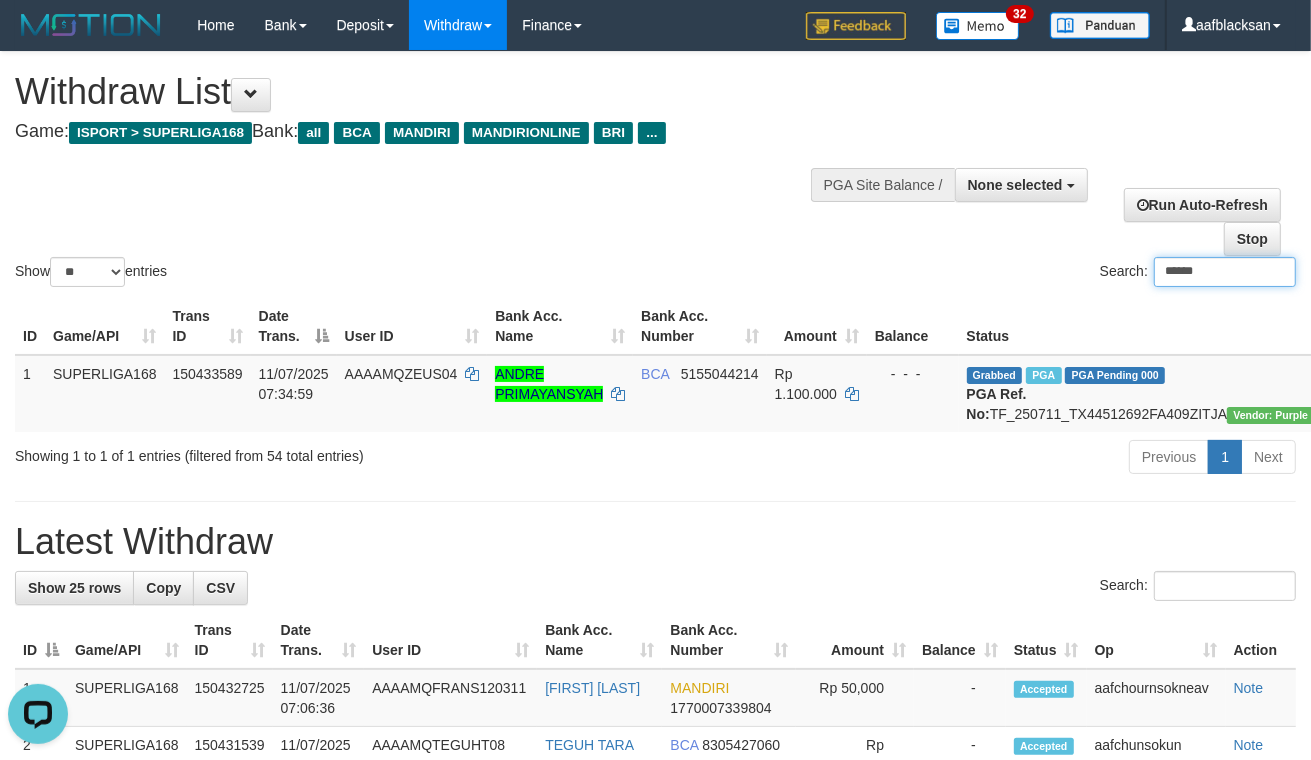 click on "******" at bounding box center [1225, 272] 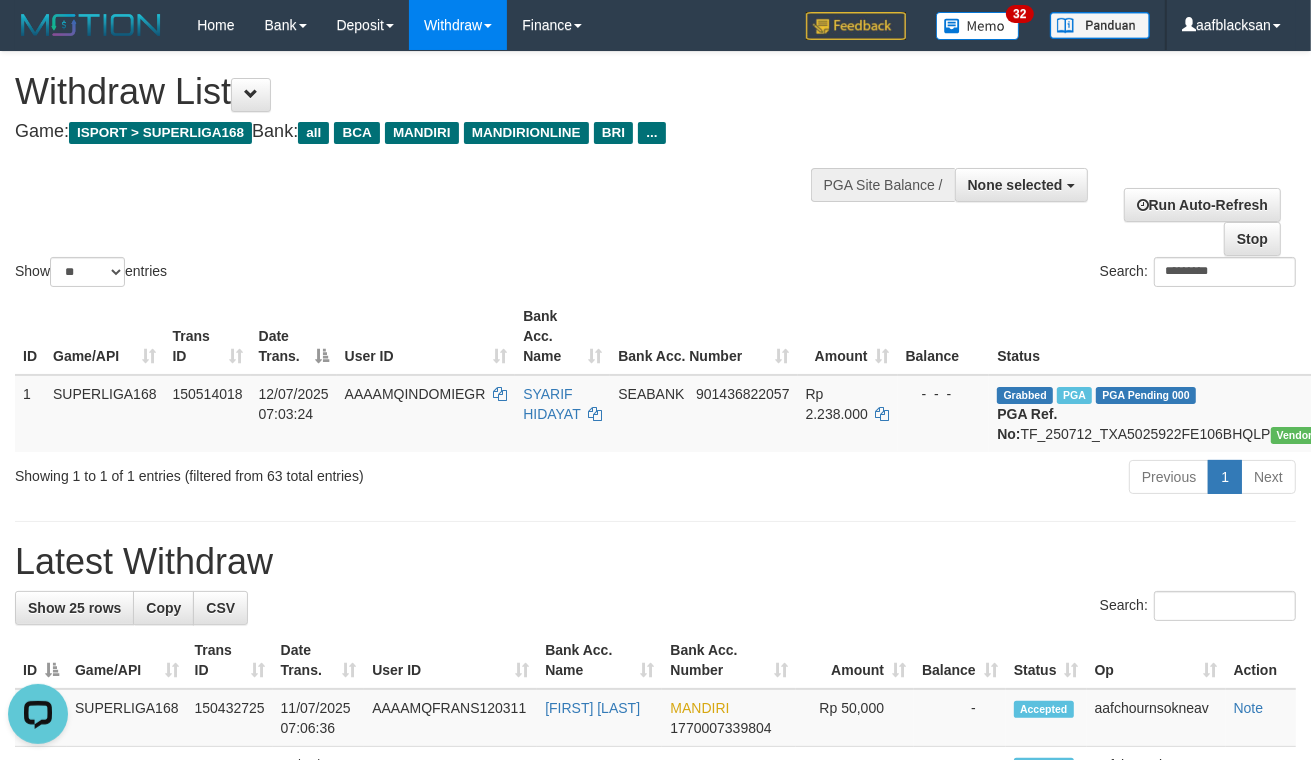 click on "Previous 1 Next" at bounding box center [928, 479] 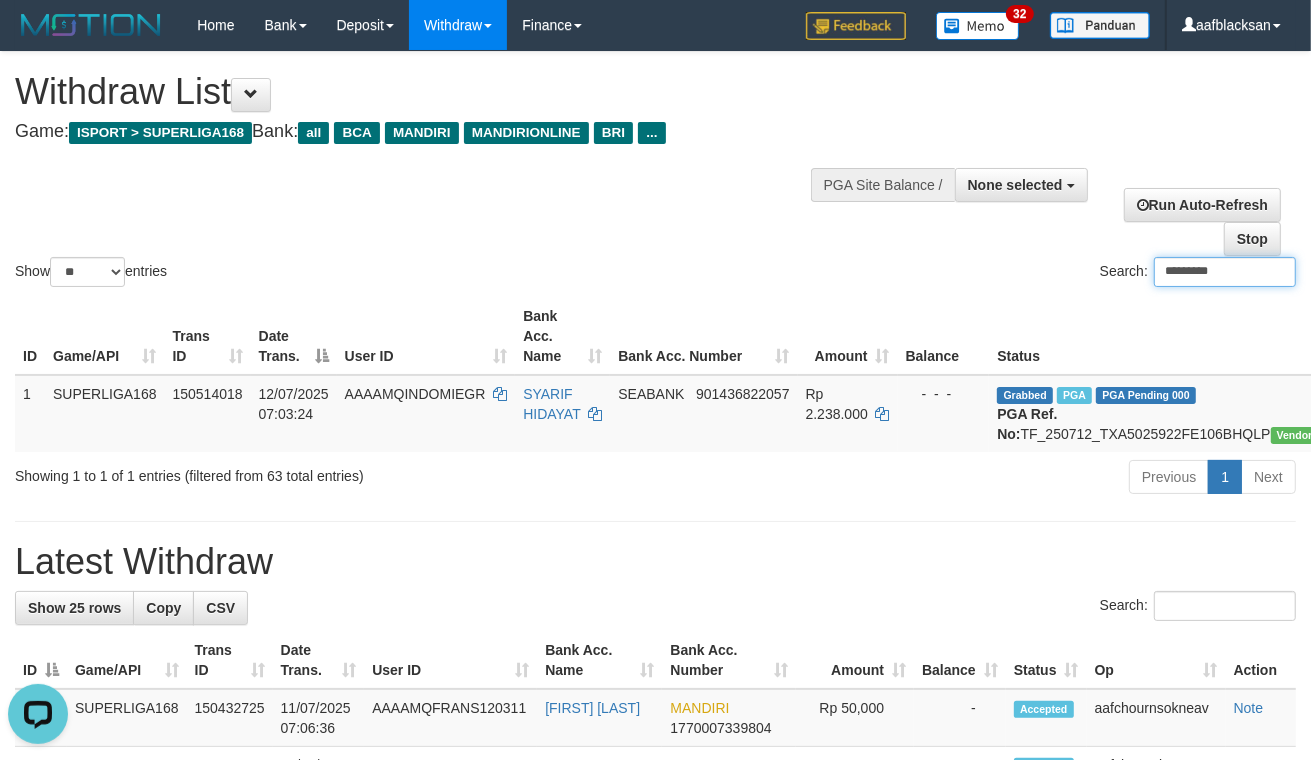 click on "*********" at bounding box center [1225, 272] 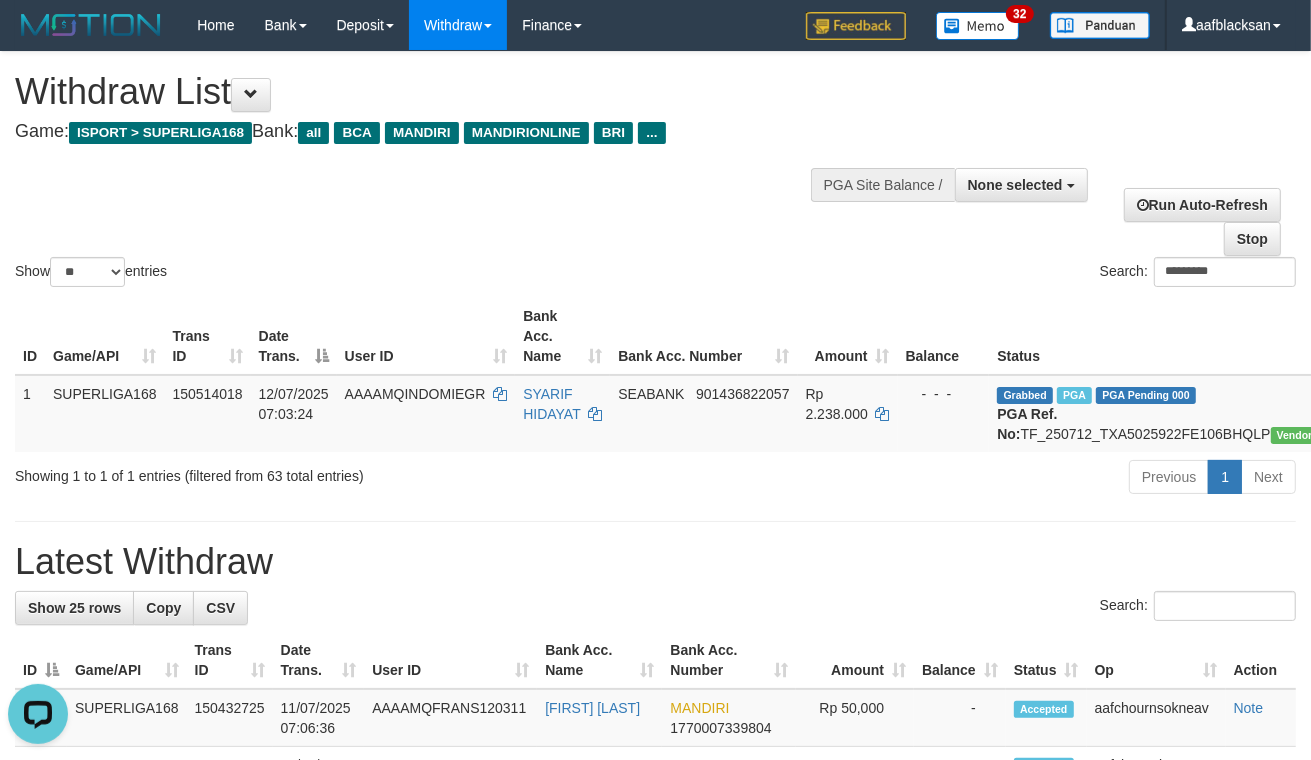 click on "Previous 1 Next" at bounding box center (928, 479) 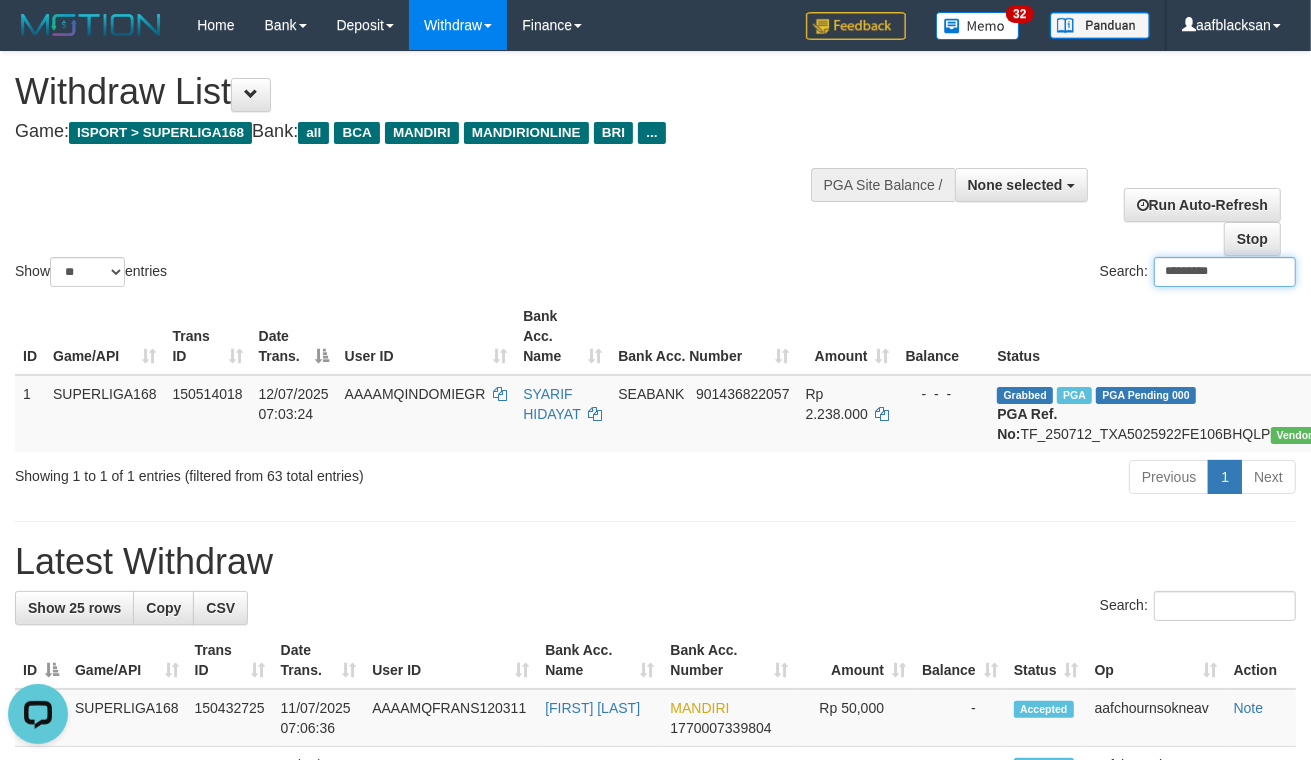 click on "*********" at bounding box center (1225, 272) 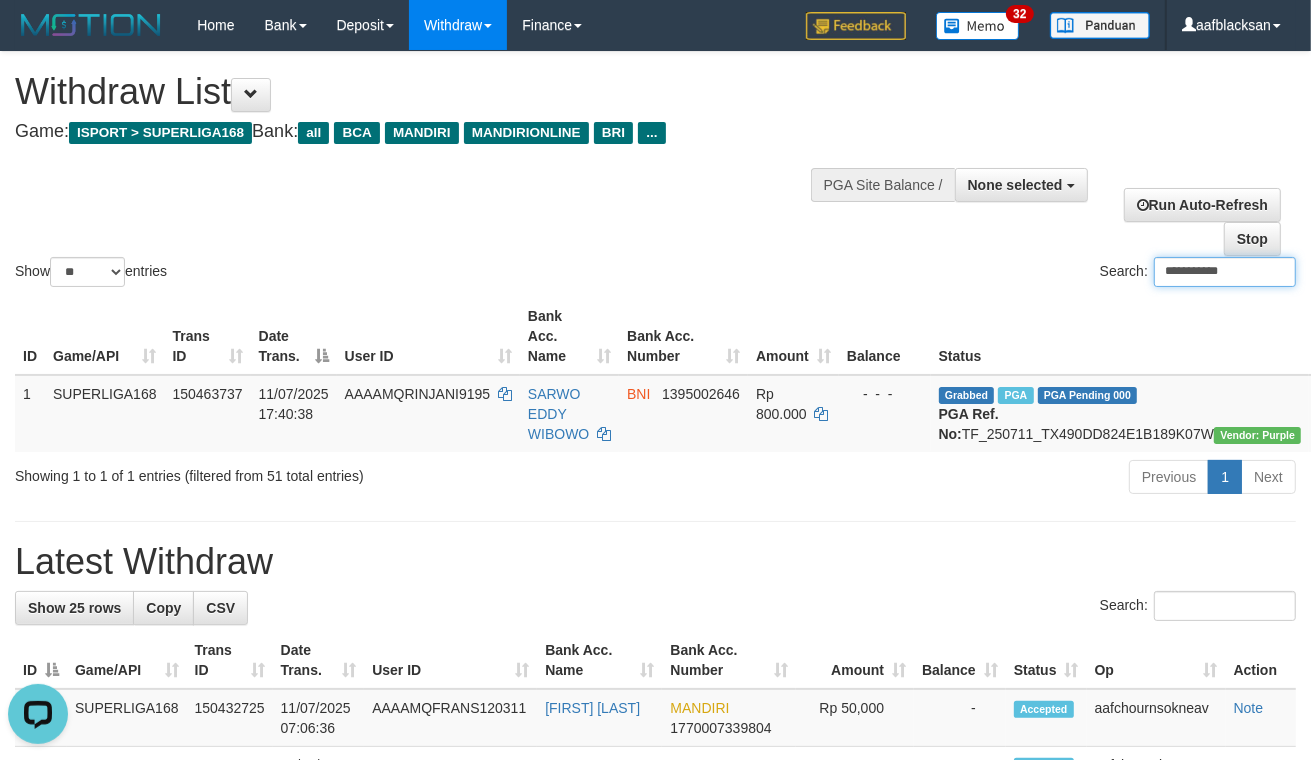 type on "**********" 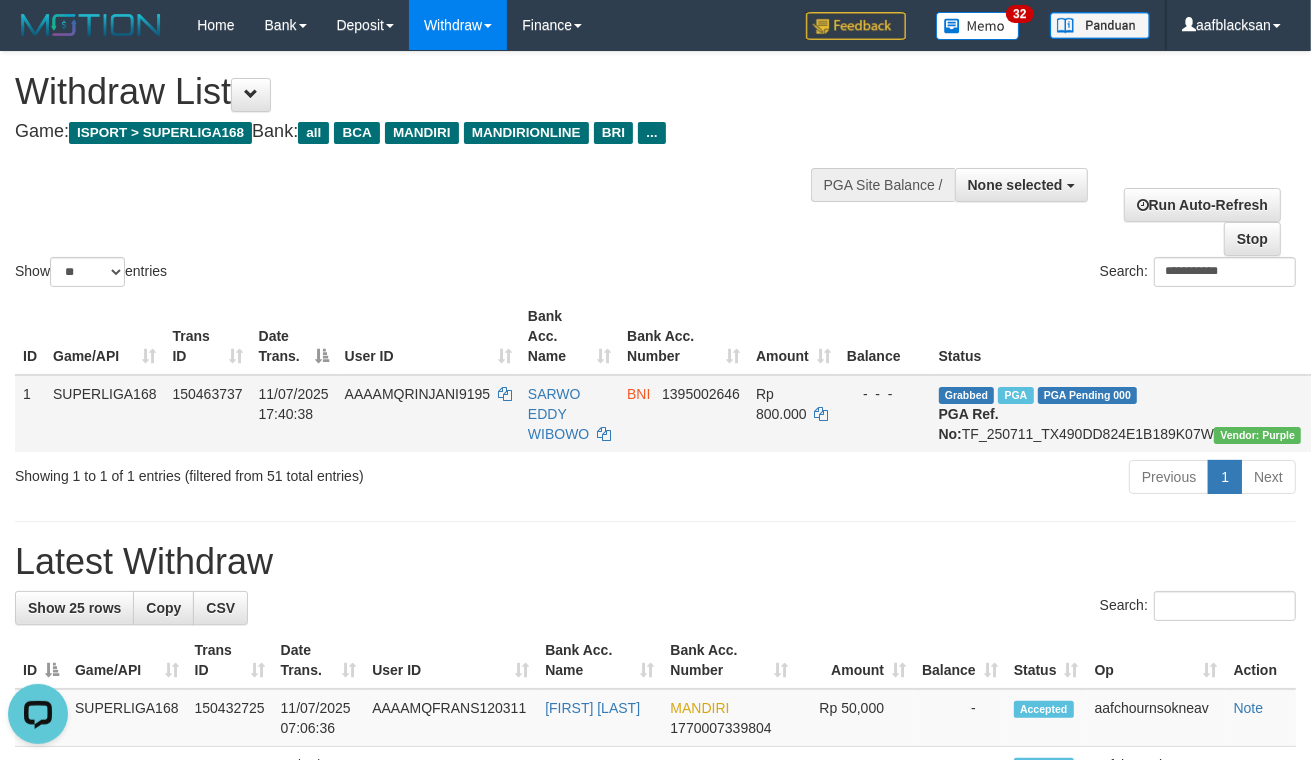 click on "BNI     1395002646" at bounding box center (683, 413) 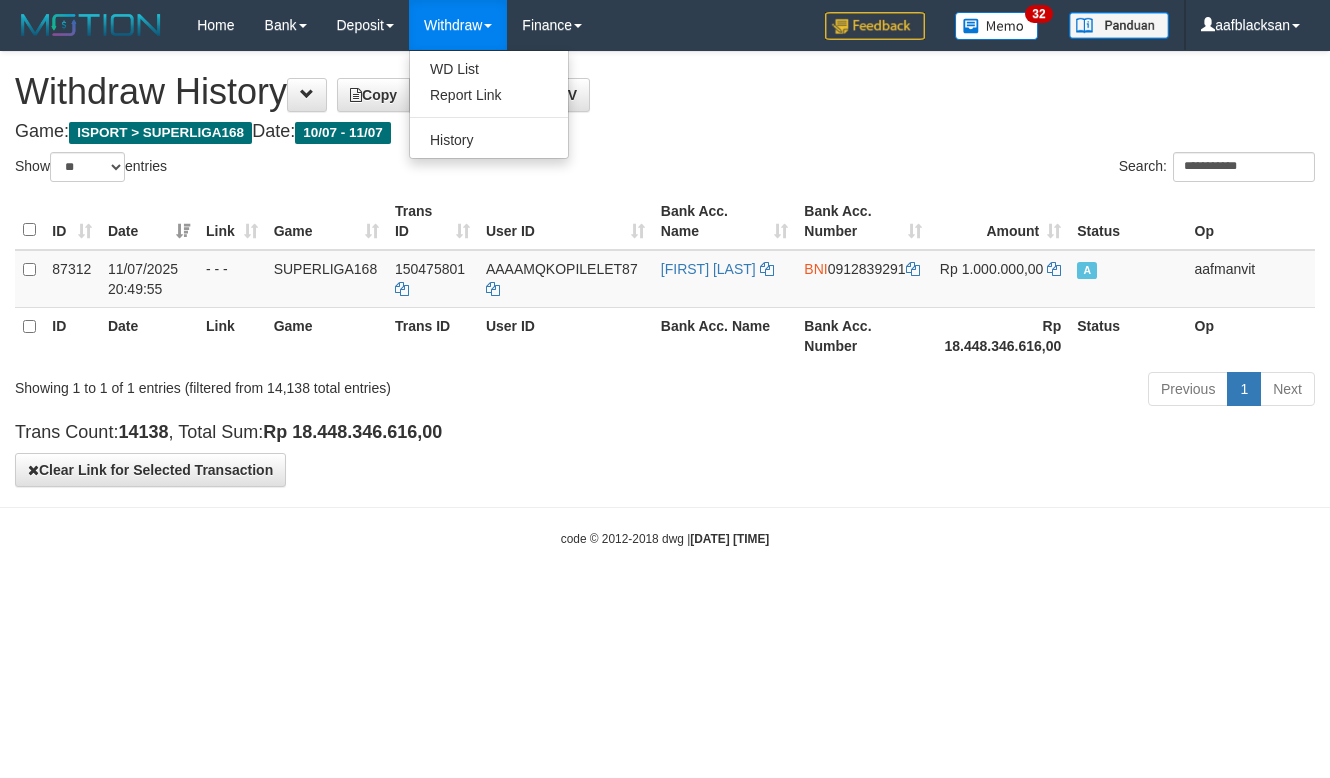 select on "**" 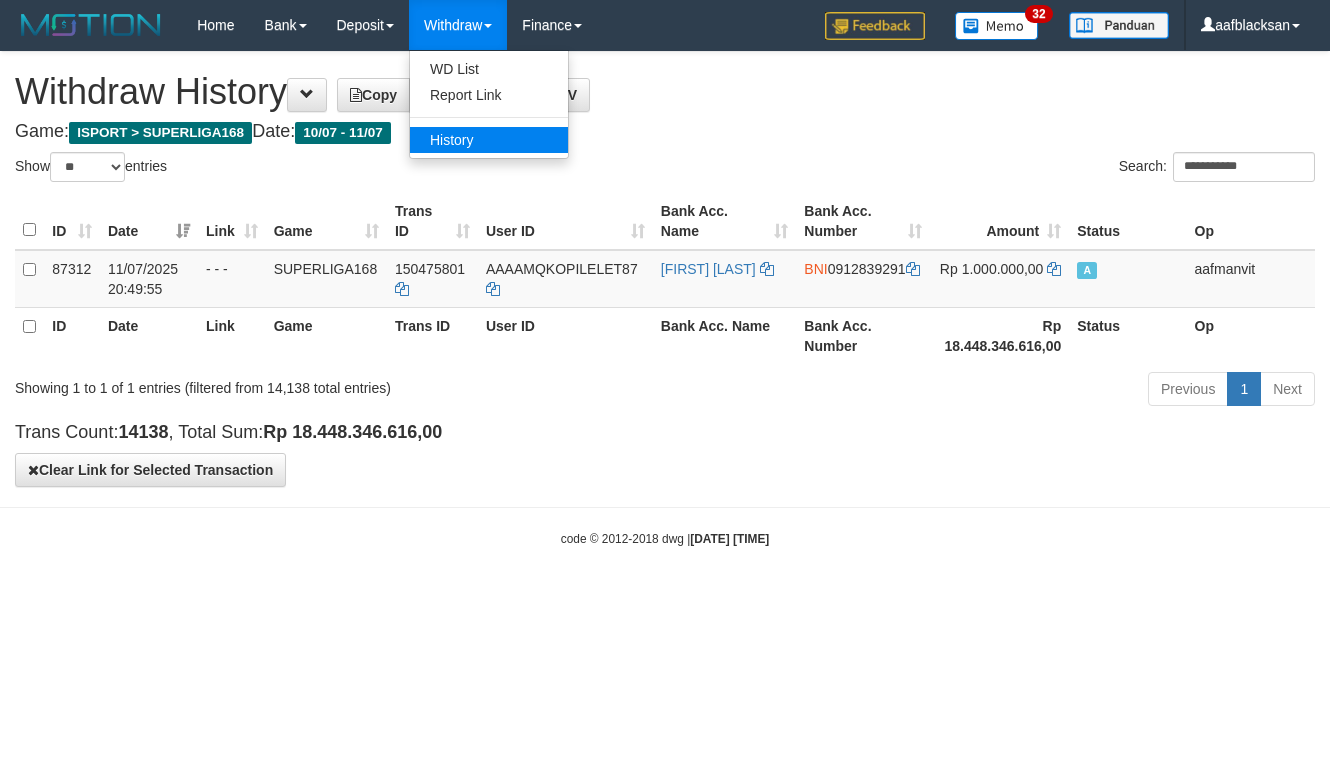 scroll, scrollTop: 0, scrollLeft: 0, axis: both 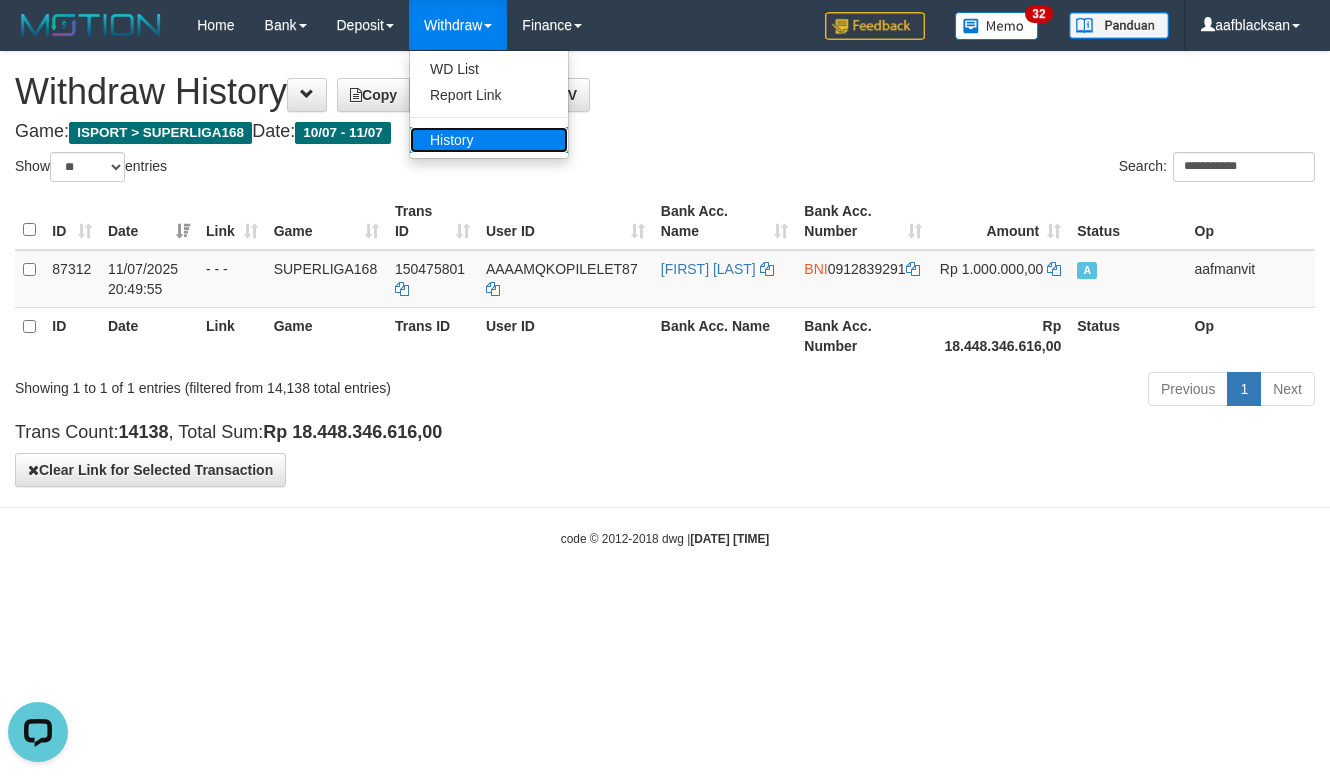 click on "History" at bounding box center (489, 140) 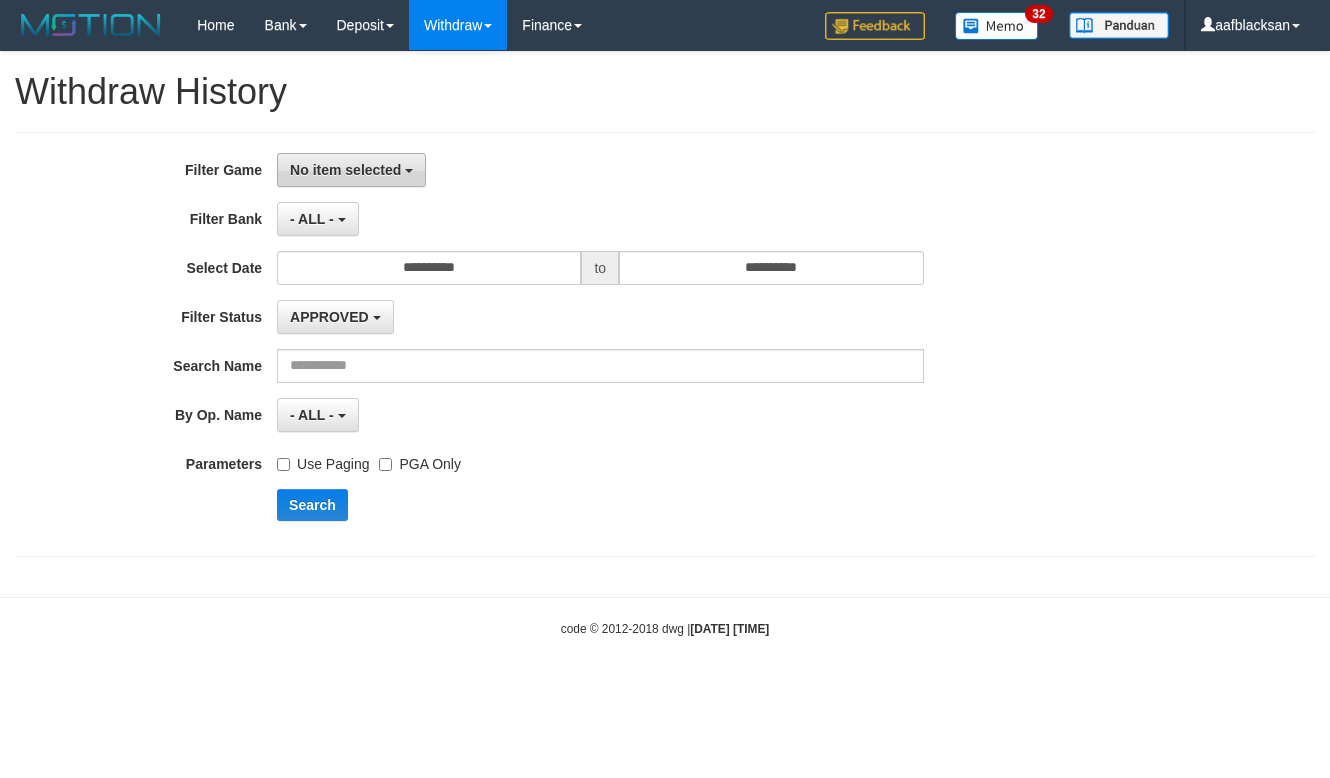 scroll, scrollTop: 0, scrollLeft: 0, axis: both 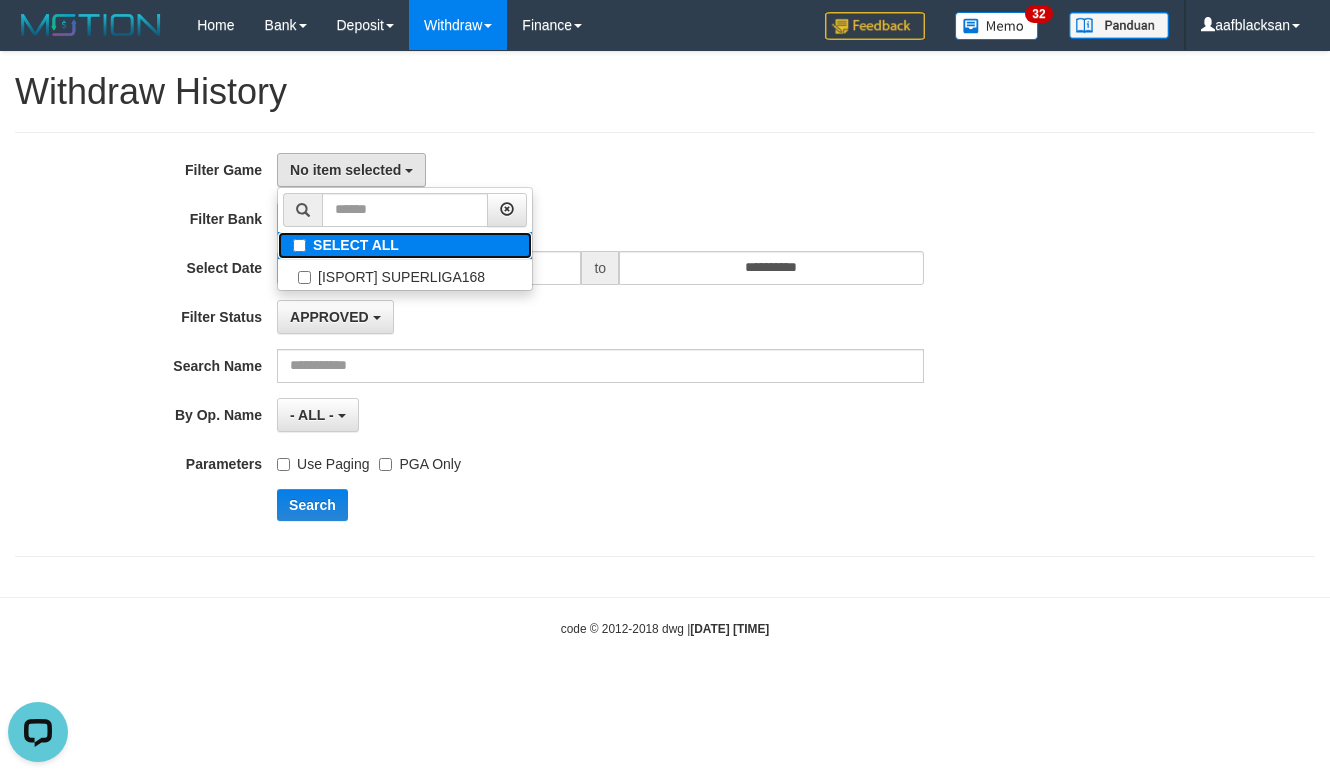 click on "SELECT ALL" at bounding box center (405, 245) 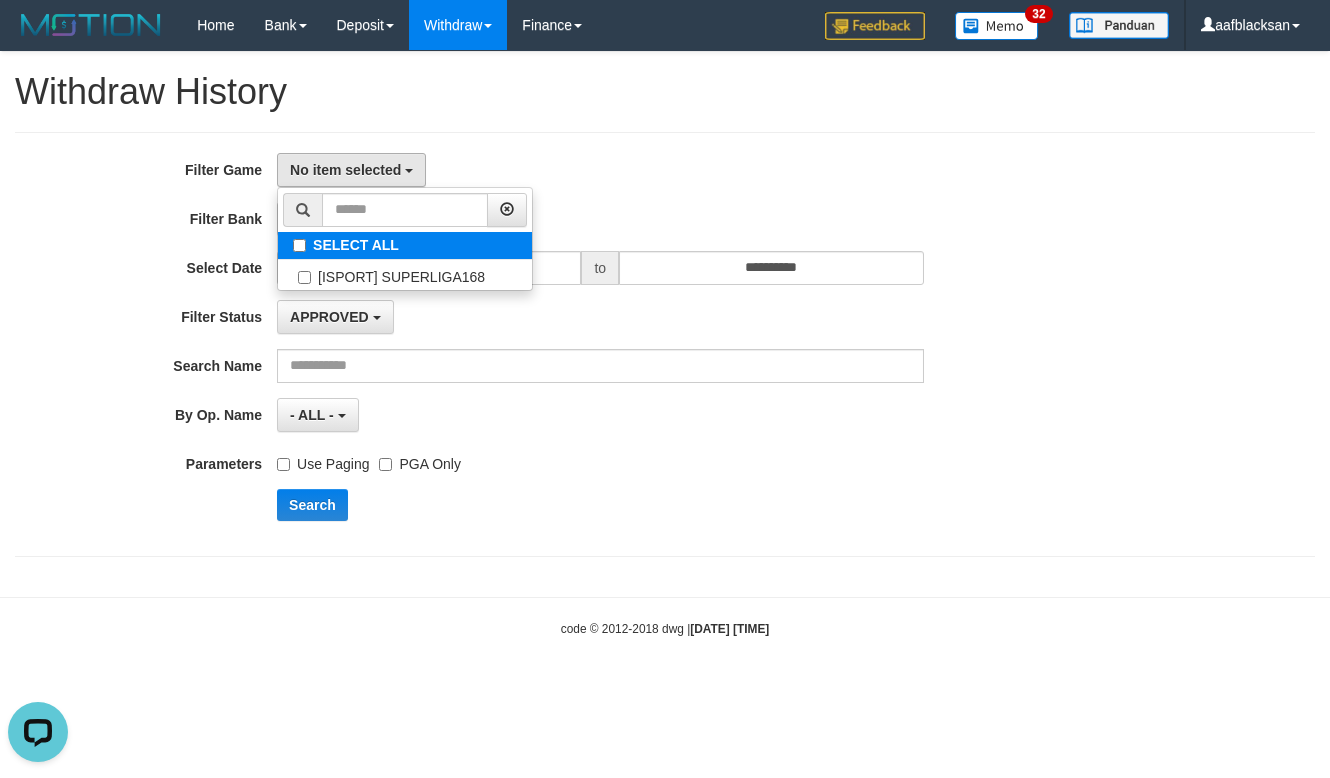select on "***" 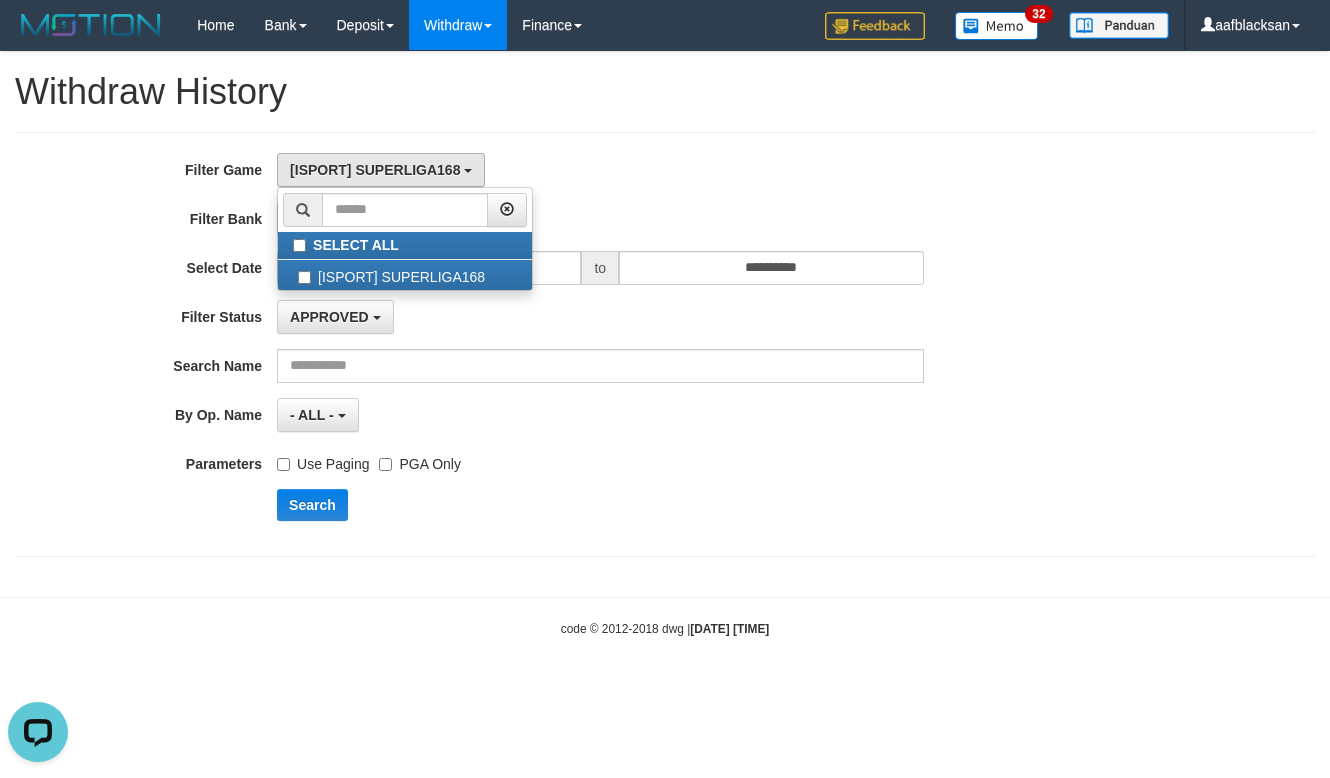 click on "**********" at bounding box center [665, 344] 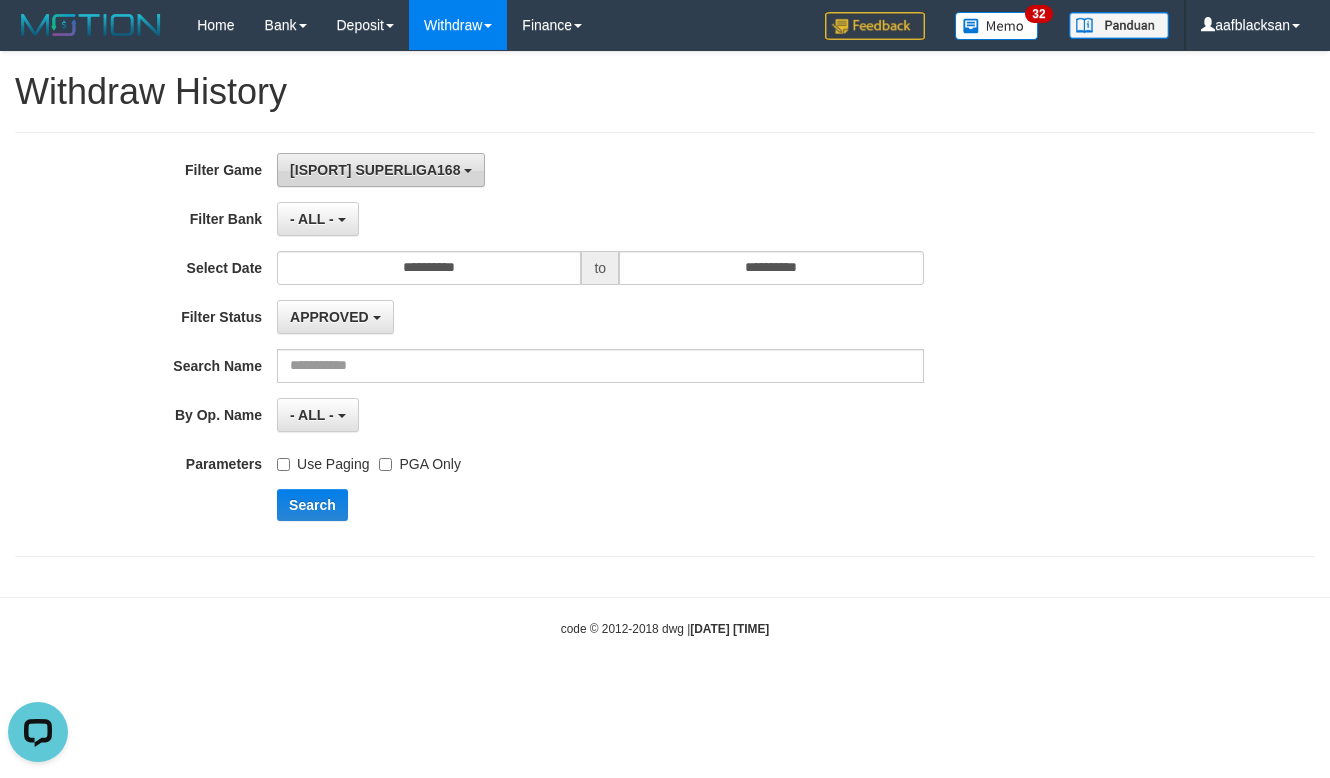 click on "[ISPORT] SUPERLIGA168" at bounding box center (375, 170) 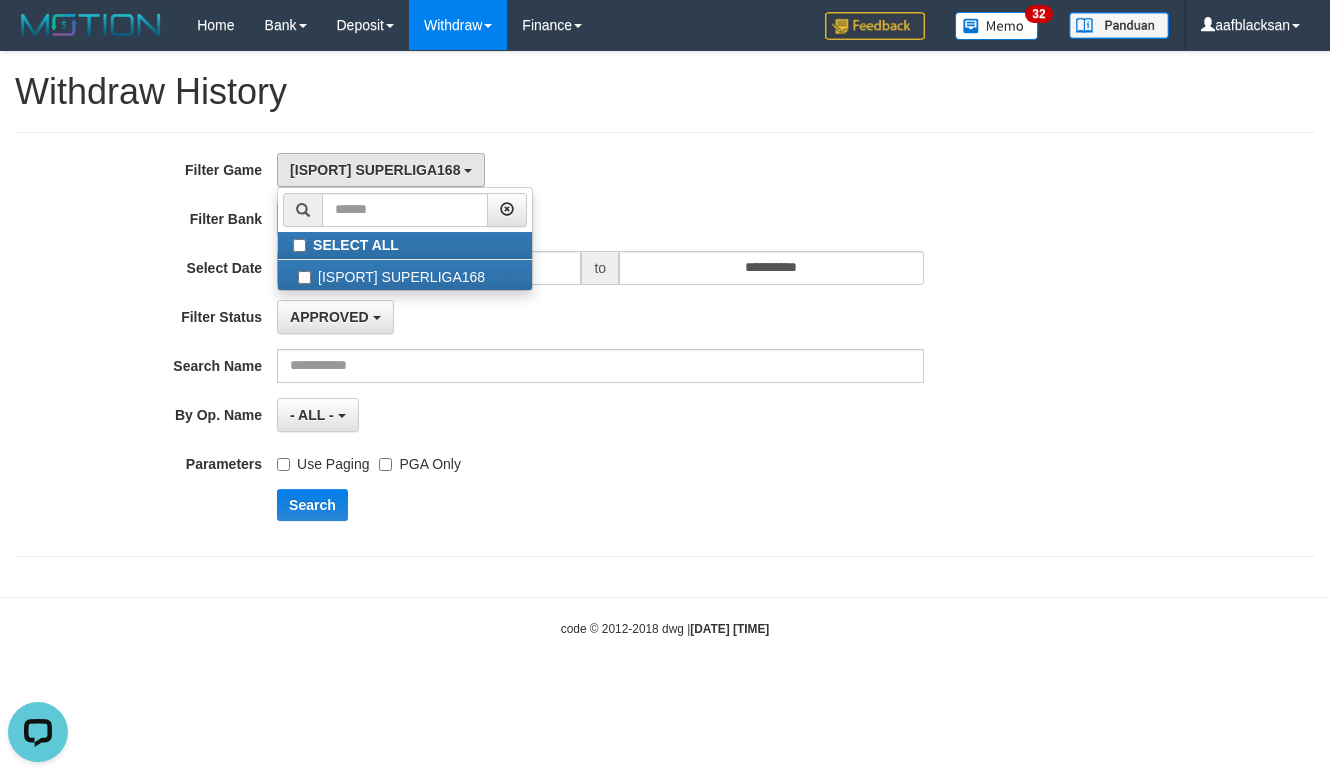 click on "[ISPORT] SUPERLIGA168
SELECT ALL
[ISPORT] SUPERLIGA168" at bounding box center (600, 170) 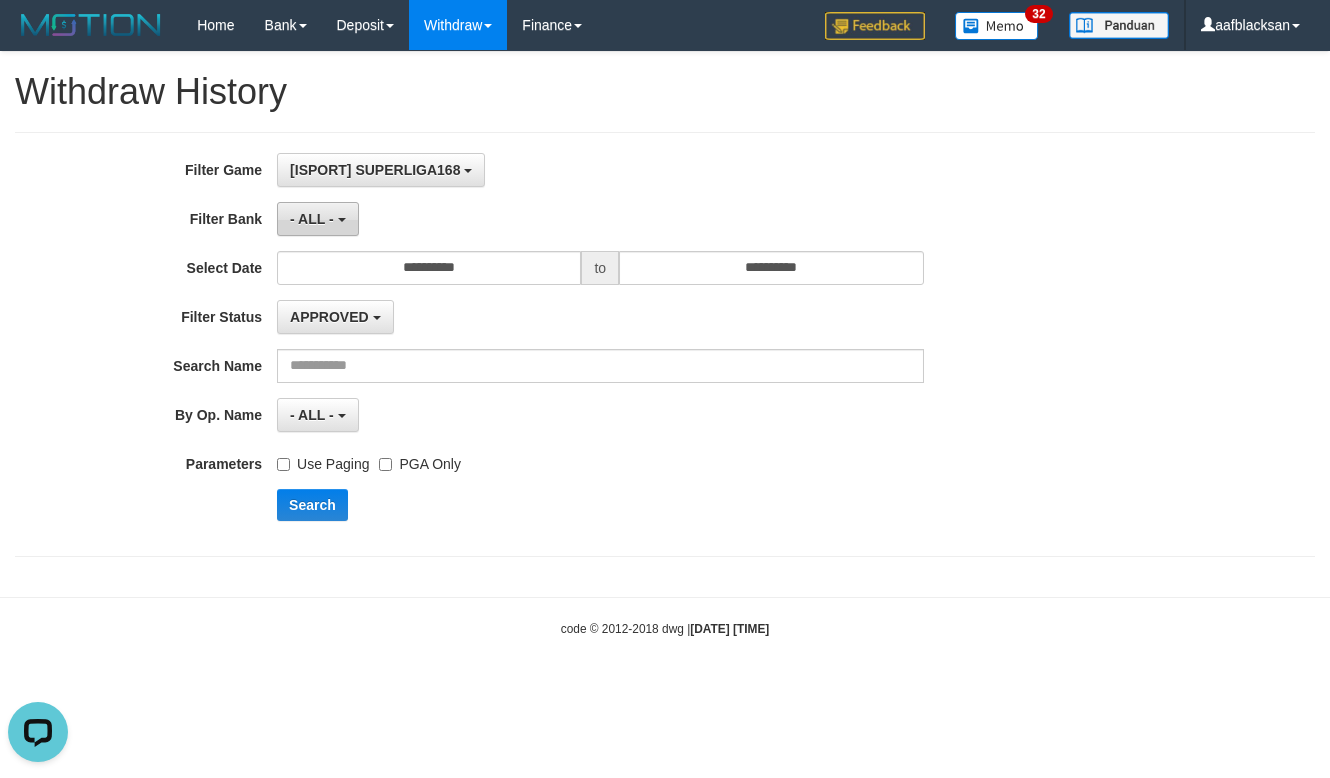 click on "- ALL -" at bounding box center [312, 219] 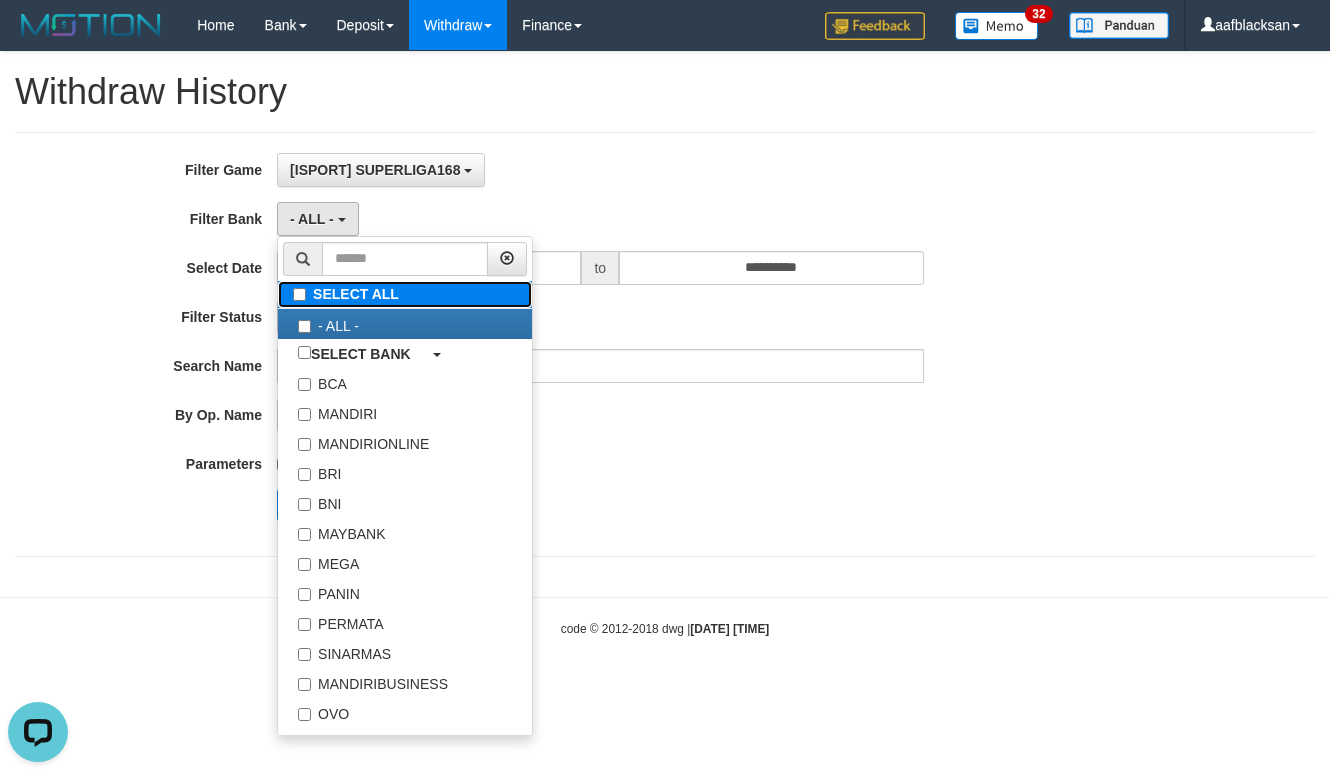click on "SELECT ALL" at bounding box center (405, 294) 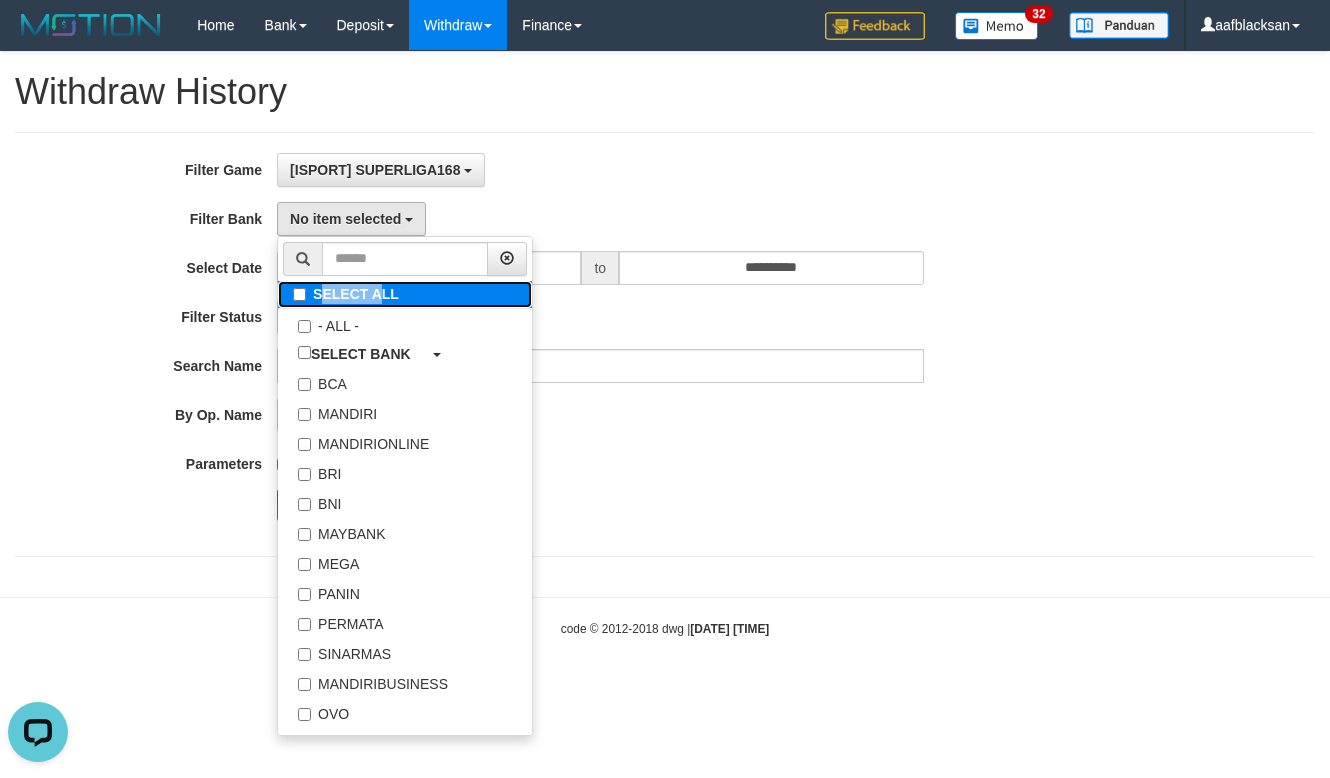 click on "SELECT ALL" at bounding box center (405, 294) 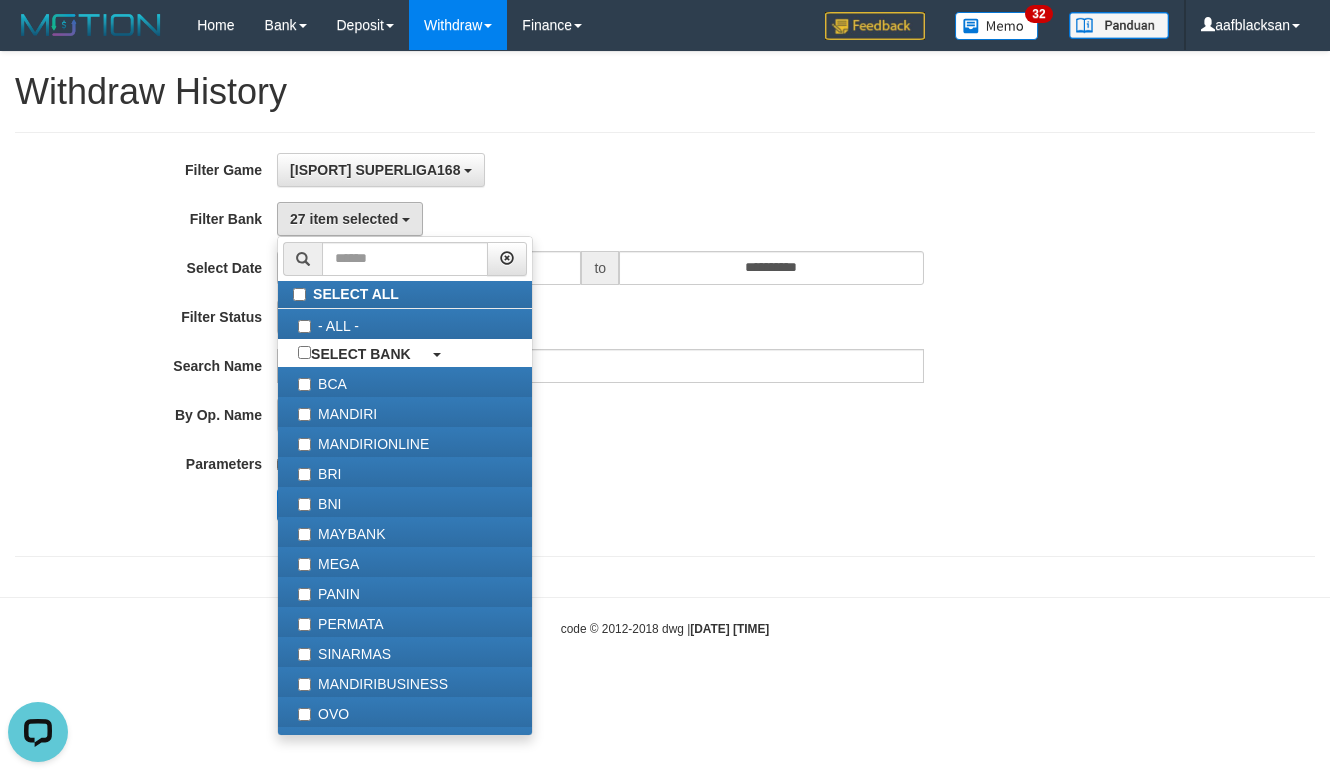 click on "[ISPORT] SUPERLIGA168
SELECT ALL
[ISPORT] SUPERLIGA168" at bounding box center (600, 170) 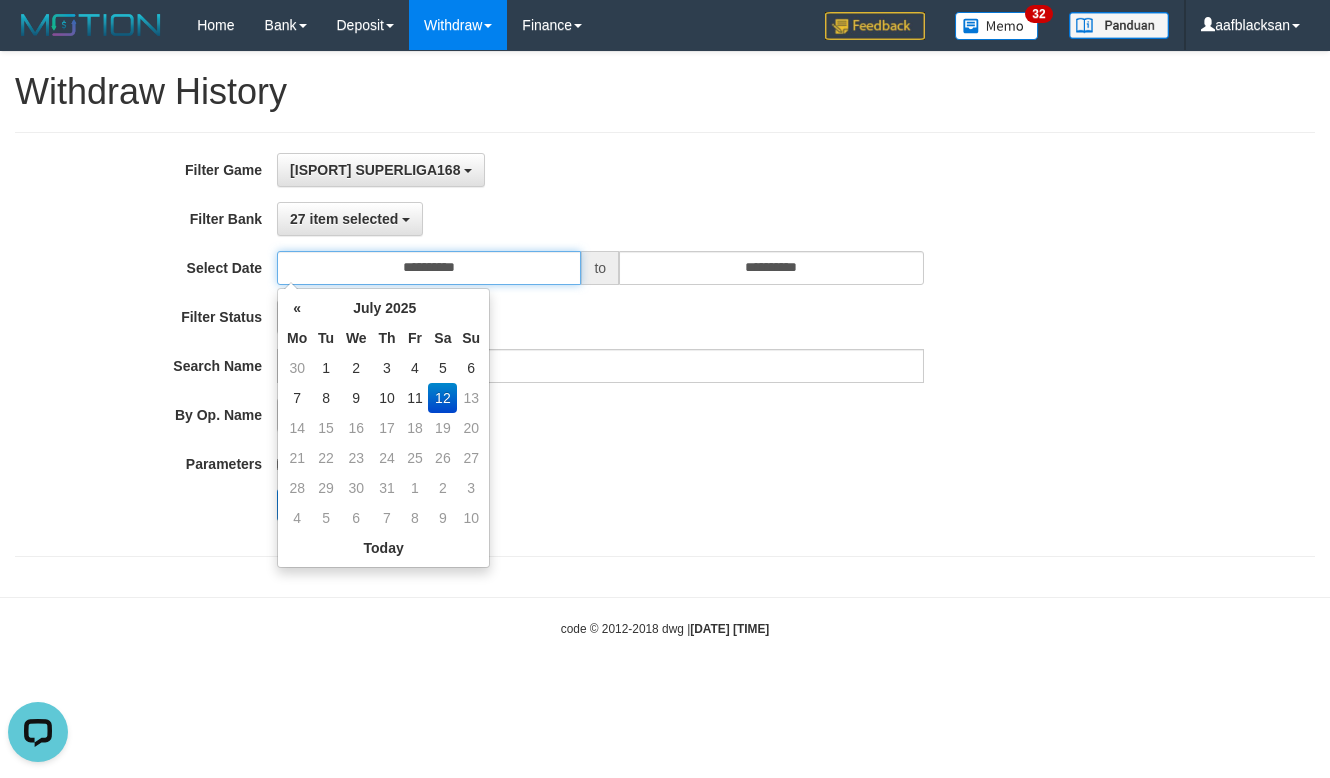 click on "**********" at bounding box center [429, 268] 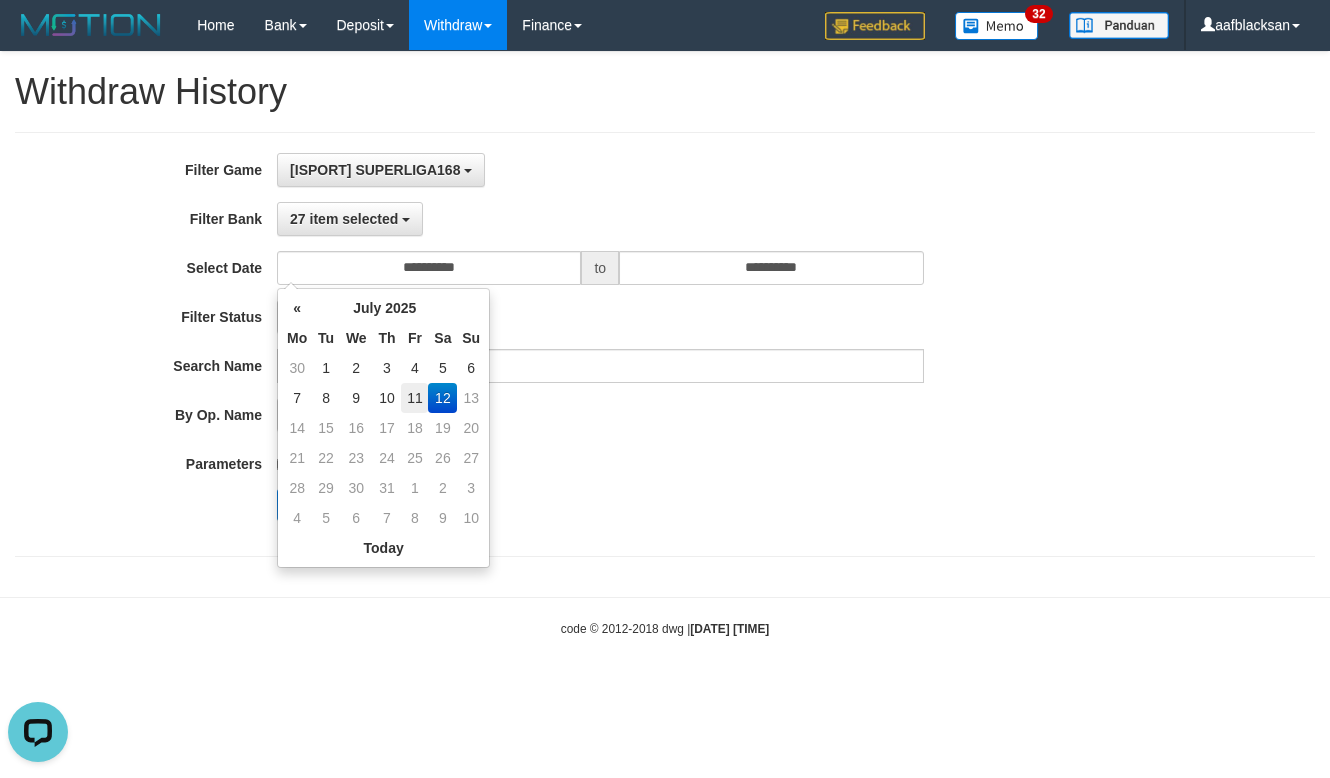 click on "11" at bounding box center [414, 398] 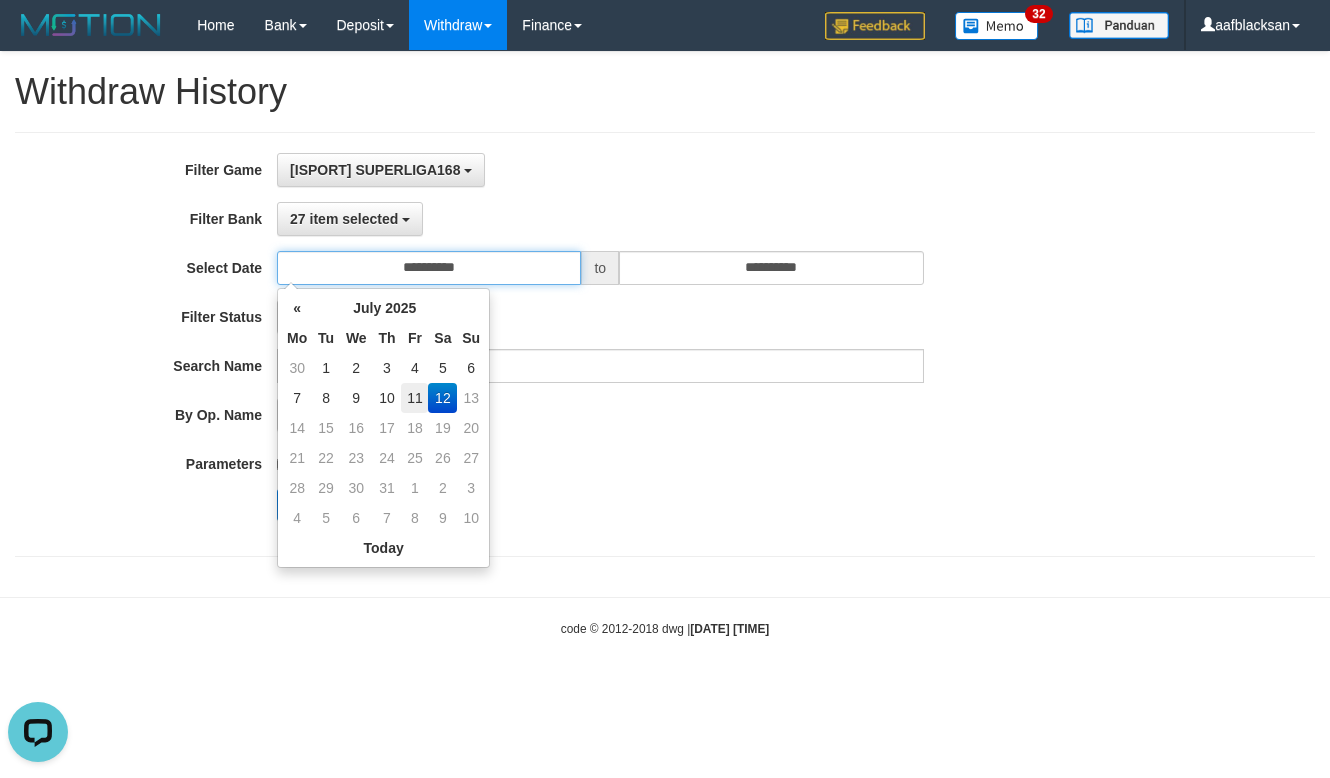 type on "**********" 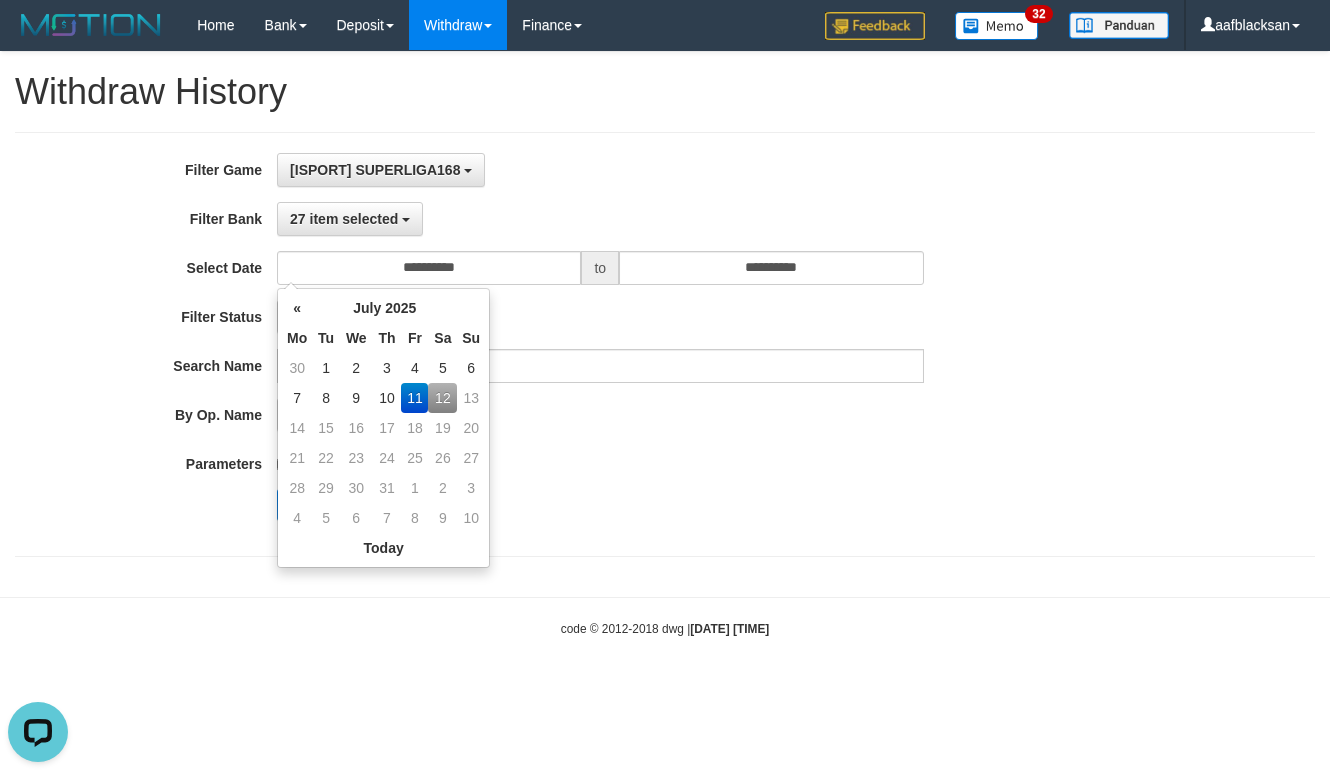 click on "Use Paging
PGA Only" at bounding box center [600, 460] 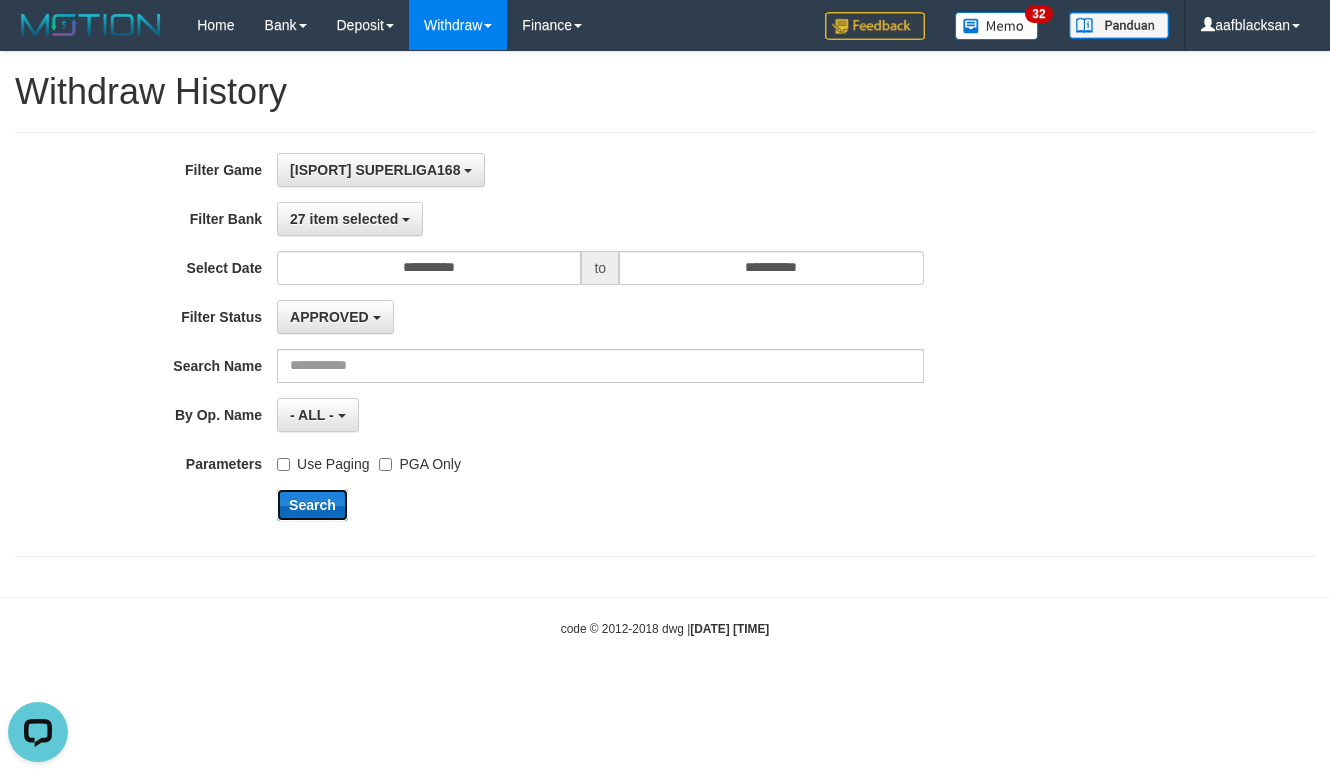 click on "Search" at bounding box center (312, 505) 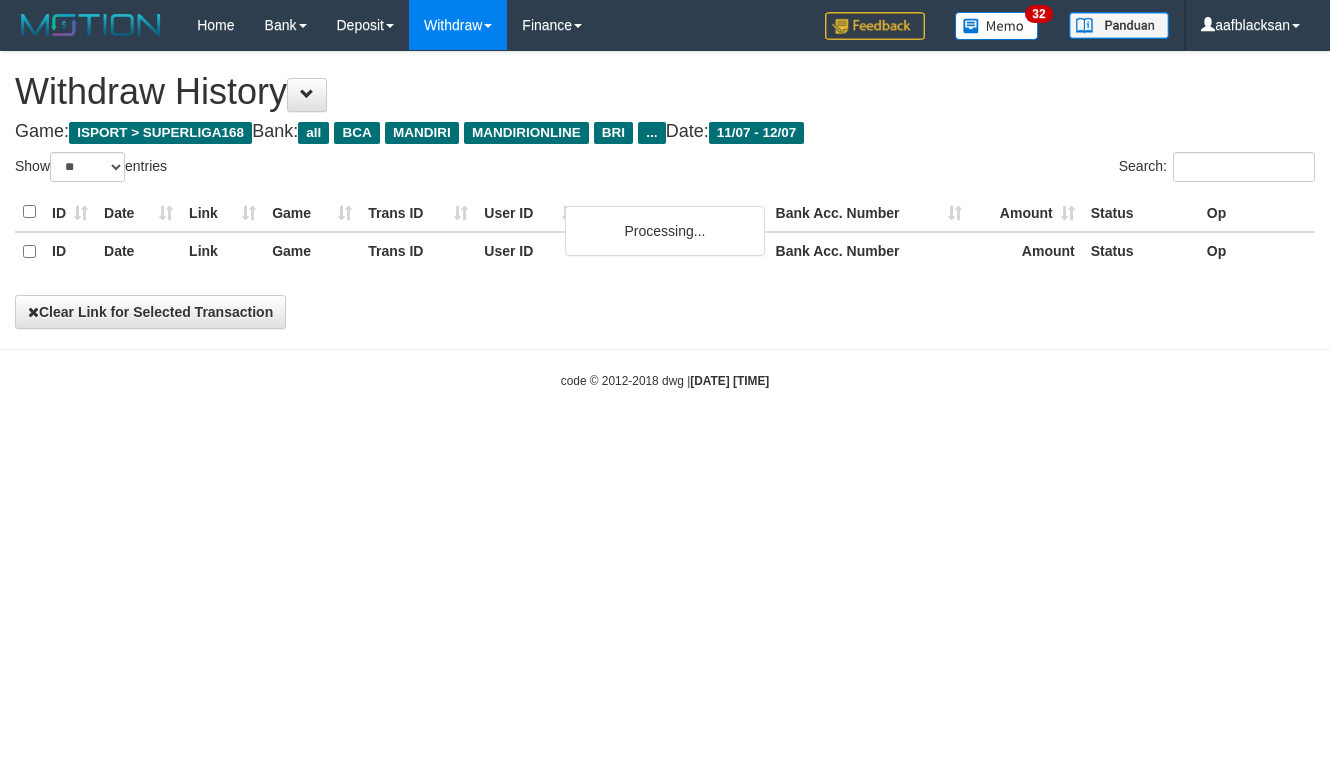 select on "**" 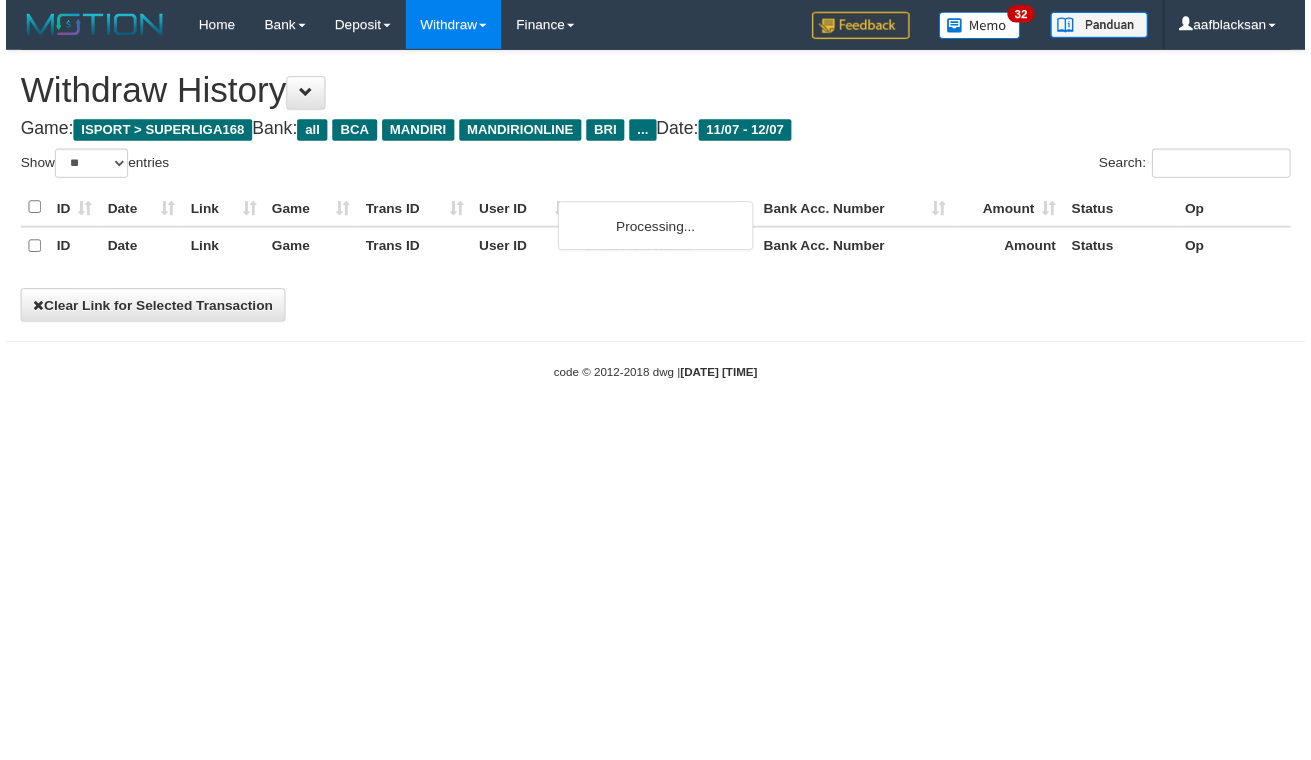 scroll, scrollTop: 0, scrollLeft: 0, axis: both 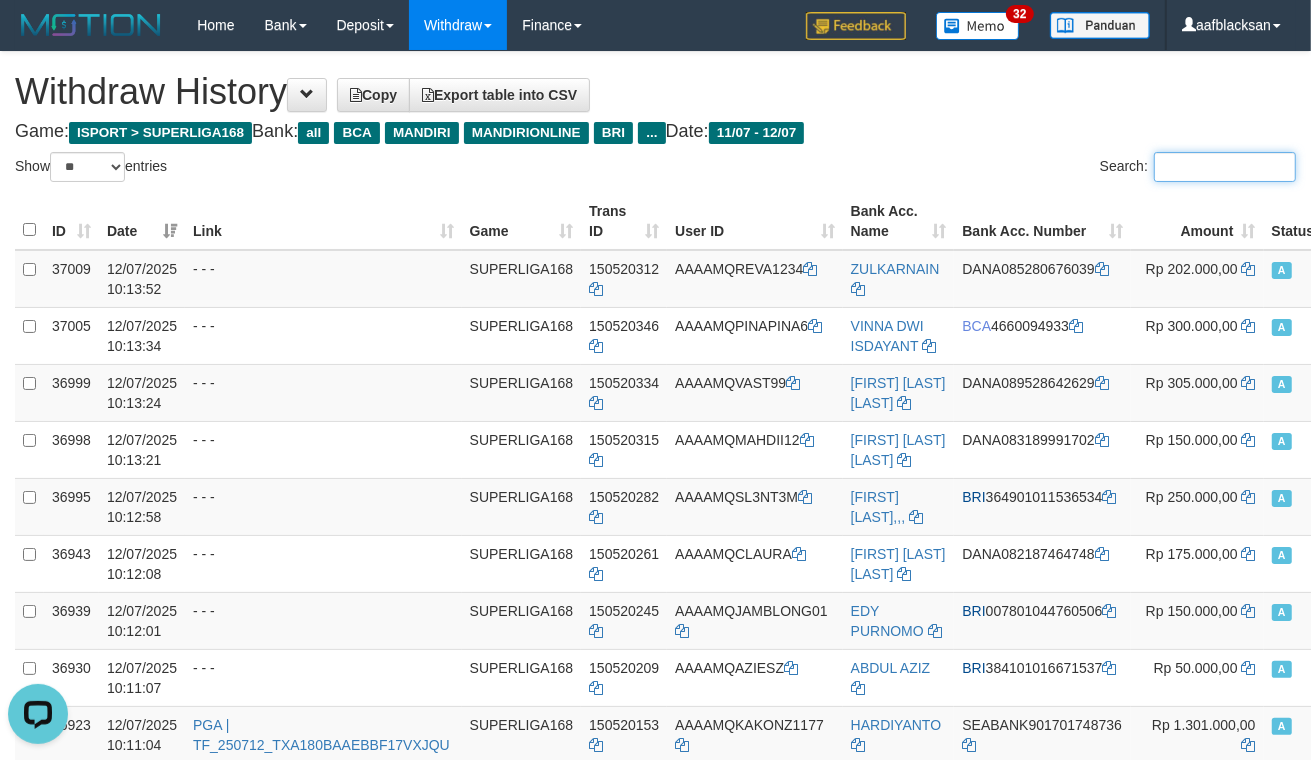 click on "Search:" at bounding box center [1225, 167] 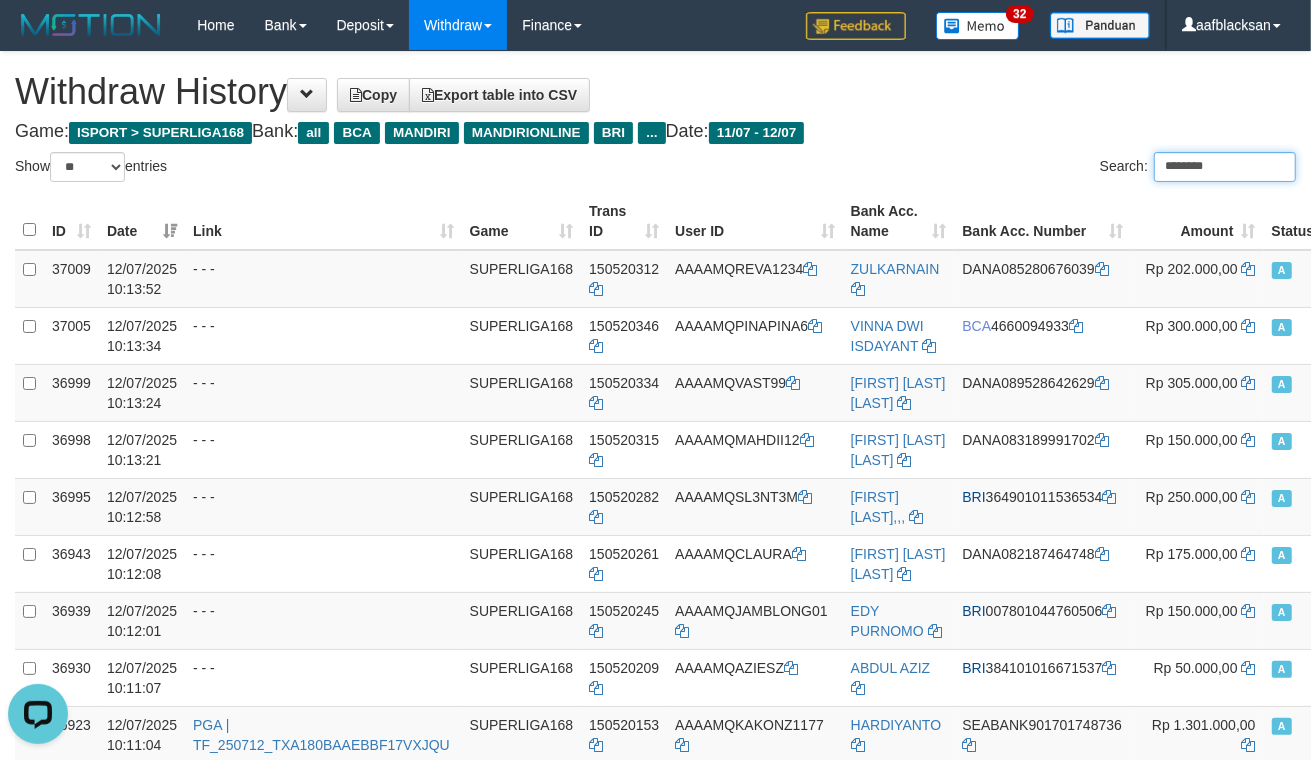 type on "********" 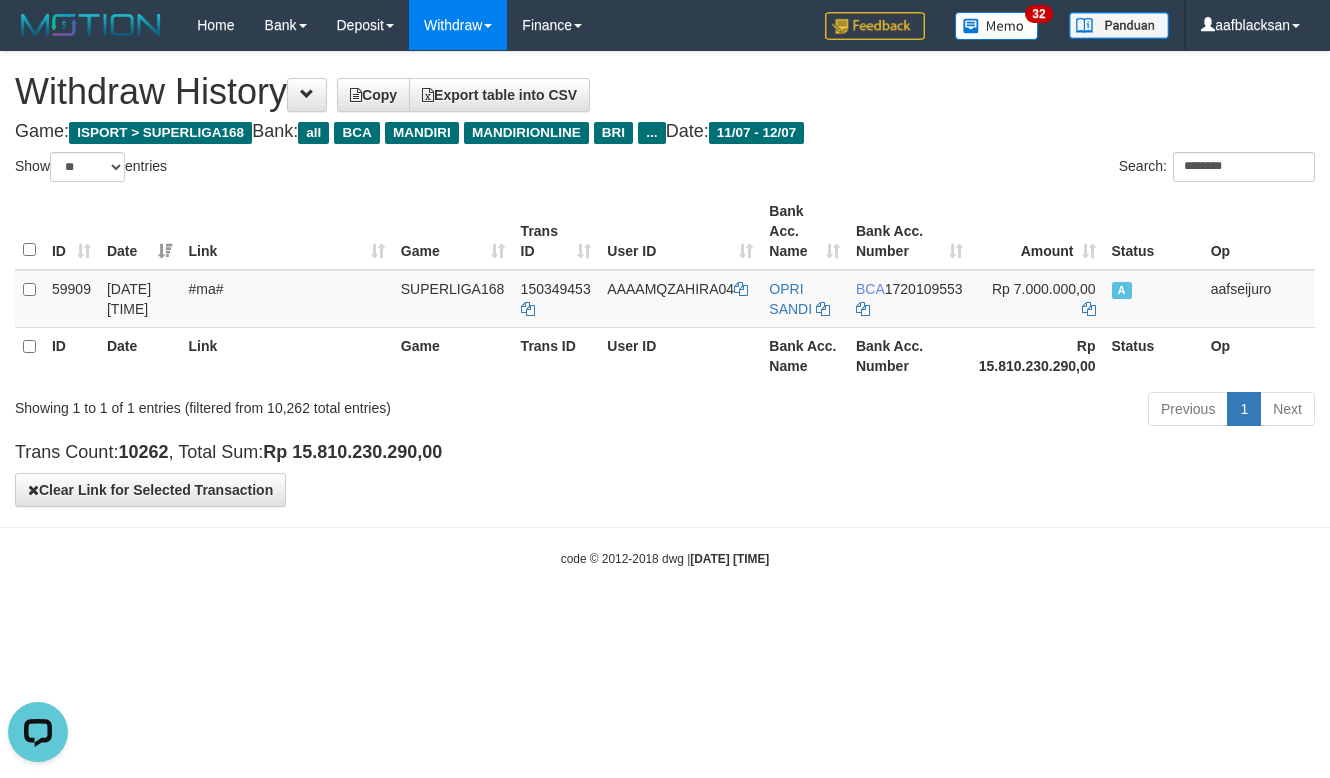 click on "**********" at bounding box center [665, 279] 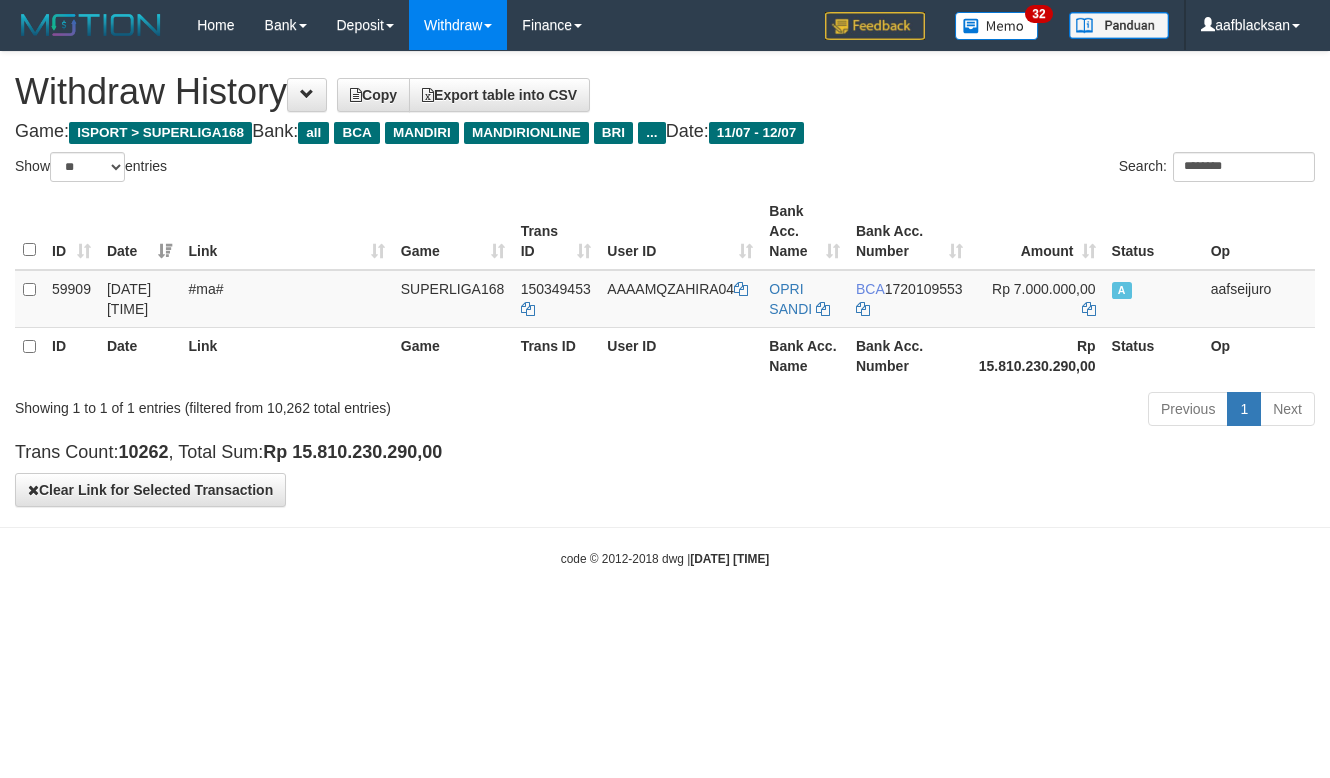 select on "**" 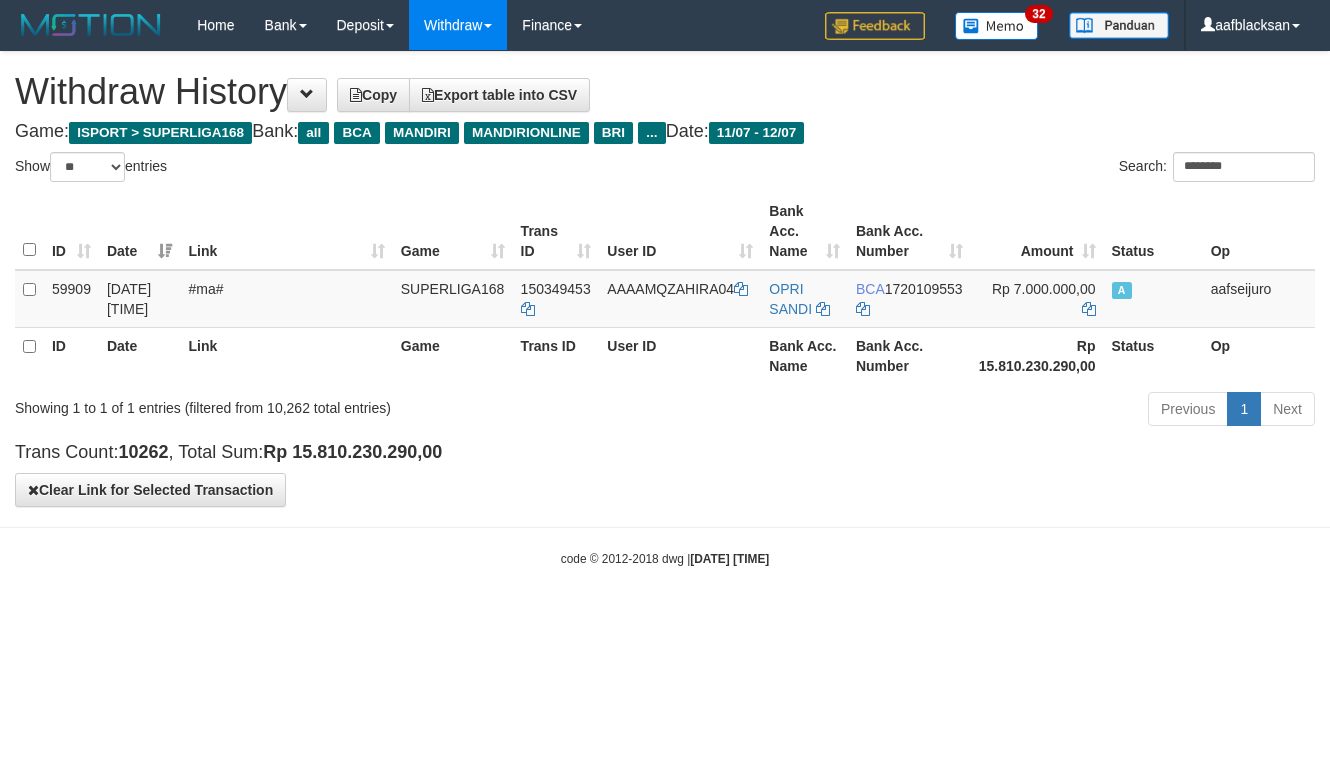 scroll, scrollTop: 0, scrollLeft: 0, axis: both 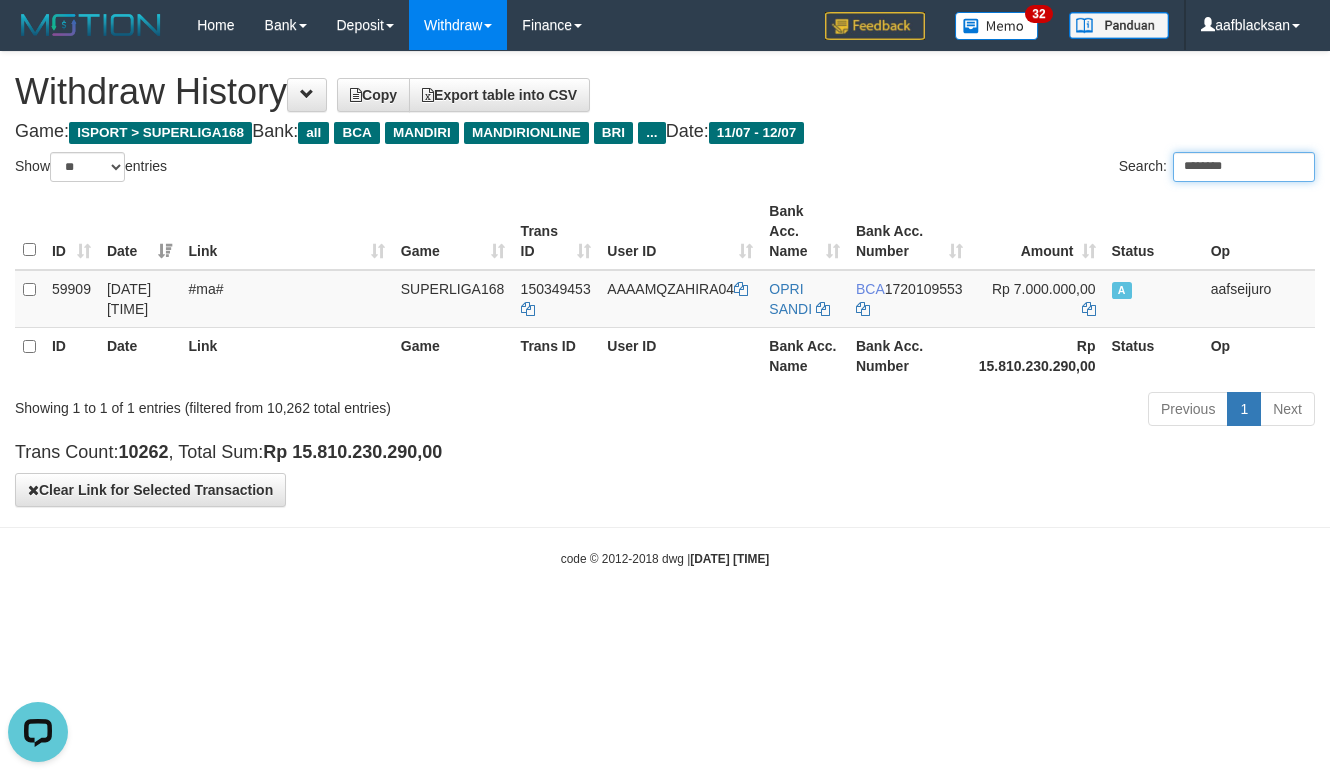 click on "********" at bounding box center [1244, 167] 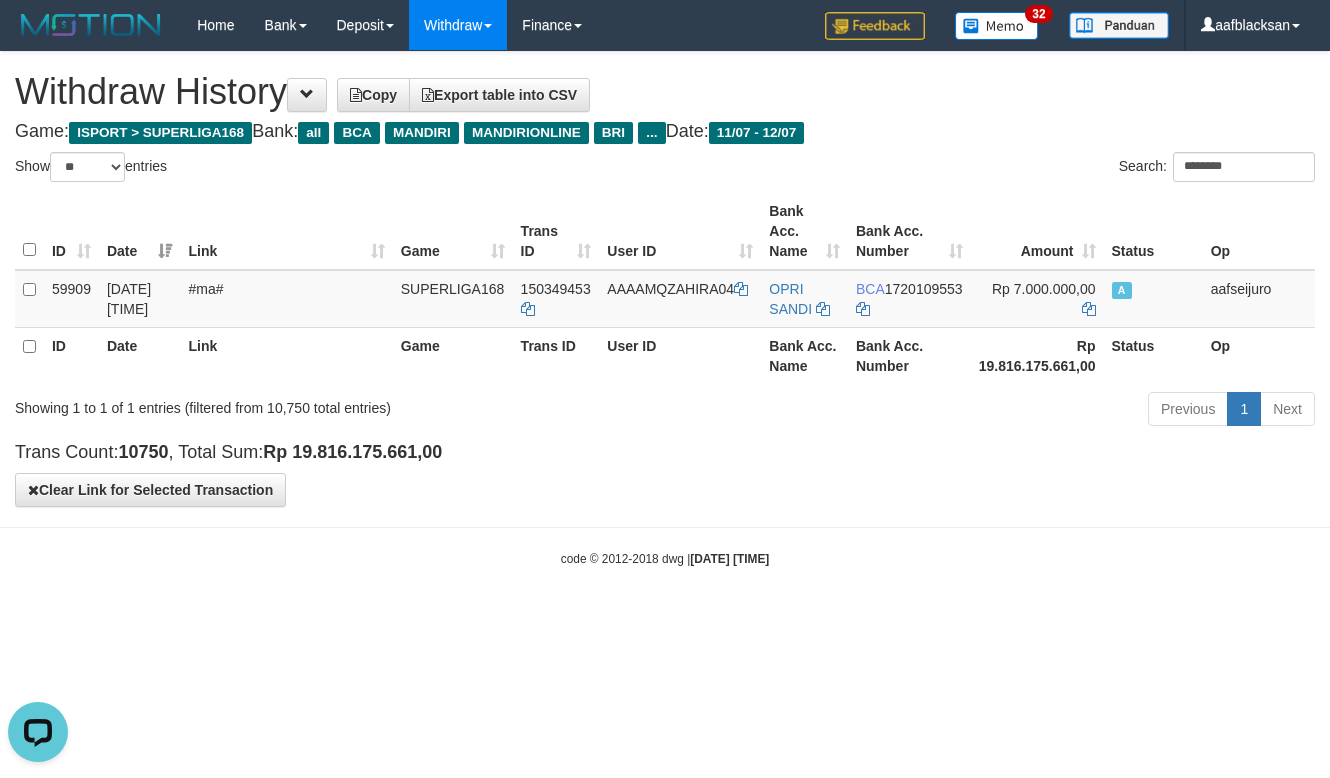 click on "[DATE] [TIME]" at bounding box center (729, 559) 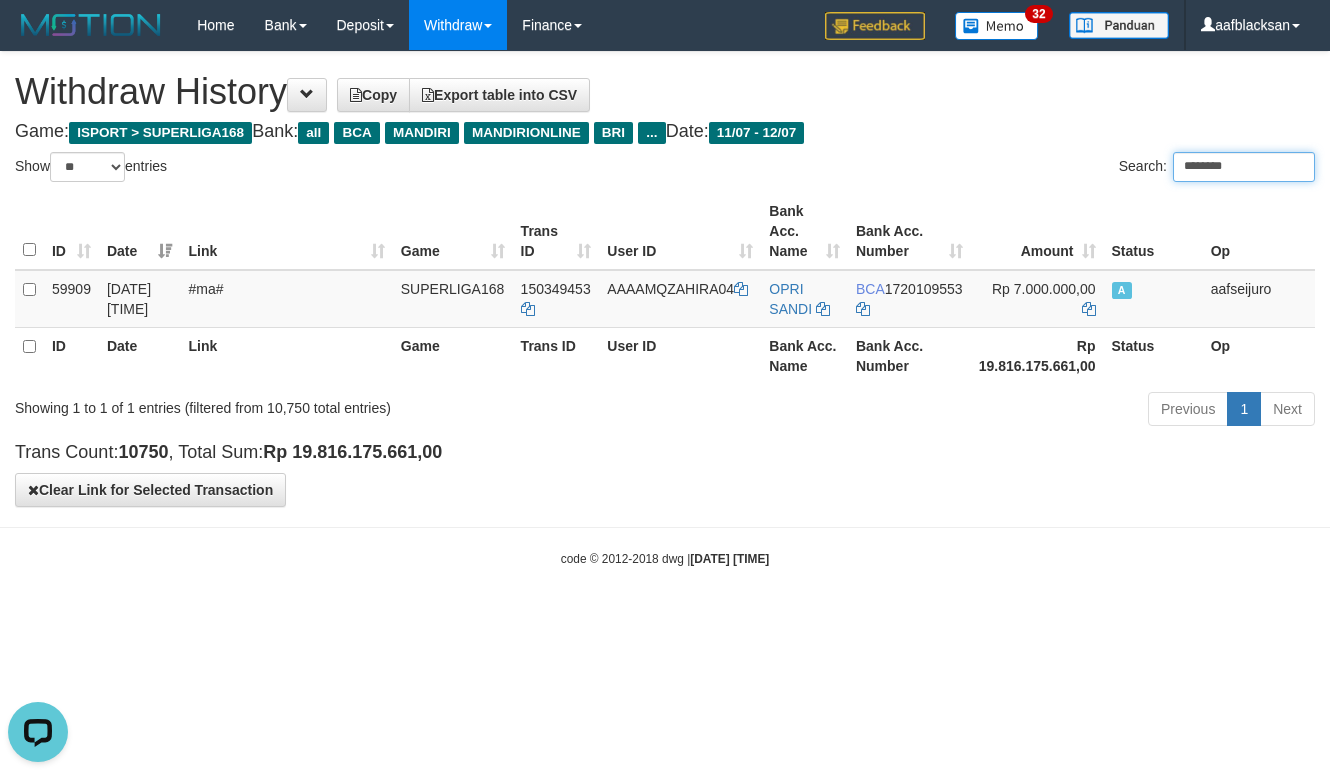 click on "********" at bounding box center (1244, 167) 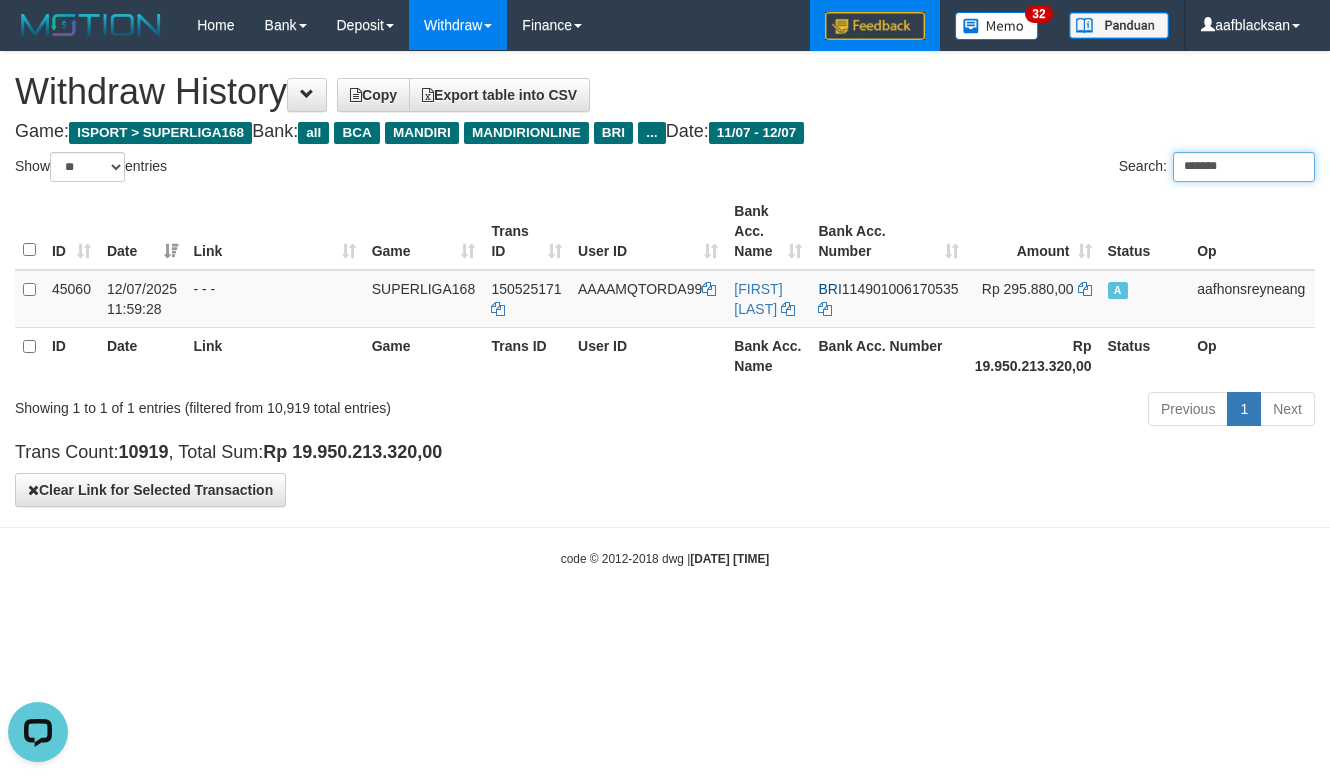 type on "*******" 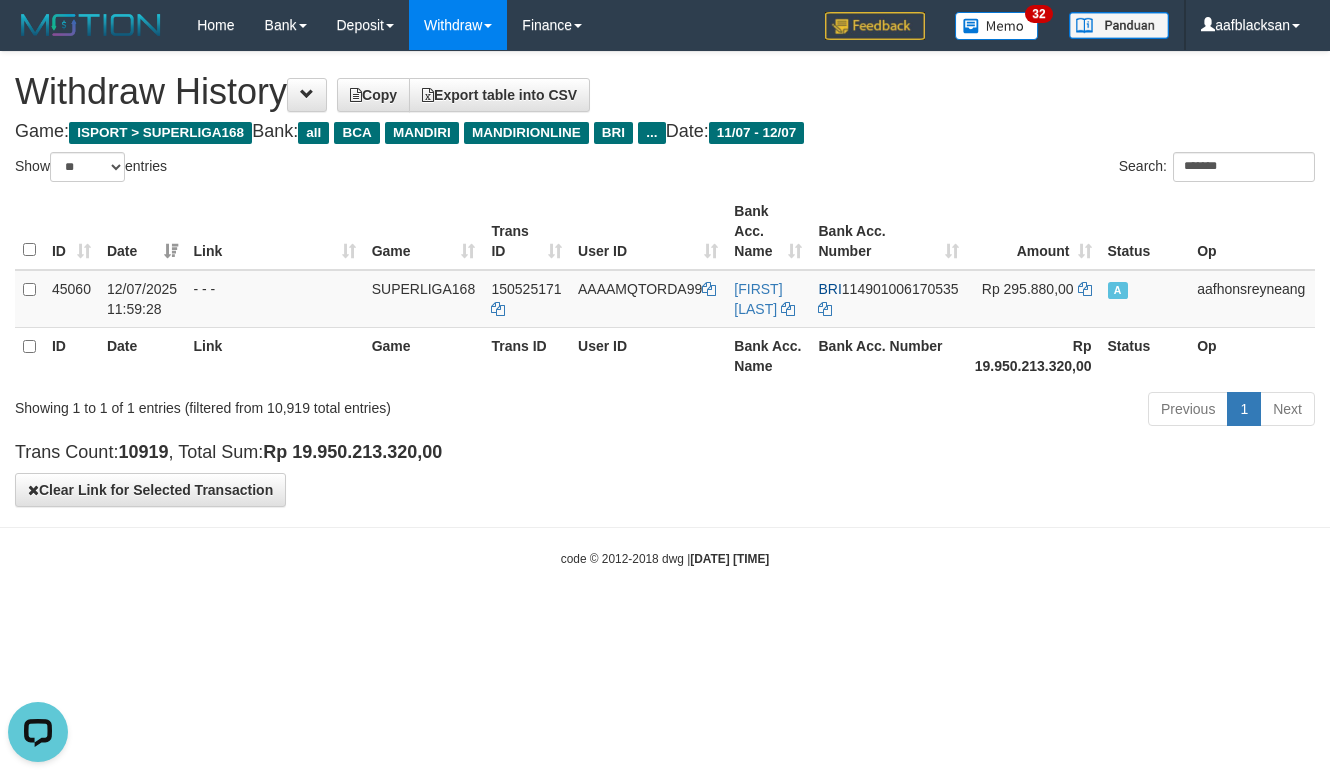 click on "**********" at bounding box center [665, 279] 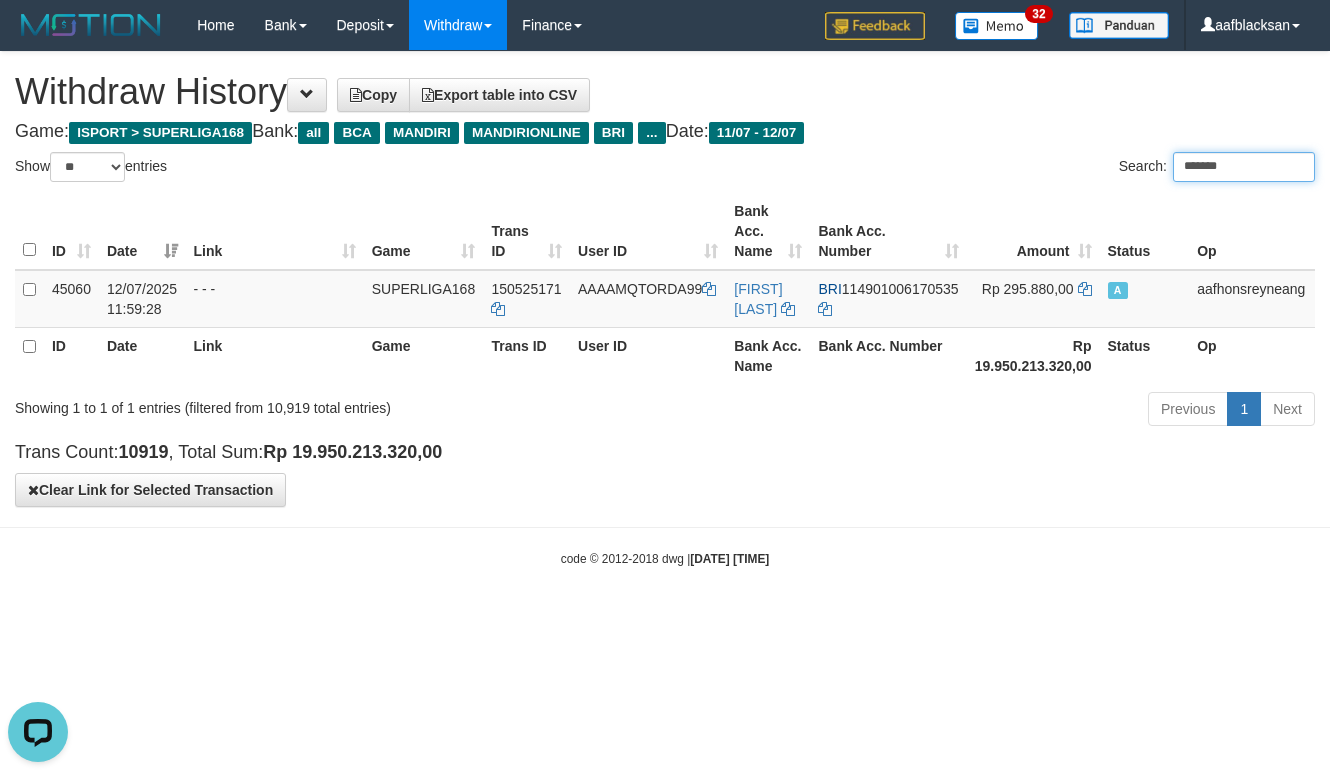 click on "*******" at bounding box center (1244, 167) 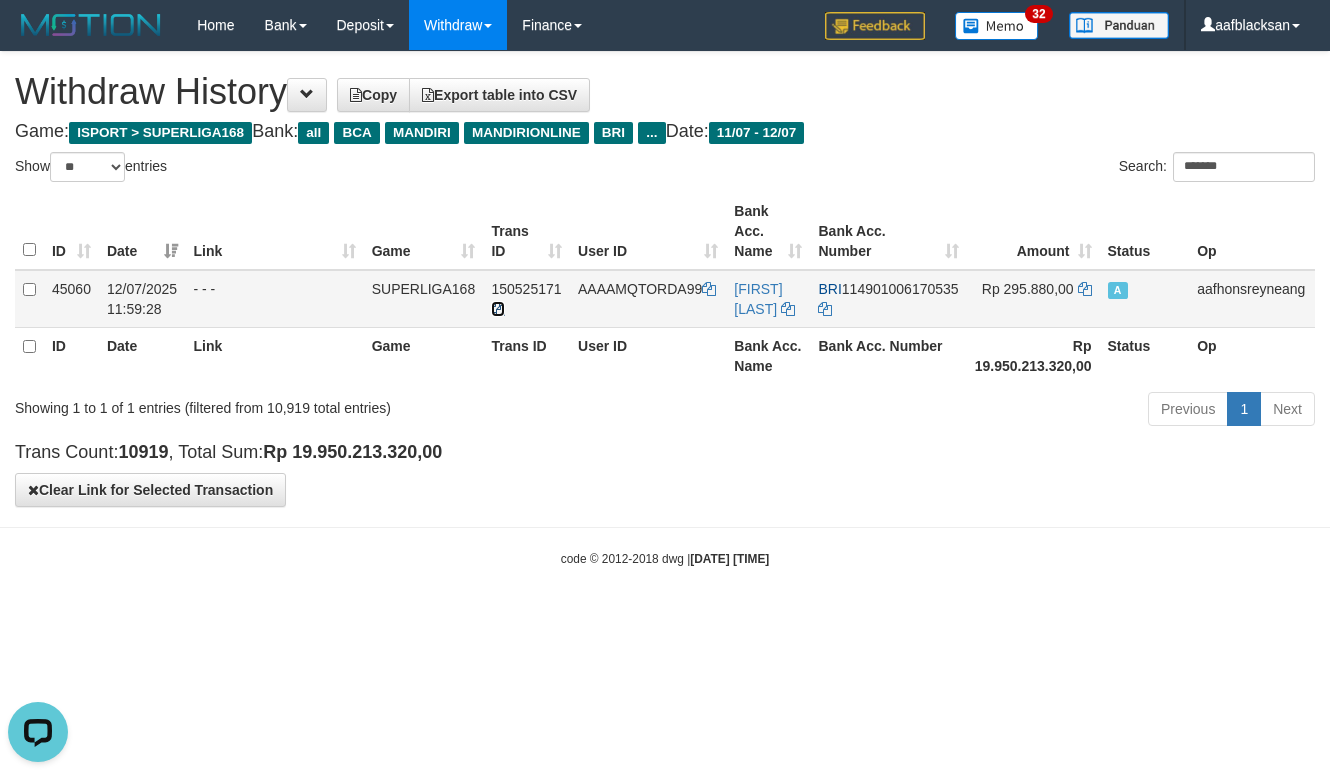 click at bounding box center (498, 309) 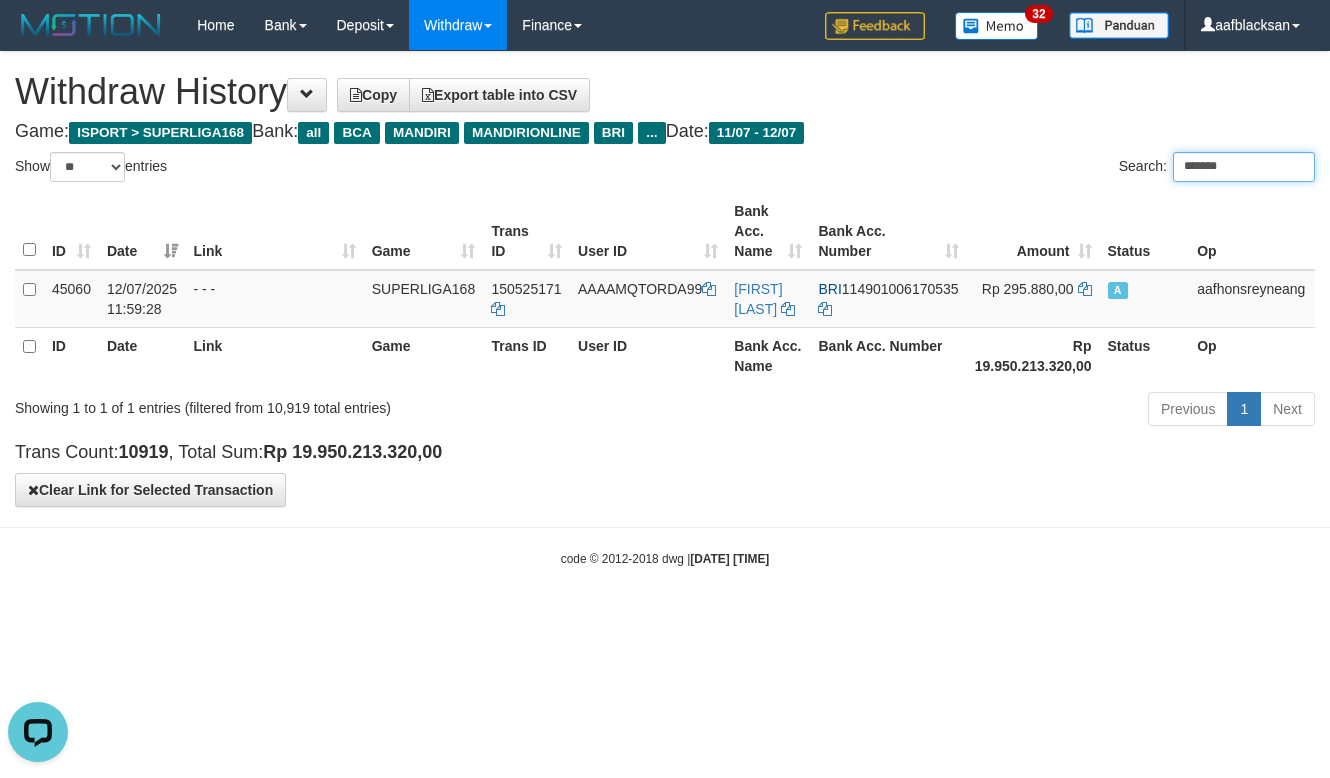 click on "*******" at bounding box center [1244, 167] 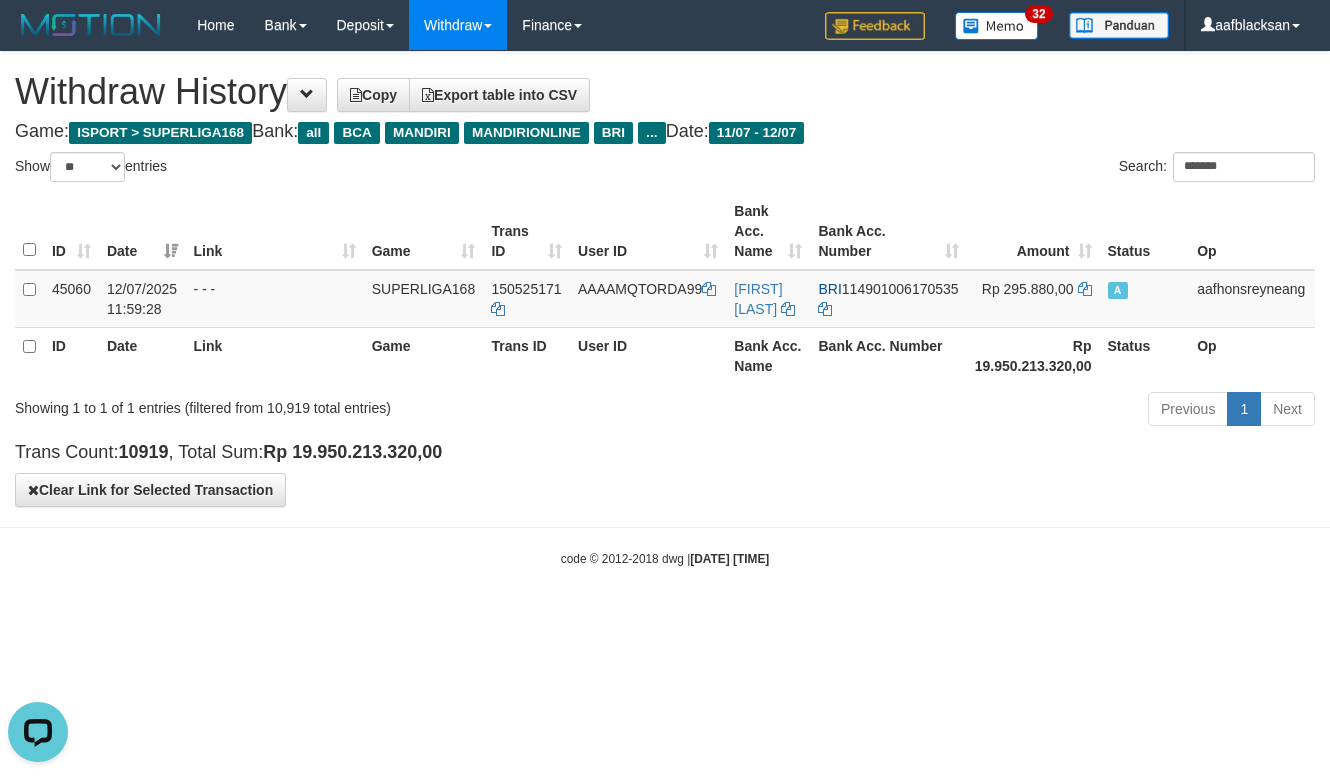 click on "**********" at bounding box center (665, 279) 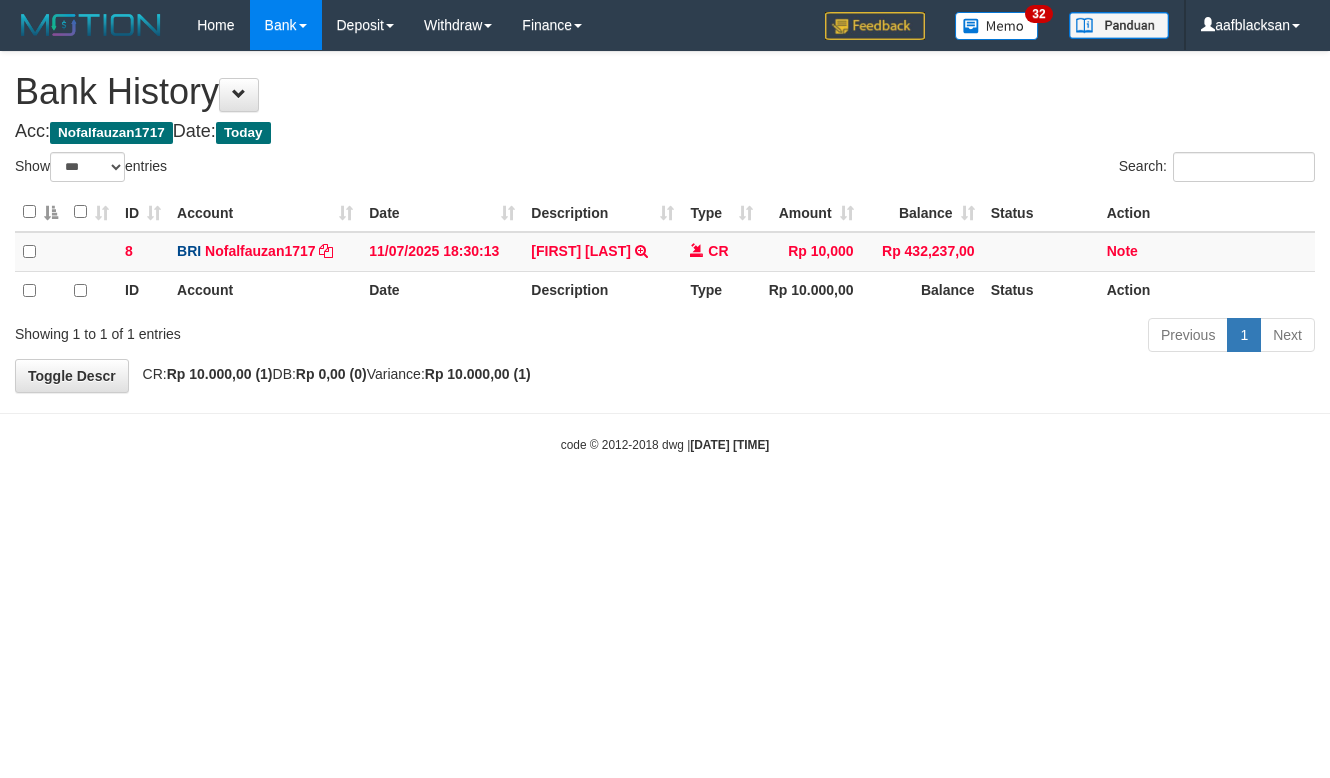 select on "***" 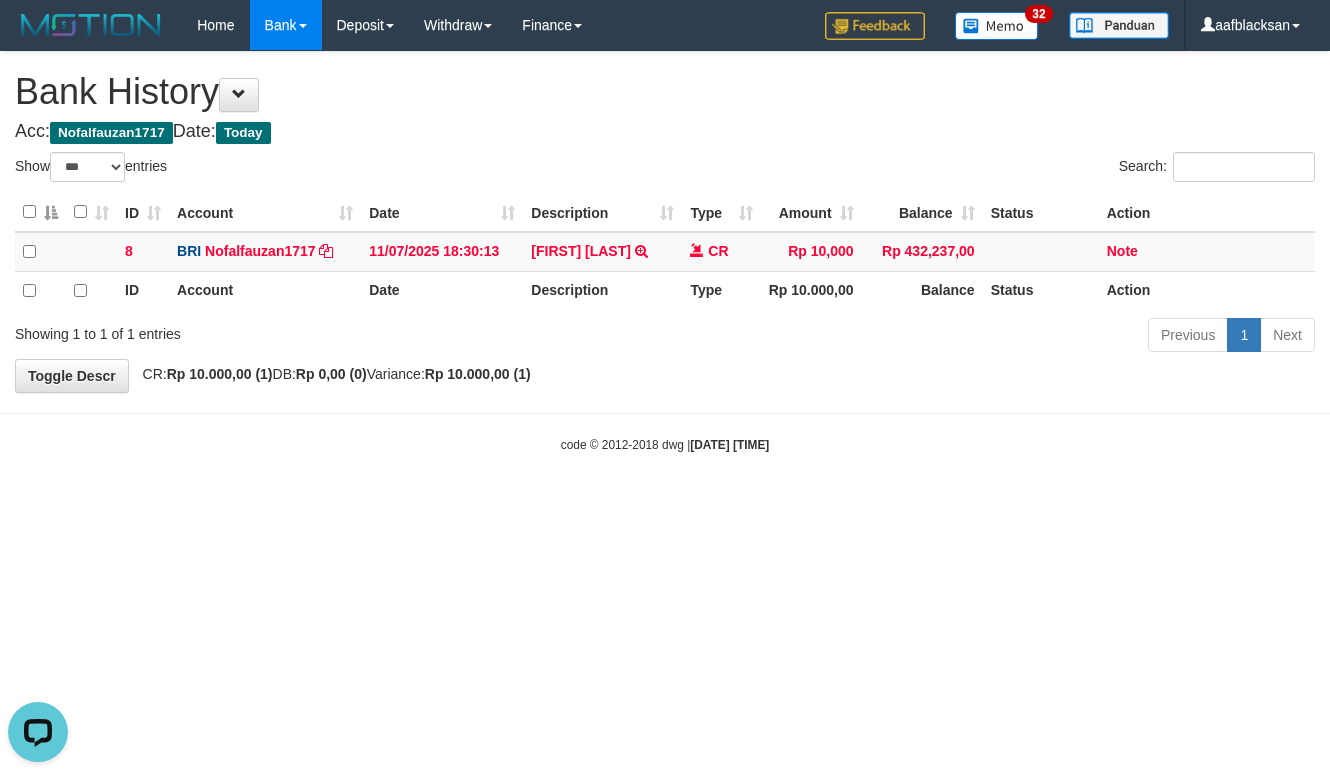 scroll, scrollTop: 0, scrollLeft: 0, axis: both 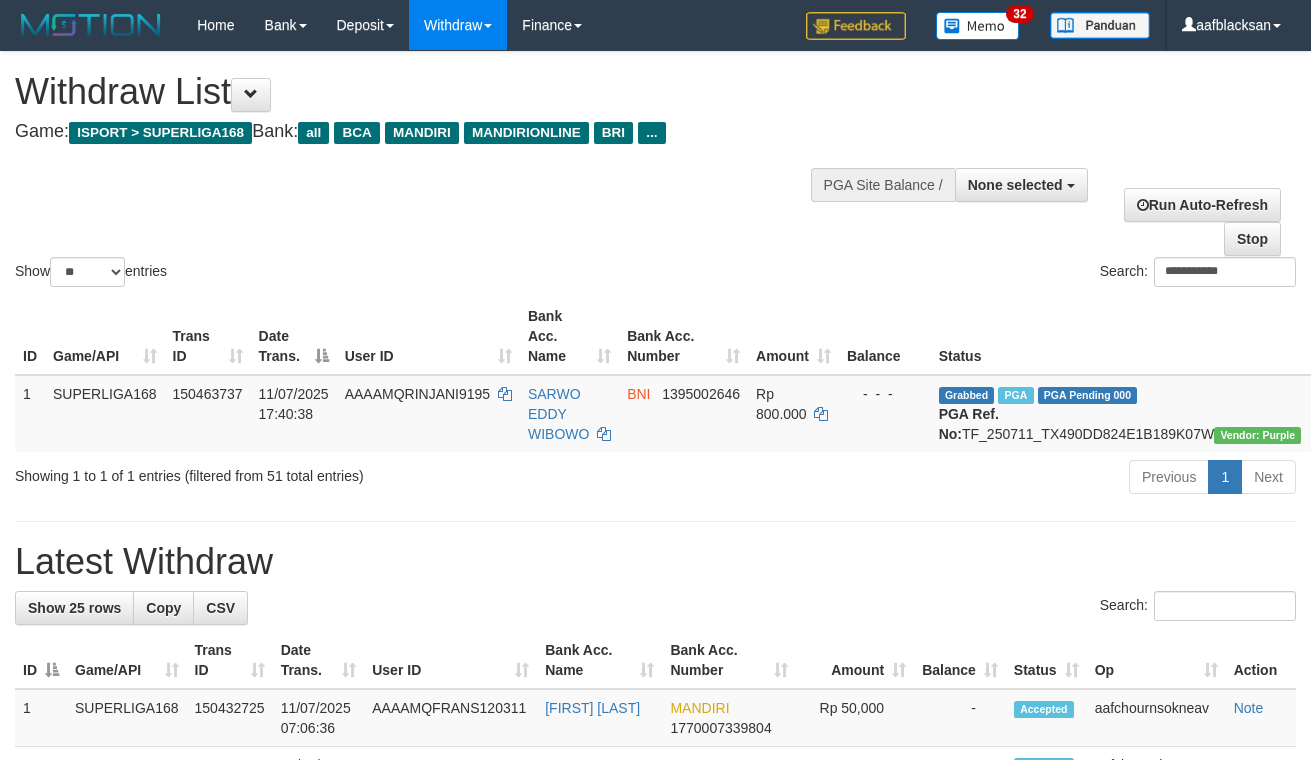 select 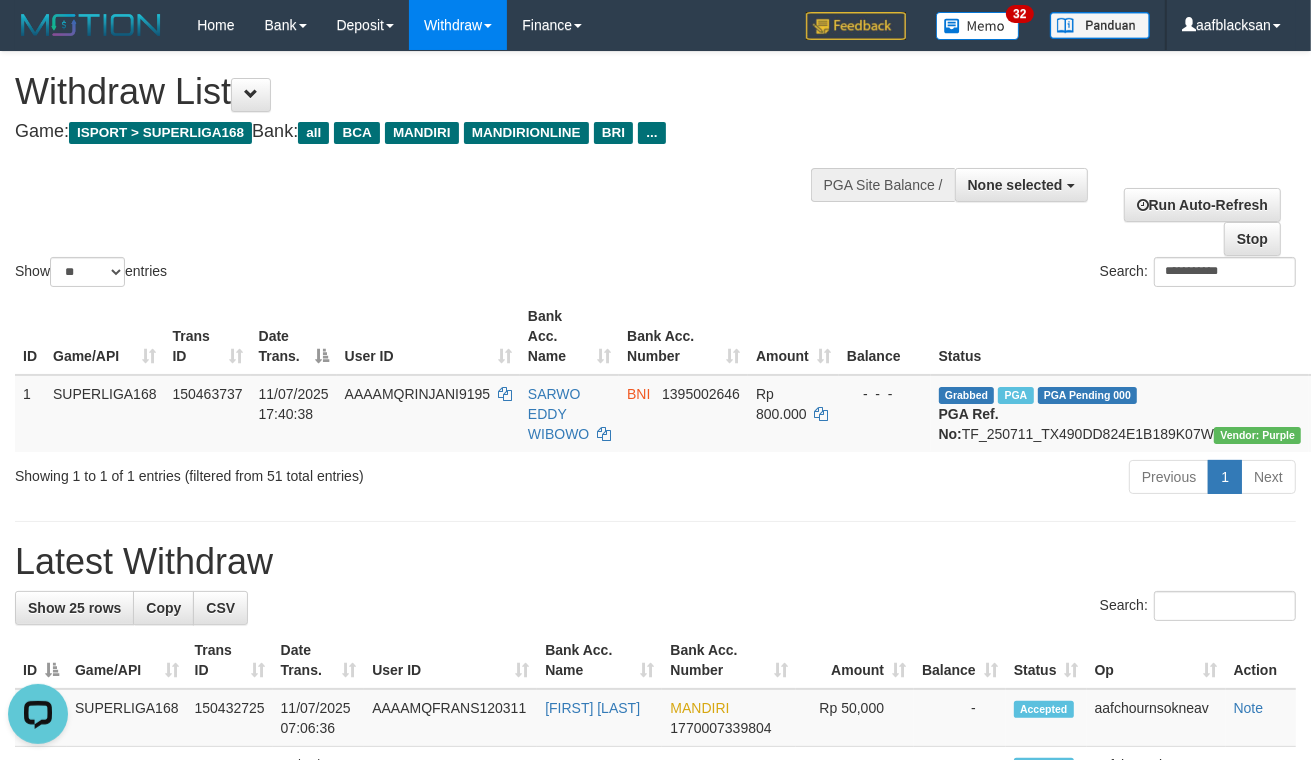scroll, scrollTop: 0, scrollLeft: 0, axis: both 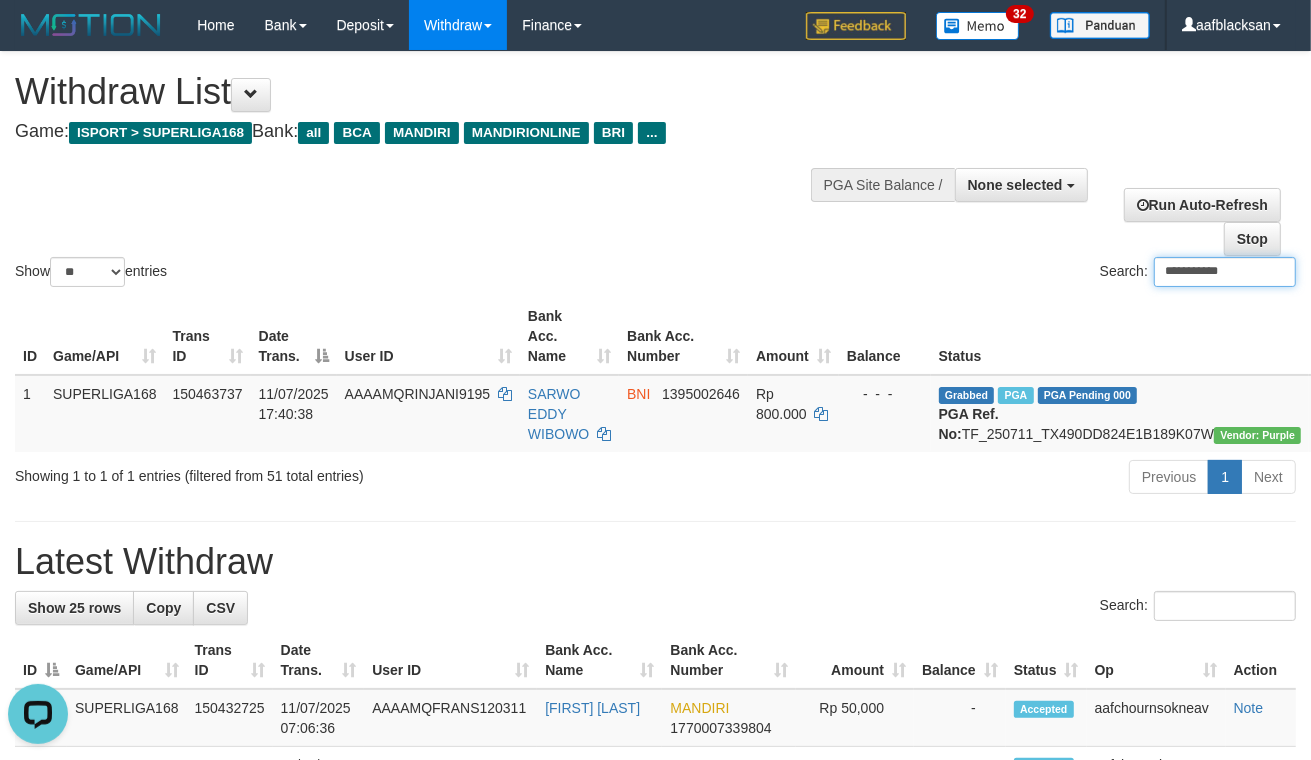 click on "**********" at bounding box center (1225, 272) 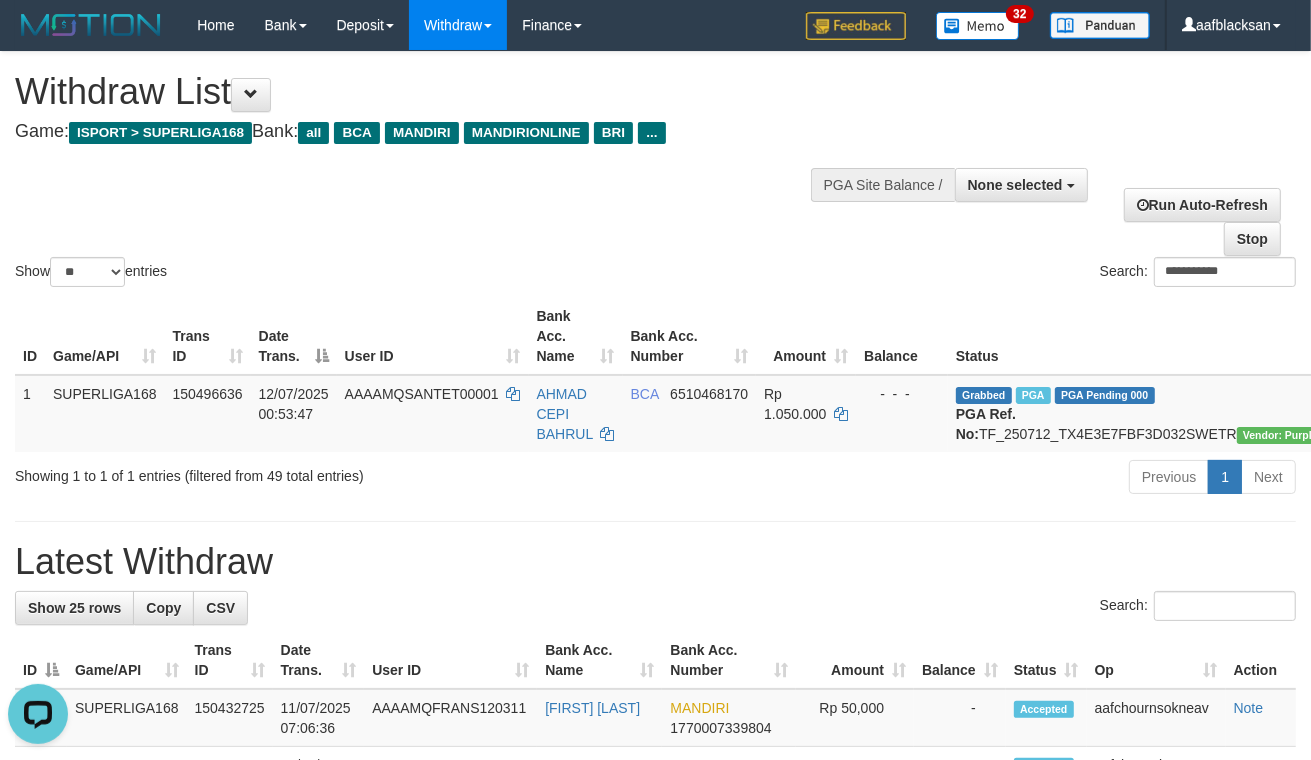 click on "**********" at bounding box center [655, 1150] 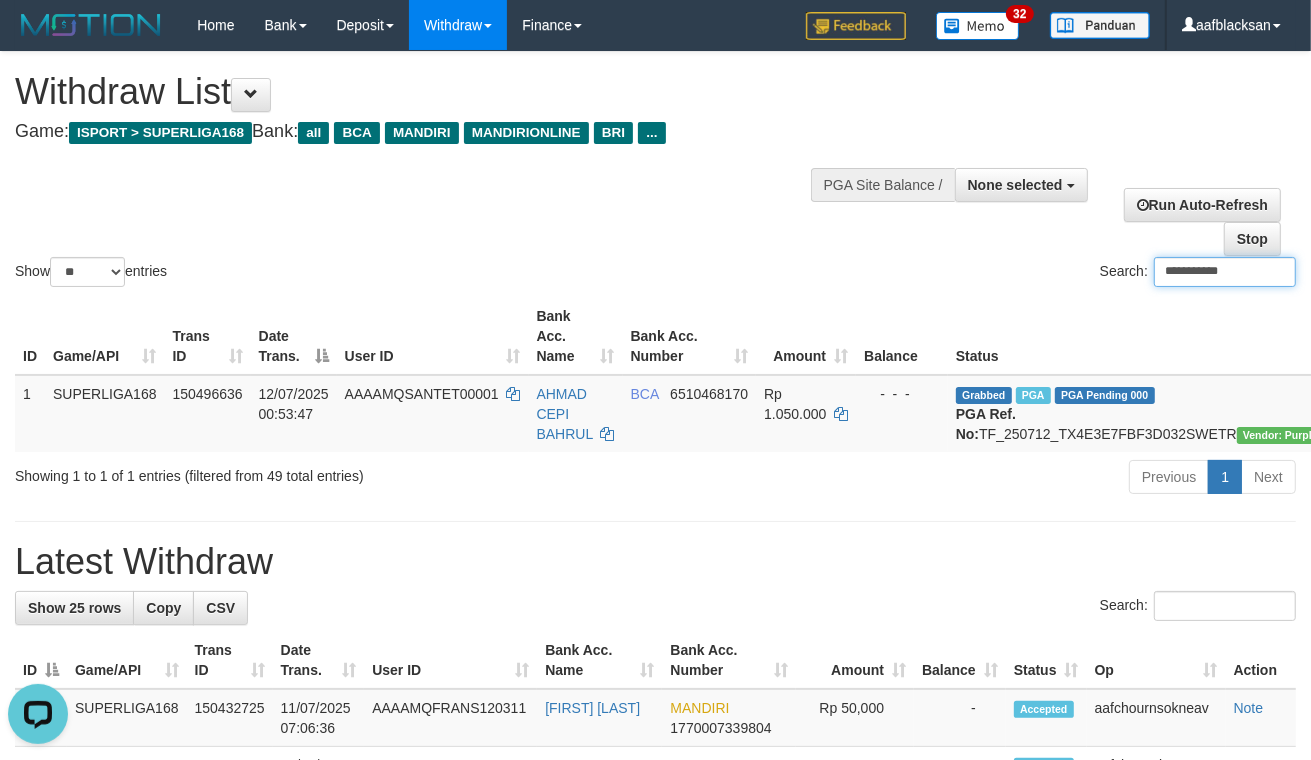 click on "**********" at bounding box center [1225, 272] 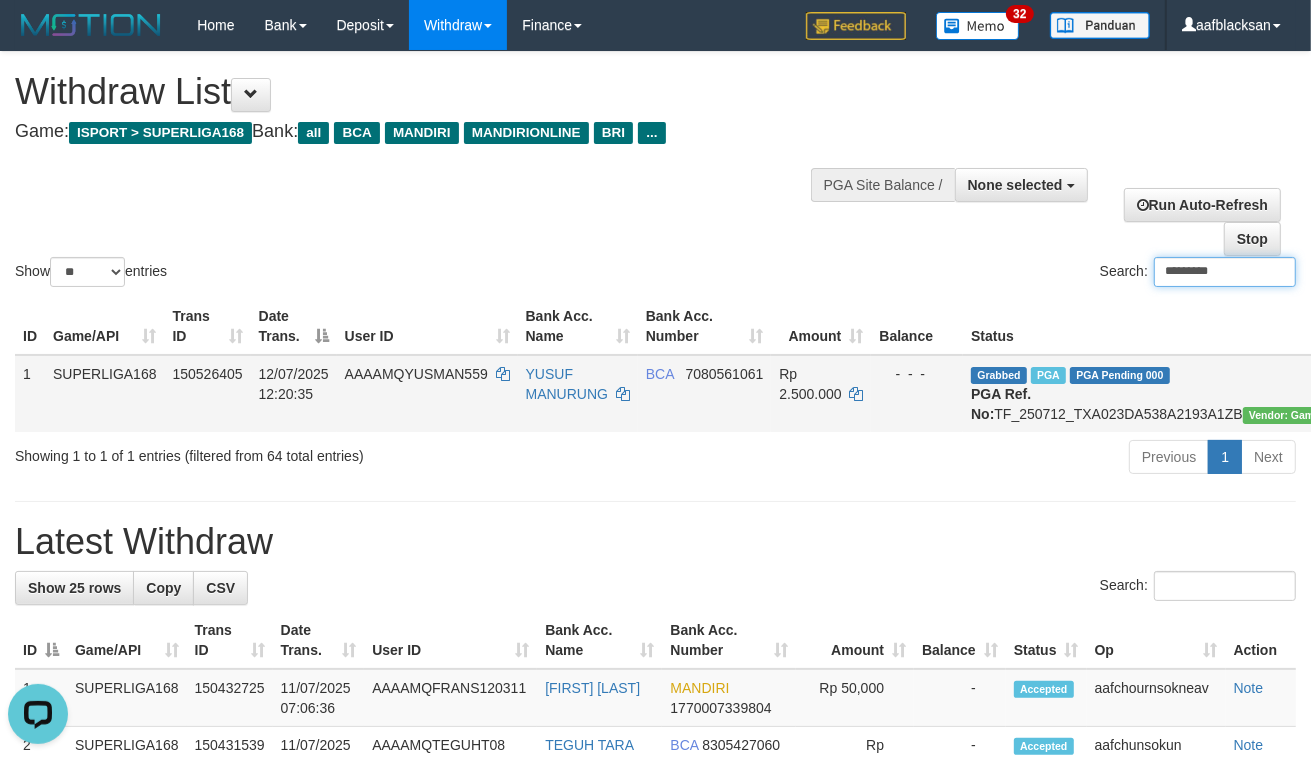 type on "*********" 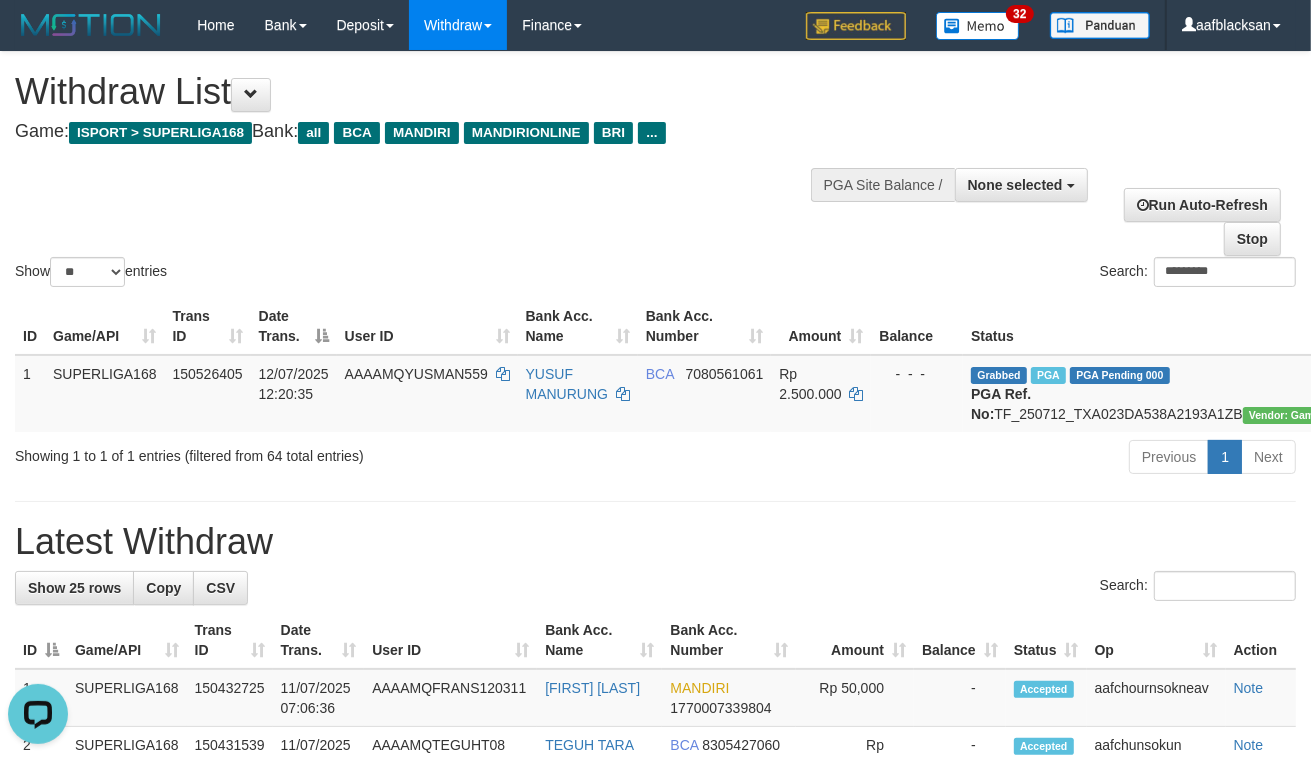 click on "Latest Withdraw" at bounding box center [655, 542] 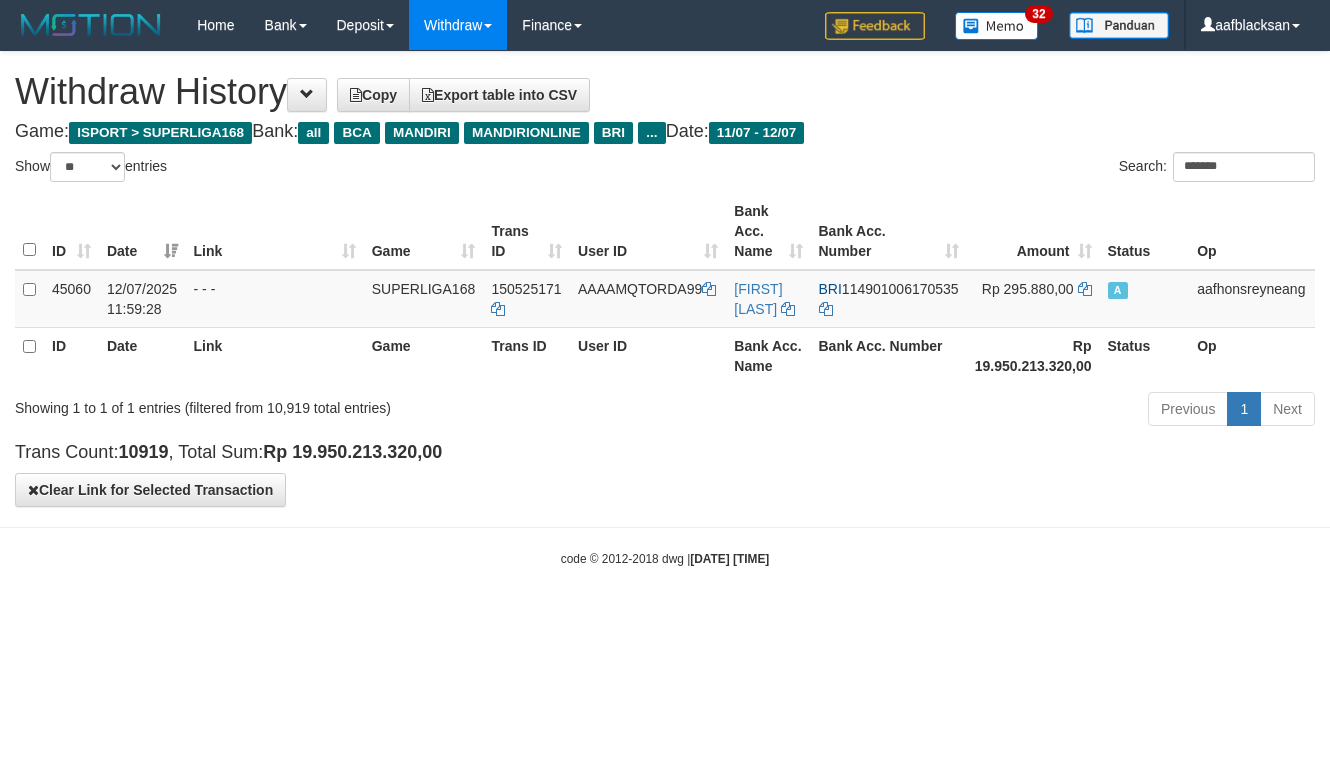 select on "**" 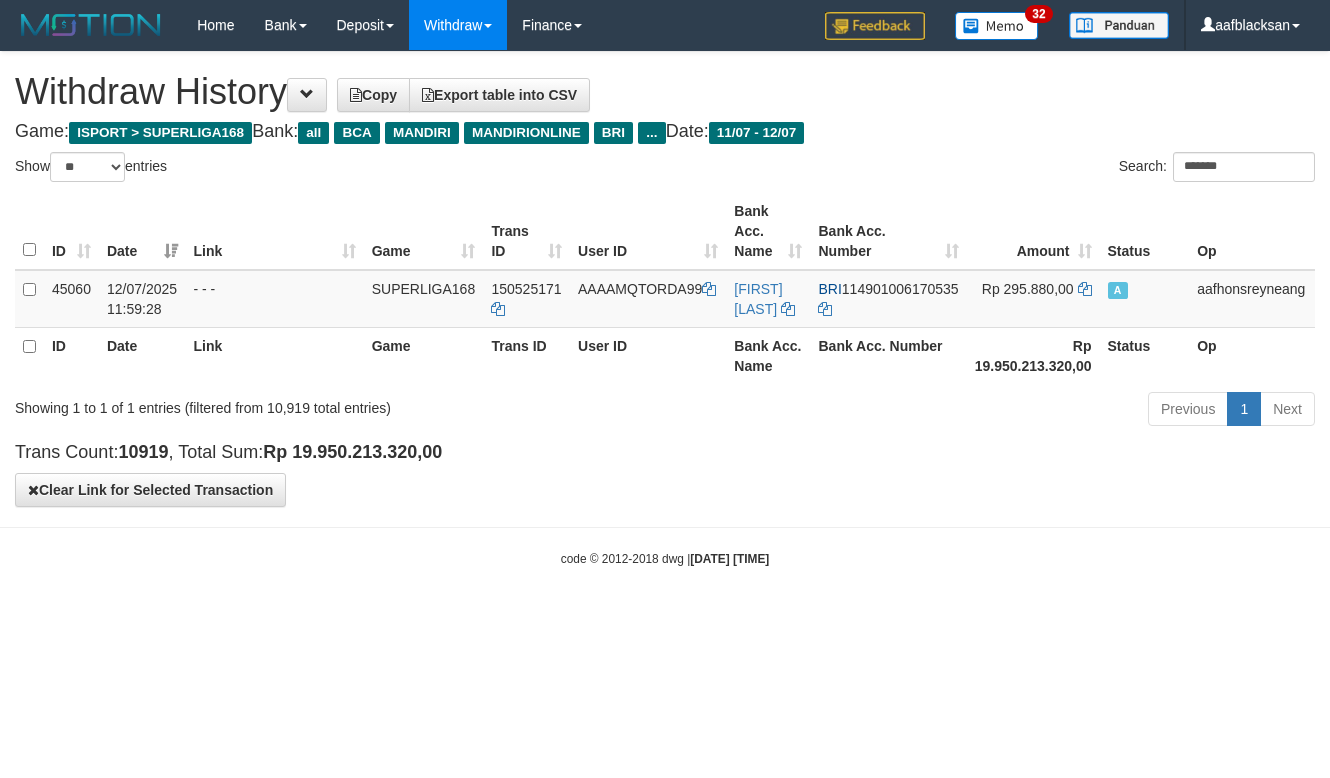 scroll, scrollTop: 0, scrollLeft: 0, axis: both 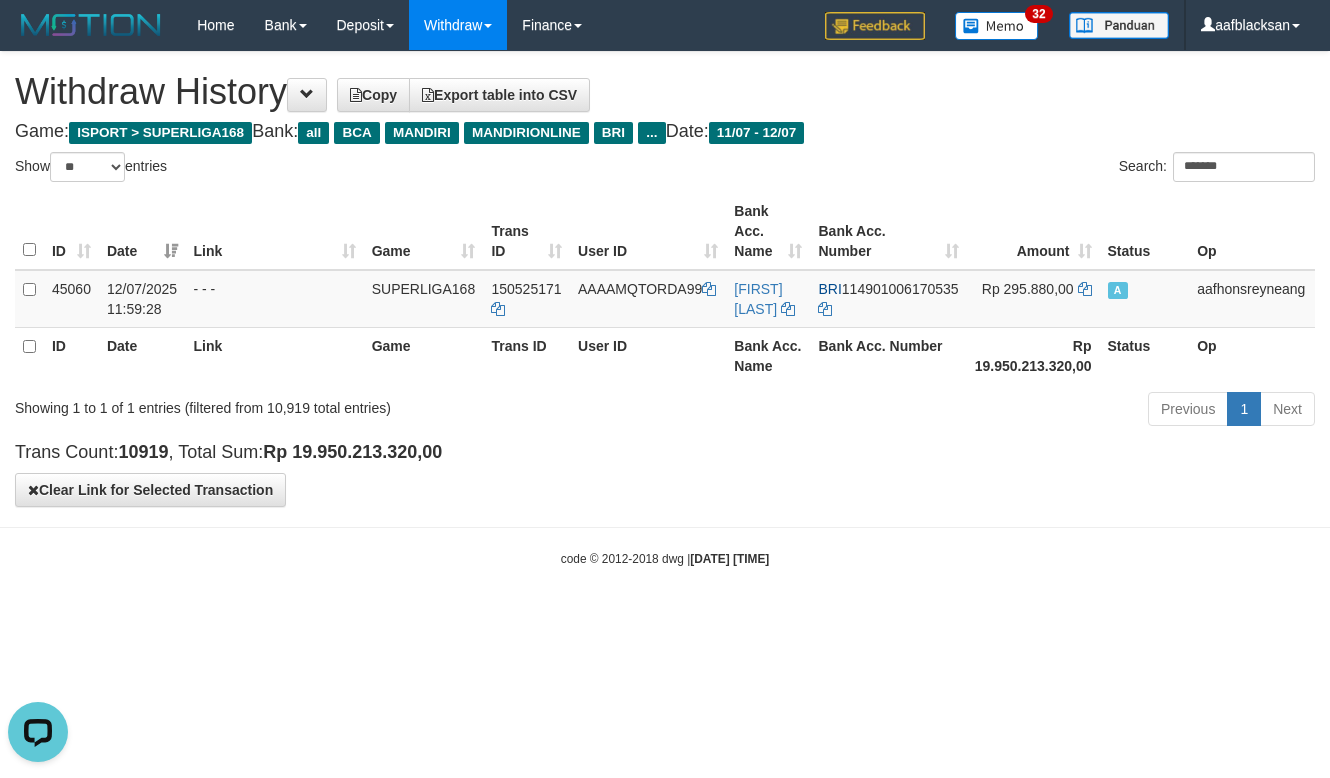 click on "*******" at bounding box center [1244, 167] 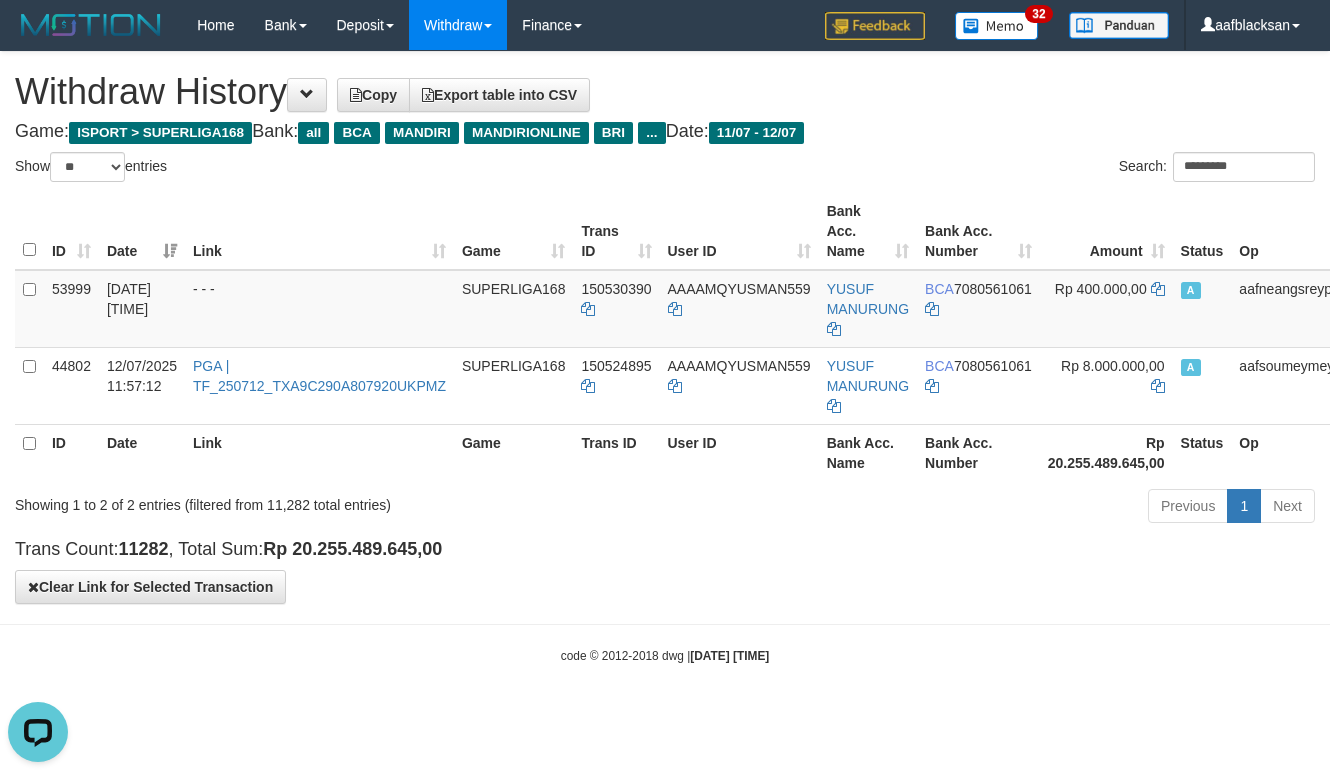 click on "Game:   ISPORT > SUPERLIGA168    		Bank:   all   BCA   MANDIRI   MANDIRIONLINE   BRI   ...    		Date:  11/07 - 12/07" at bounding box center [665, 132] 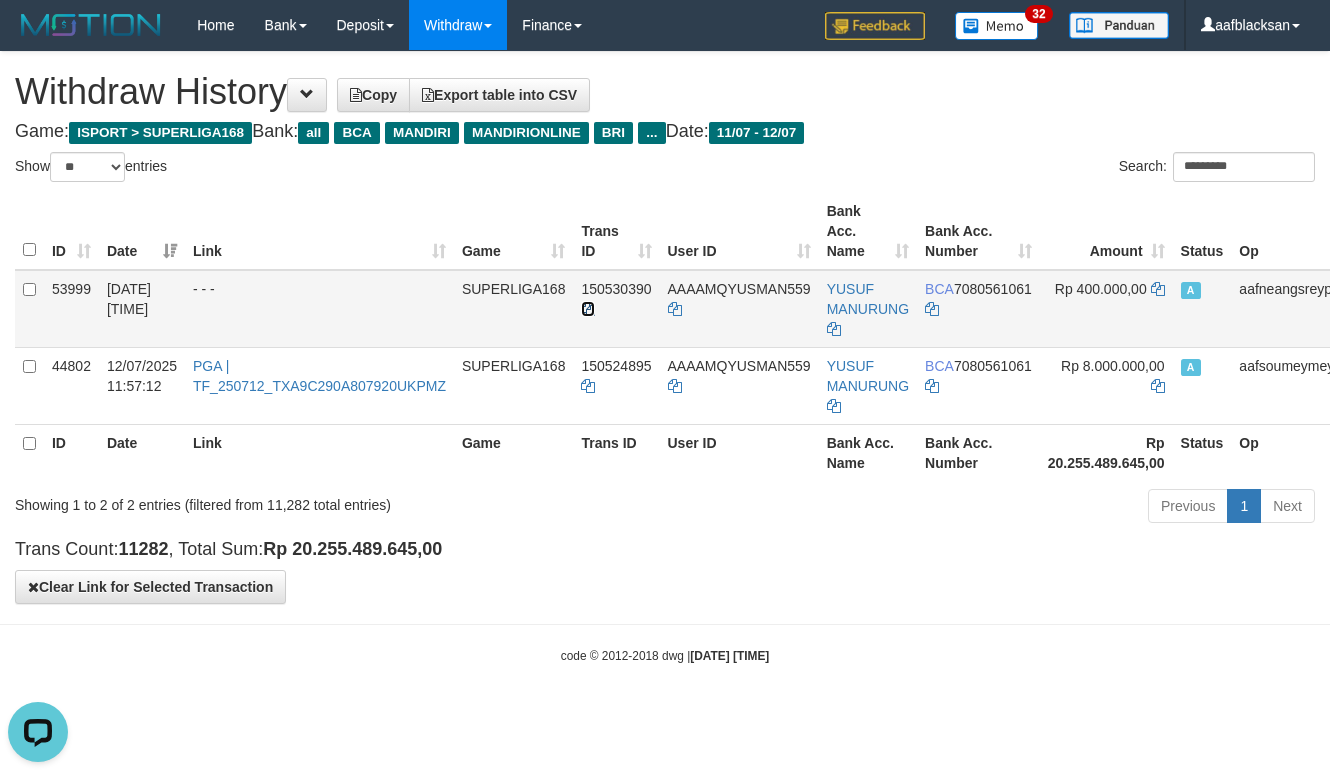 click at bounding box center (588, 309) 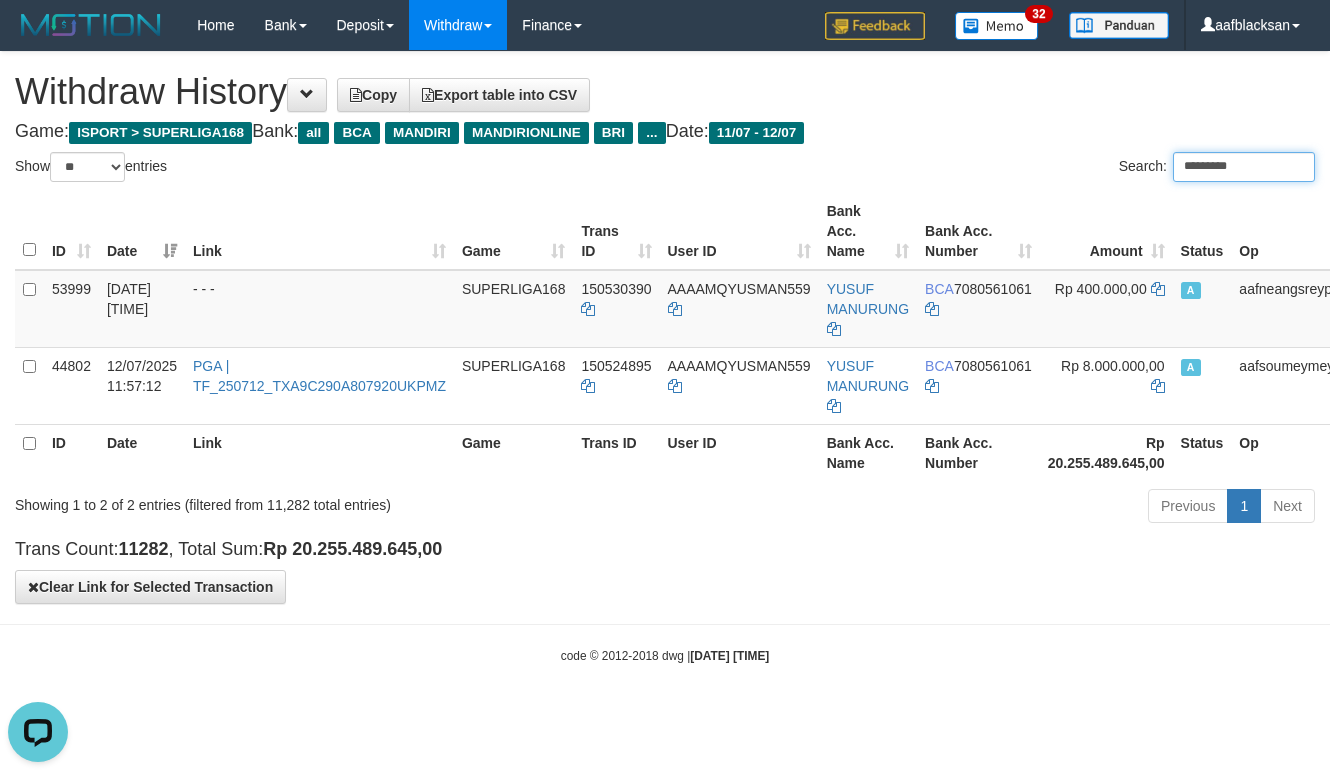 click on "*********" at bounding box center (1244, 167) 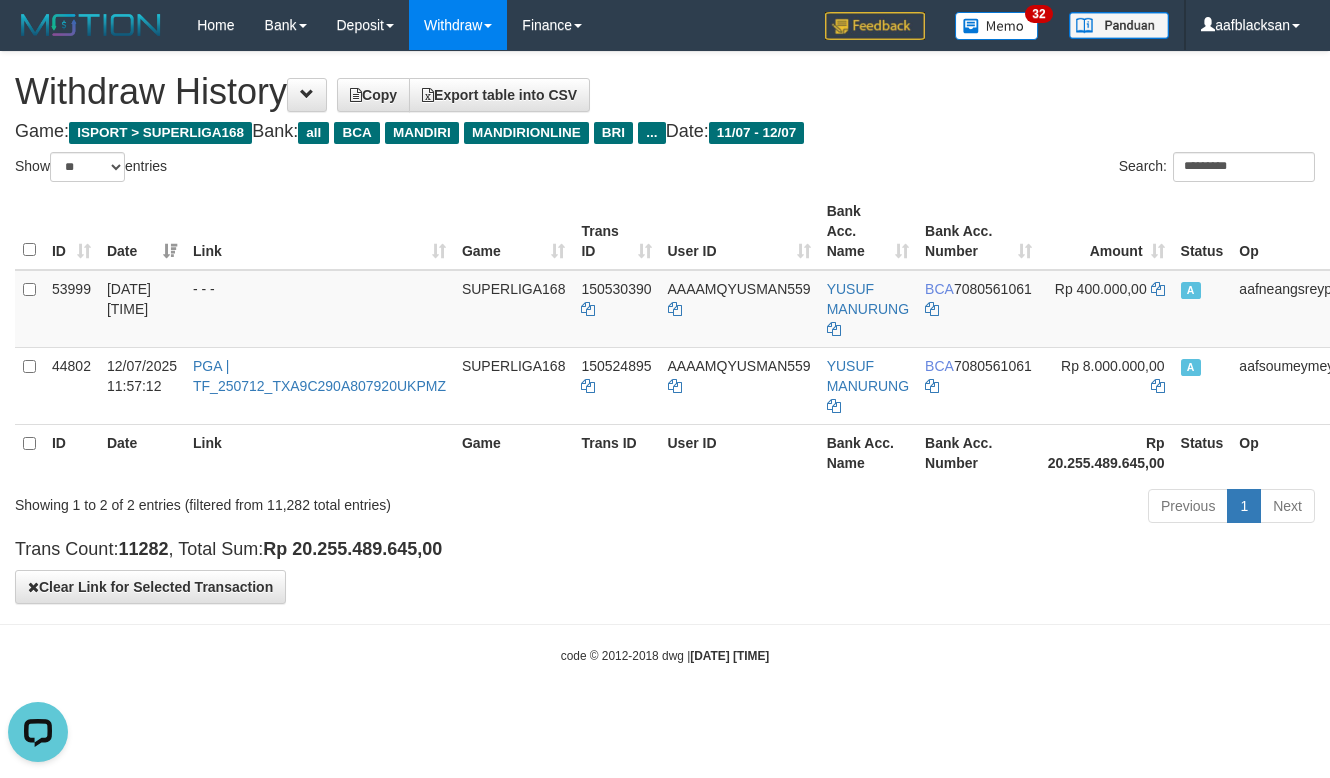 drag, startPoint x: 575, startPoint y: 601, endPoint x: 657, endPoint y: 571, distance: 87.31552 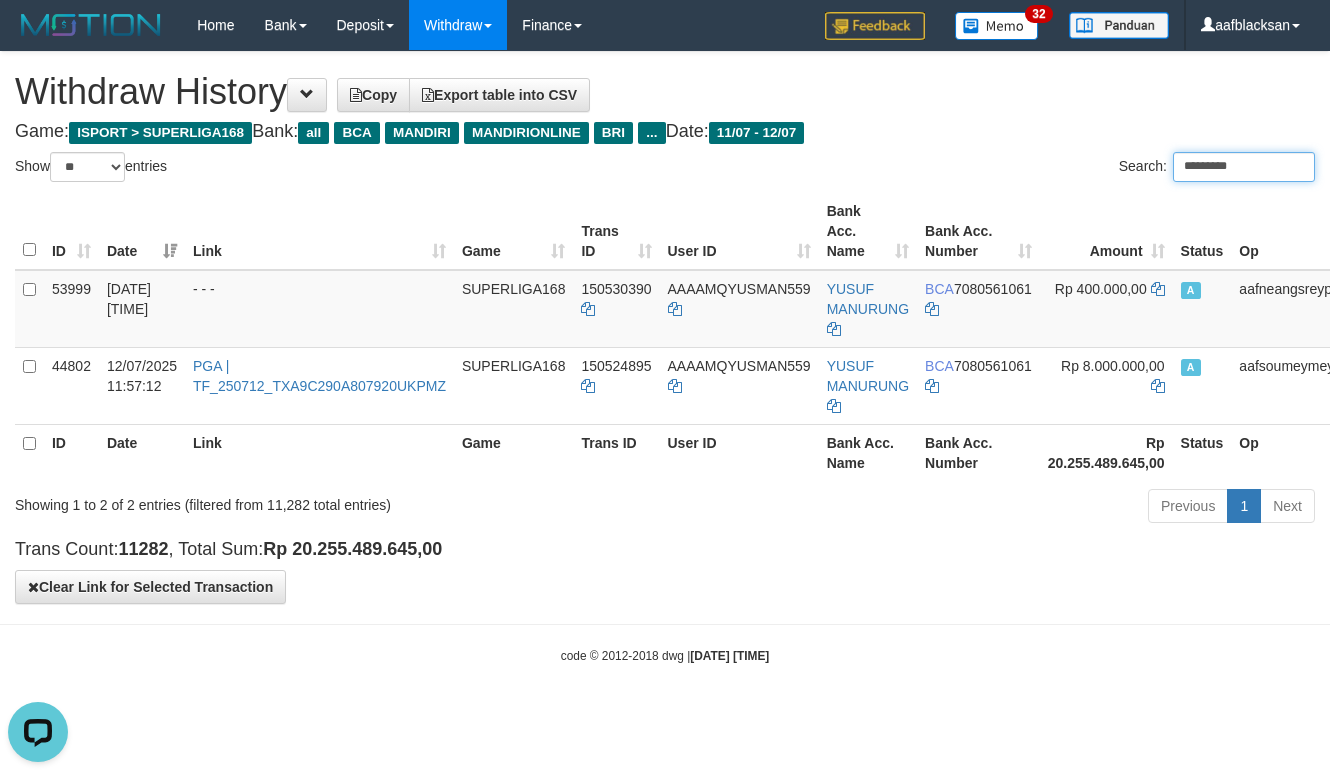 click on "*********" at bounding box center (1244, 167) 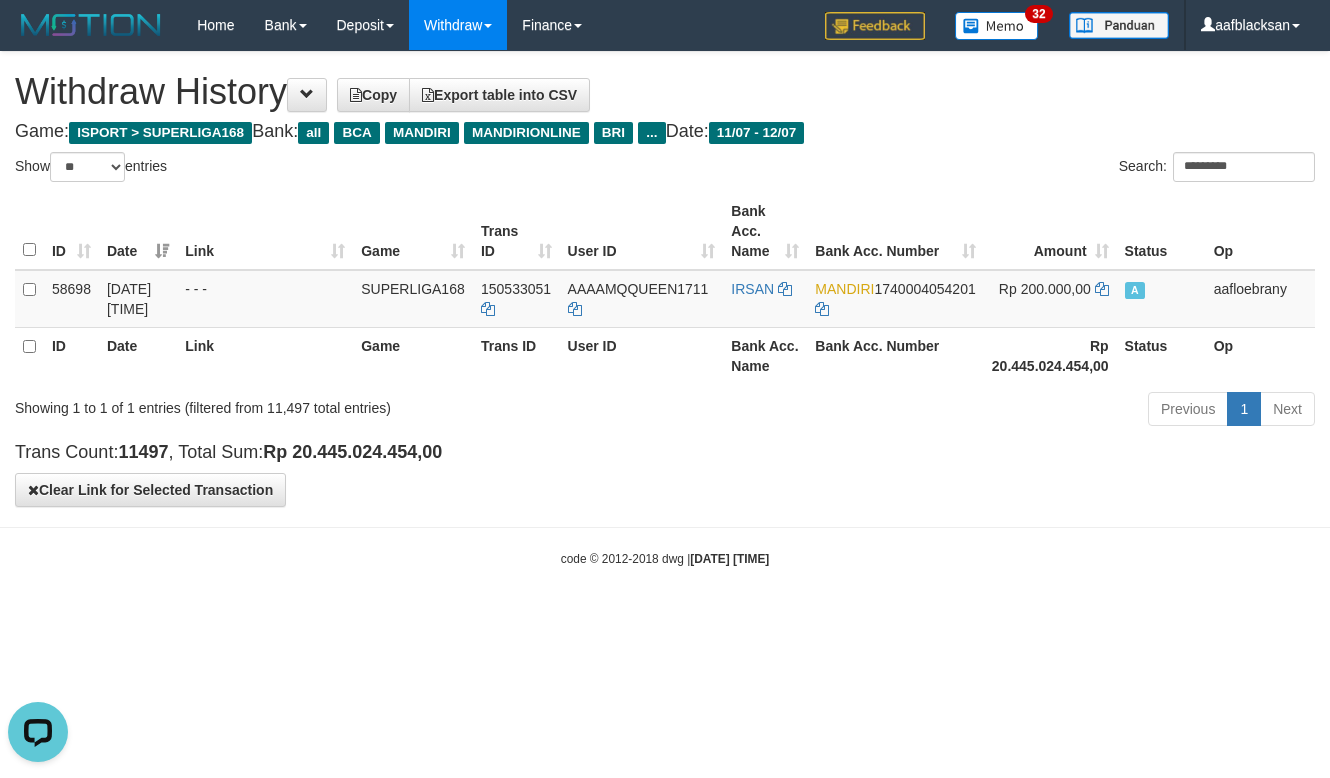 drag, startPoint x: 1023, startPoint y: 505, endPoint x: 1067, endPoint y: 472, distance: 55 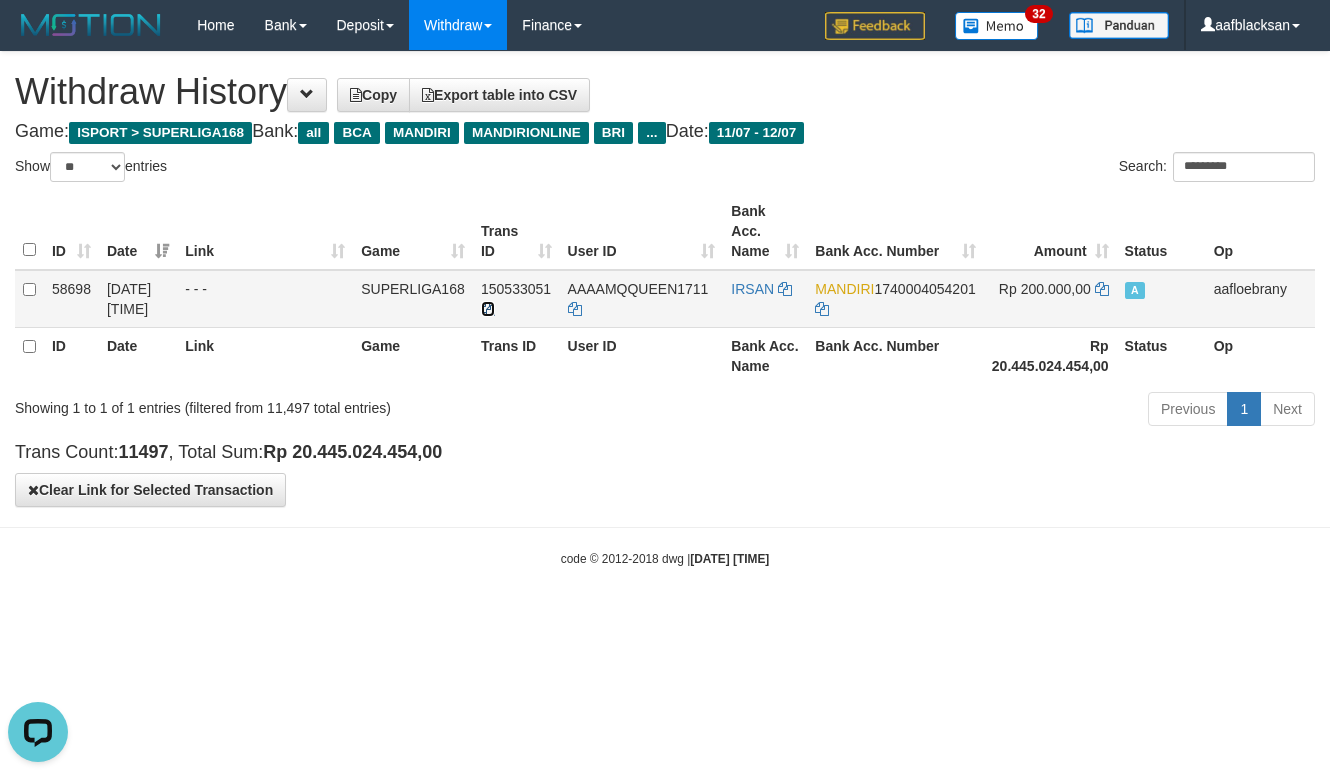 click at bounding box center [488, 309] 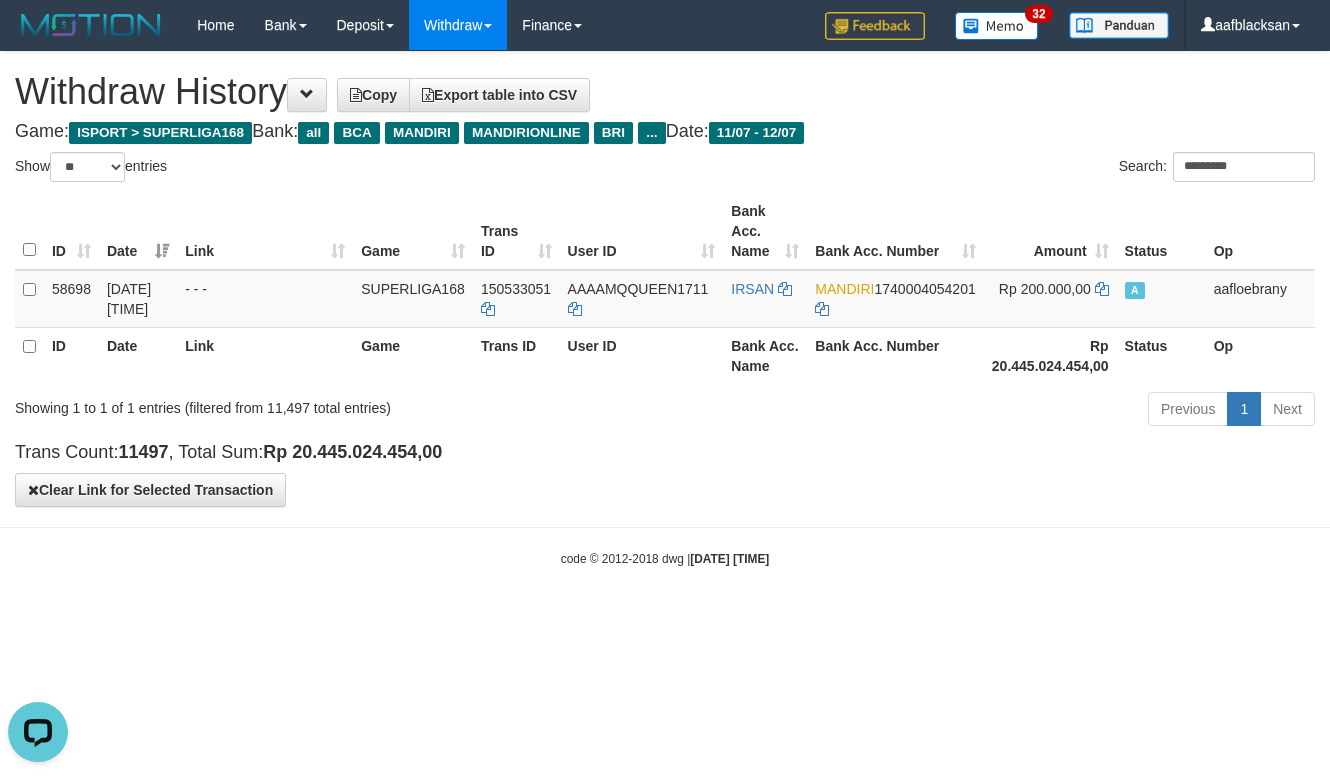 drag, startPoint x: 1022, startPoint y: 601, endPoint x: 1126, endPoint y: 581, distance: 105.90562 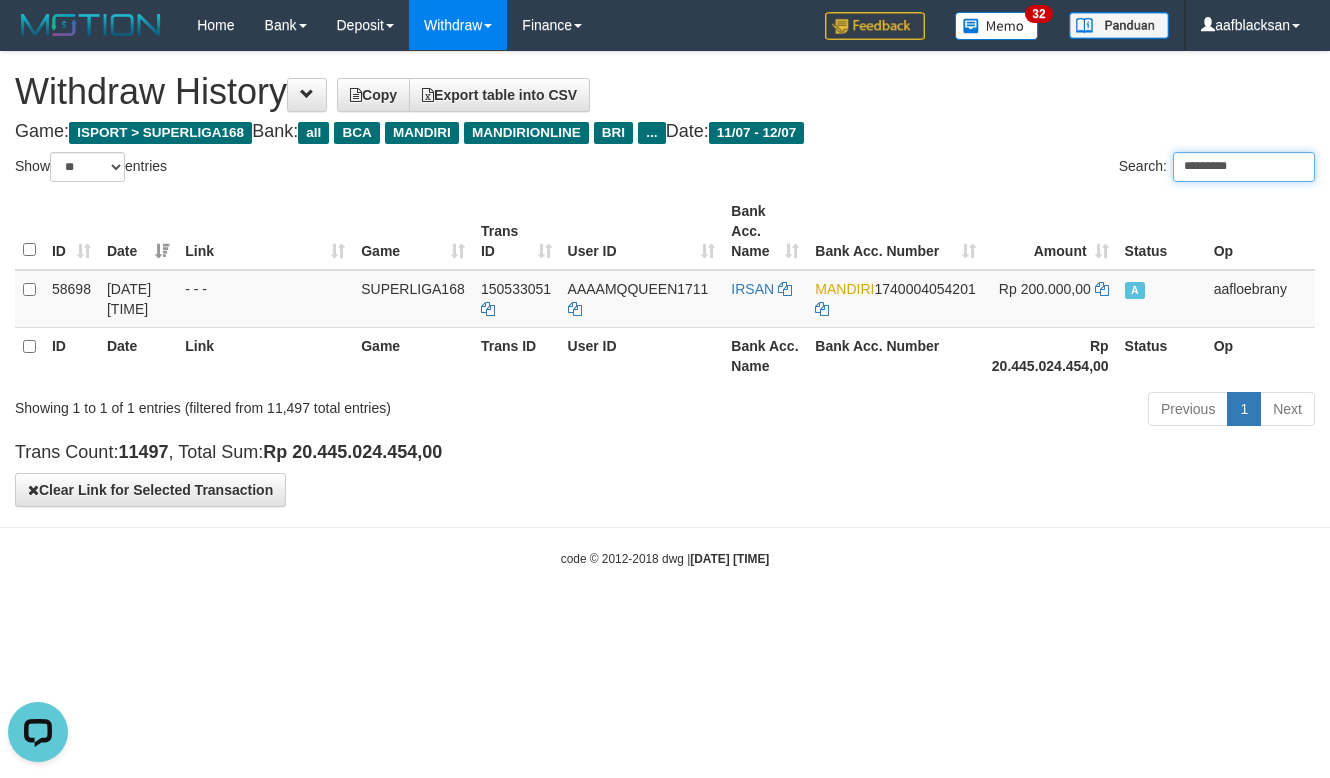 click on "*********" at bounding box center [1244, 167] 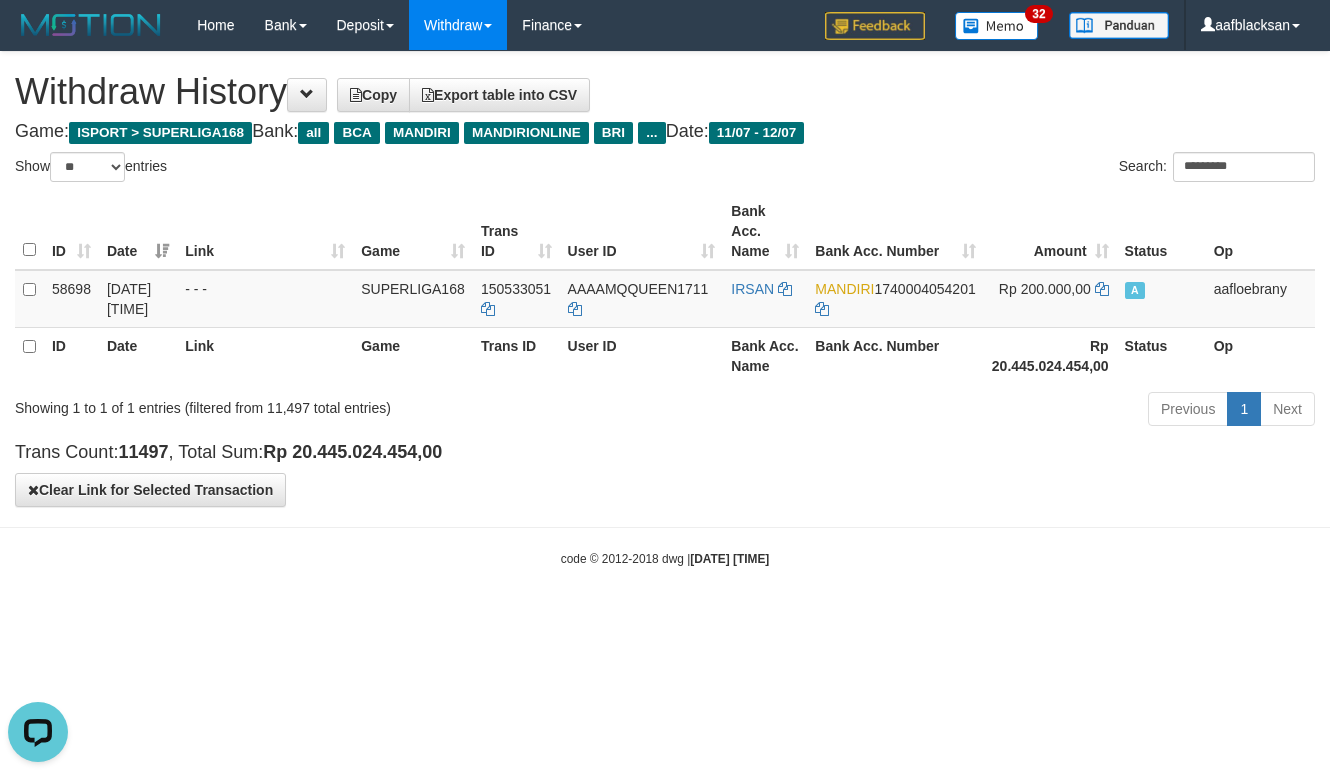 click on "Toggle navigation
Home
Bank
Mutasi Bank
Note Mutasi
Deposit
History
PGA History
Note DPS
Withdraw
WD List
Report Link
History
Finance
Financial Data
32" at bounding box center [665, 309] 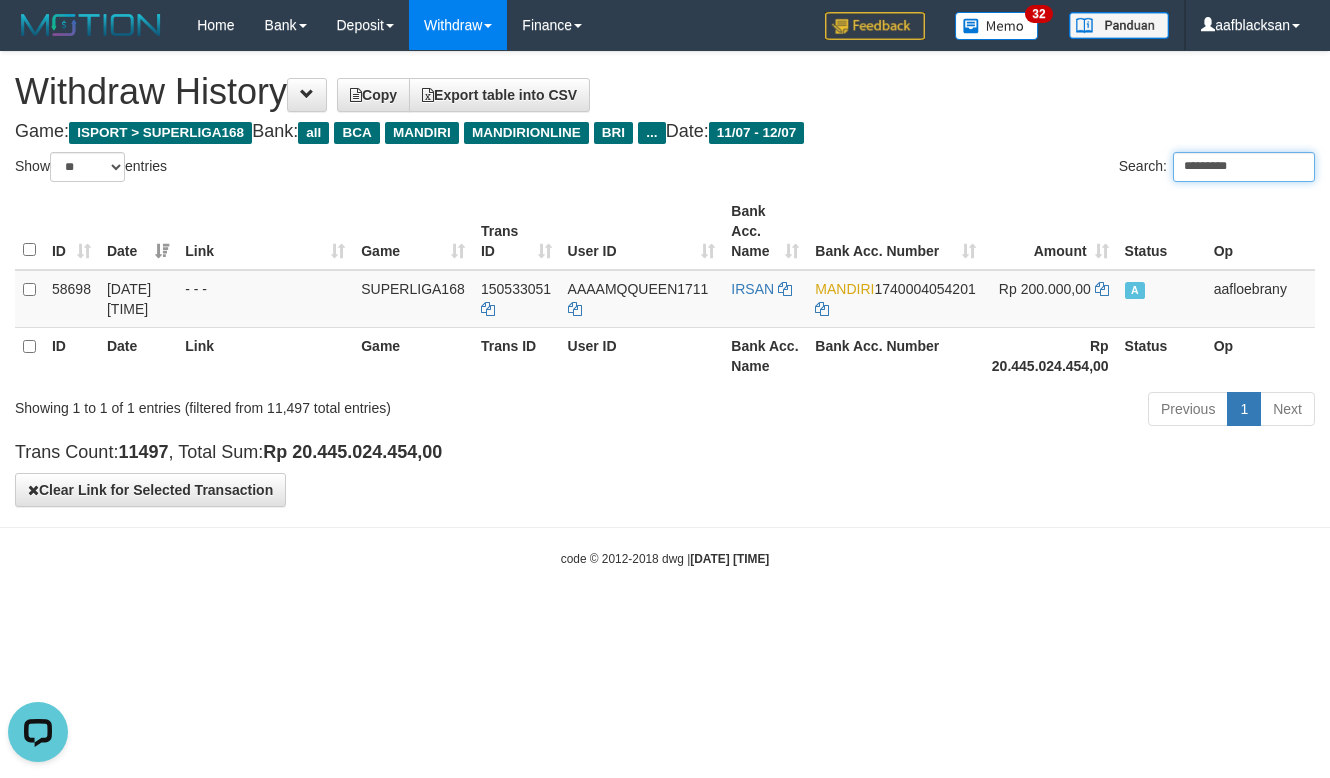 click on "*********" at bounding box center [1244, 167] 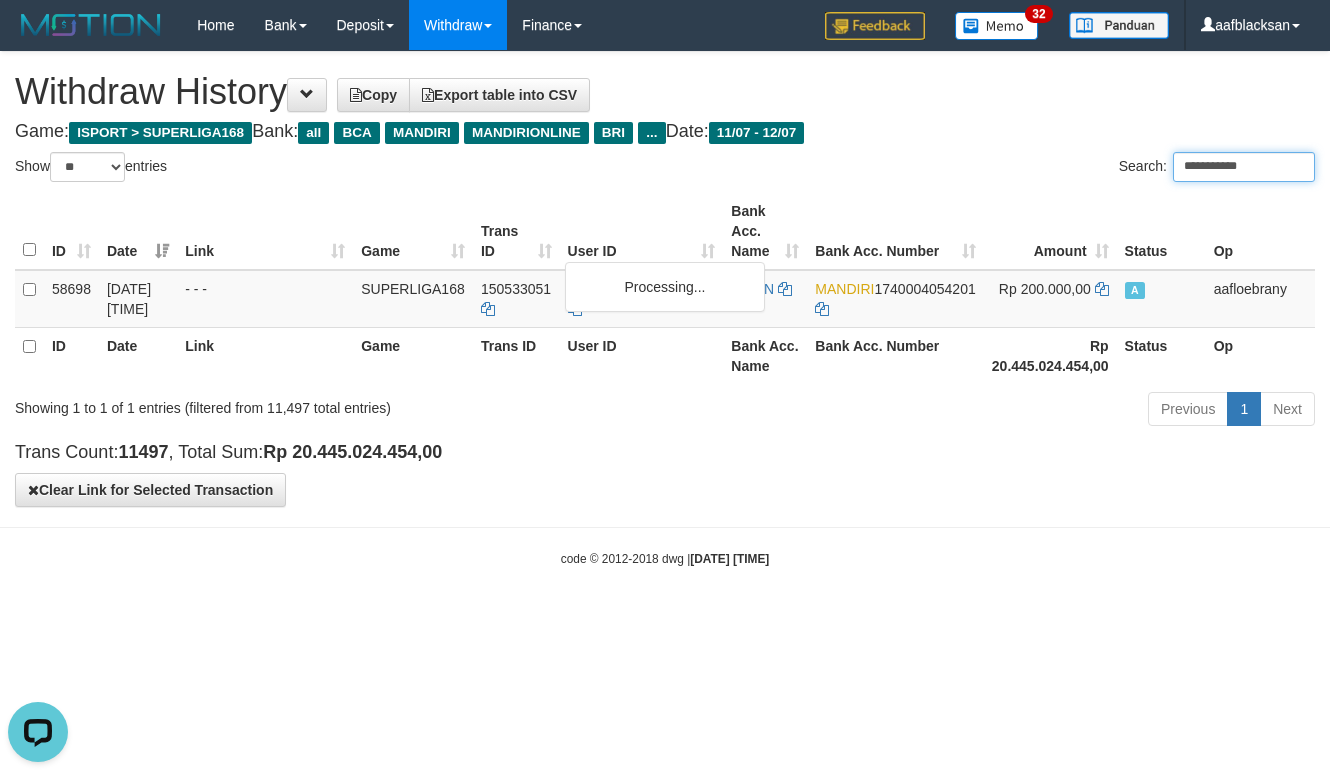 type on "**********" 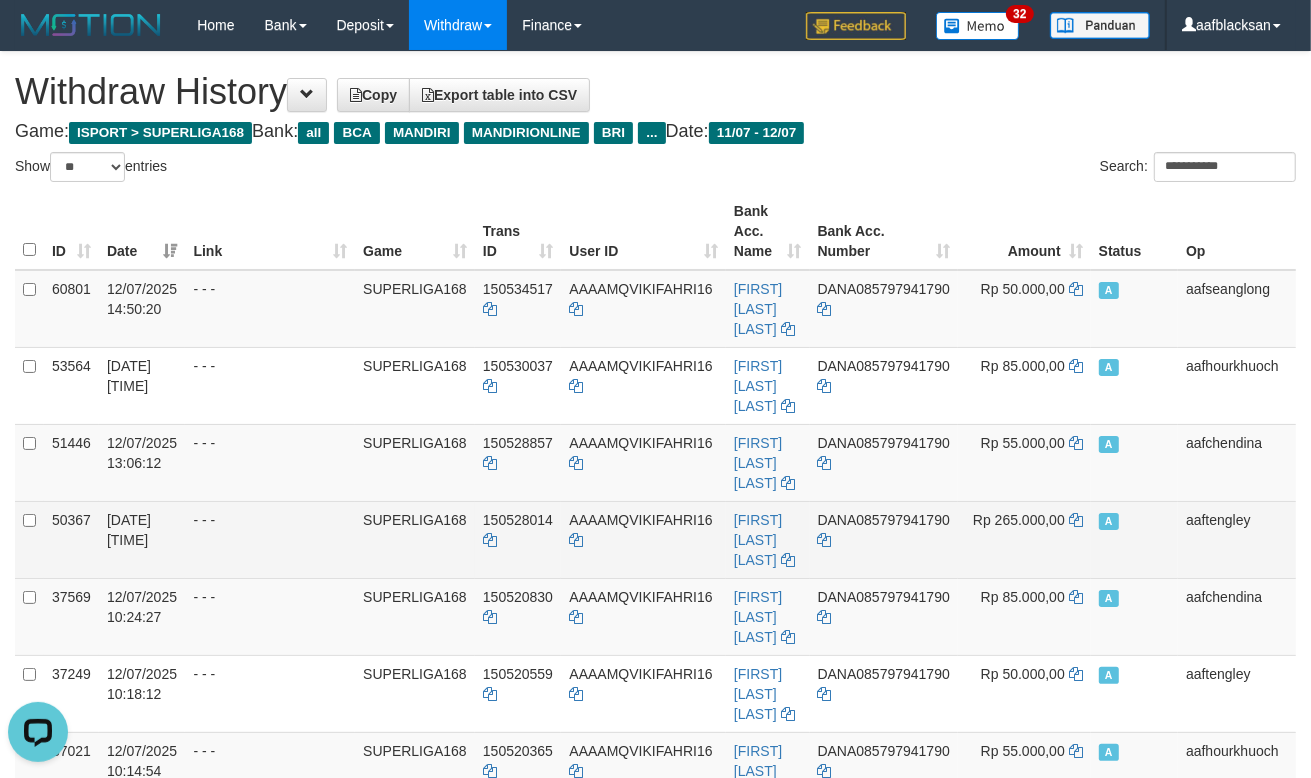 click on "- - -" at bounding box center [270, 539] 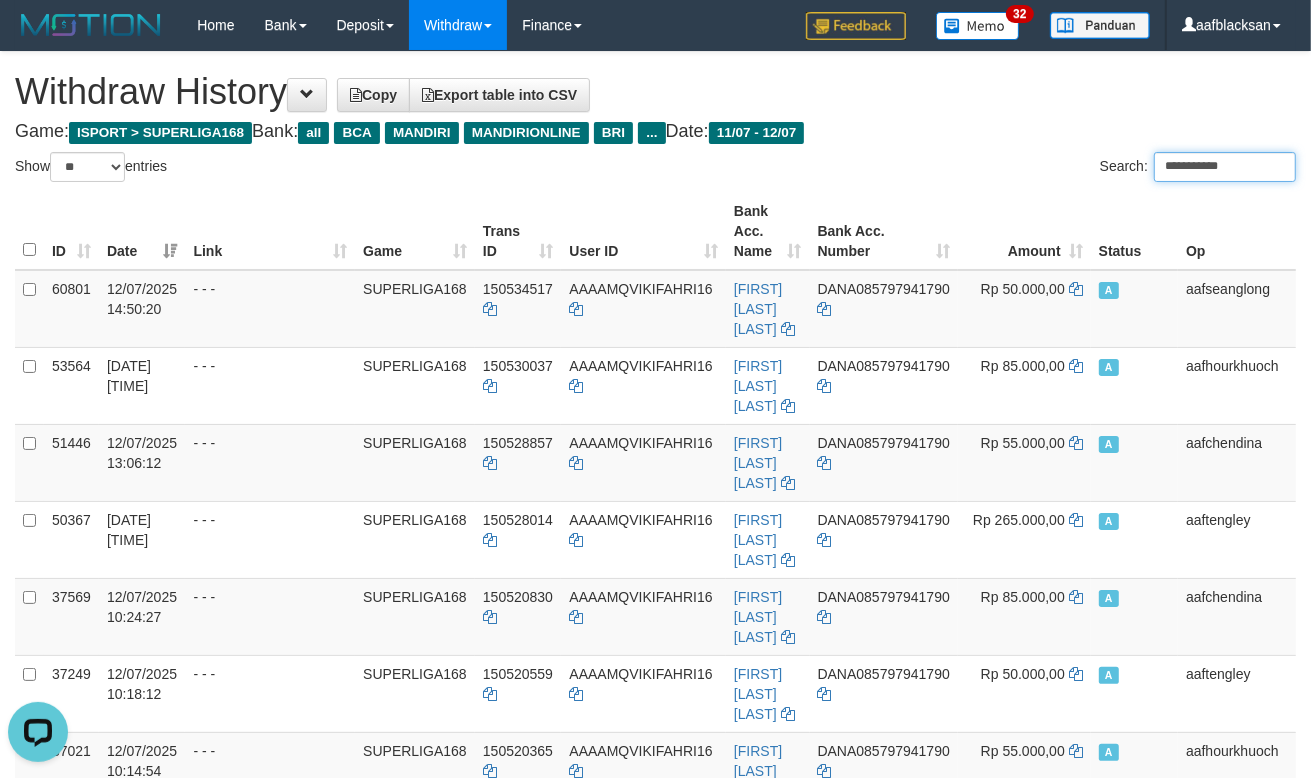 click on "**********" at bounding box center [1225, 167] 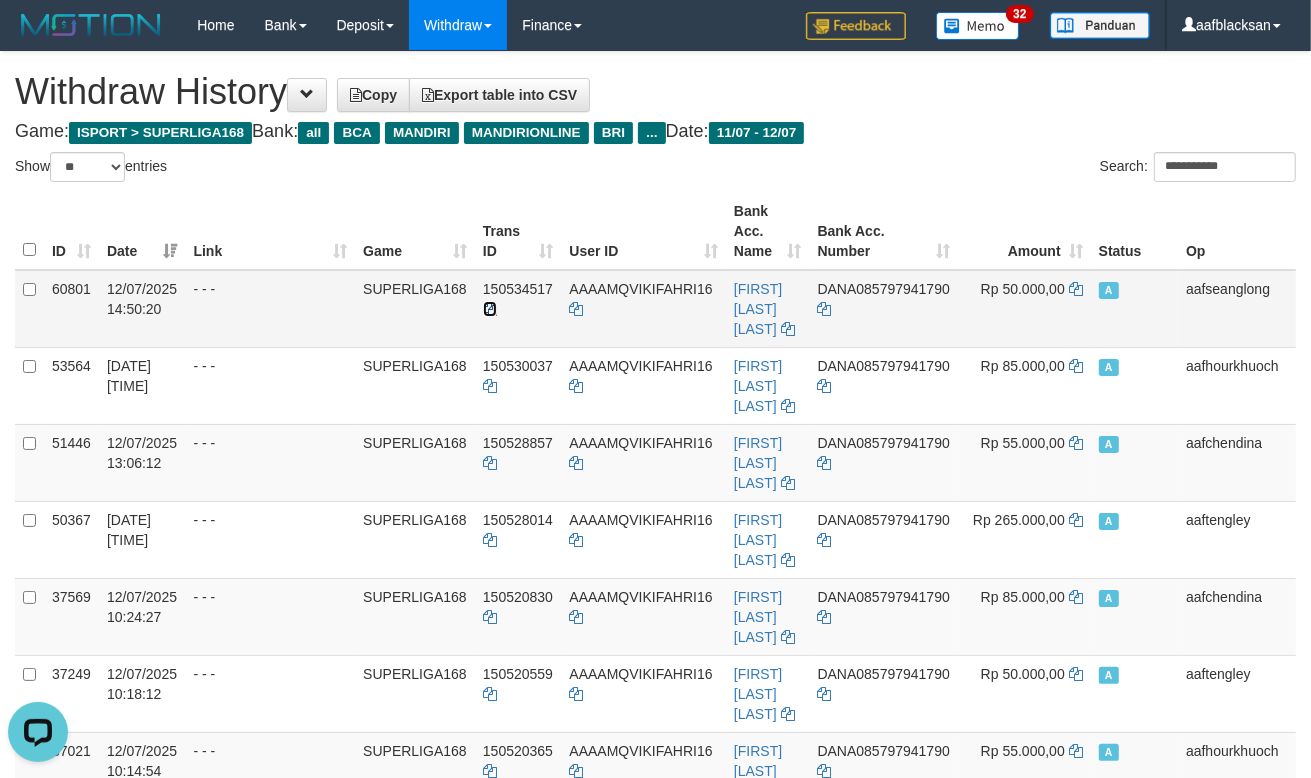 click at bounding box center (490, 309) 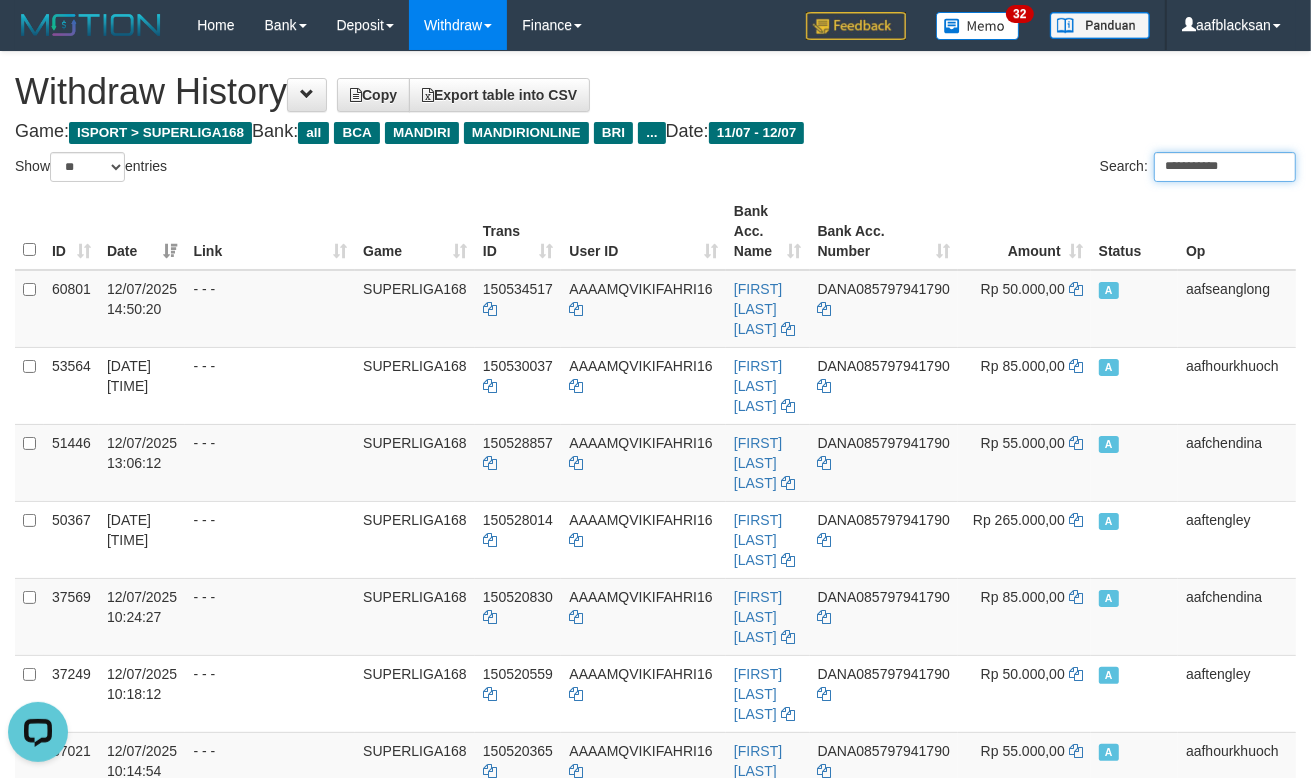 click on "**********" at bounding box center (1225, 167) 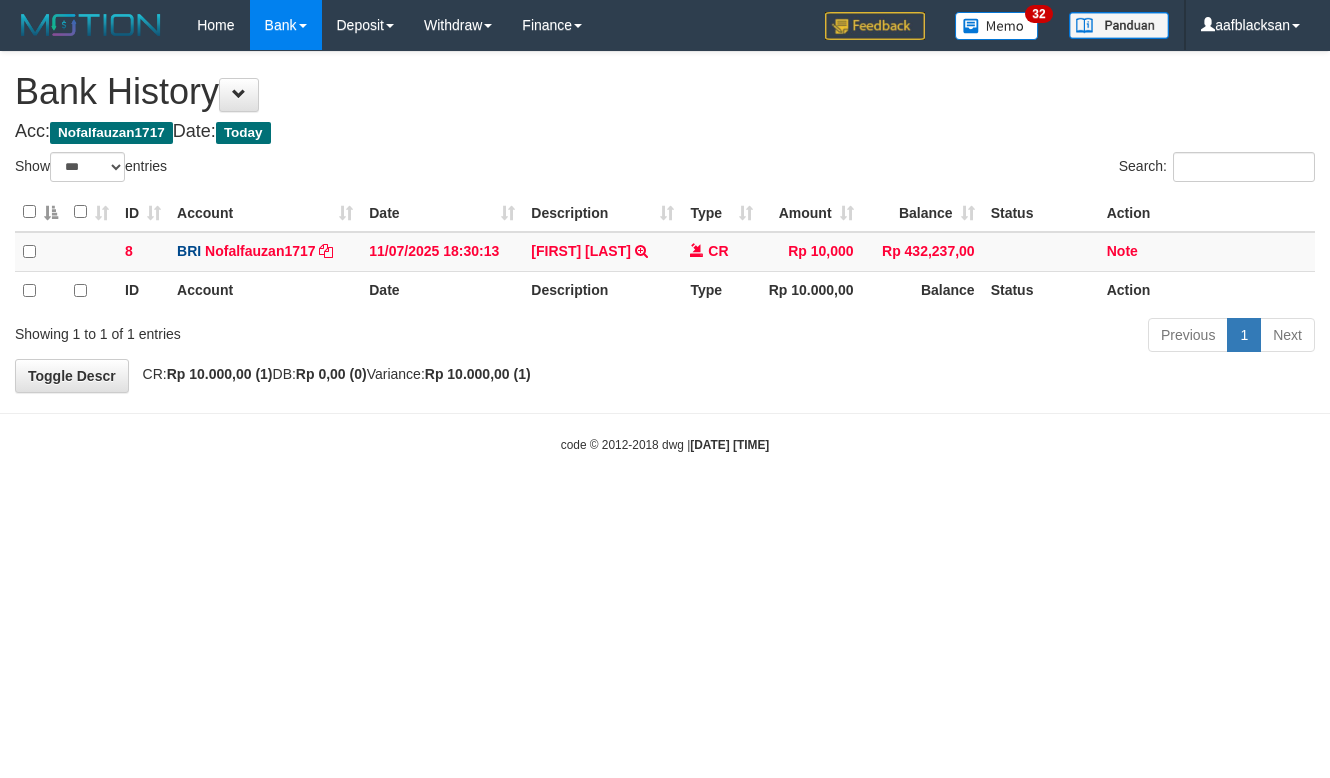 select on "***" 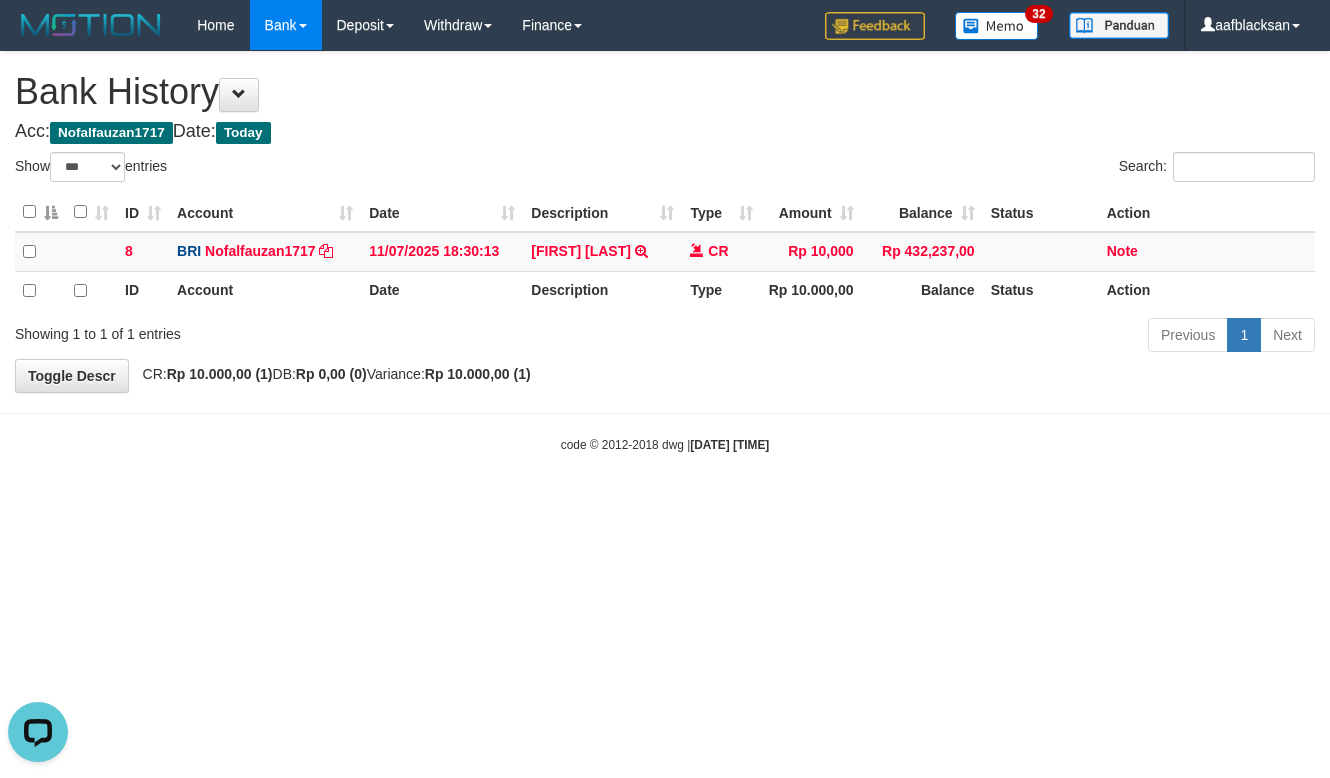 scroll, scrollTop: 0, scrollLeft: 0, axis: both 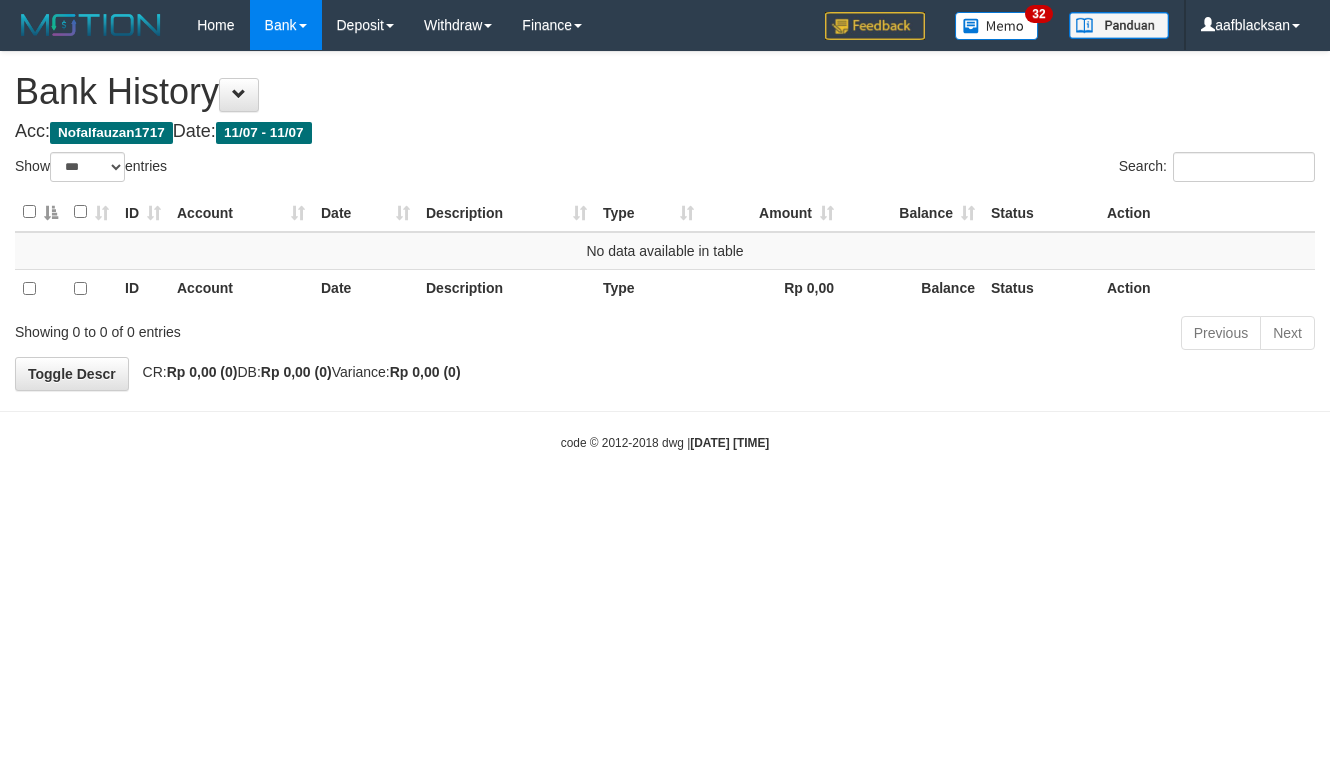 select on "***" 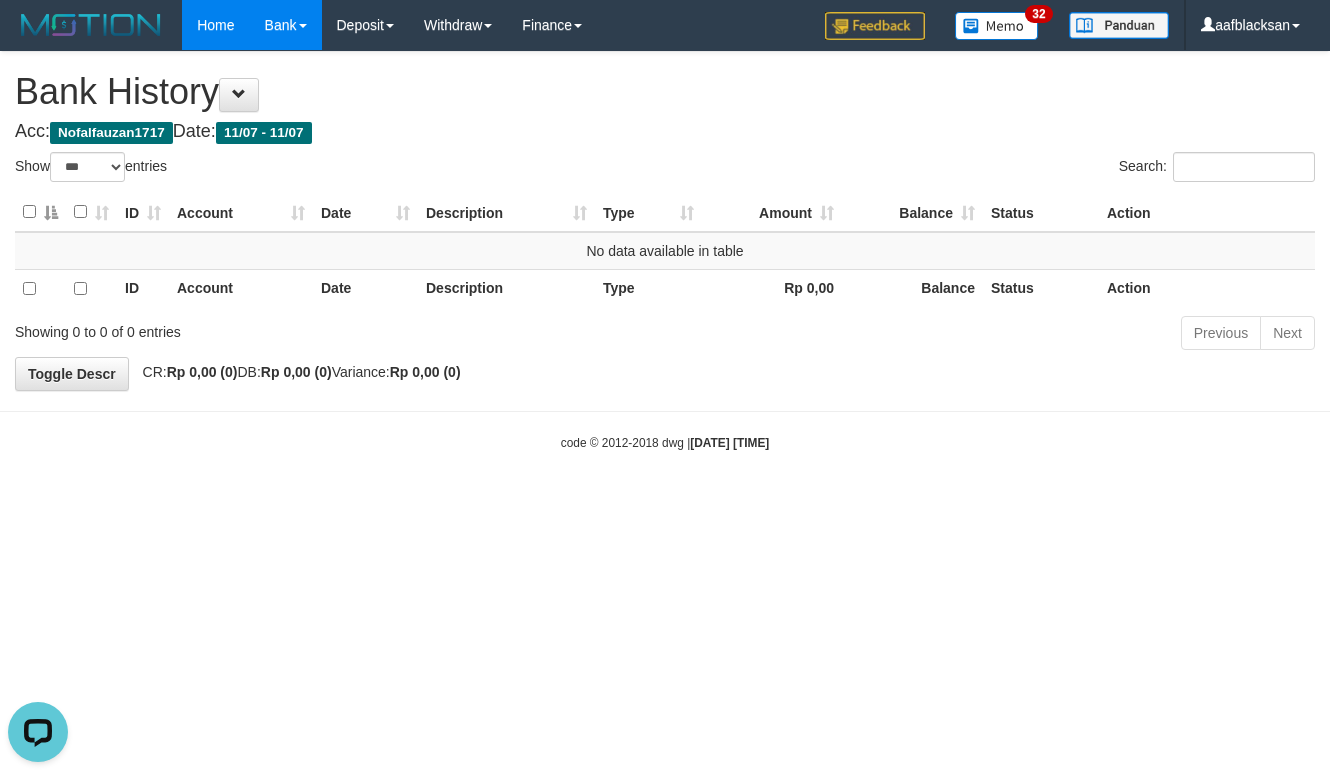 scroll, scrollTop: 0, scrollLeft: 0, axis: both 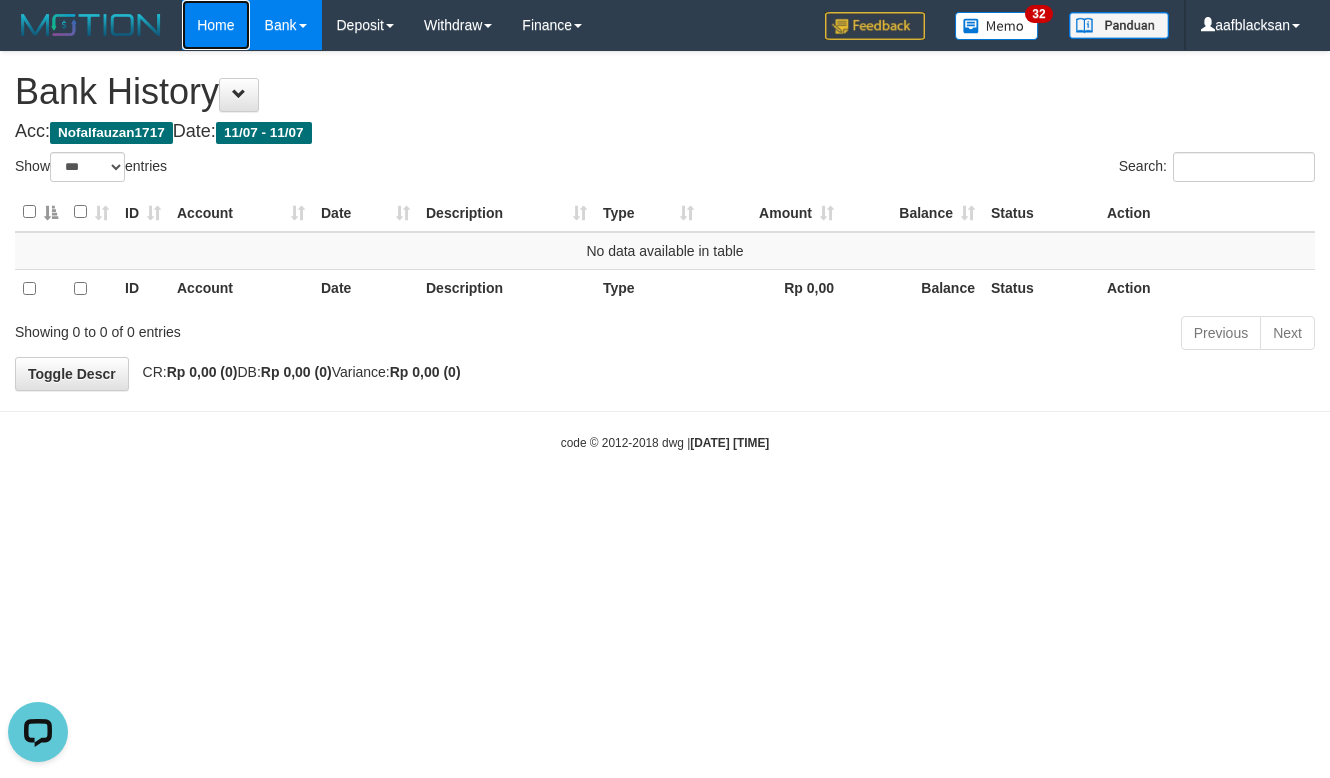 click on "Home" at bounding box center (215, 25) 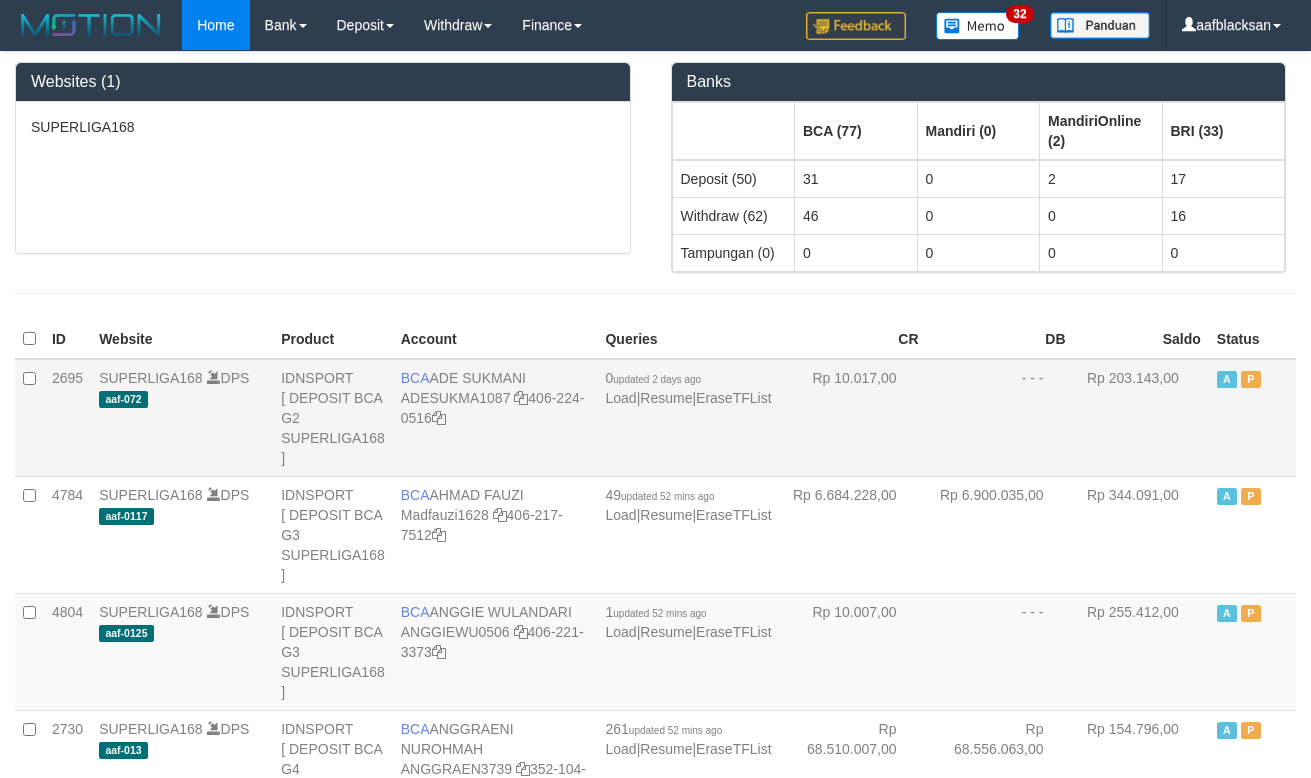 scroll, scrollTop: 0, scrollLeft: 0, axis: both 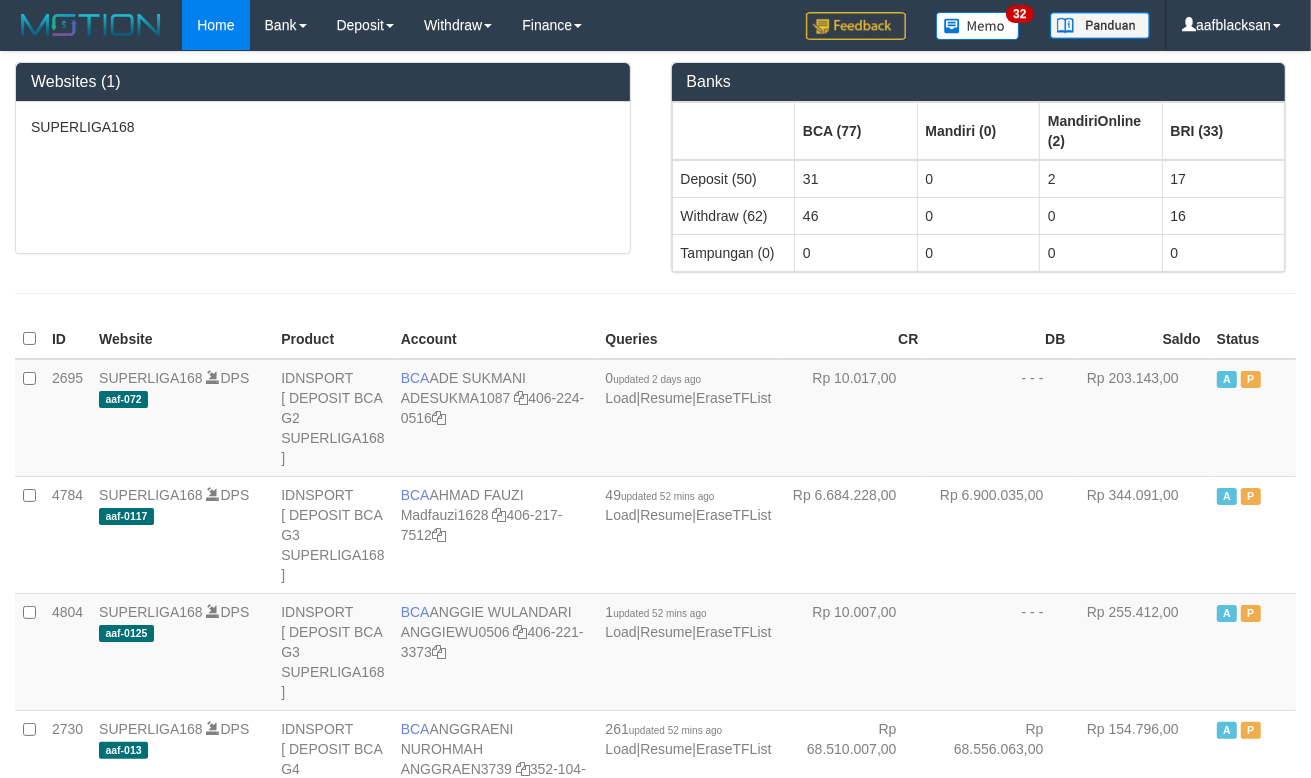 drag, startPoint x: 557, startPoint y: 320, endPoint x: 568, endPoint y: 310, distance: 14.866069 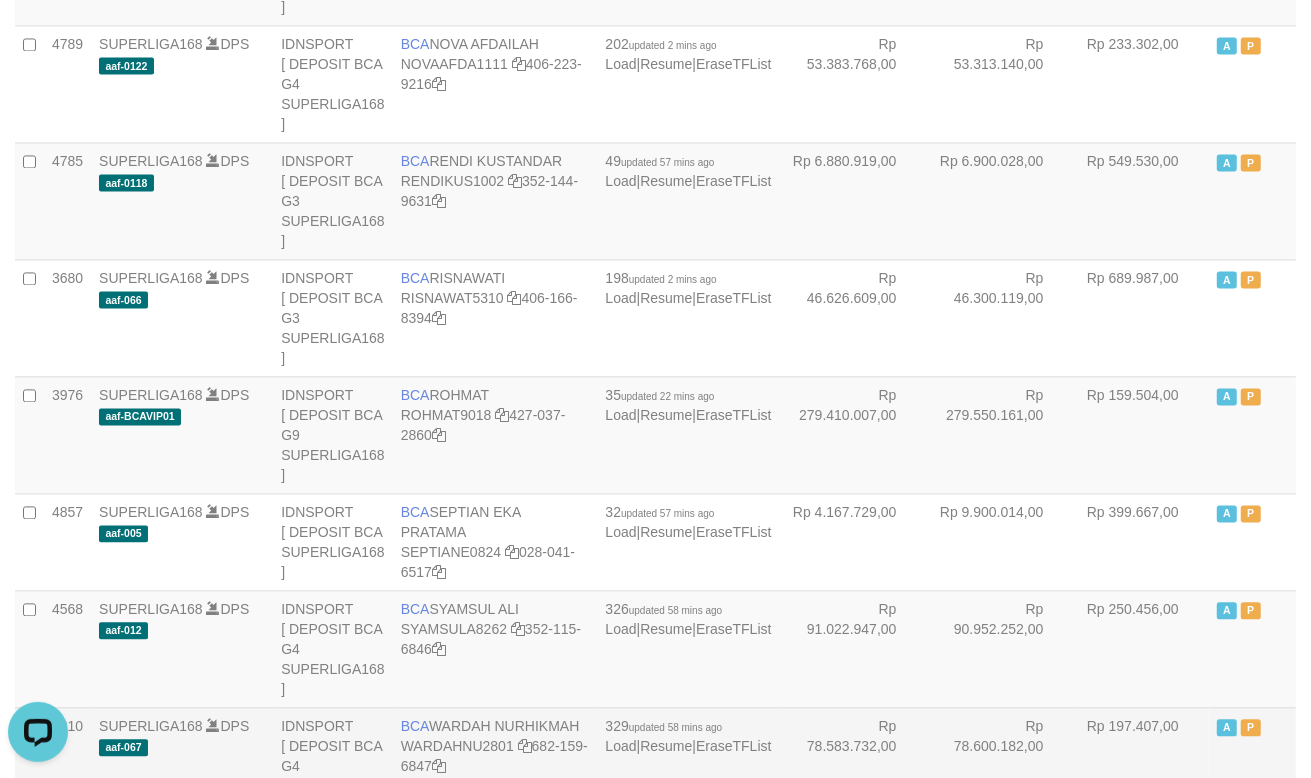 scroll, scrollTop: 0, scrollLeft: 0, axis: both 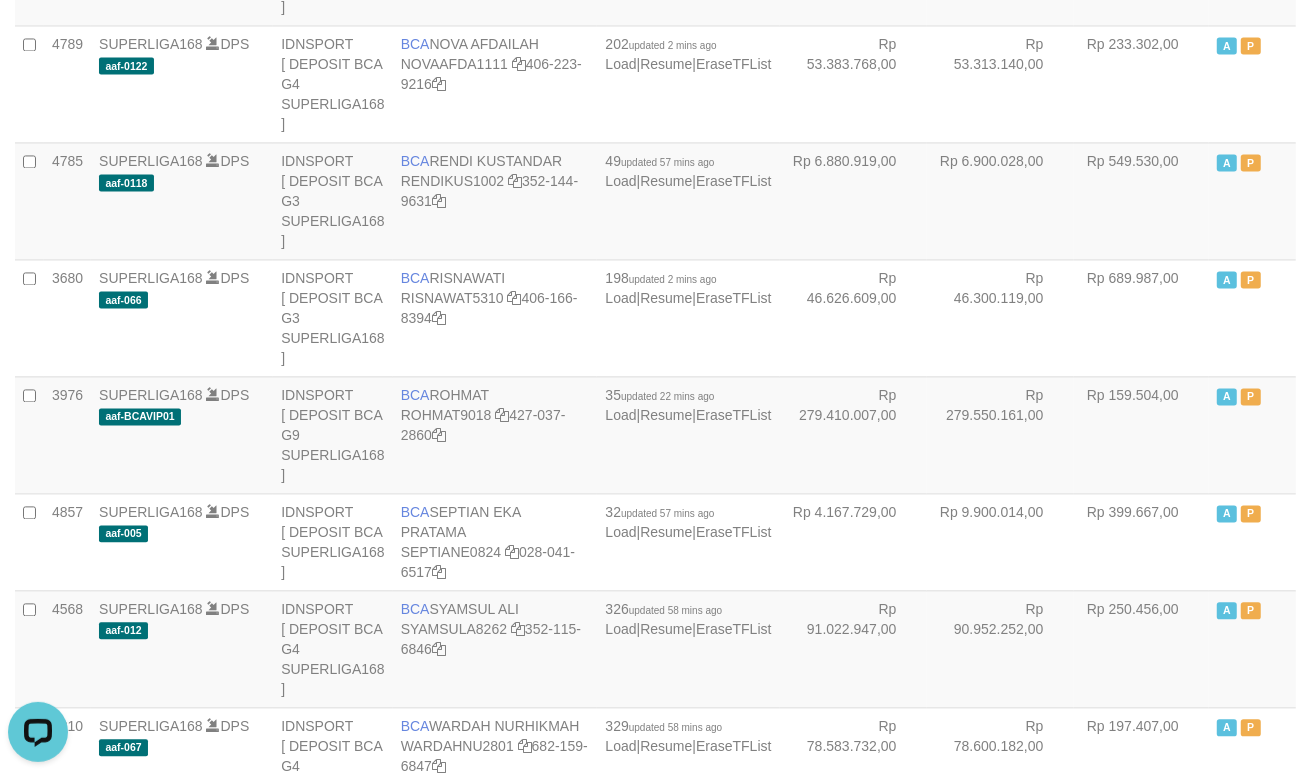click on "SUPERLIGA168" at bounding box center (151, 843) 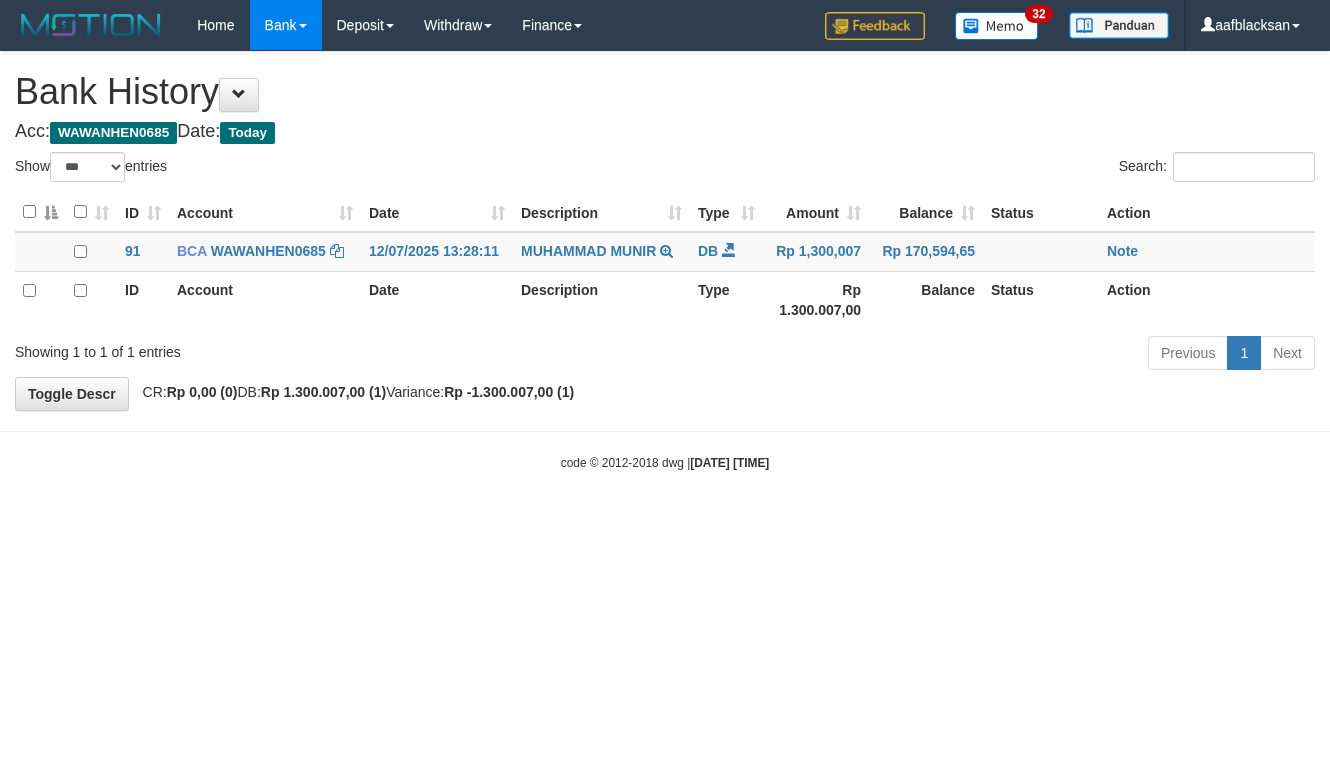 select on "***" 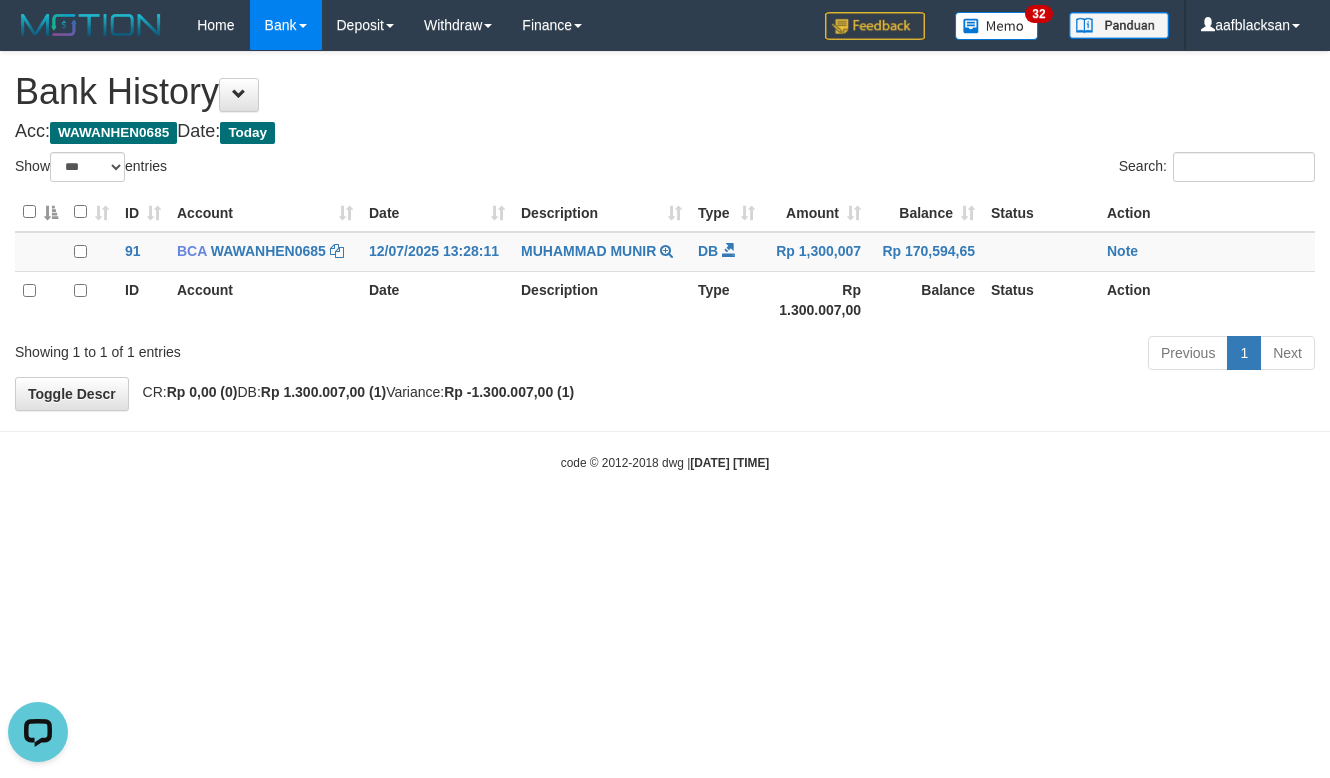 scroll, scrollTop: 0, scrollLeft: 0, axis: both 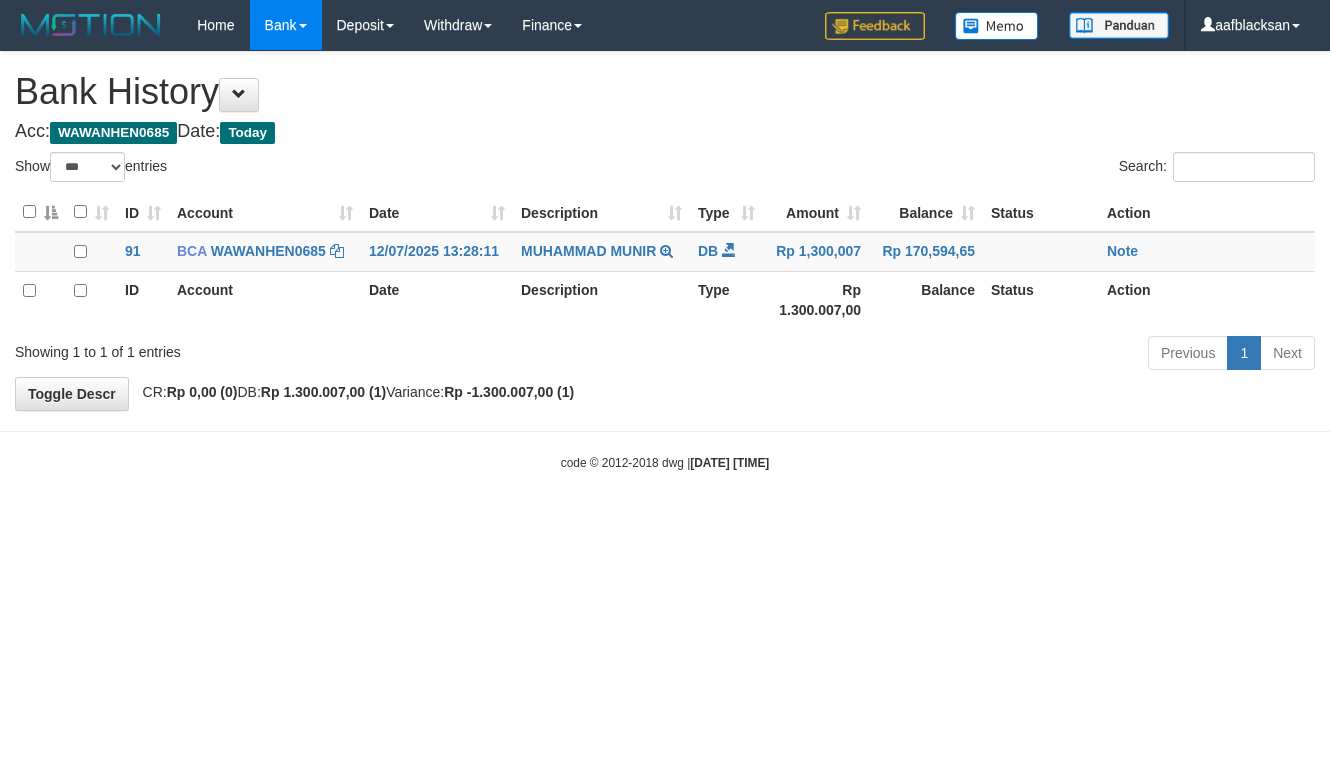 select on "***" 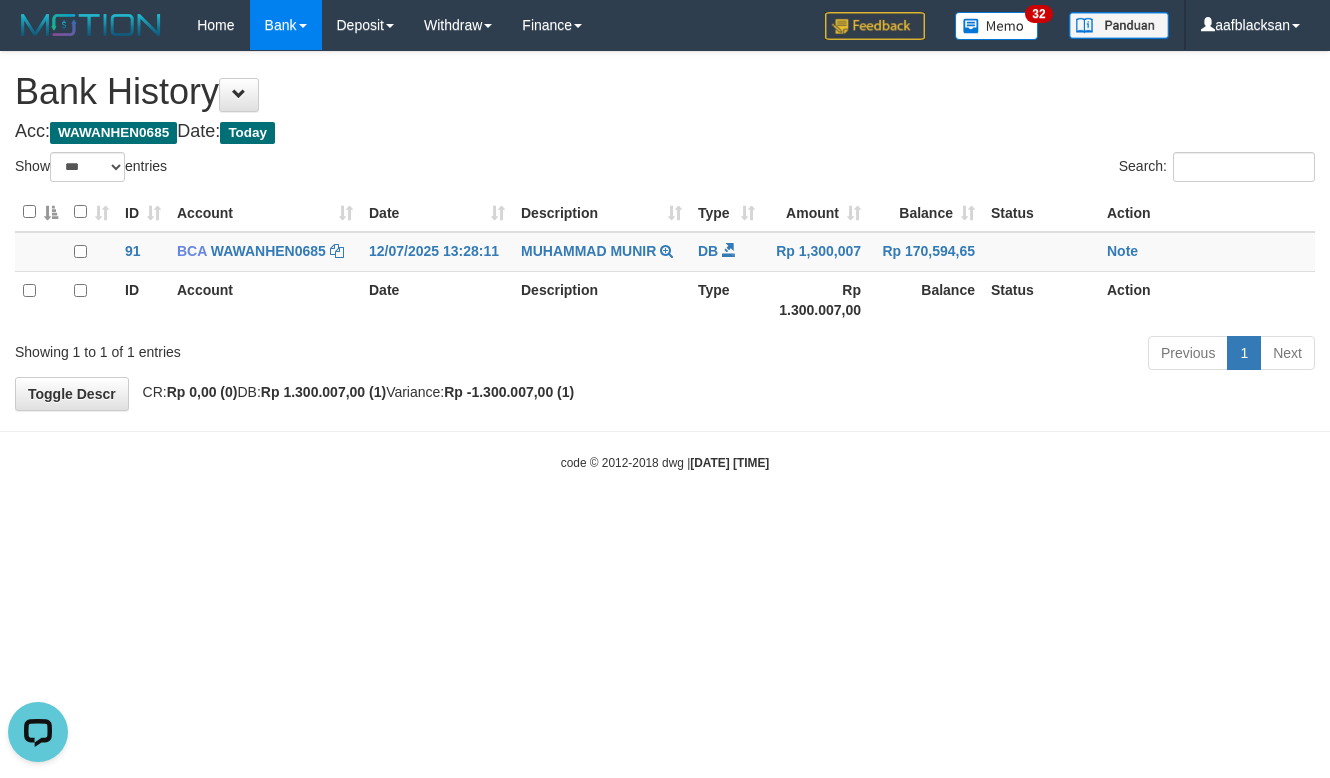 scroll, scrollTop: 0, scrollLeft: 0, axis: both 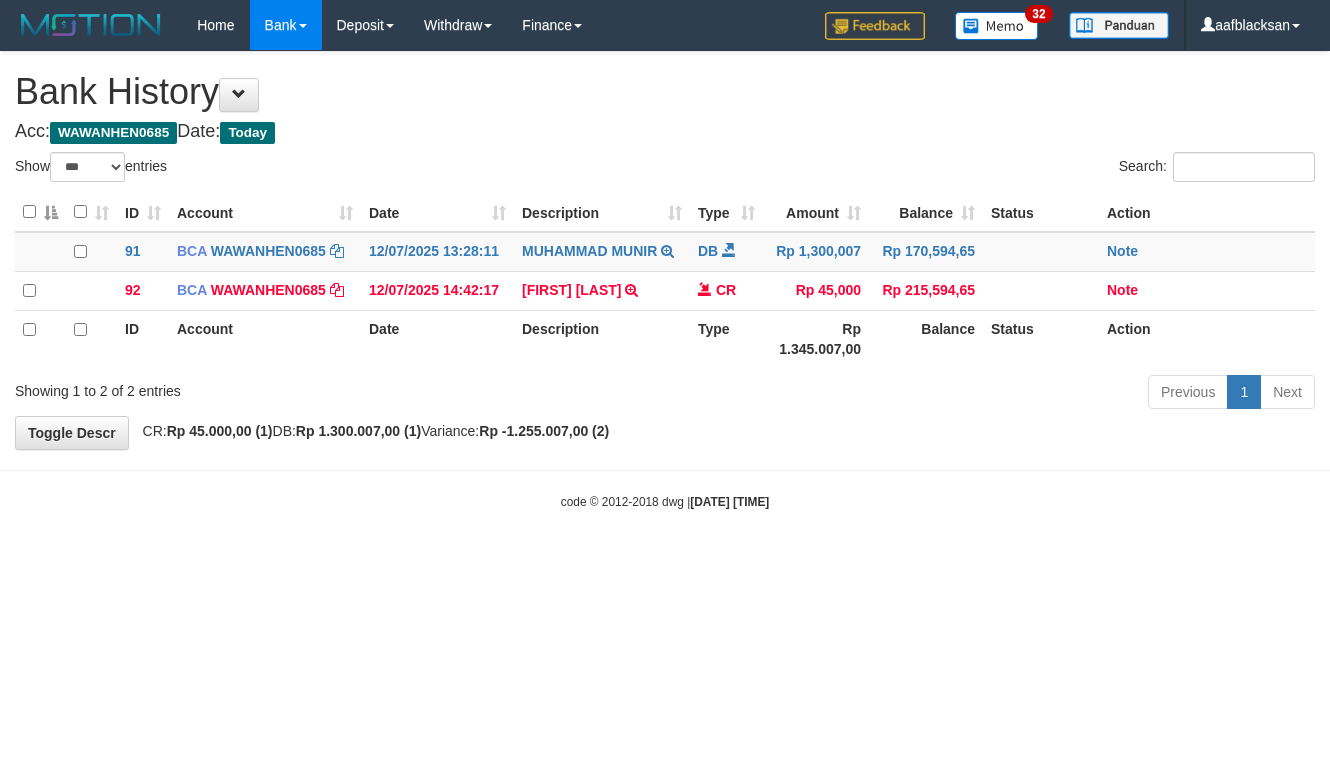 select on "***" 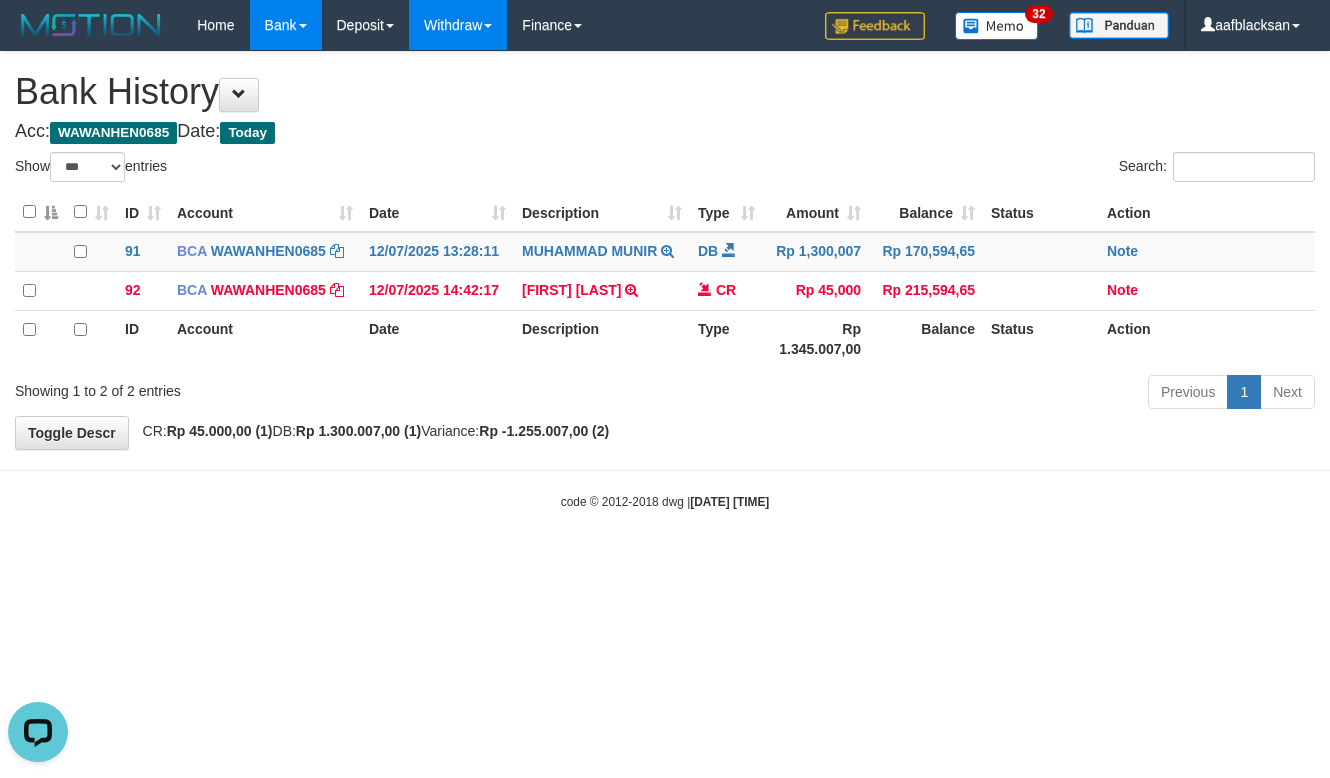scroll, scrollTop: 0, scrollLeft: 0, axis: both 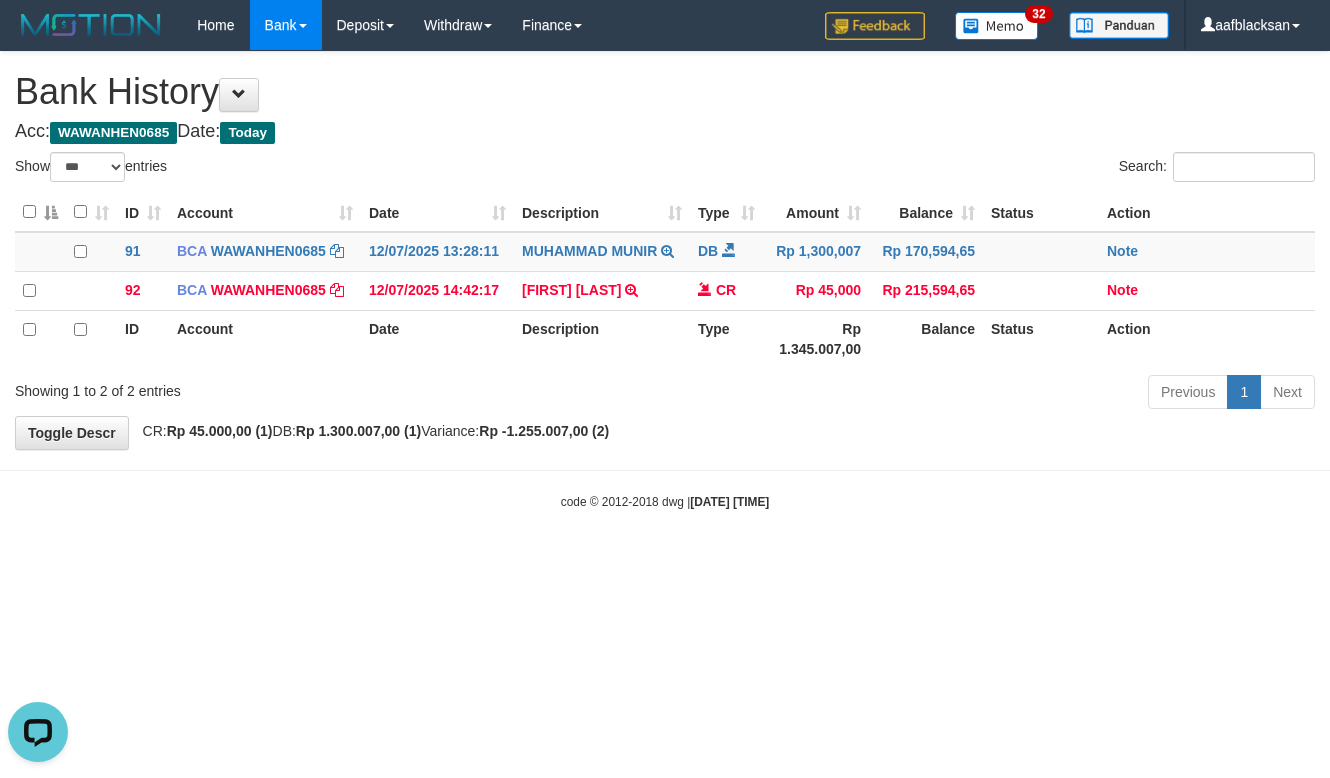 drag, startPoint x: 426, startPoint y: 695, endPoint x: 446, endPoint y: 680, distance: 25 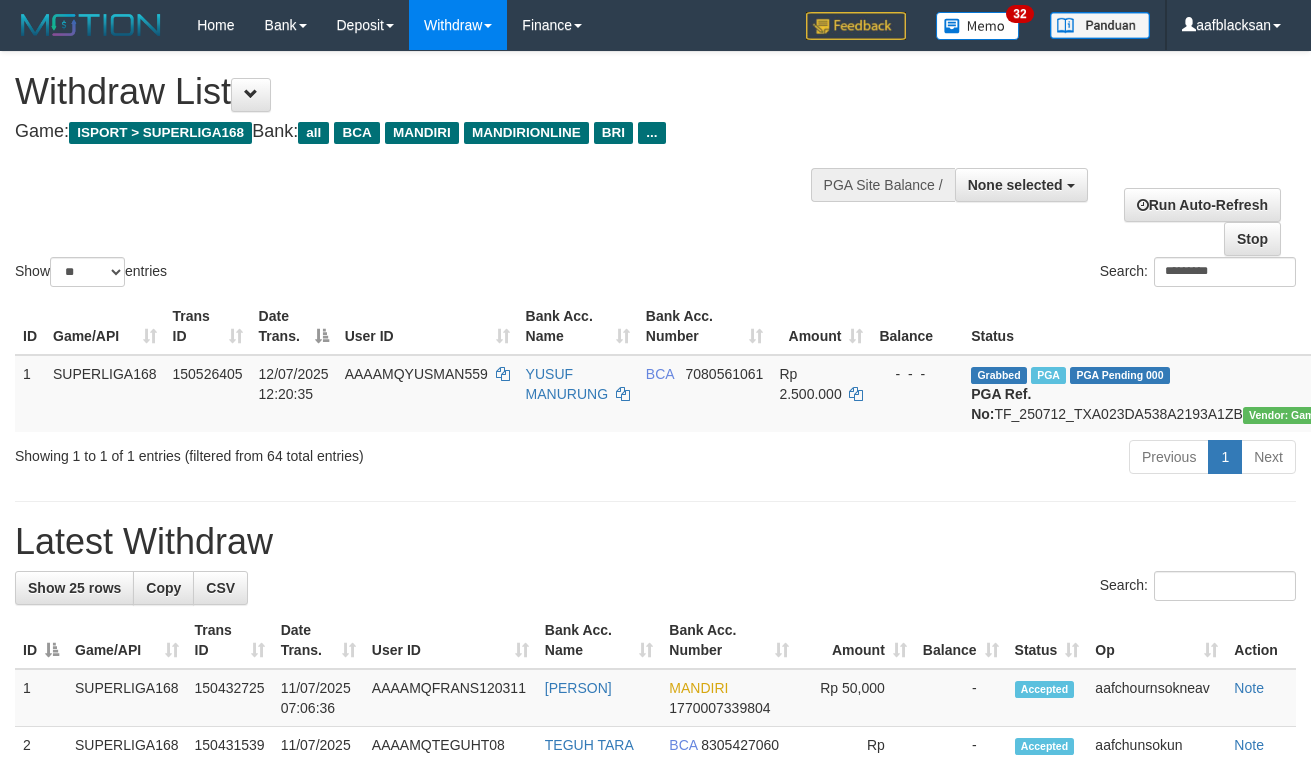 select 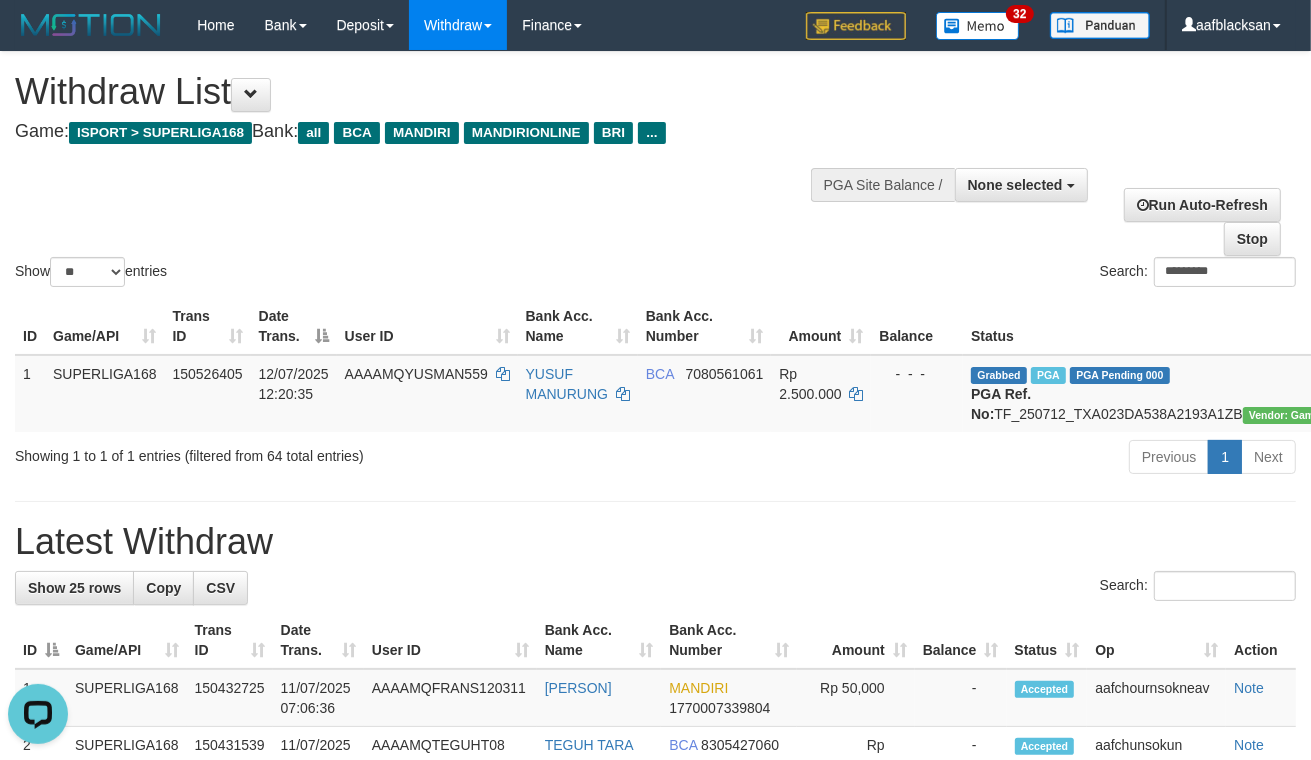 scroll, scrollTop: 0, scrollLeft: 0, axis: both 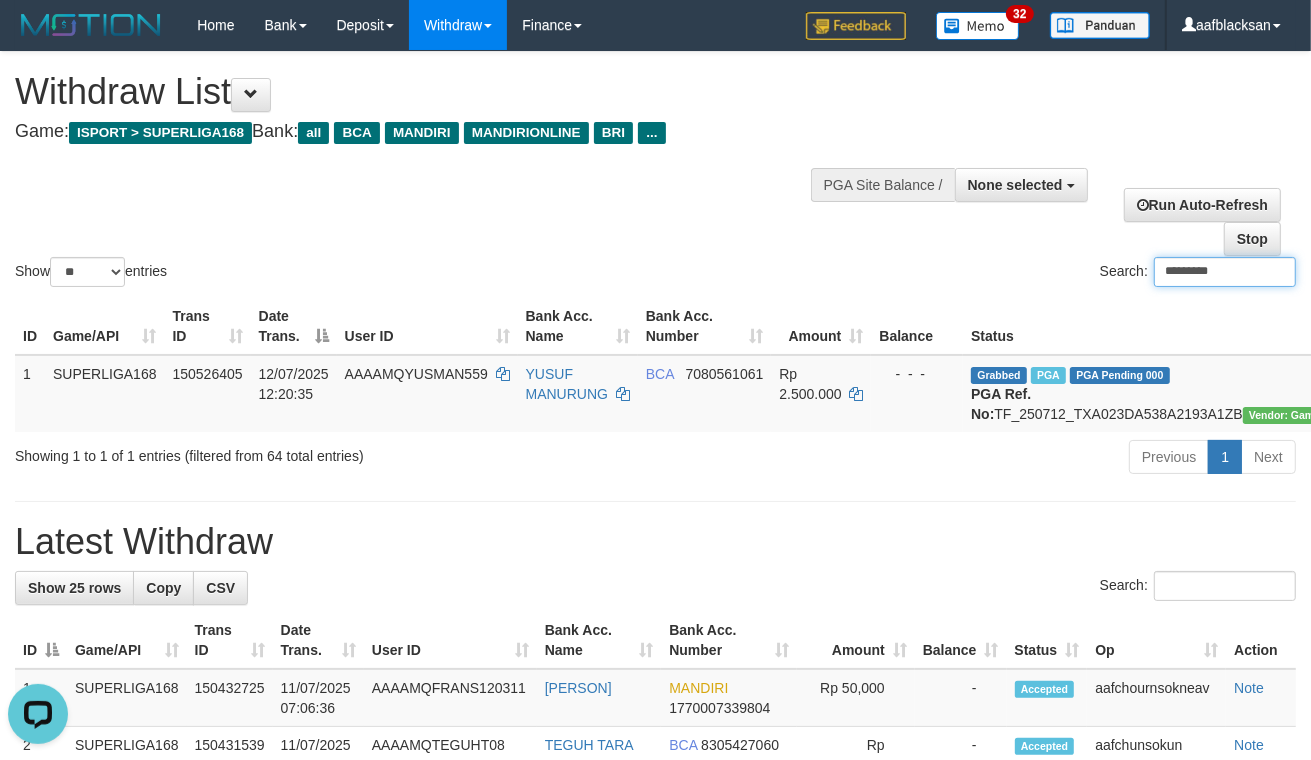 click on "*********" at bounding box center (1225, 272) 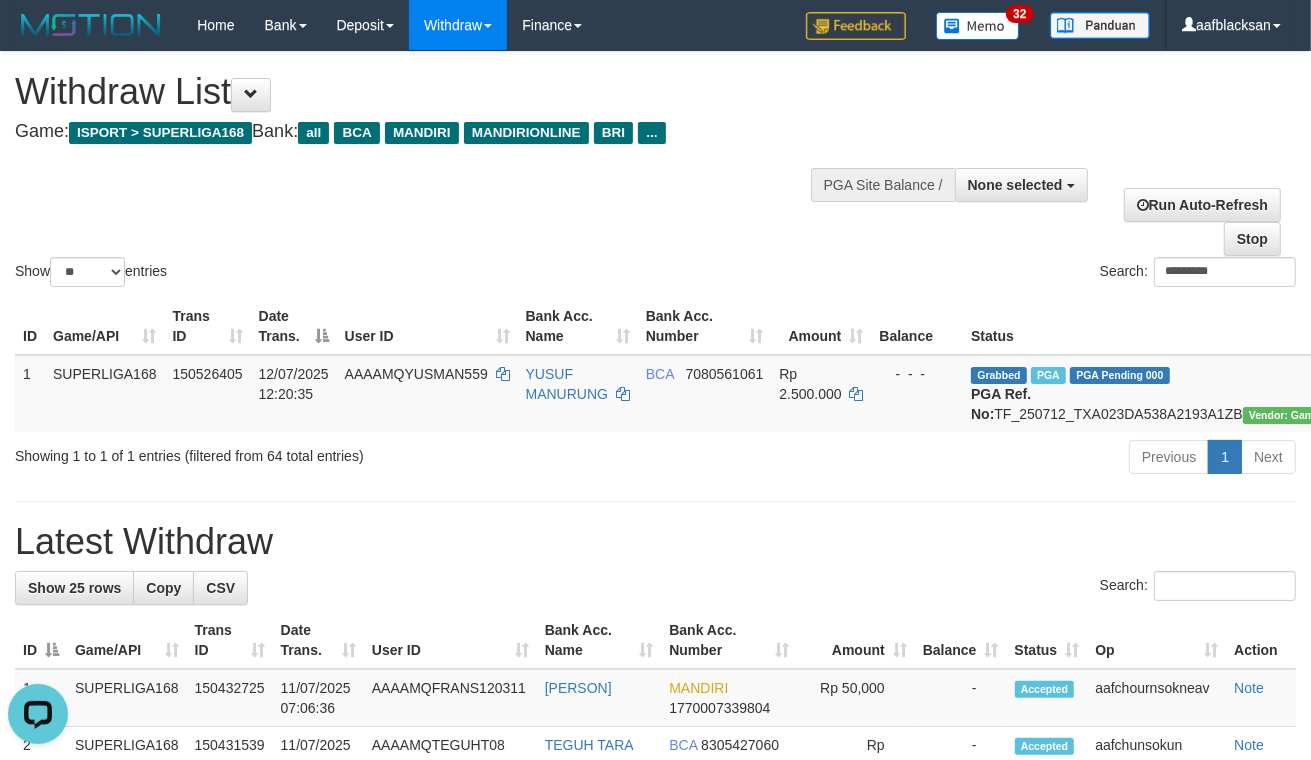 click on "**********" at bounding box center [655, 1140] 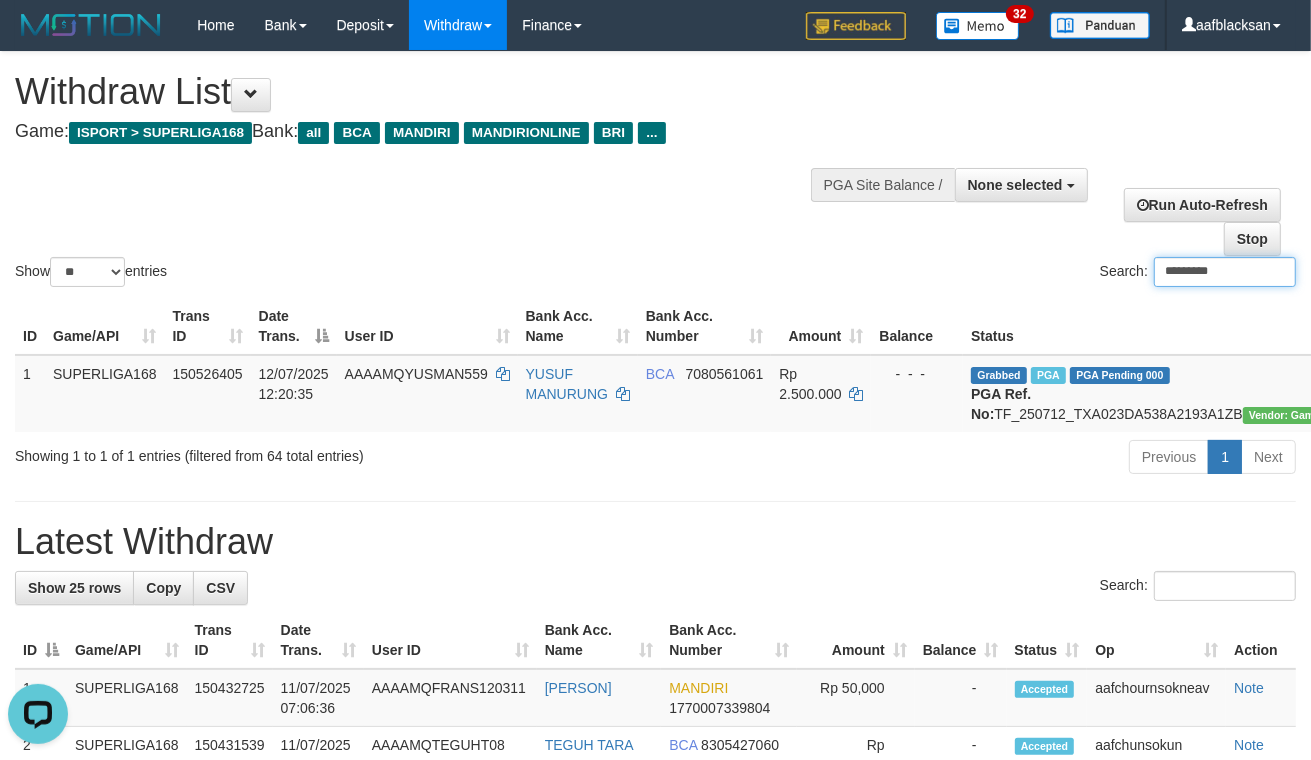 click on "*********" at bounding box center [1225, 272] 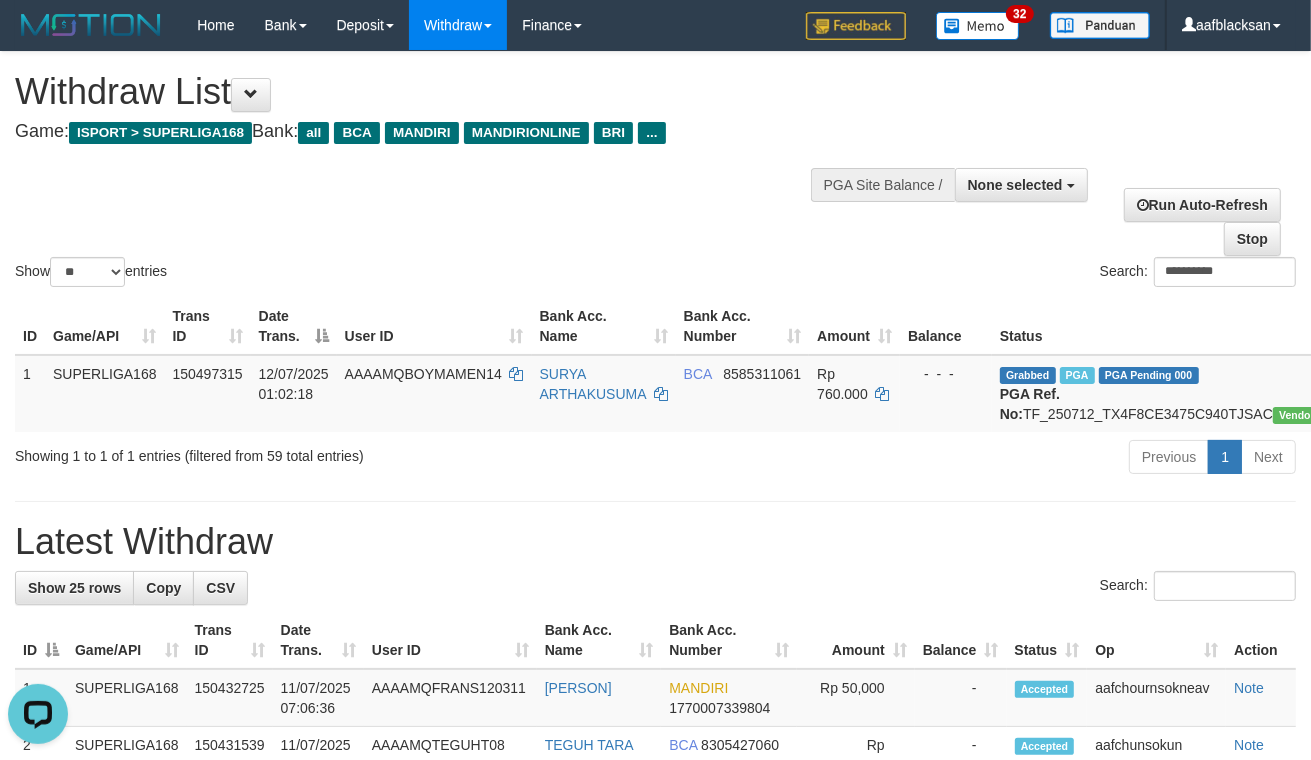 click on "Previous 1 Next" at bounding box center (928, 459) 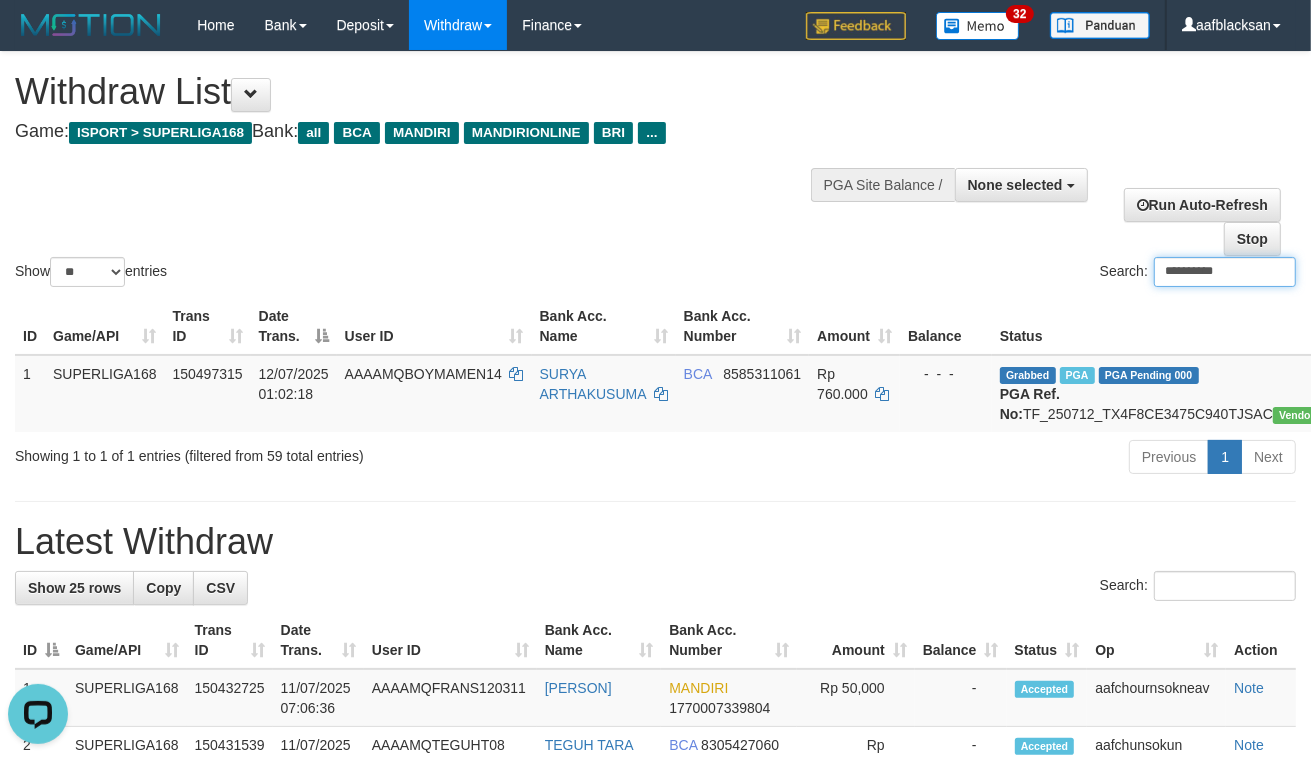 click on "**********" at bounding box center (1225, 272) 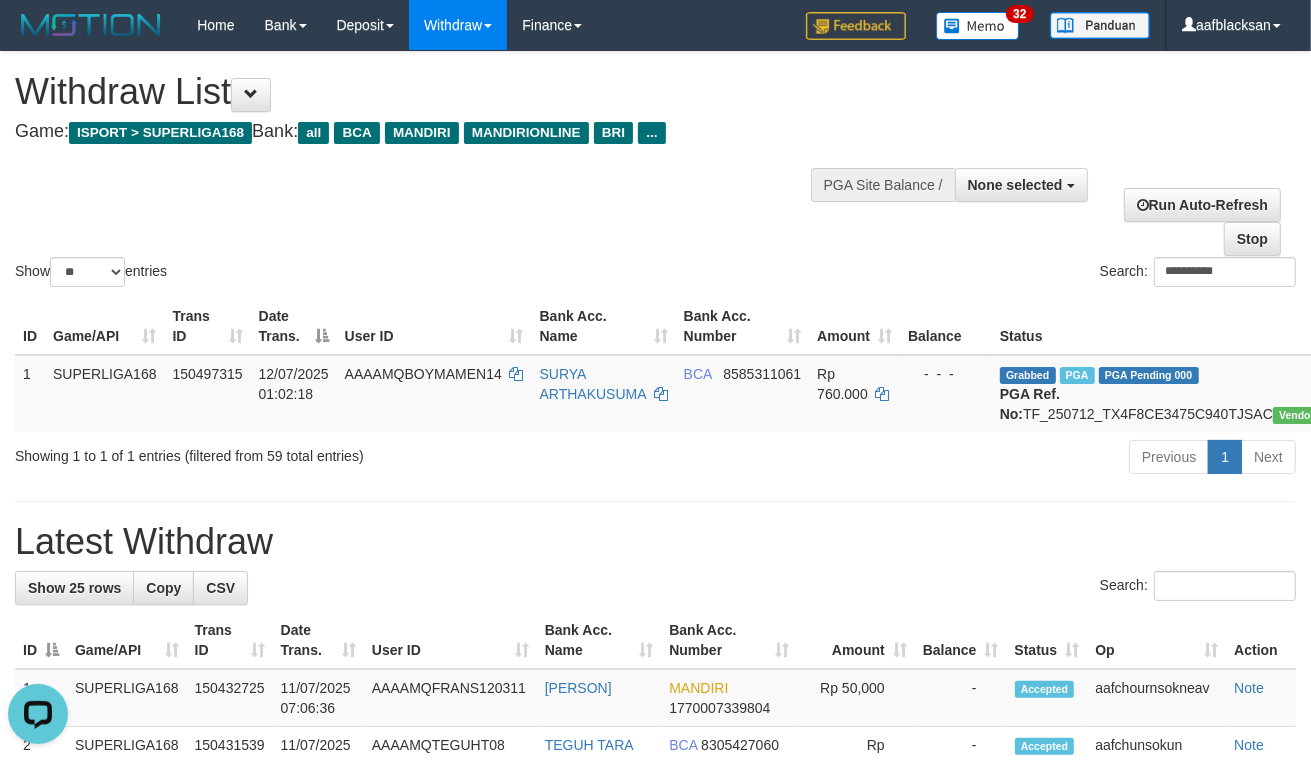 click on "**********" at bounding box center (655, 1140) 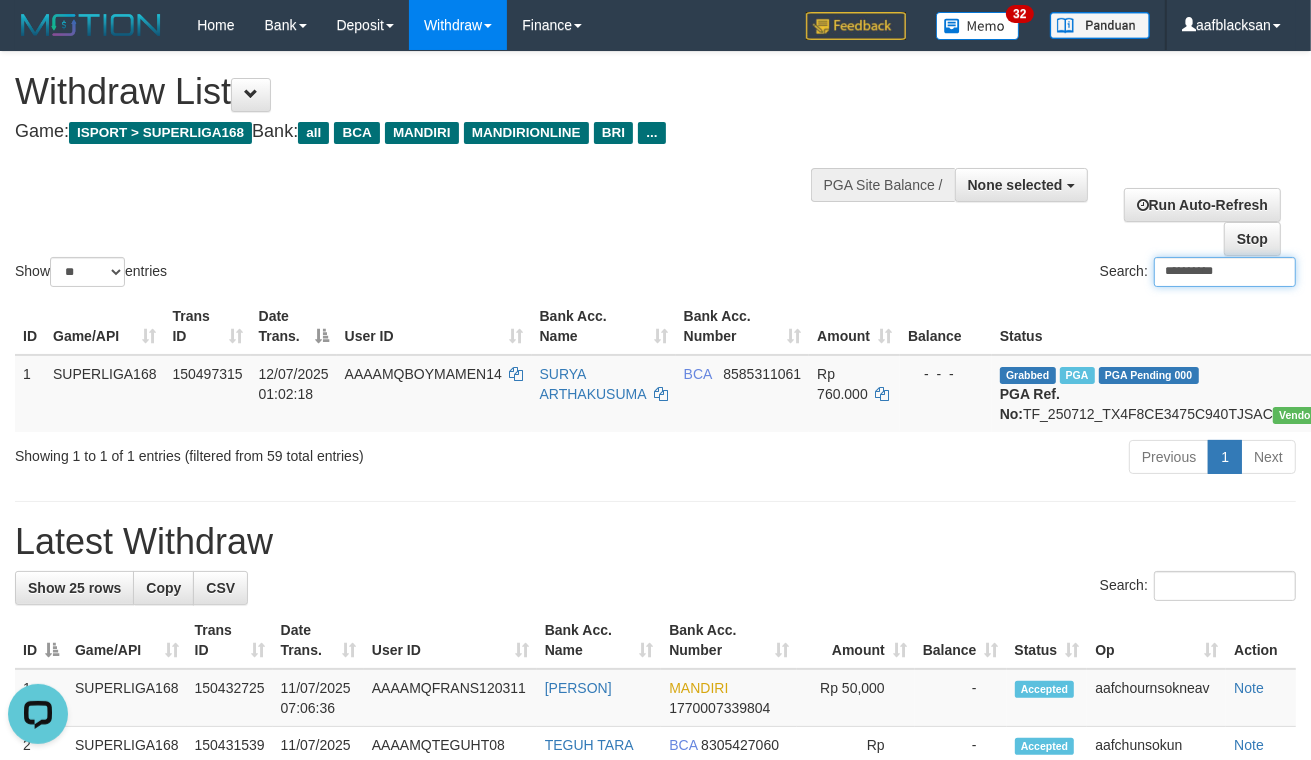 click on "**********" at bounding box center (1225, 272) 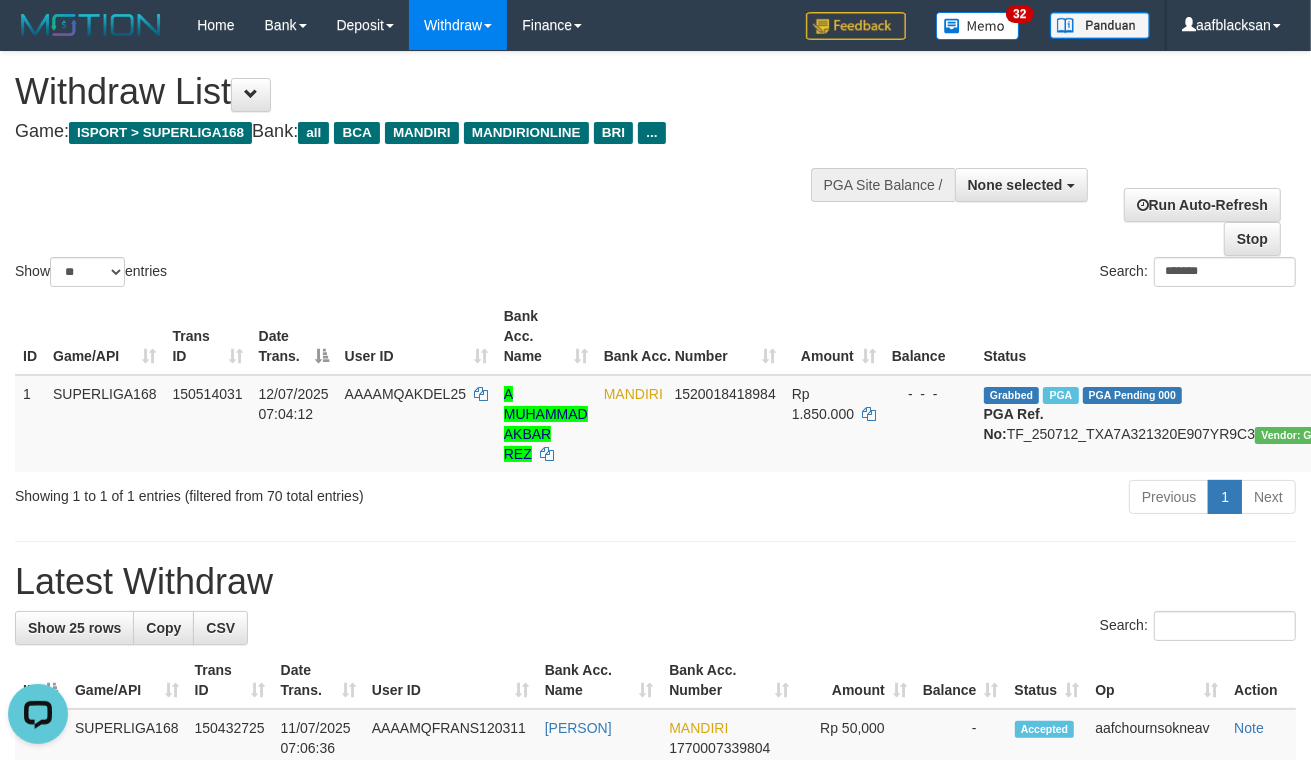 click on "Previous 1 Next" at bounding box center (928, 499) 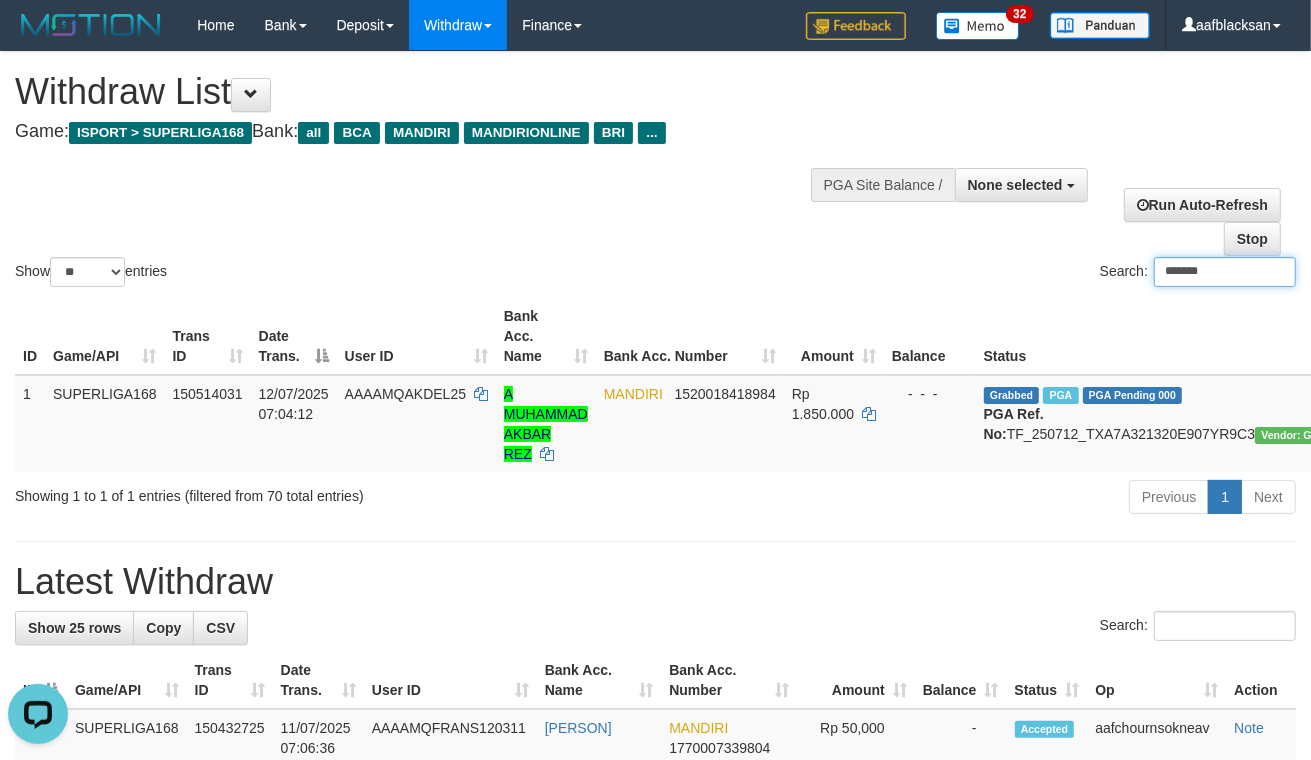 click on "*******" at bounding box center [1225, 272] 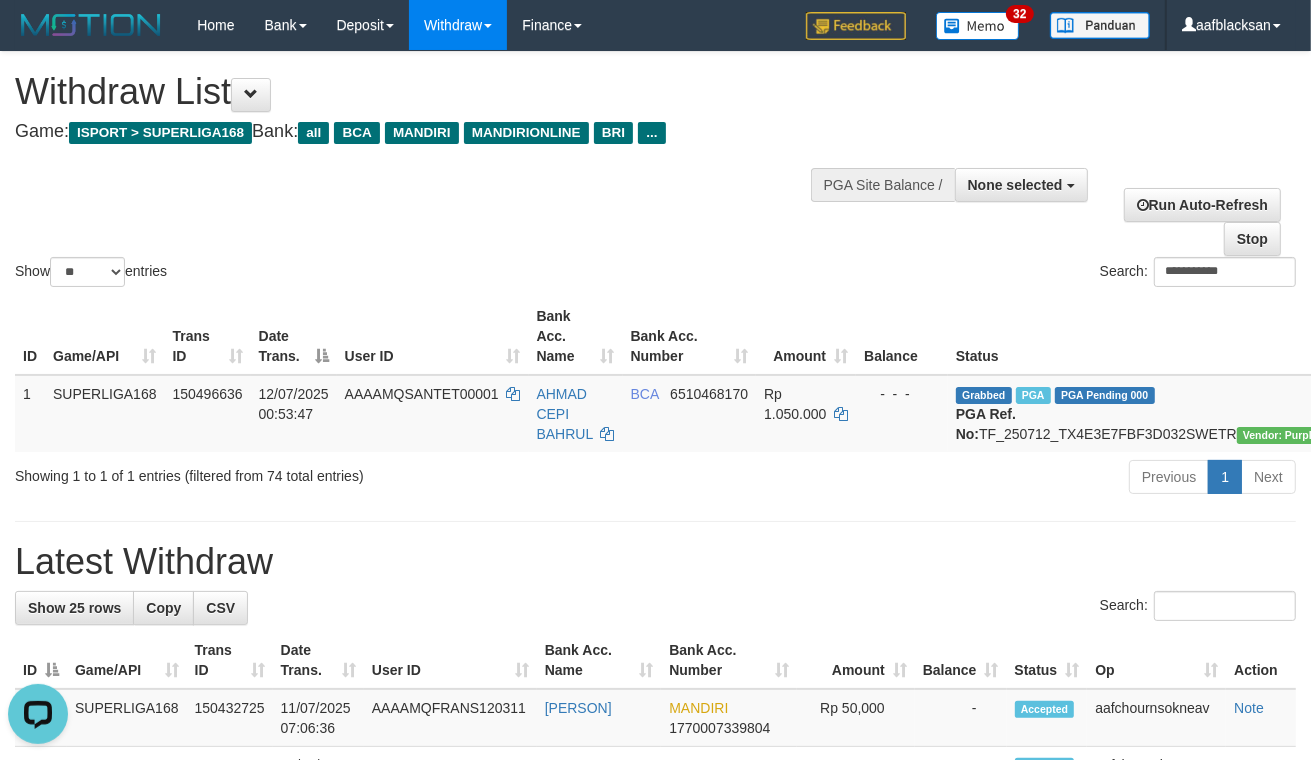 click on "Previous 1 Next" at bounding box center [928, 479] 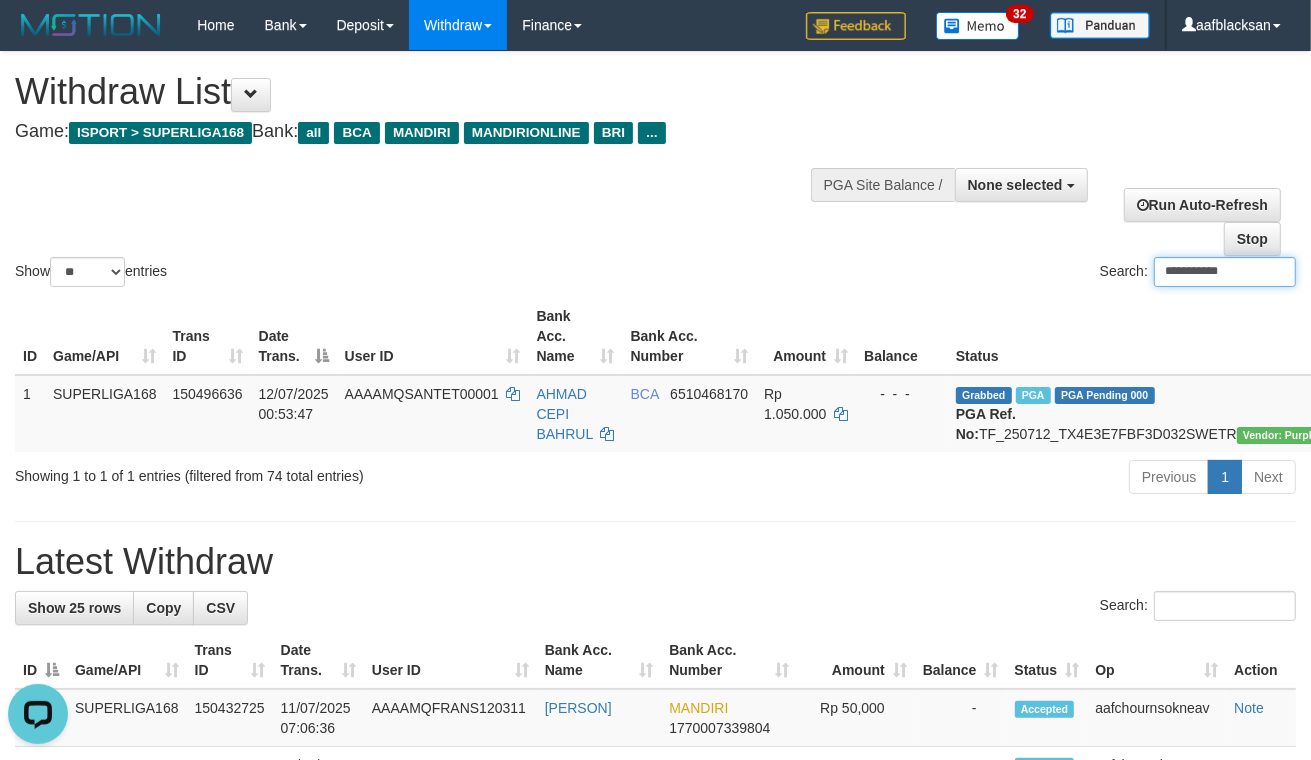 click on "**********" at bounding box center (1225, 272) 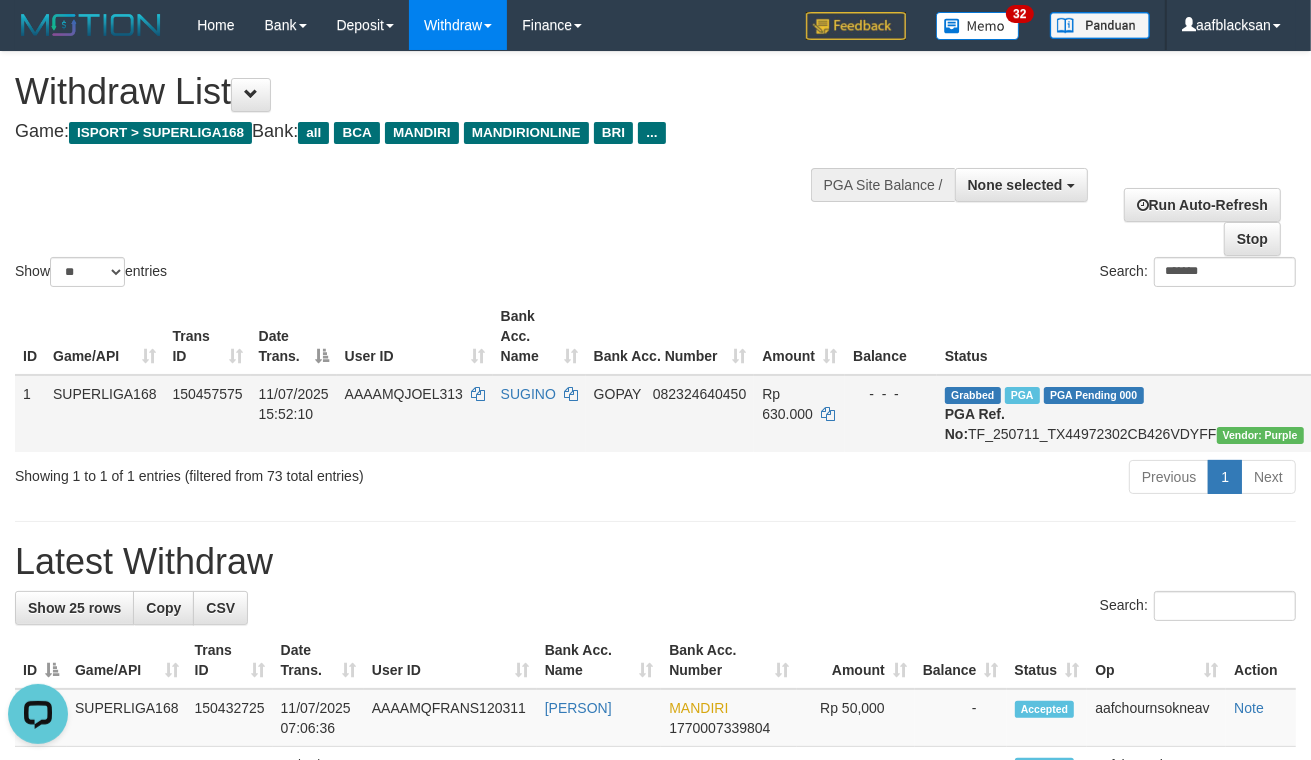 click on "GOPAY     082324640450" at bounding box center [670, 413] 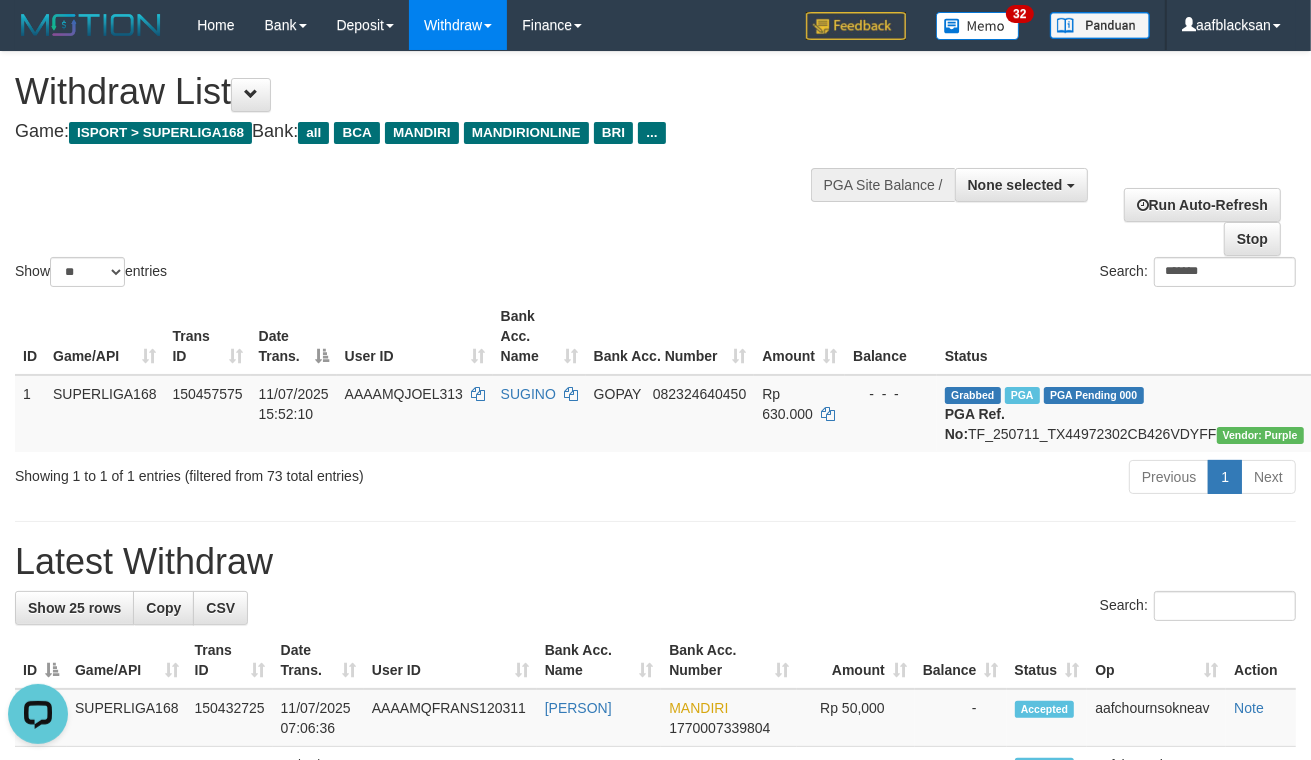 click on "**********" at bounding box center (655, 1150) 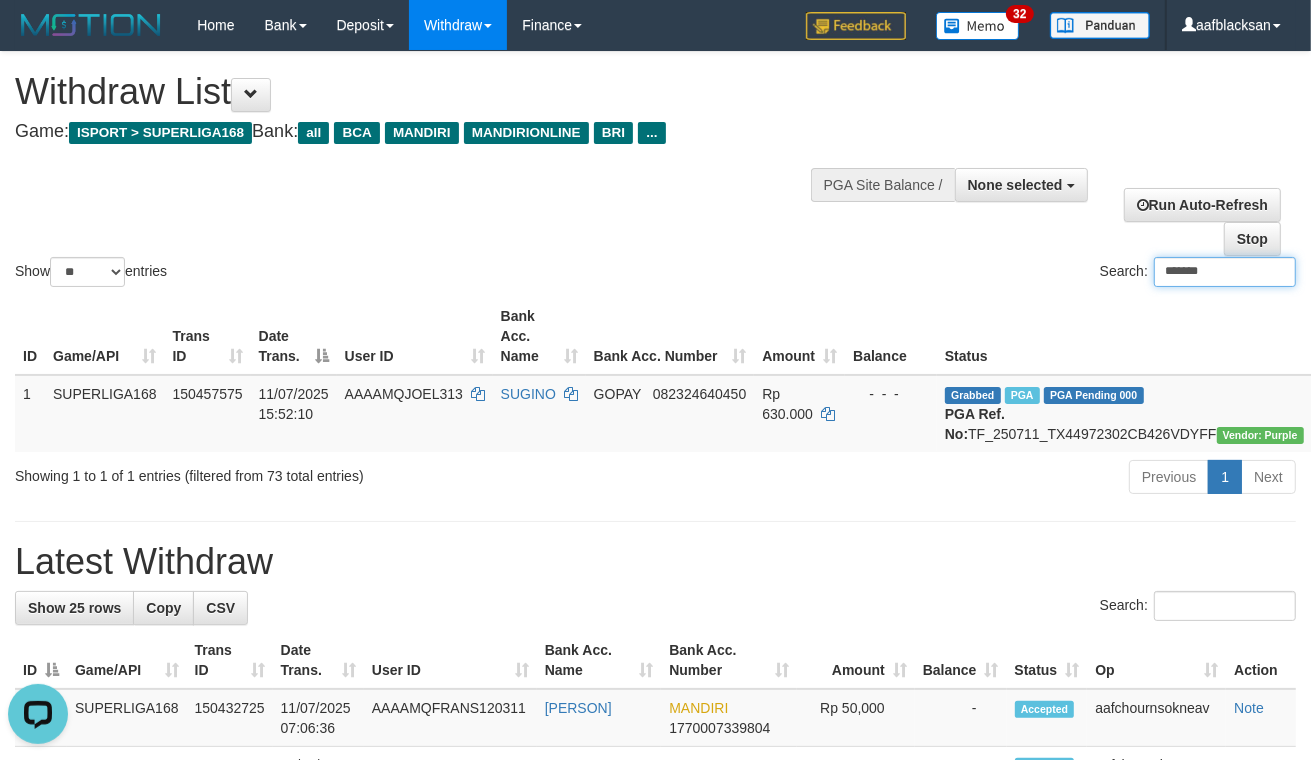 click on "*******" at bounding box center [1225, 272] 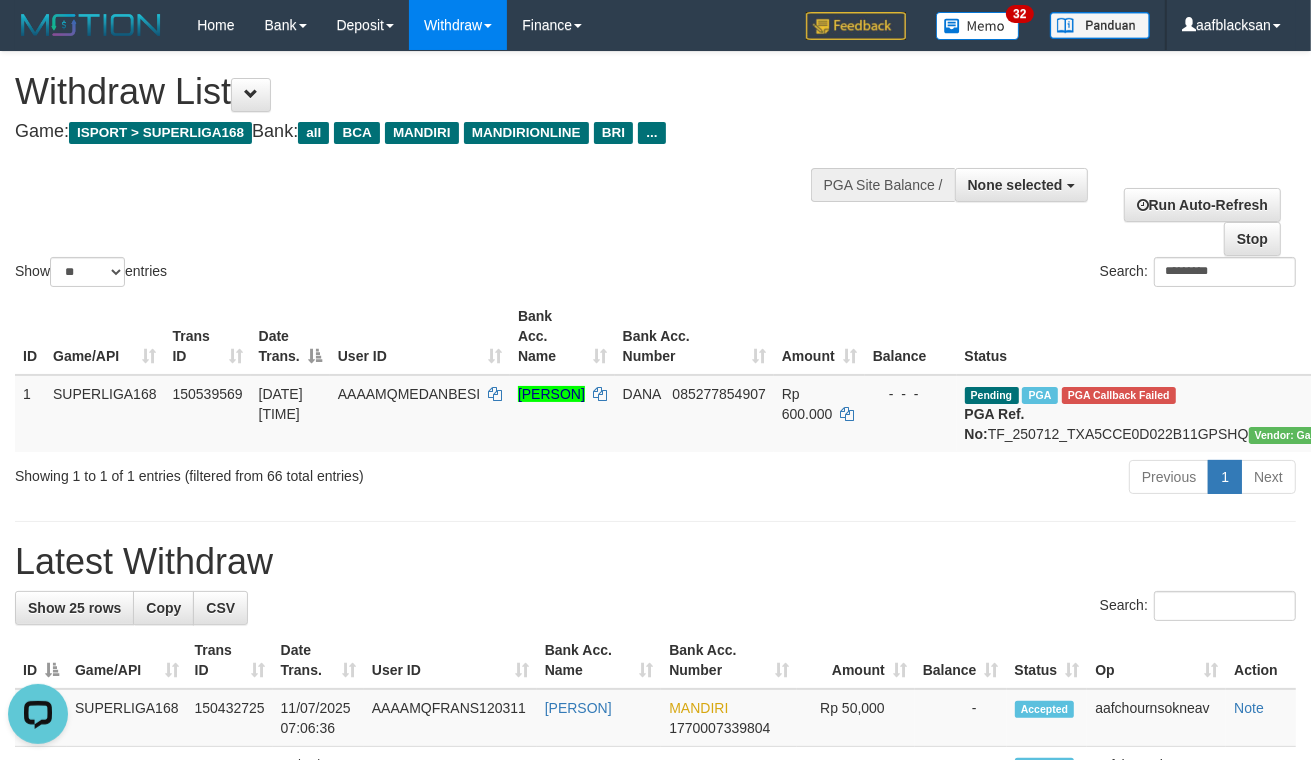 click on "**********" at bounding box center (655, 1150) 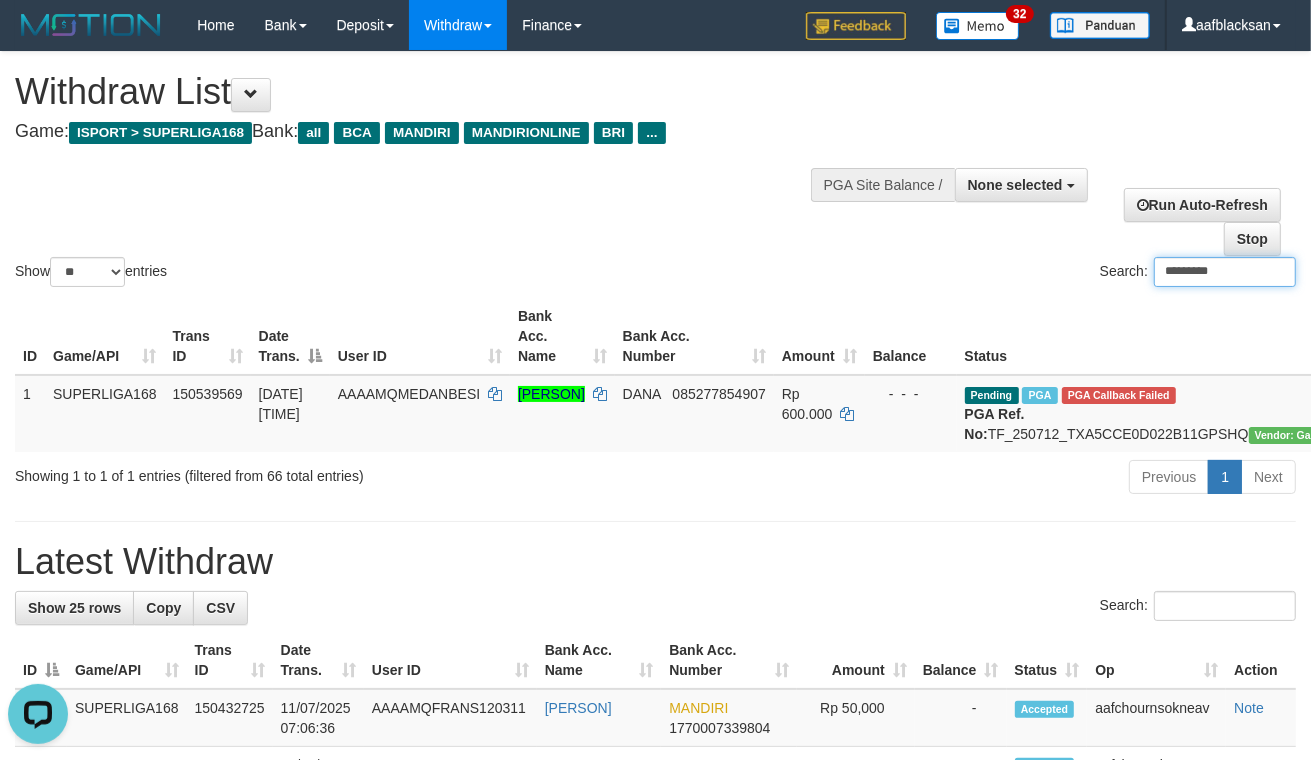click on "*********" at bounding box center (1225, 272) 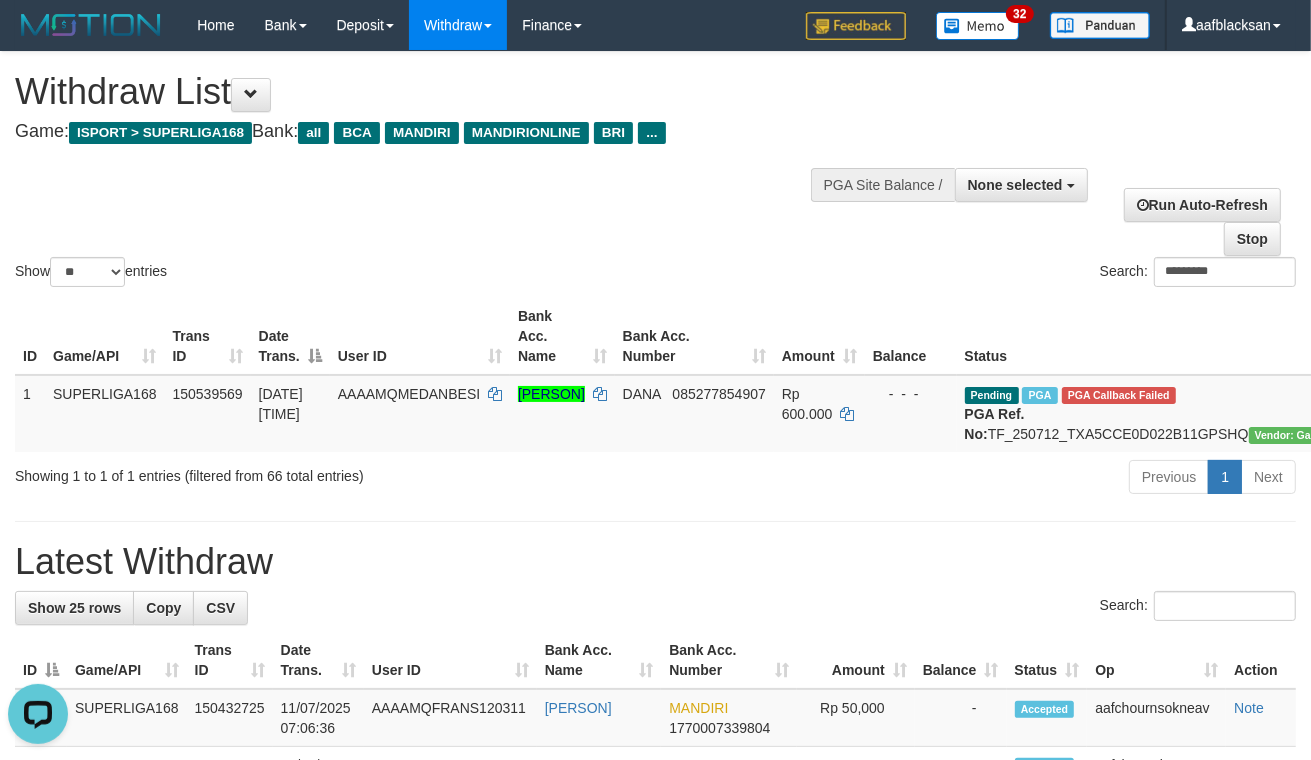 click on "Latest Withdraw" at bounding box center [655, 562] 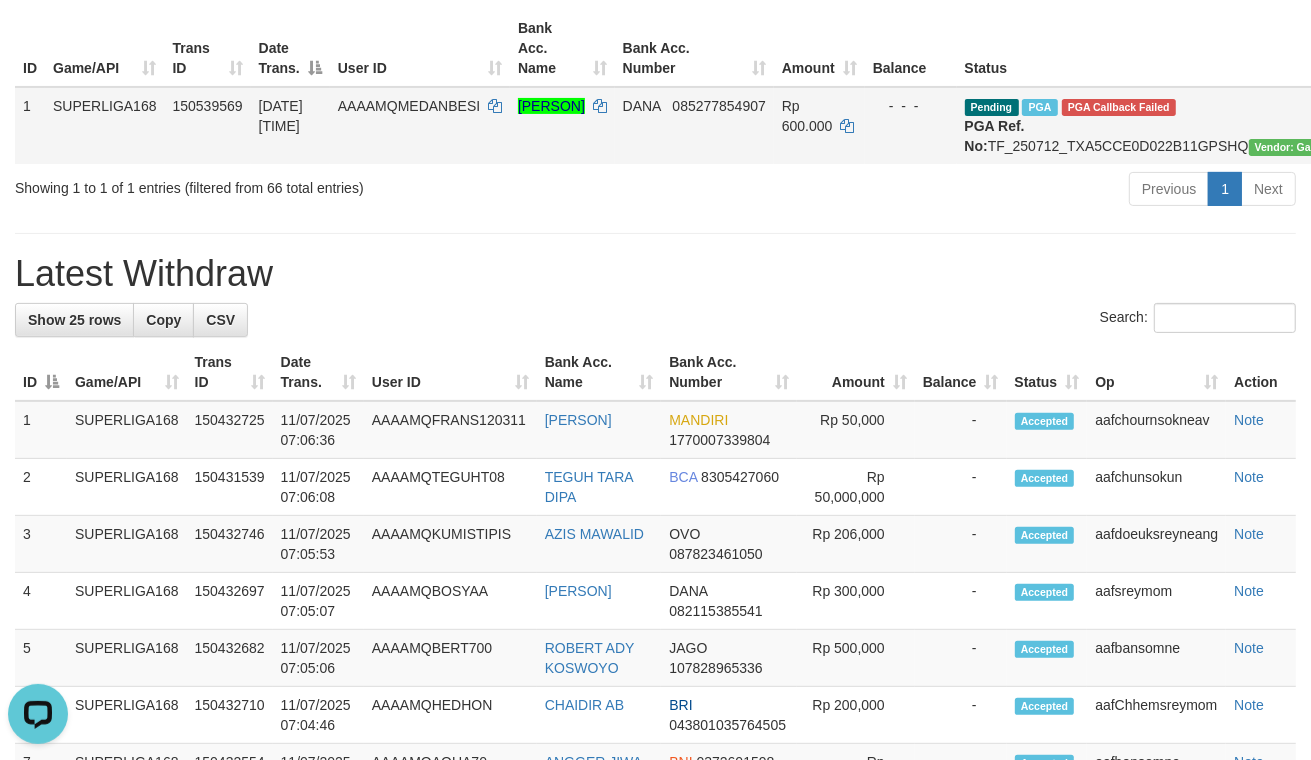 scroll, scrollTop: 166, scrollLeft: 0, axis: vertical 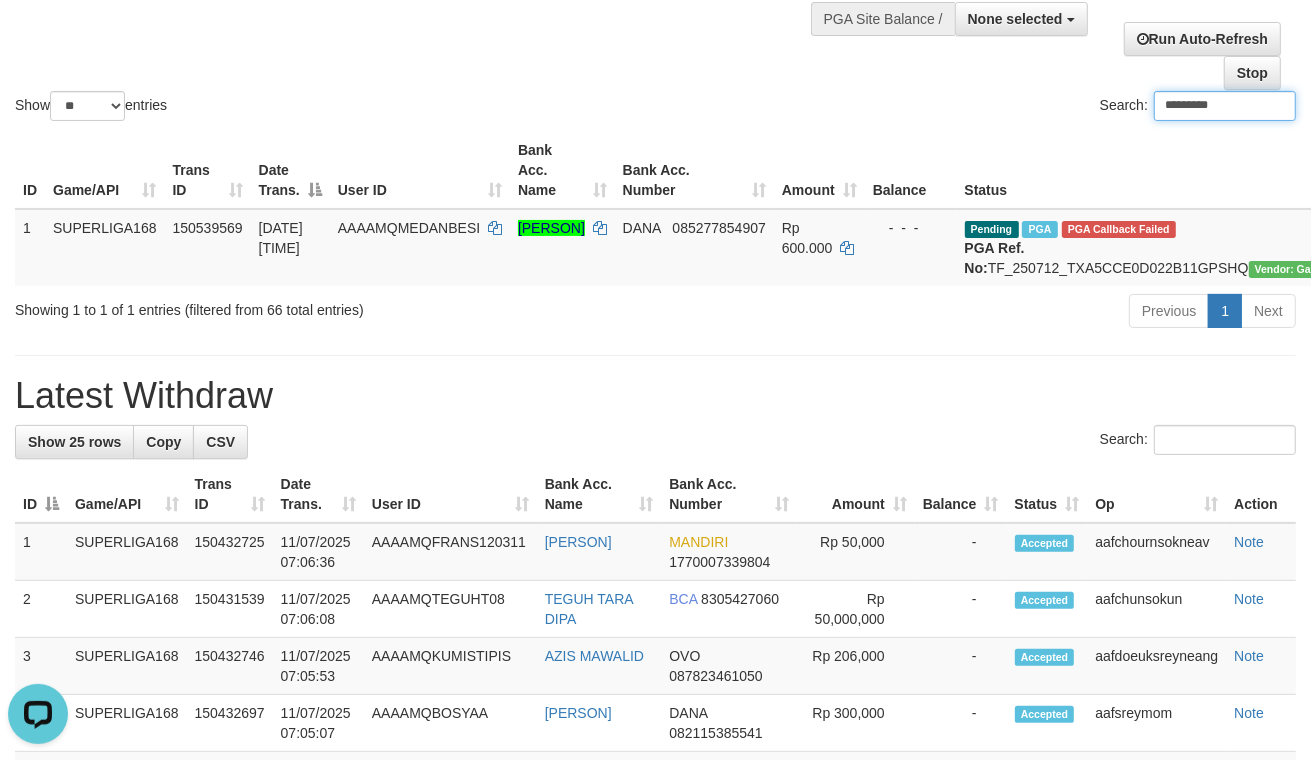 click on "*********" at bounding box center [1225, 106] 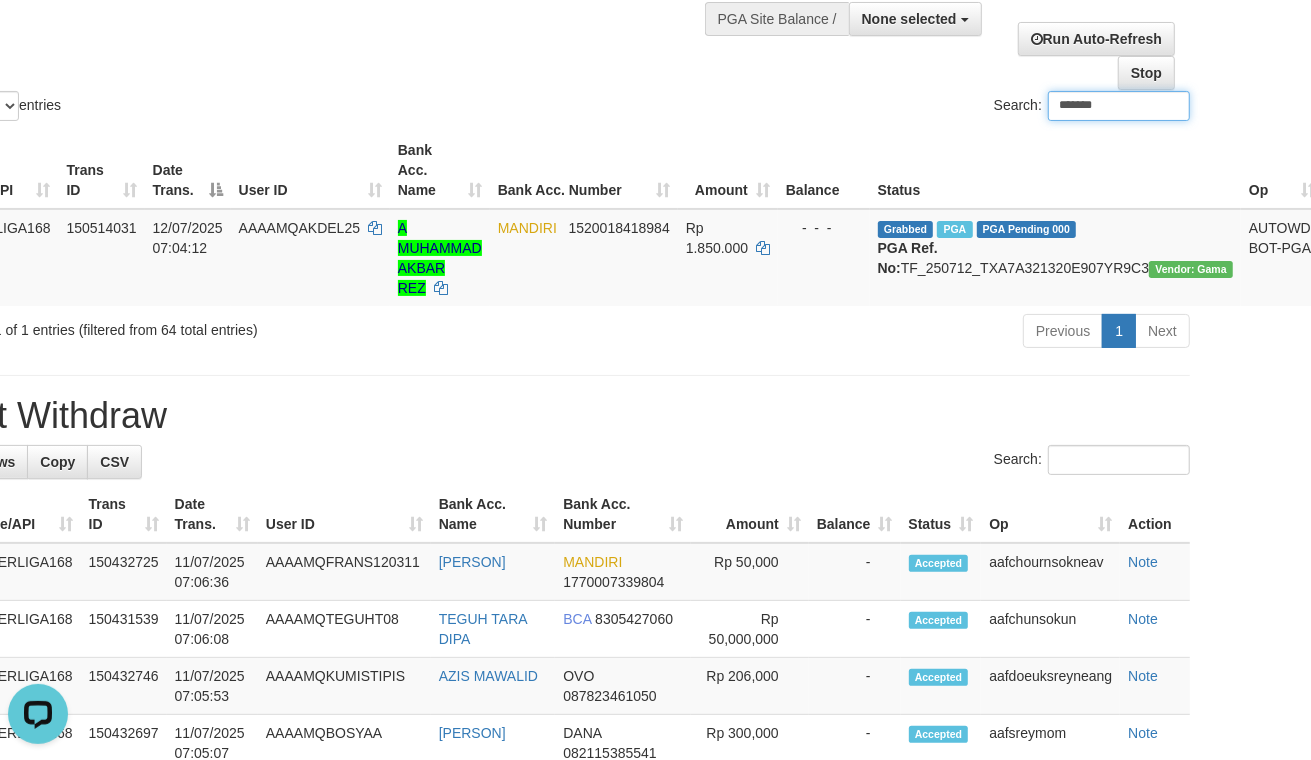 scroll, scrollTop: 166, scrollLeft: 81, axis: both 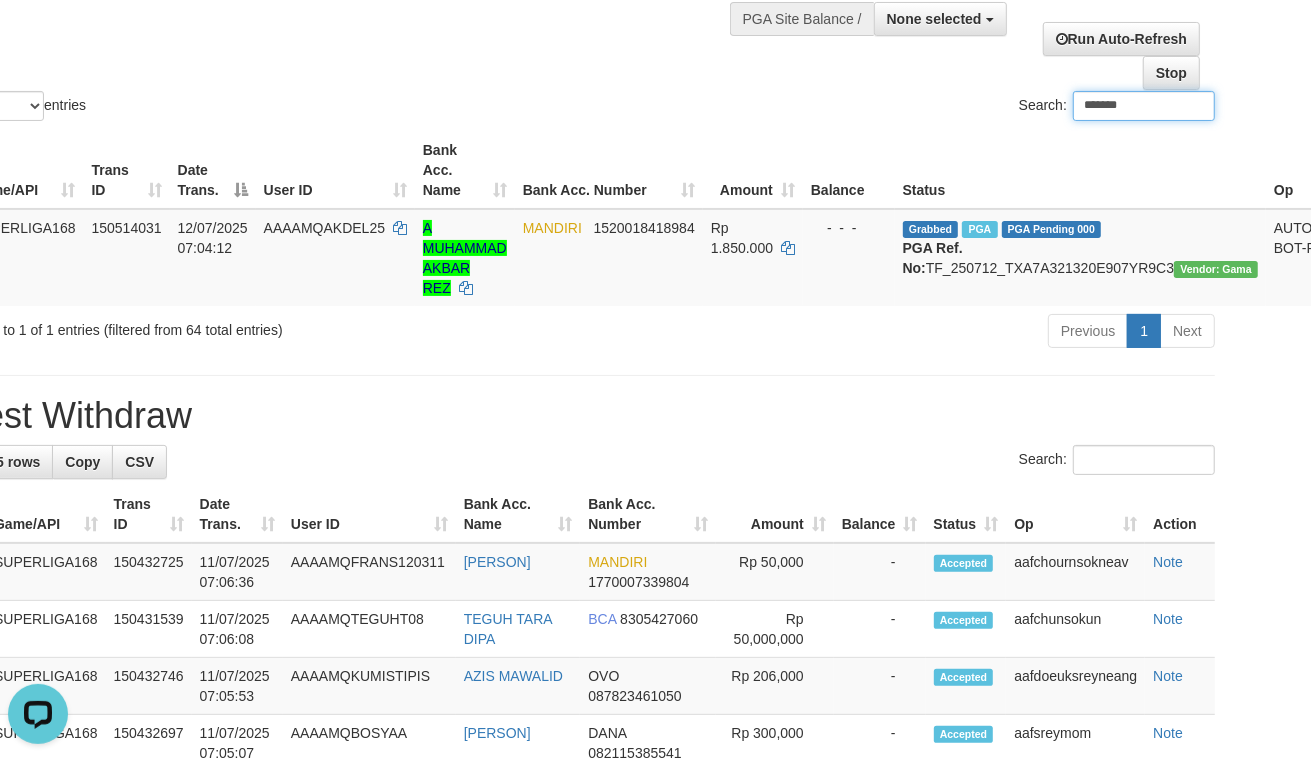 click on "*******" at bounding box center [1144, 106] 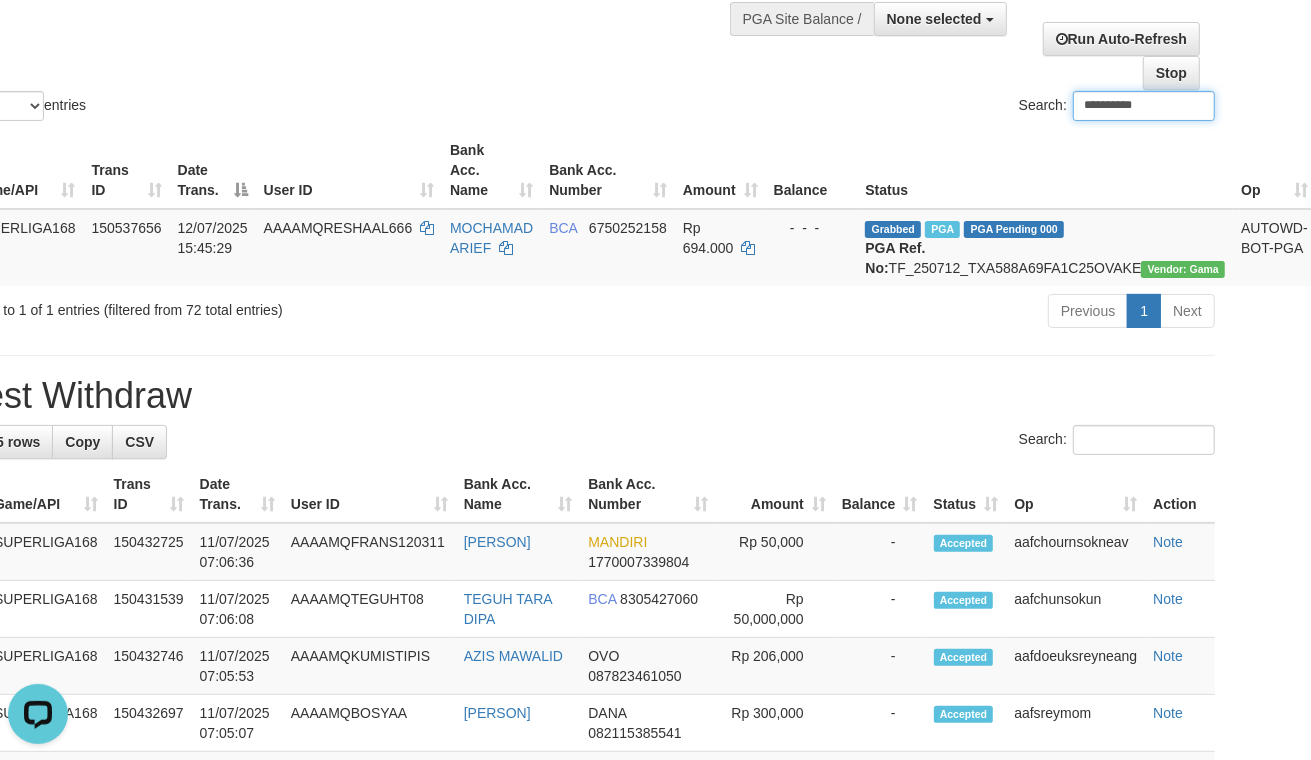 click on "**********" at bounding box center (1144, 106) 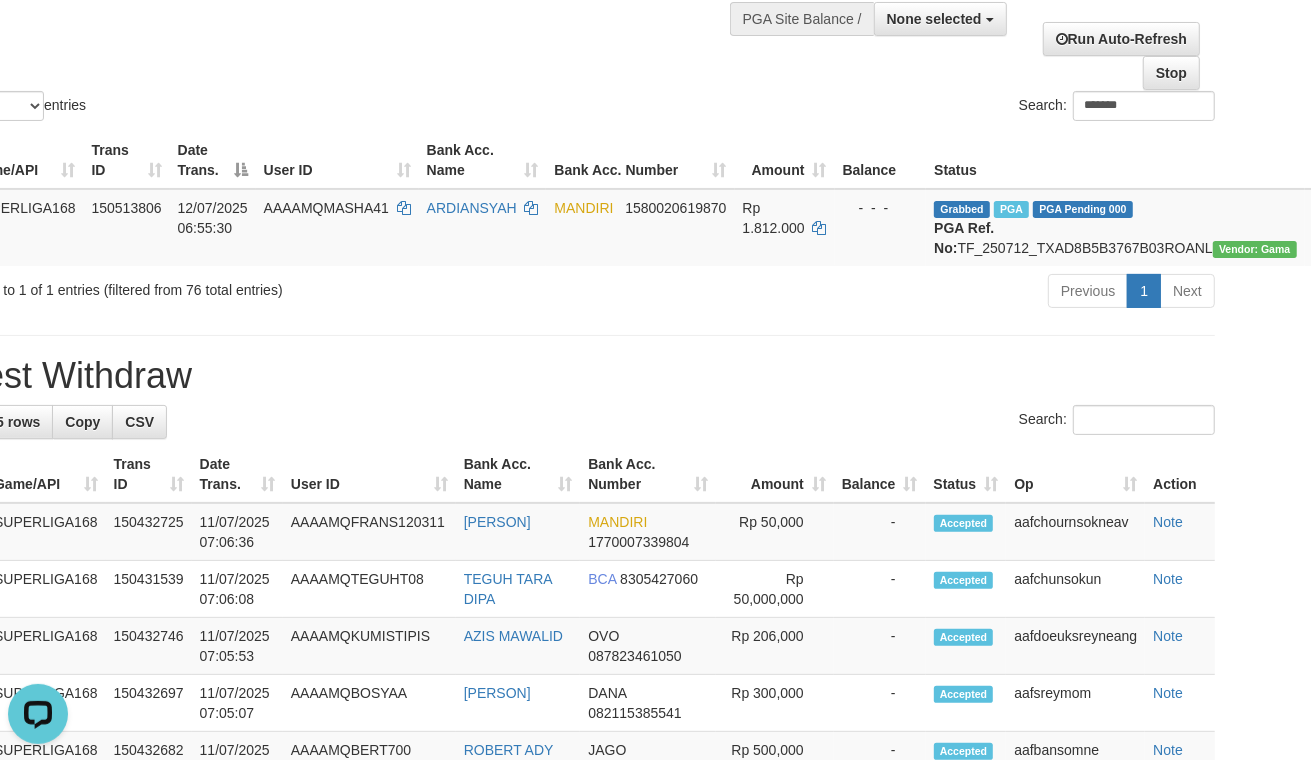 click on "**********" at bounding box center [574, 974] 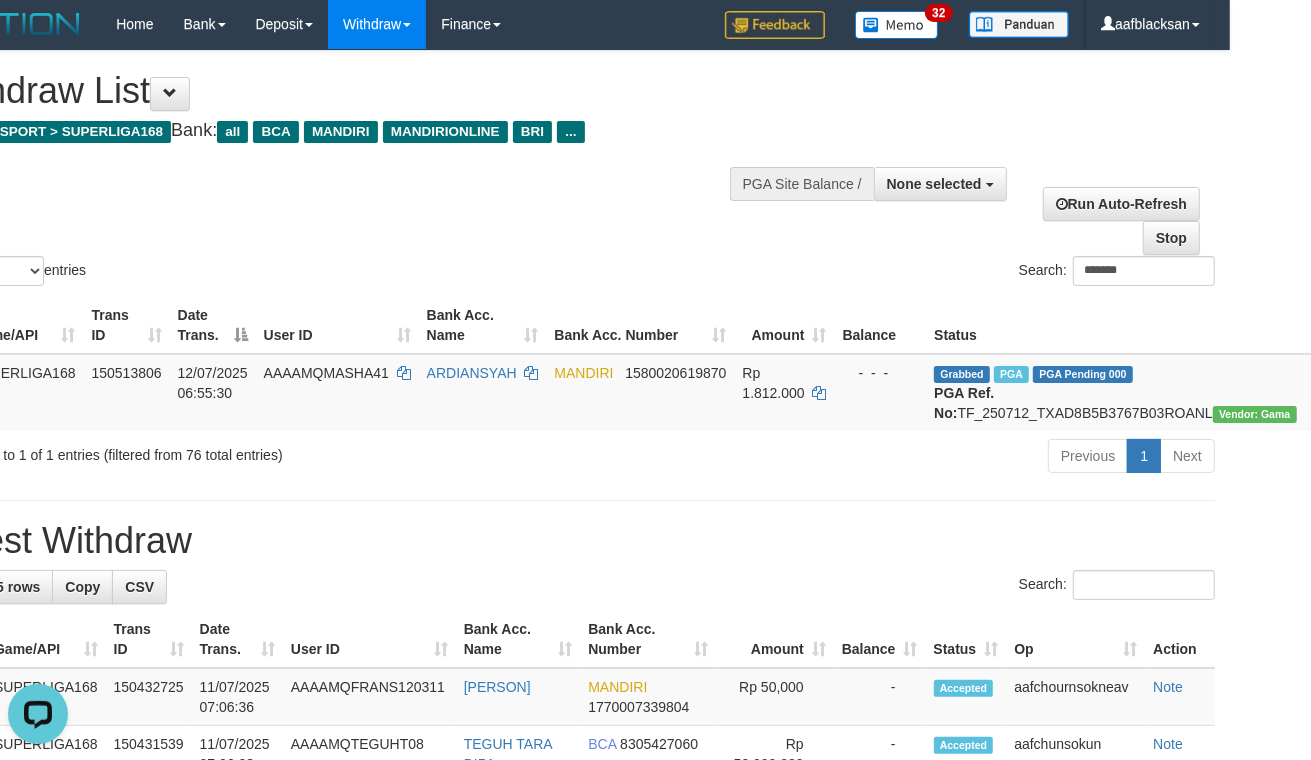 scroll, scrollTop: 0, scrollLeft: 81, axis: horizontal 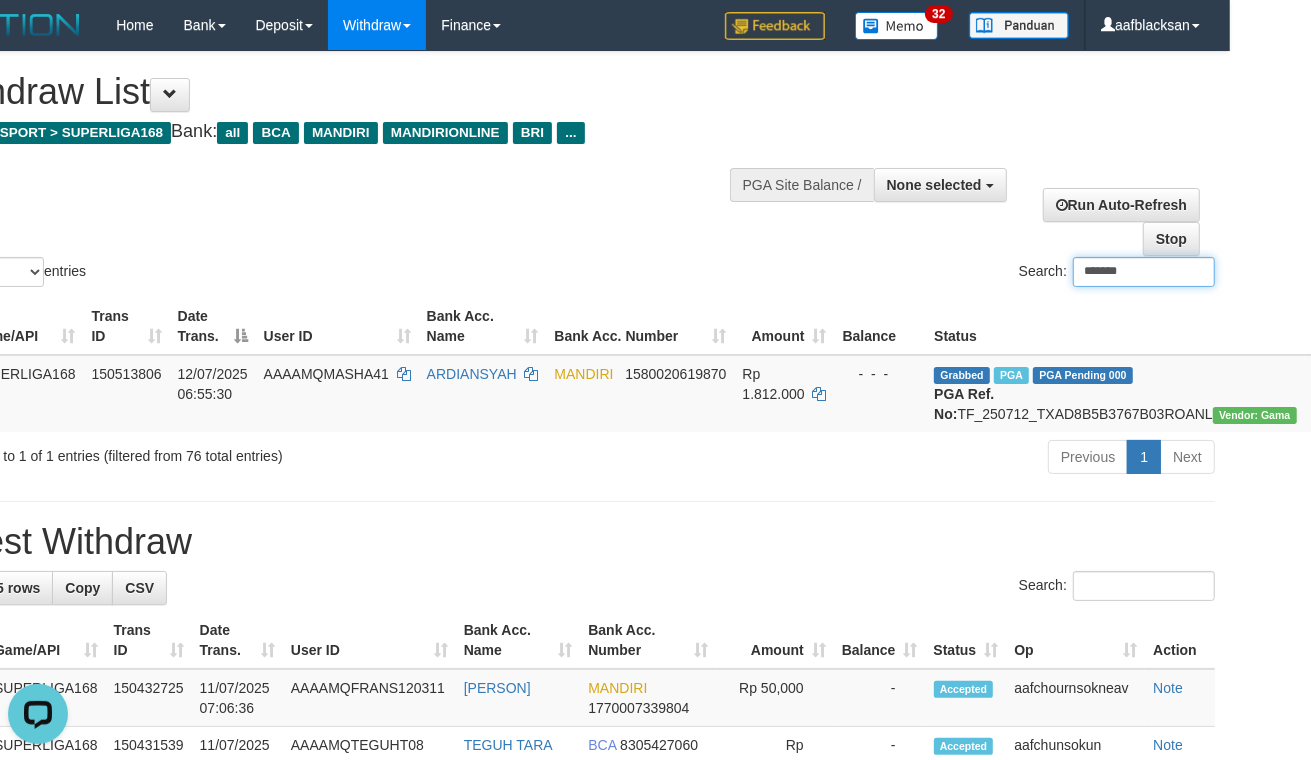 click on "*******" at bounding box center [1144, 272] 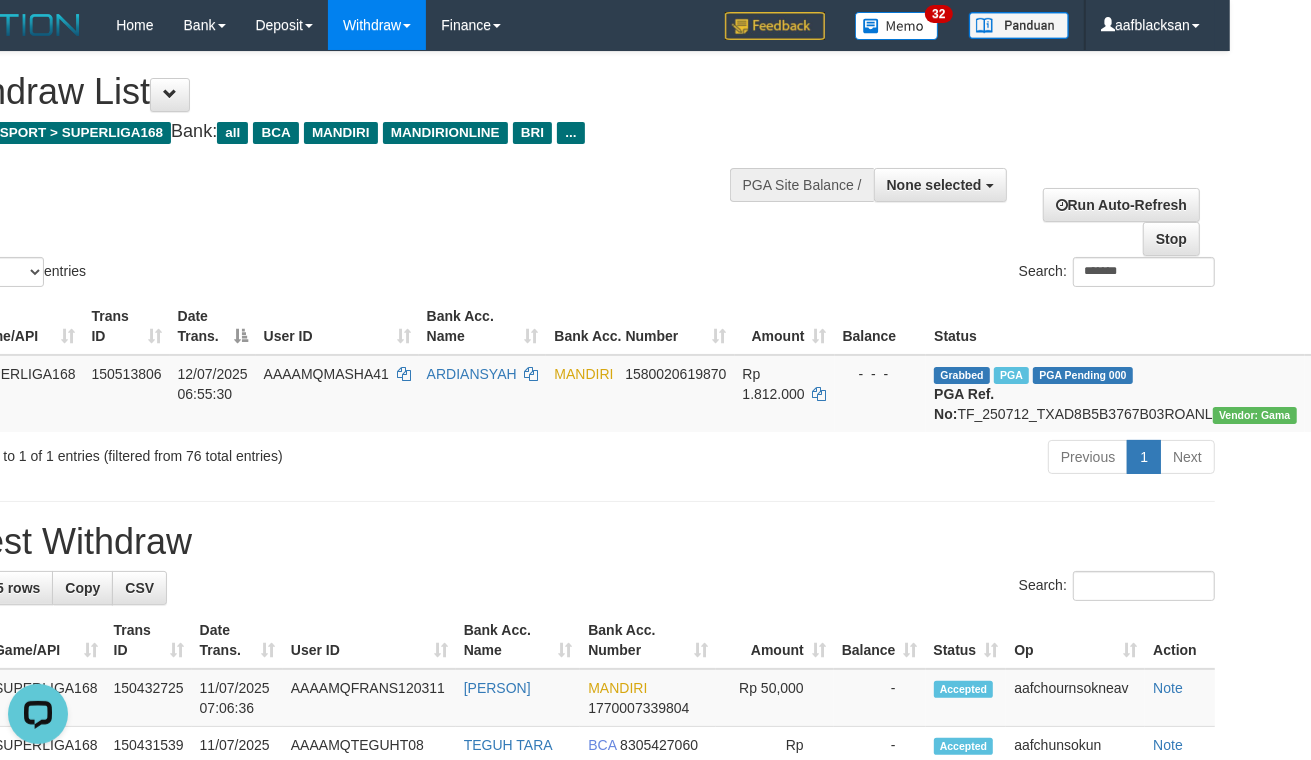 click on "**********" at bounding box center (574, 1140) 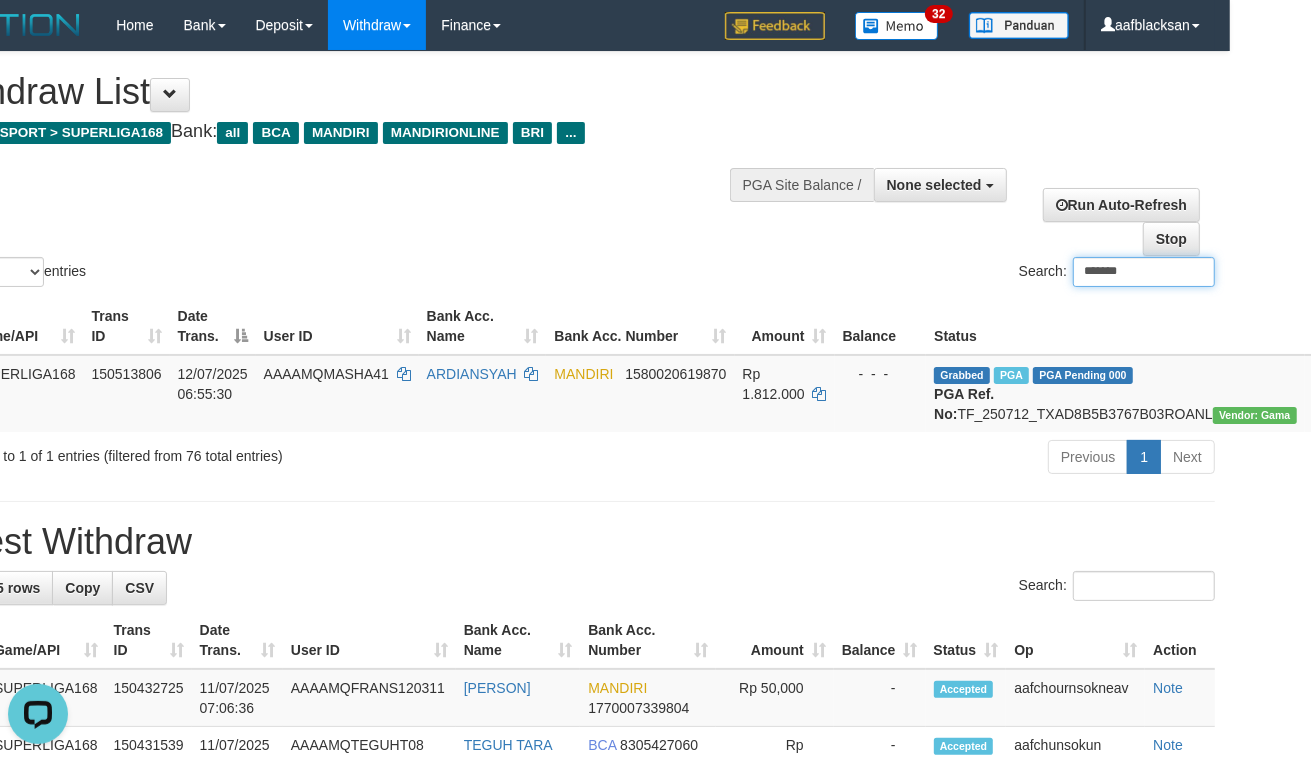 click on "*******" at bounding box center [1144, 272] 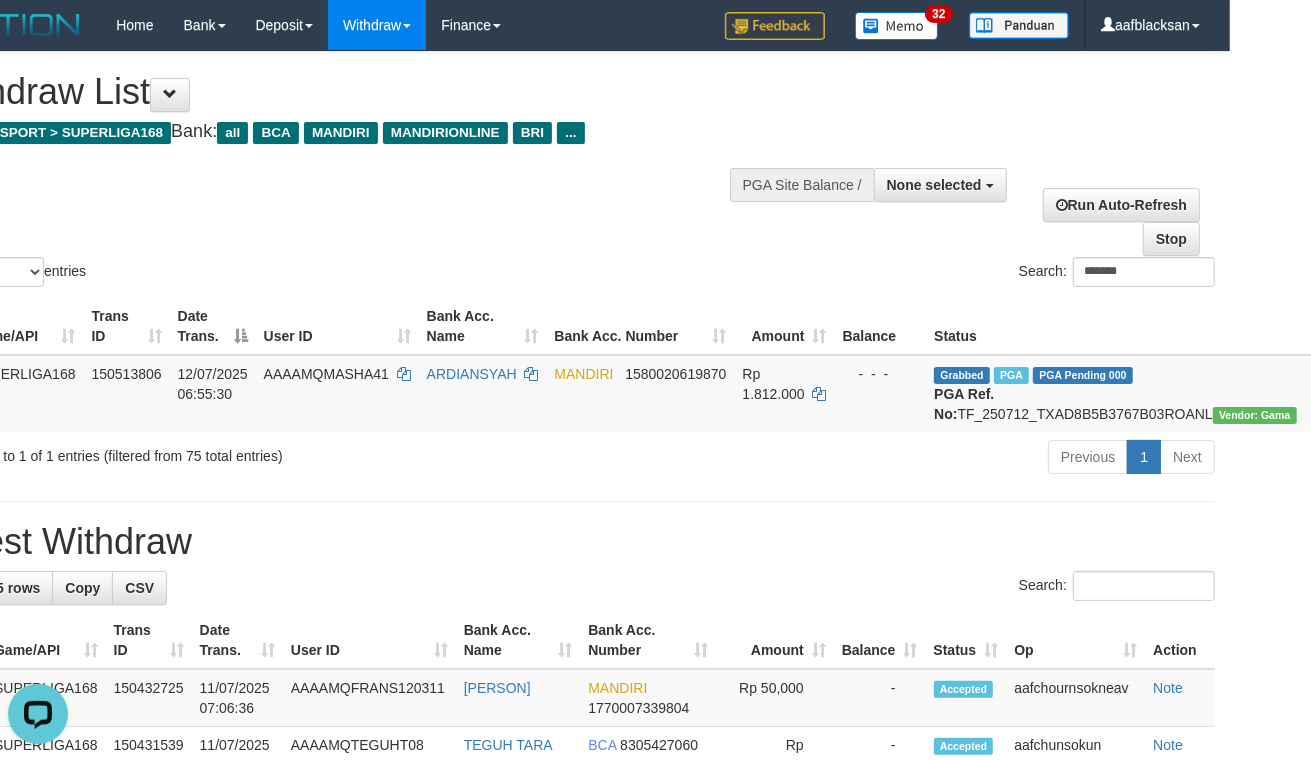 click on "**********" at bounding box center [574, 1140] 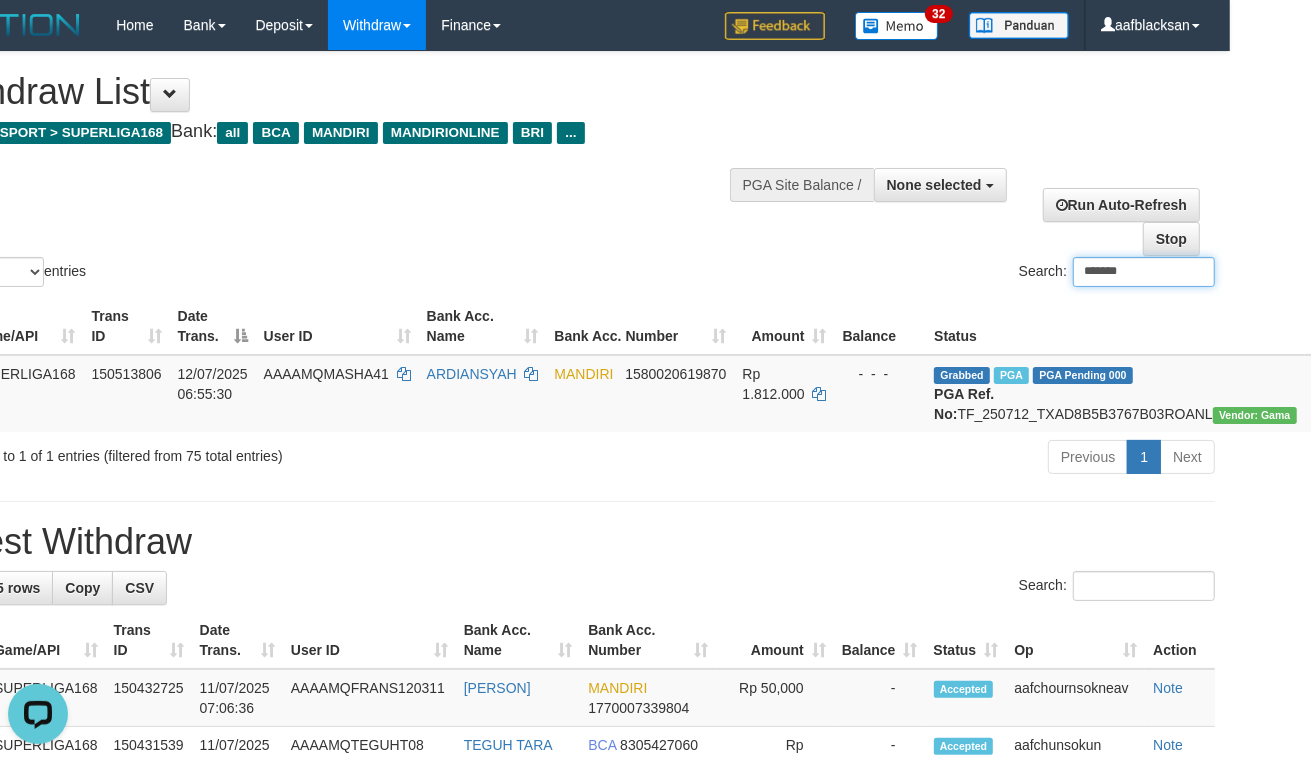 click on "*******" at bounding box center [1144, 272] 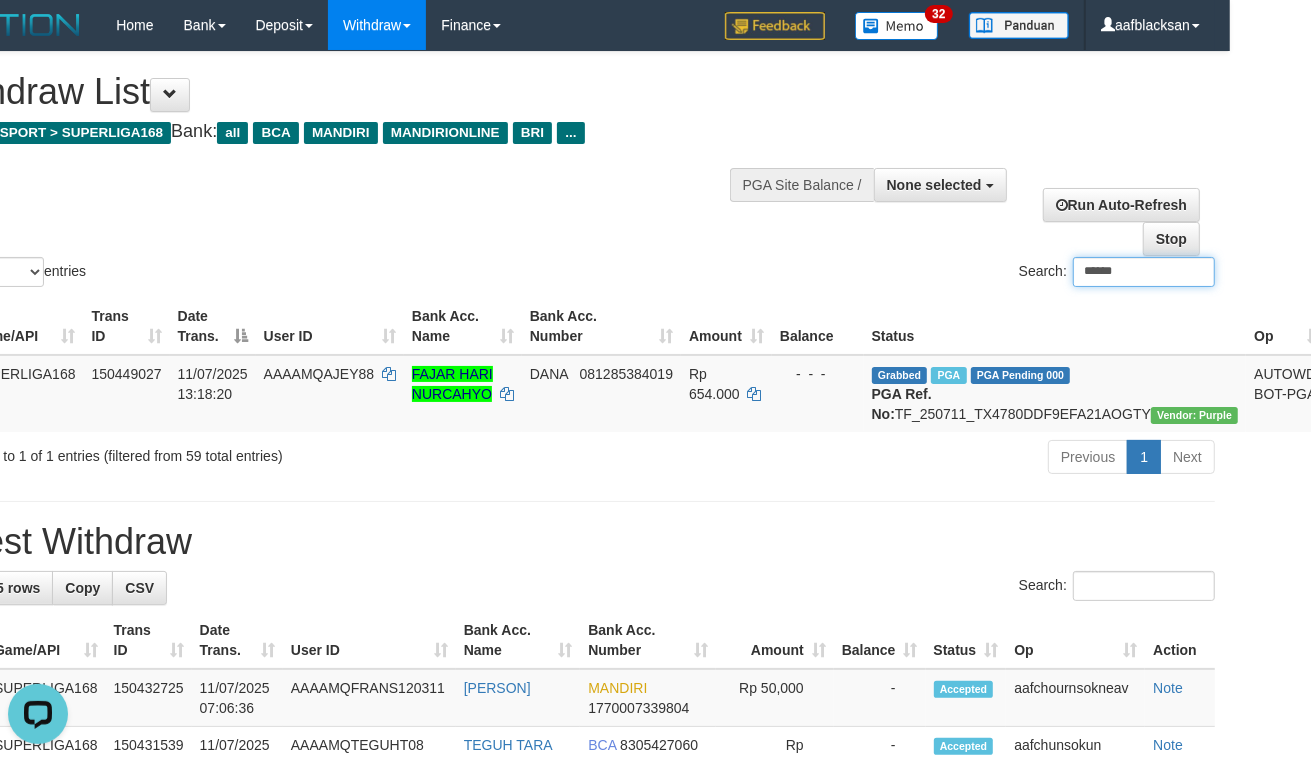 click on "******" at bounding box center [1144, 272] 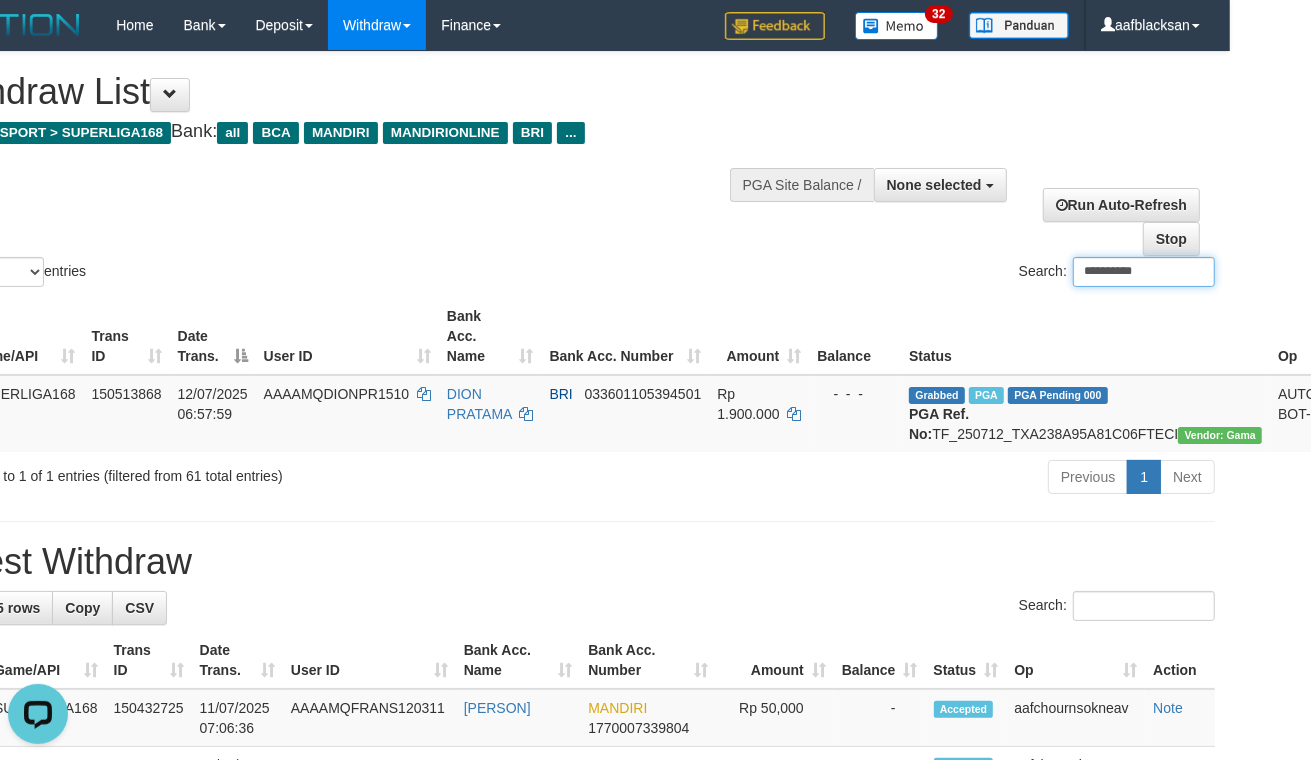 type on "**********" 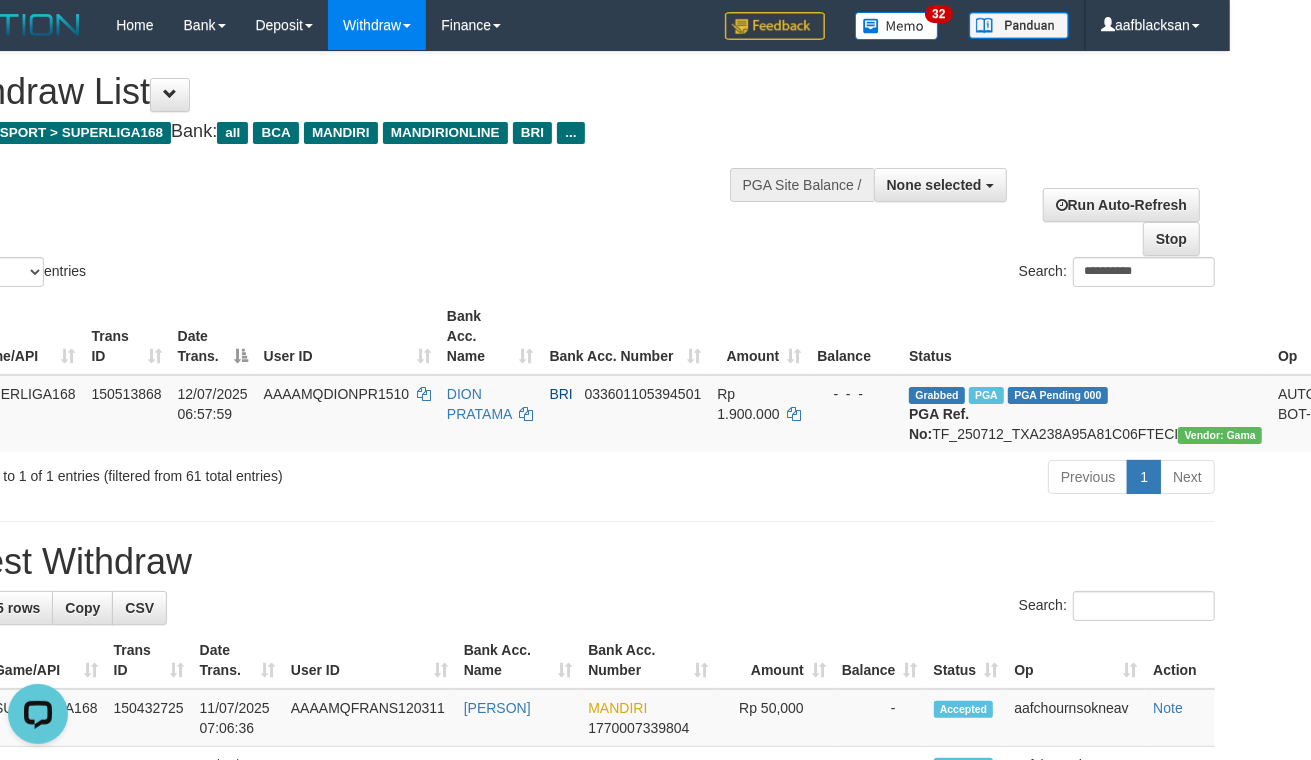 click on "**********" at bounding box center [574, 1150] 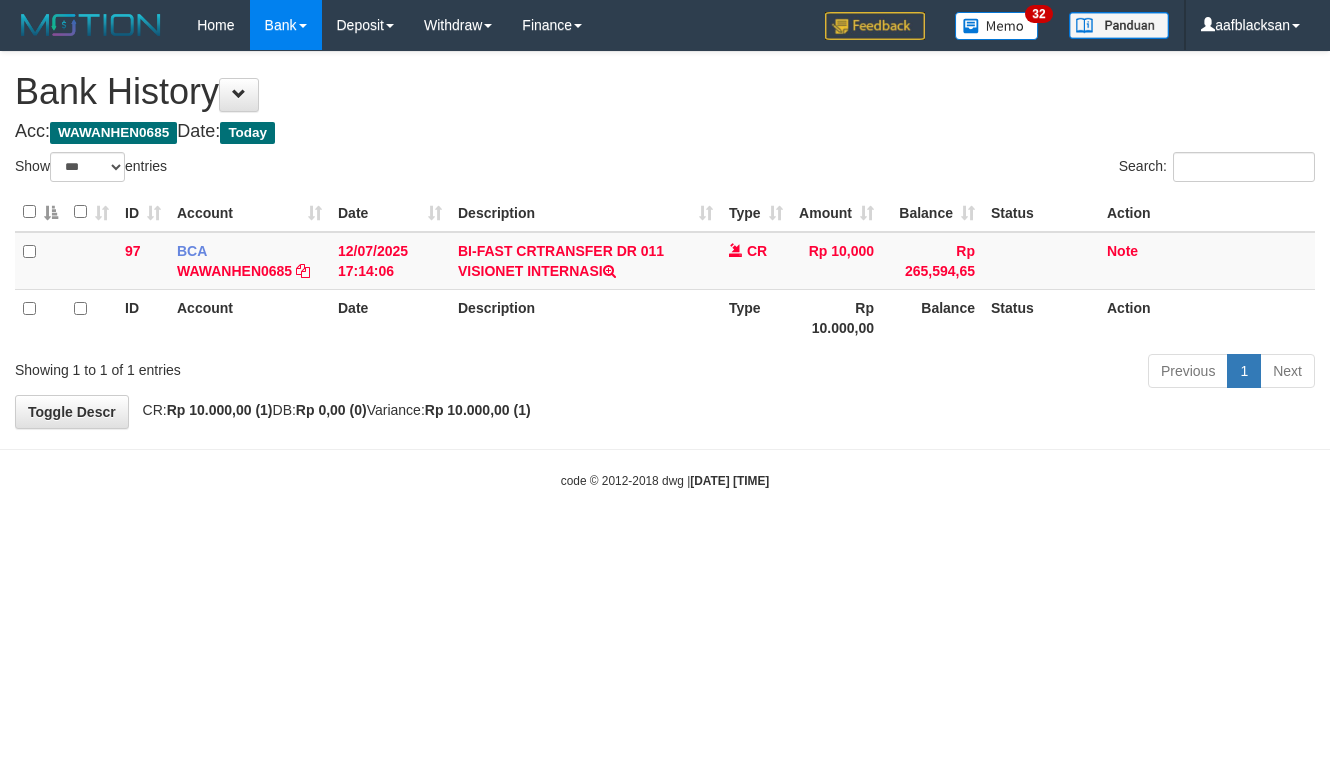 select on "***" 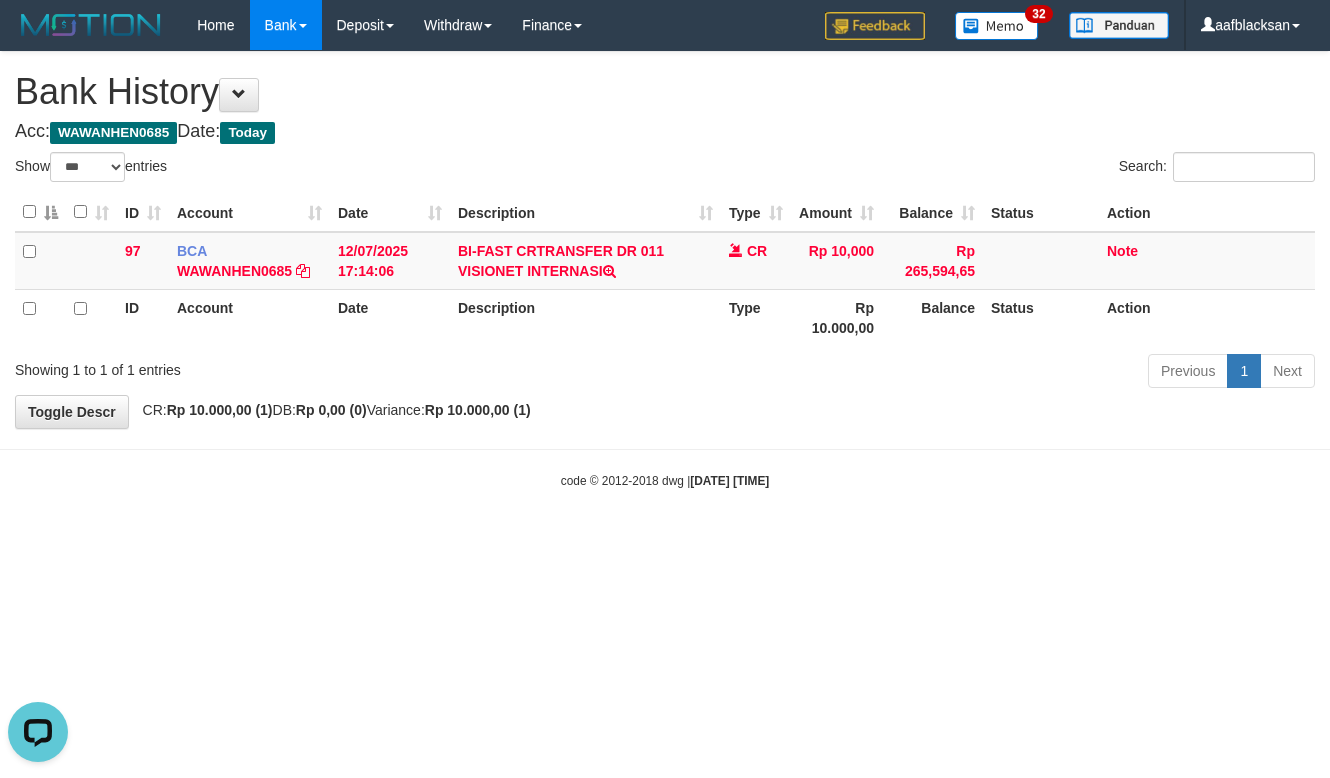 scroll, scrollTop: 0, scrollLeft: 0, axis: both 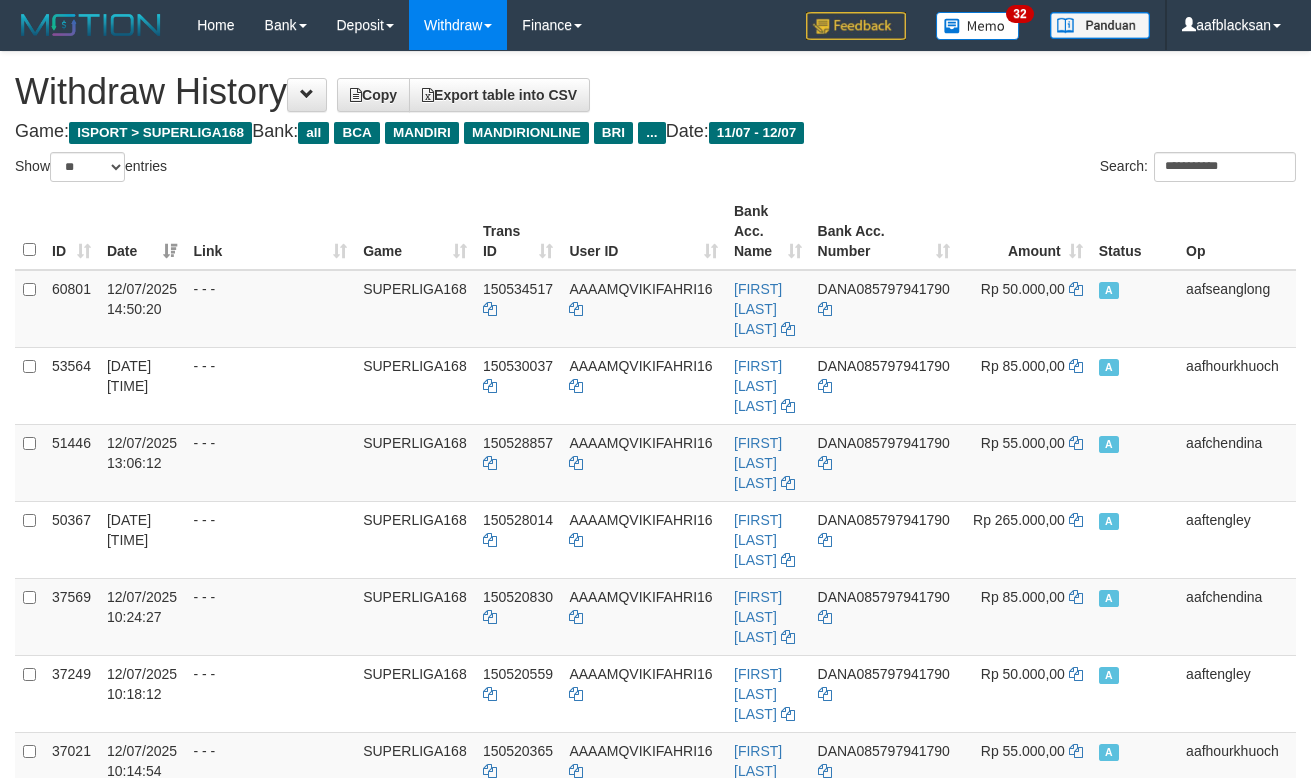 select on "**" 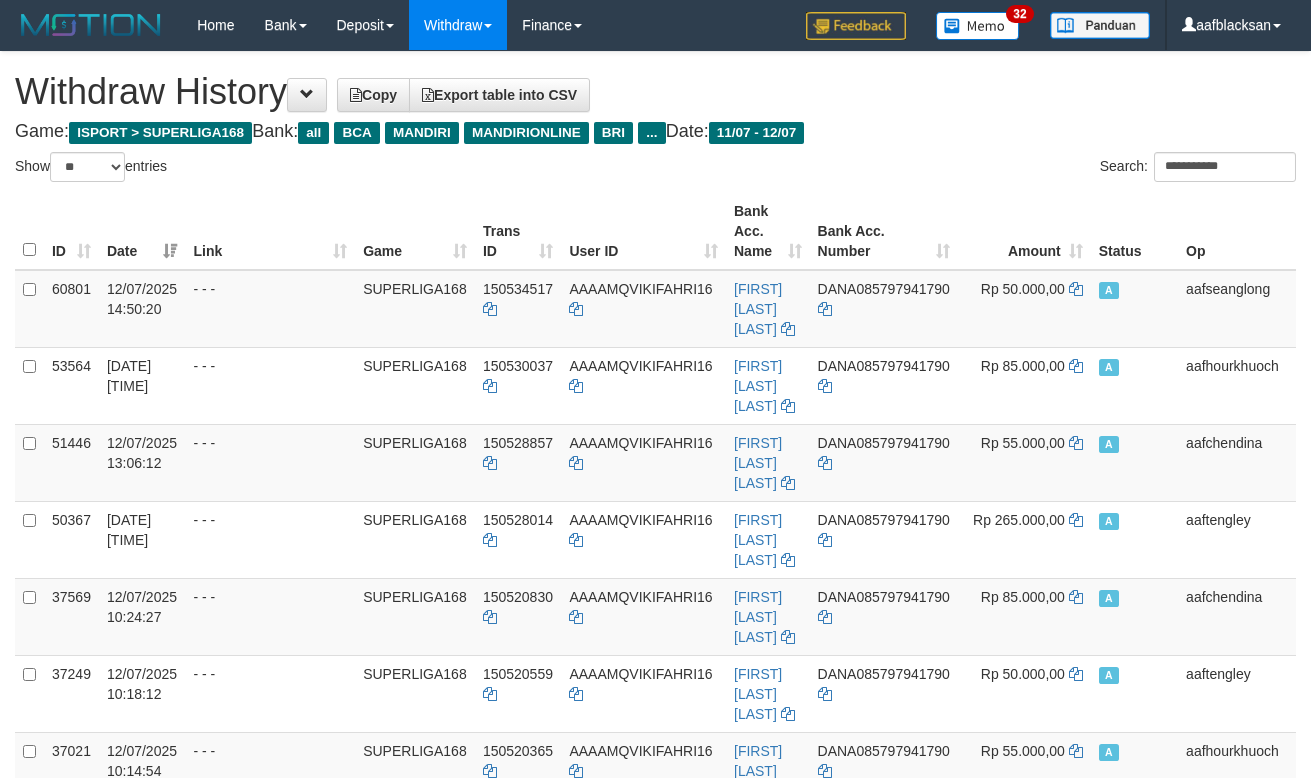 scroll, scrollTop: 0, scrollLeft: 0, axis: both 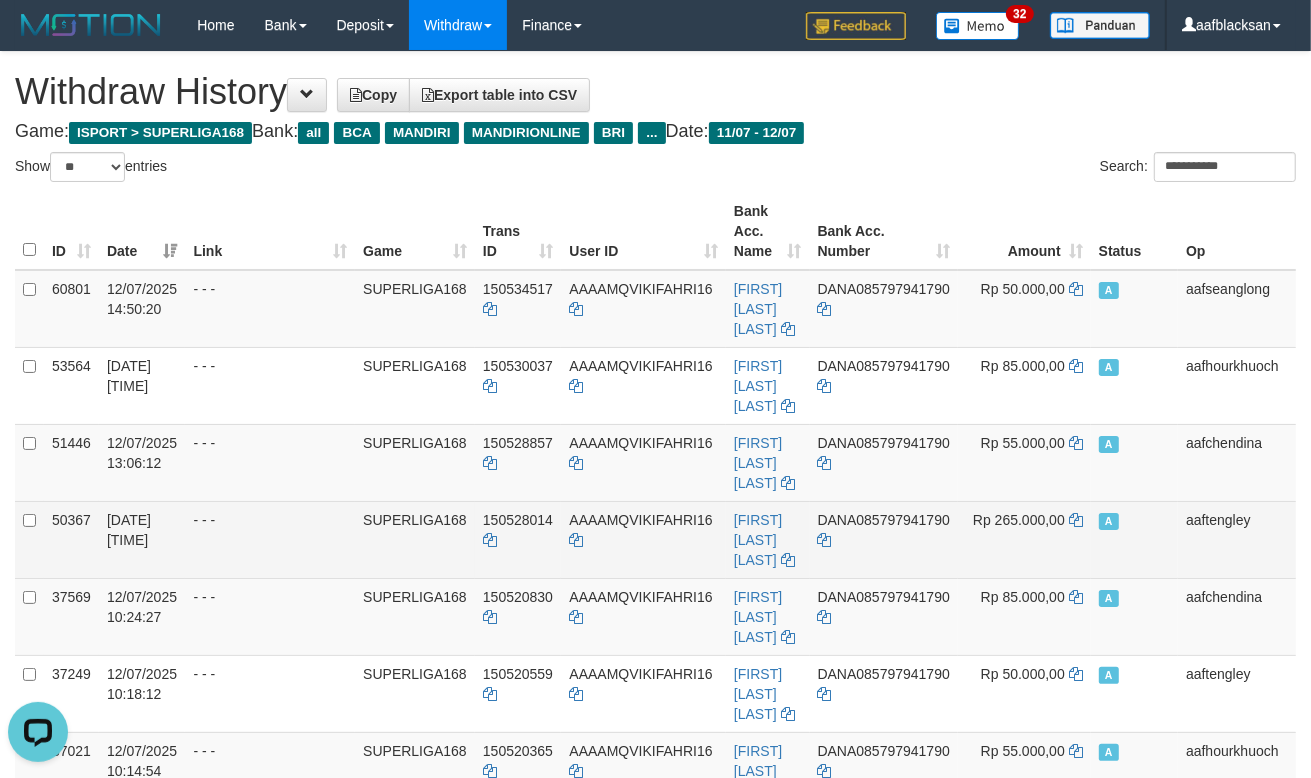 drag, startPoint x: 265, startPoint y: 581, endPoint x: 293, endPoint y: 562, distance: 33.83785 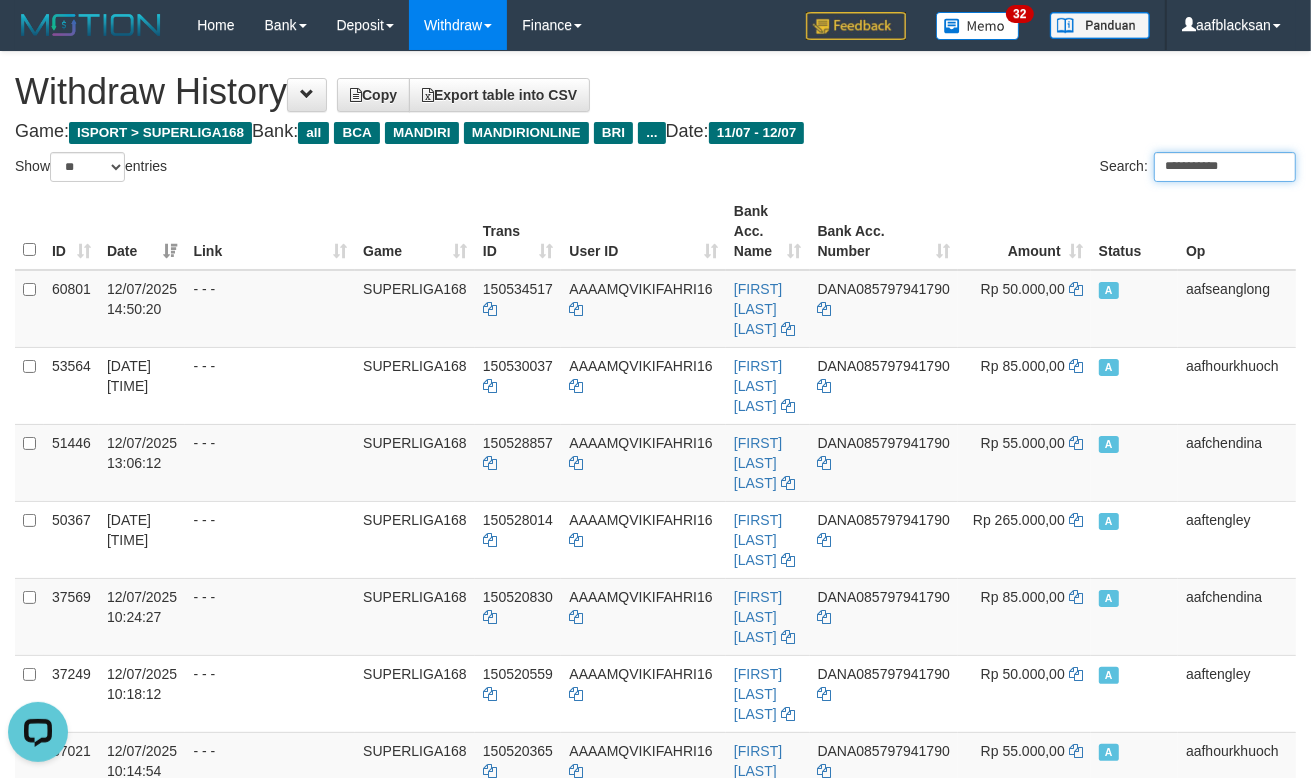click on "**********" at bounding box center [1225, 167] 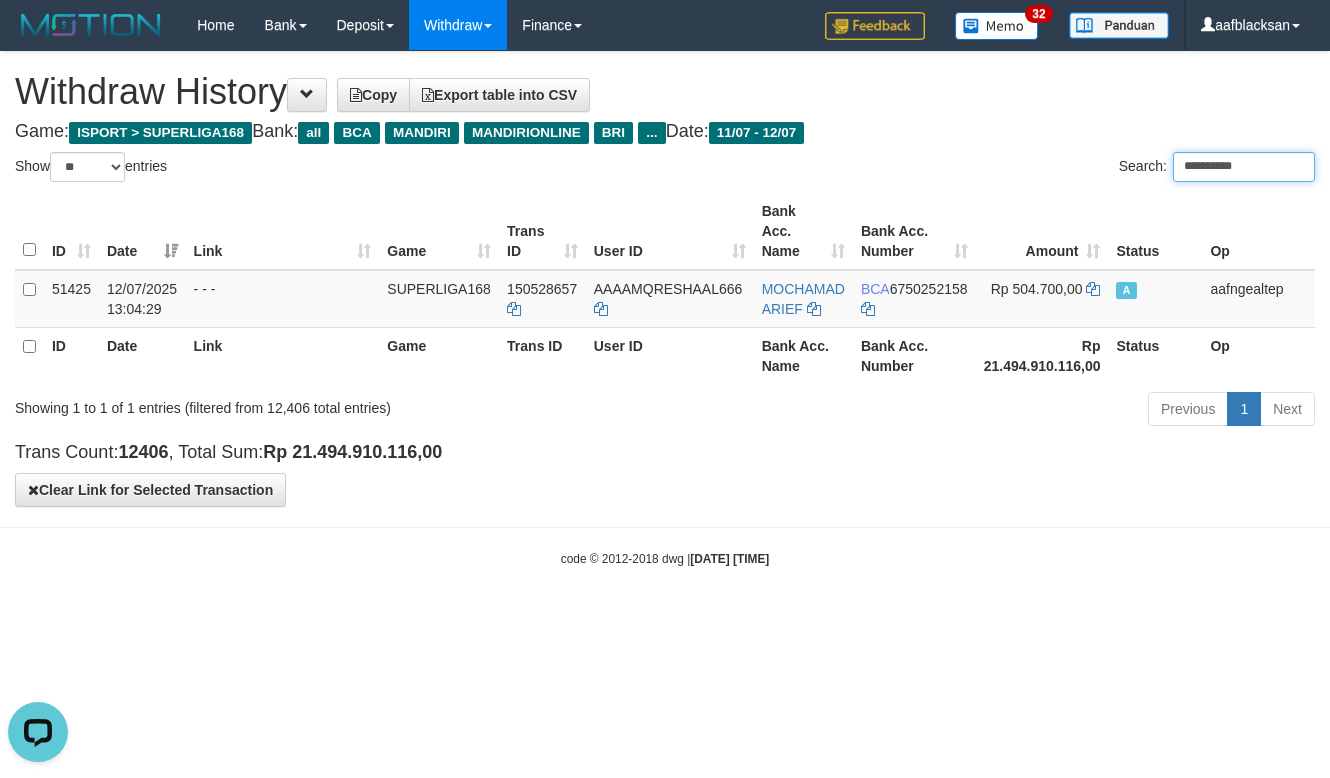 click on "**********" at bounding box center [1244, 167] 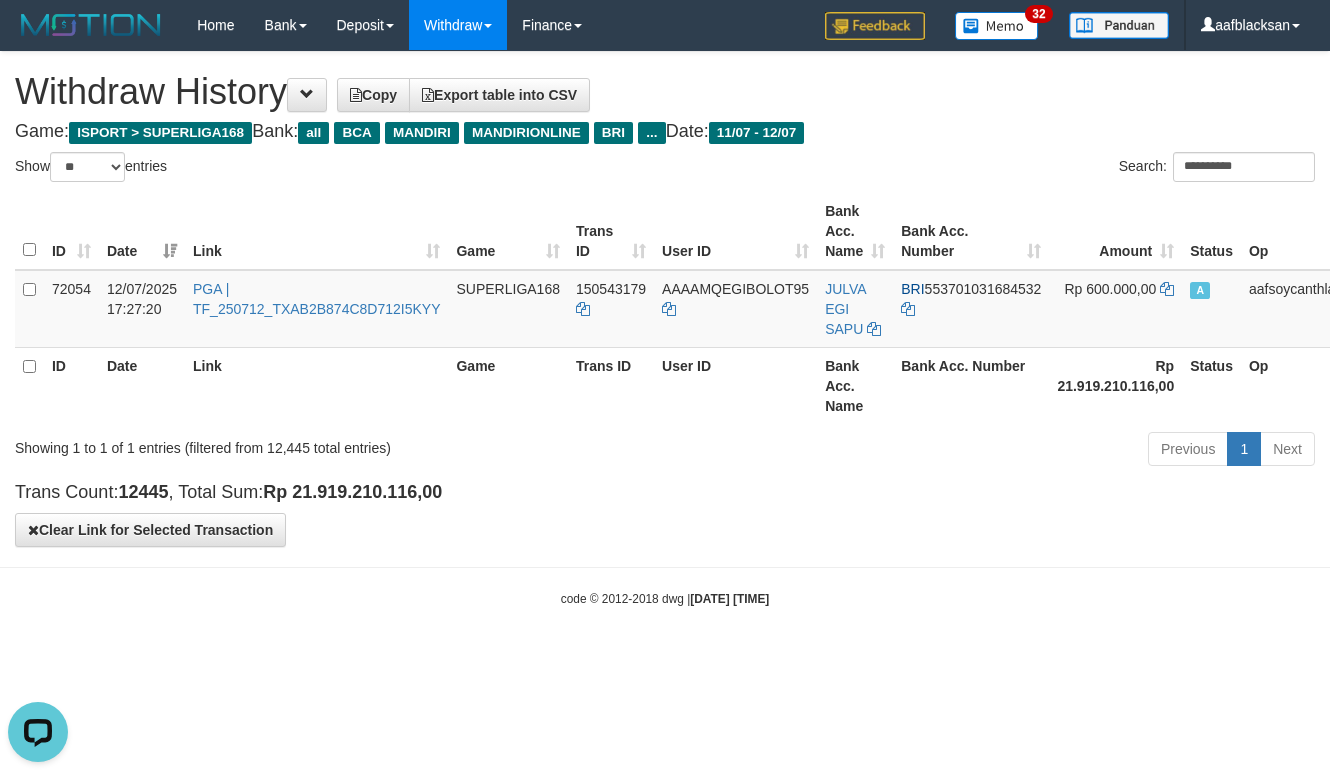 click on "Toggle navigation
Home
Bank
Mutasi Bank
Note Mutasi
Deposit
History
PGA History
Note DPS
Withdraw
WD List
Report Link
History
Finance
Financial Data
32" at bounding box center (665, 329) 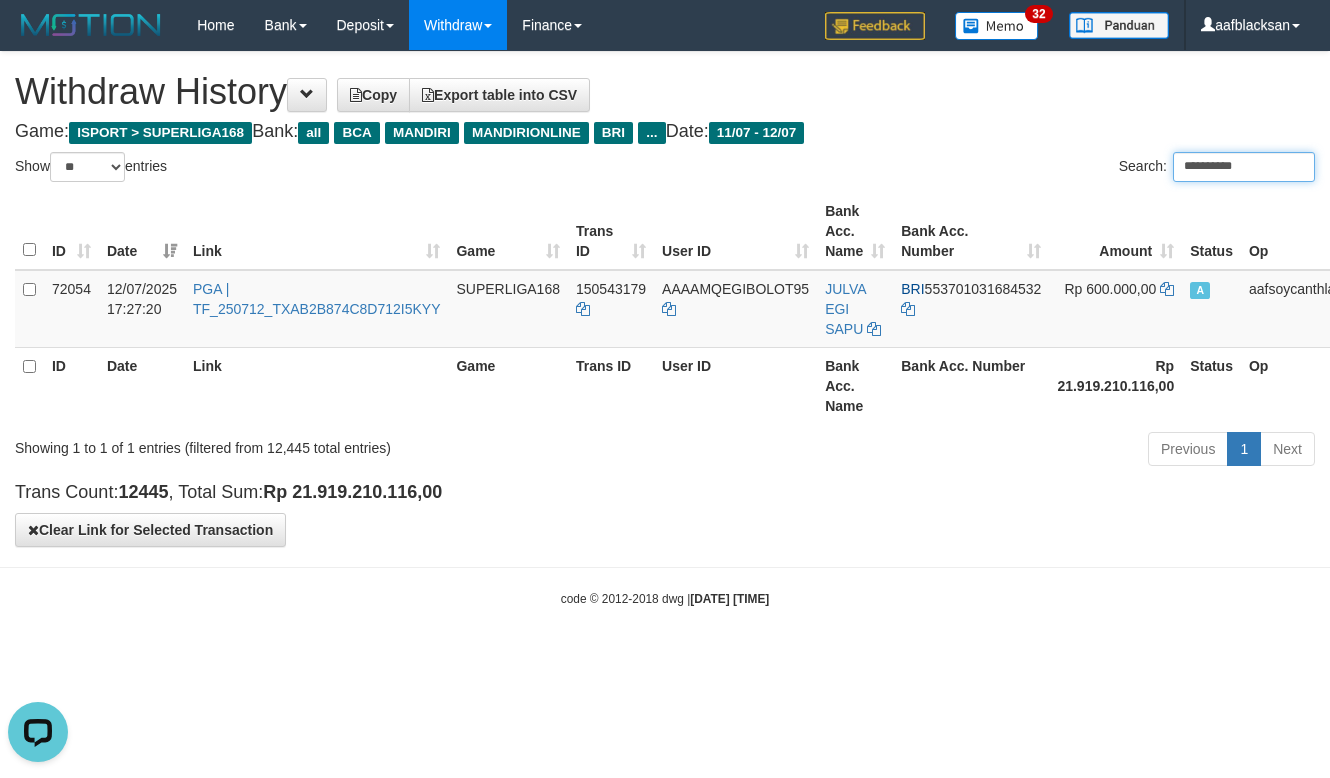 click on "**********" at bounding box center (1244, 167) 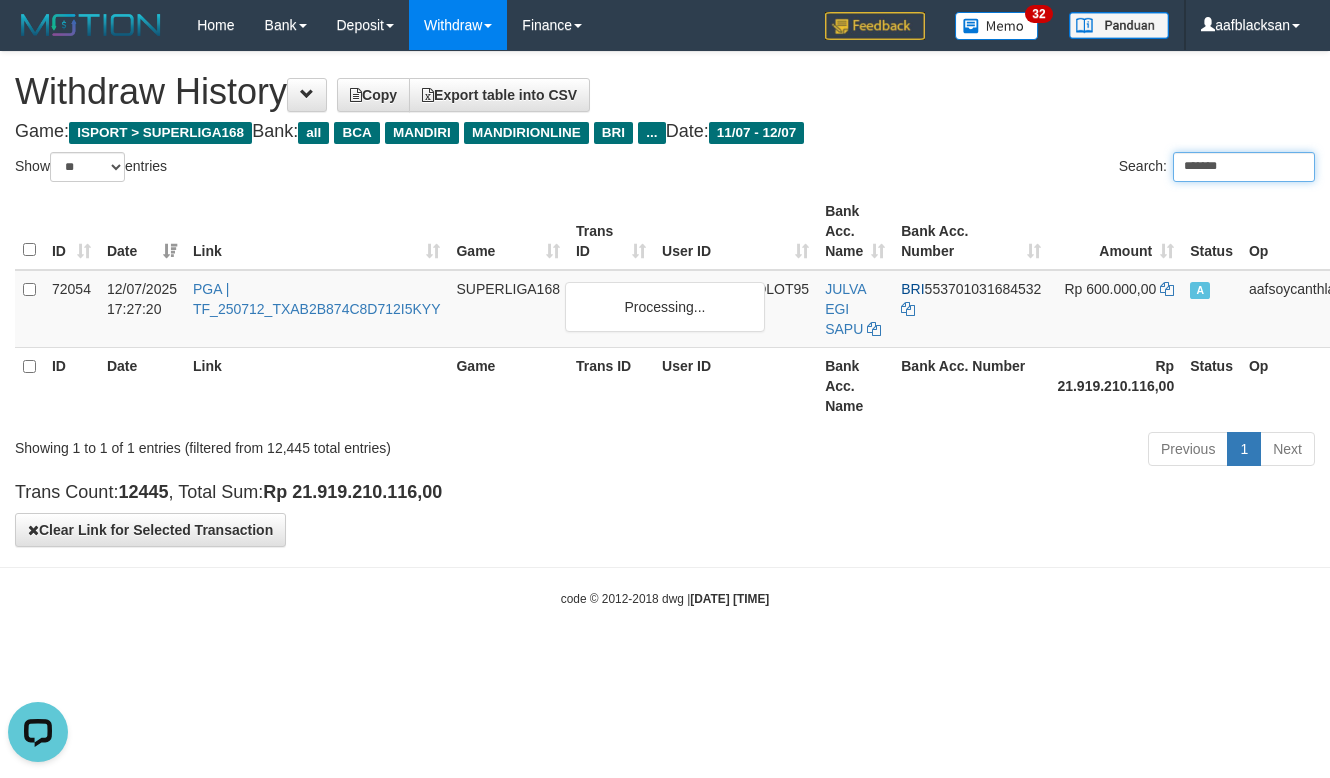 type on "*******" 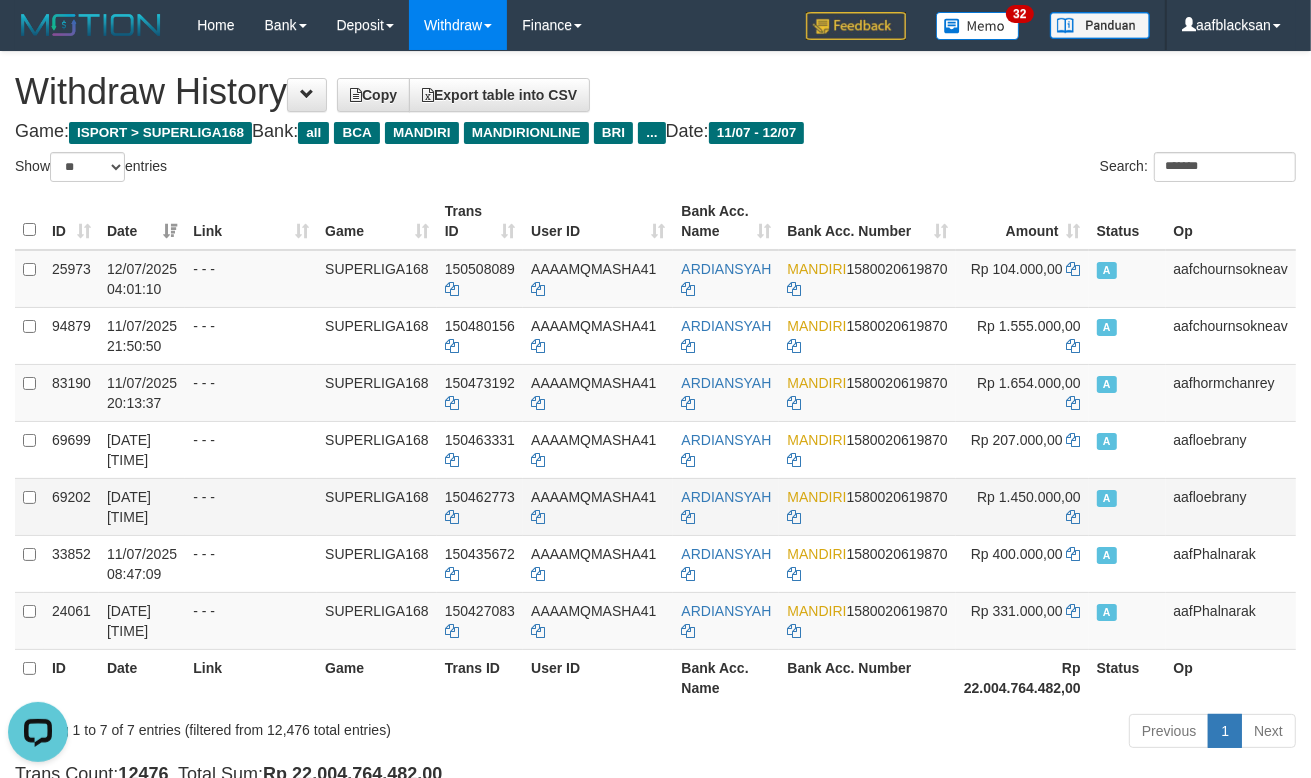 click on "- - -" at bounding box center (251, 506) 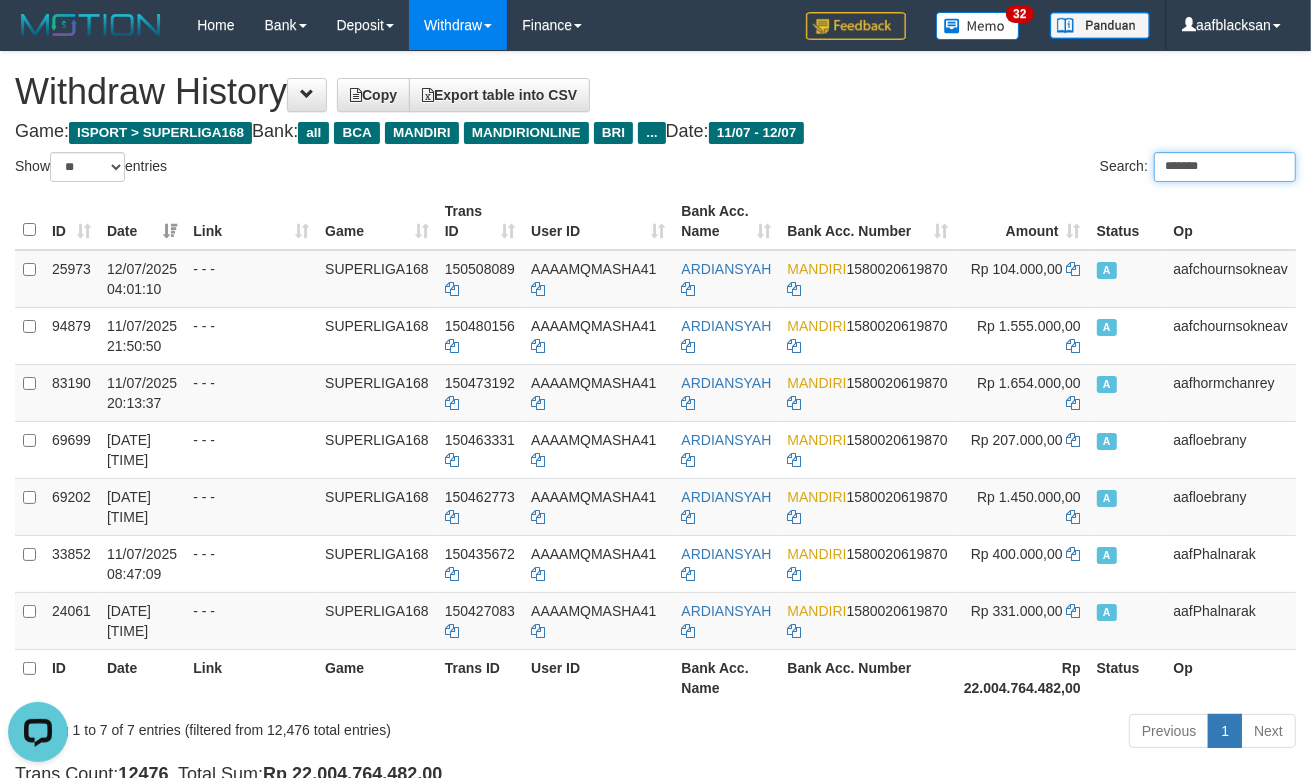 click on "*******" at bounding box center (1225, 167) 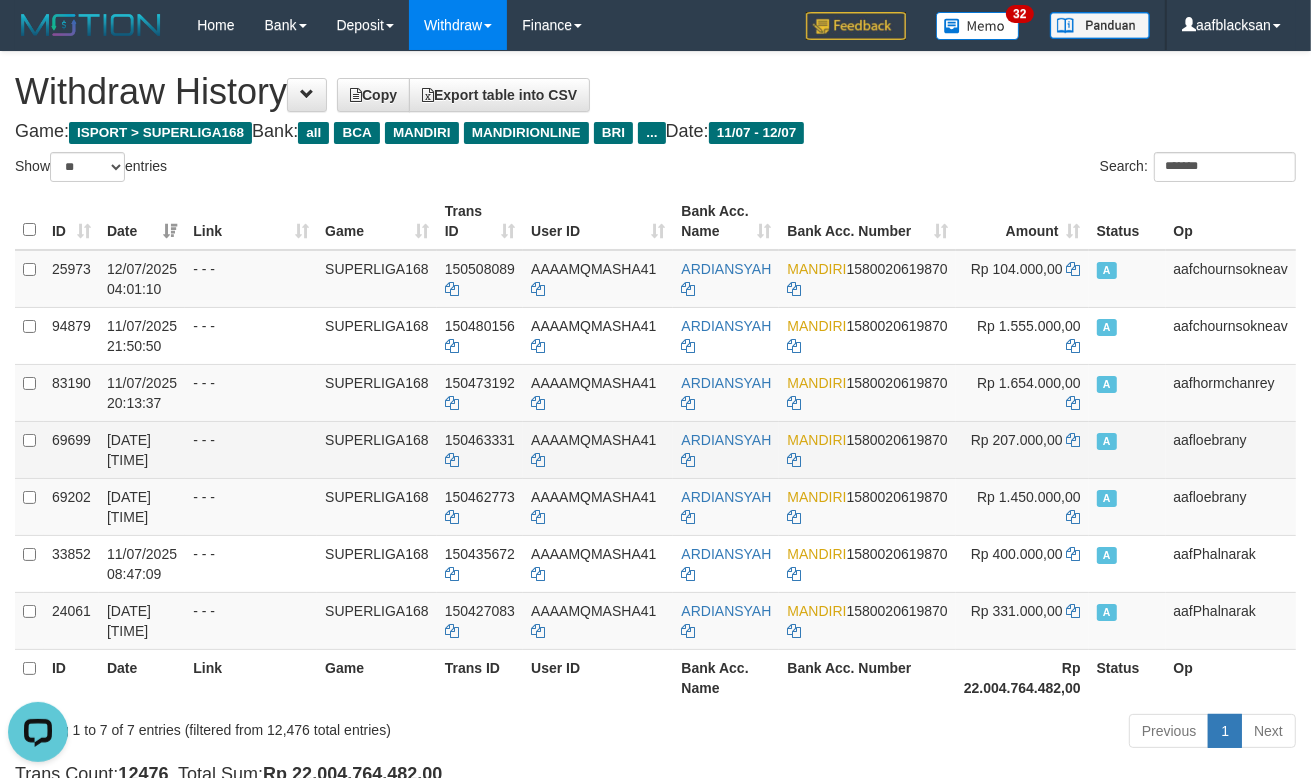 drag, startPoint x: 275, startPoint y: 527, endPoint x: 281, endPoint y: 500, distance: 27.658634 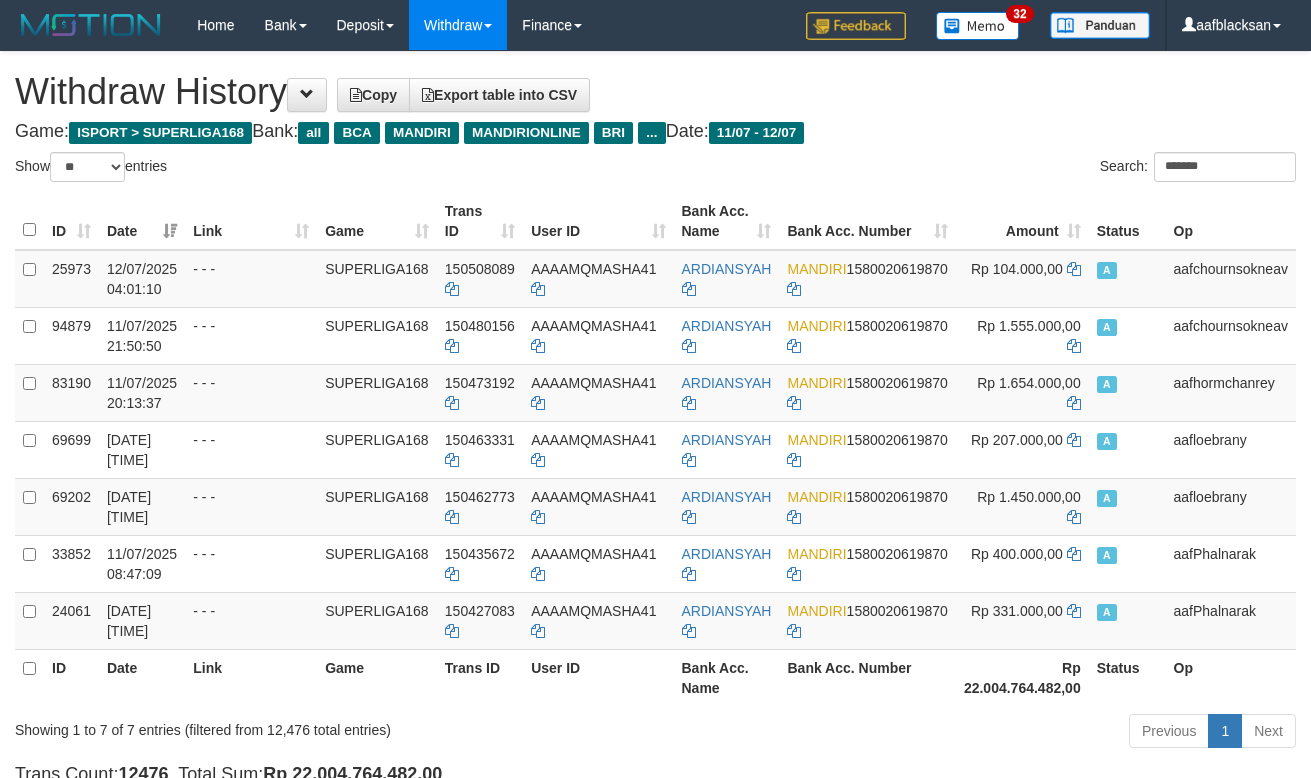 select on "**" 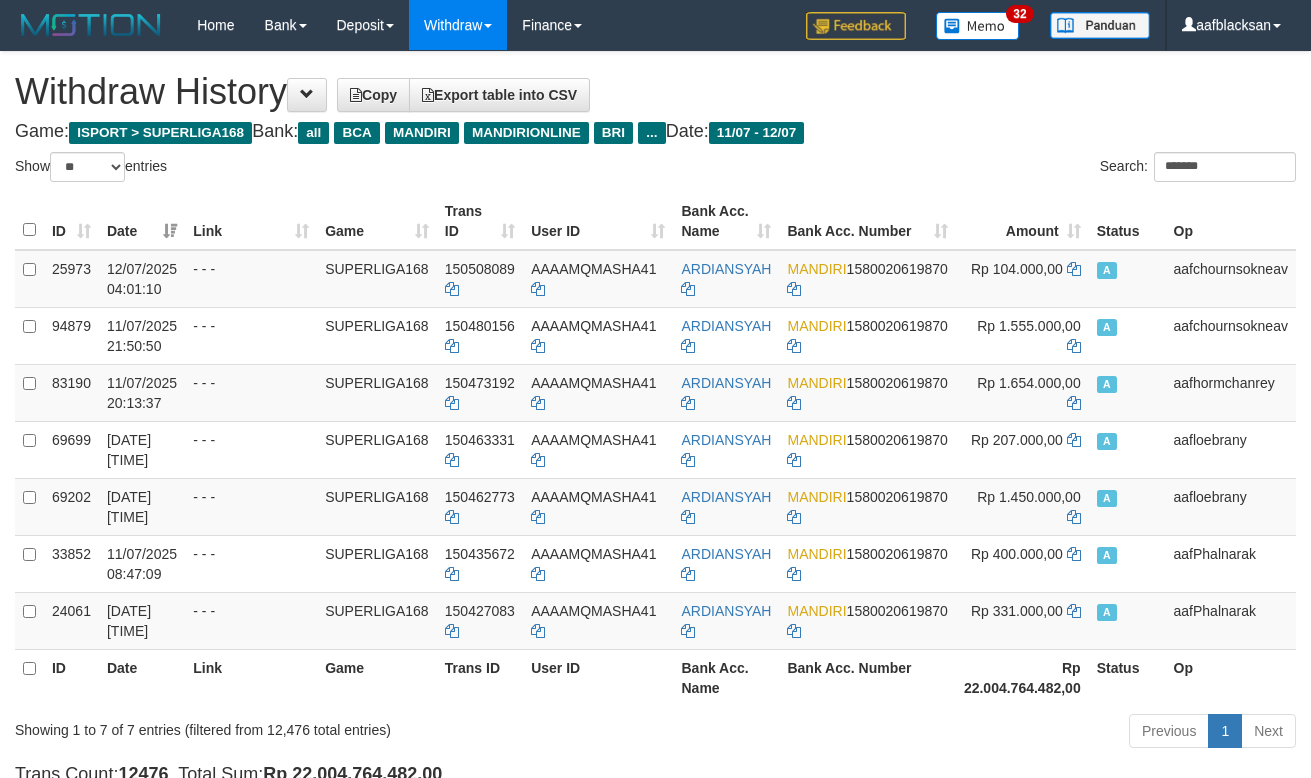 scroll, scrollTop: 0, scrollLeft: 0, axis: both 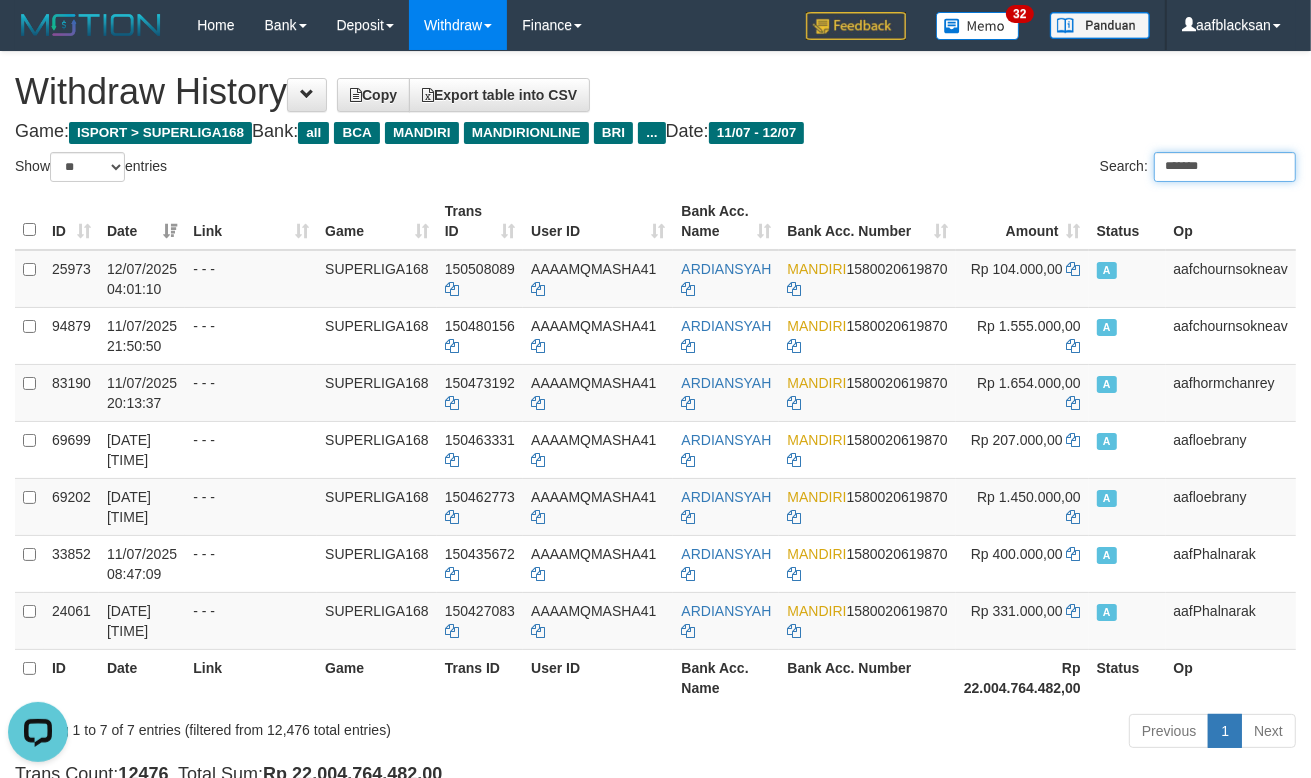 click on "*******" at bounding box center (1225, 167) 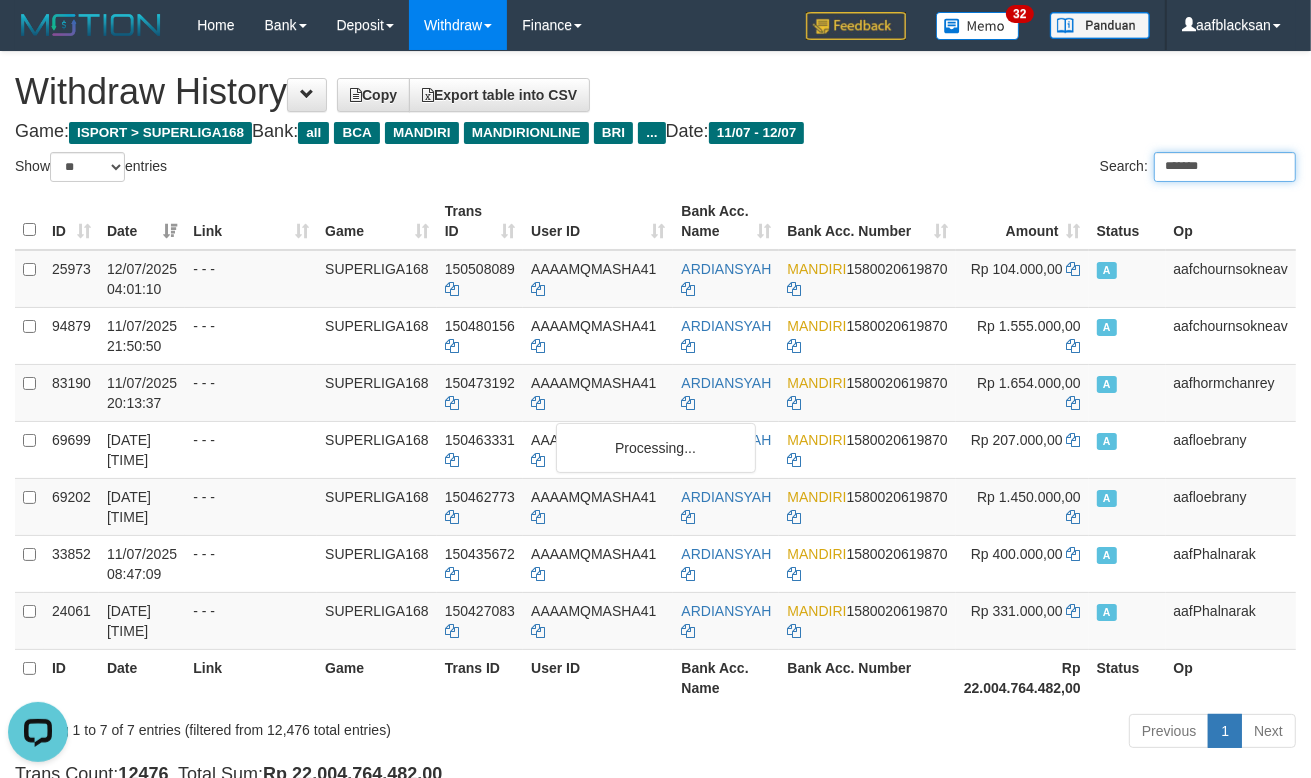 type on "*******" 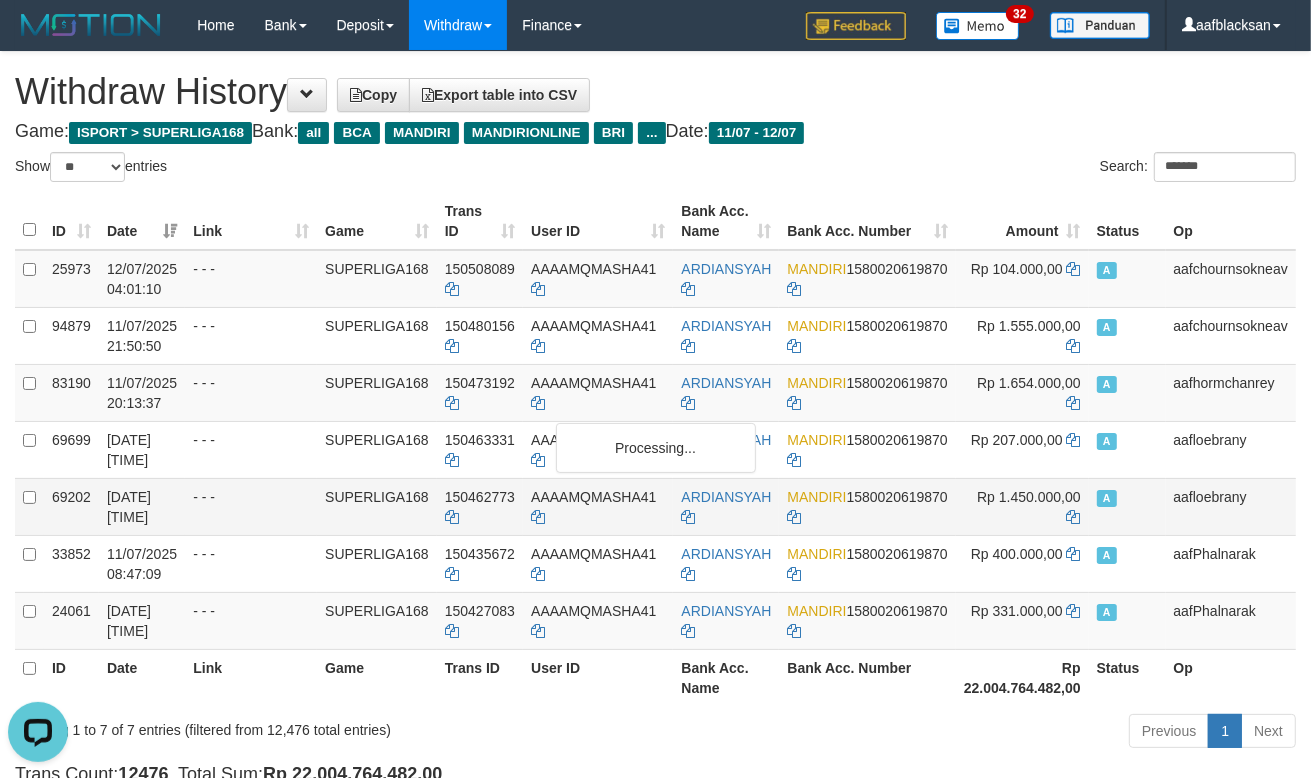 click on "- - -" at bounding box center [251, 506] 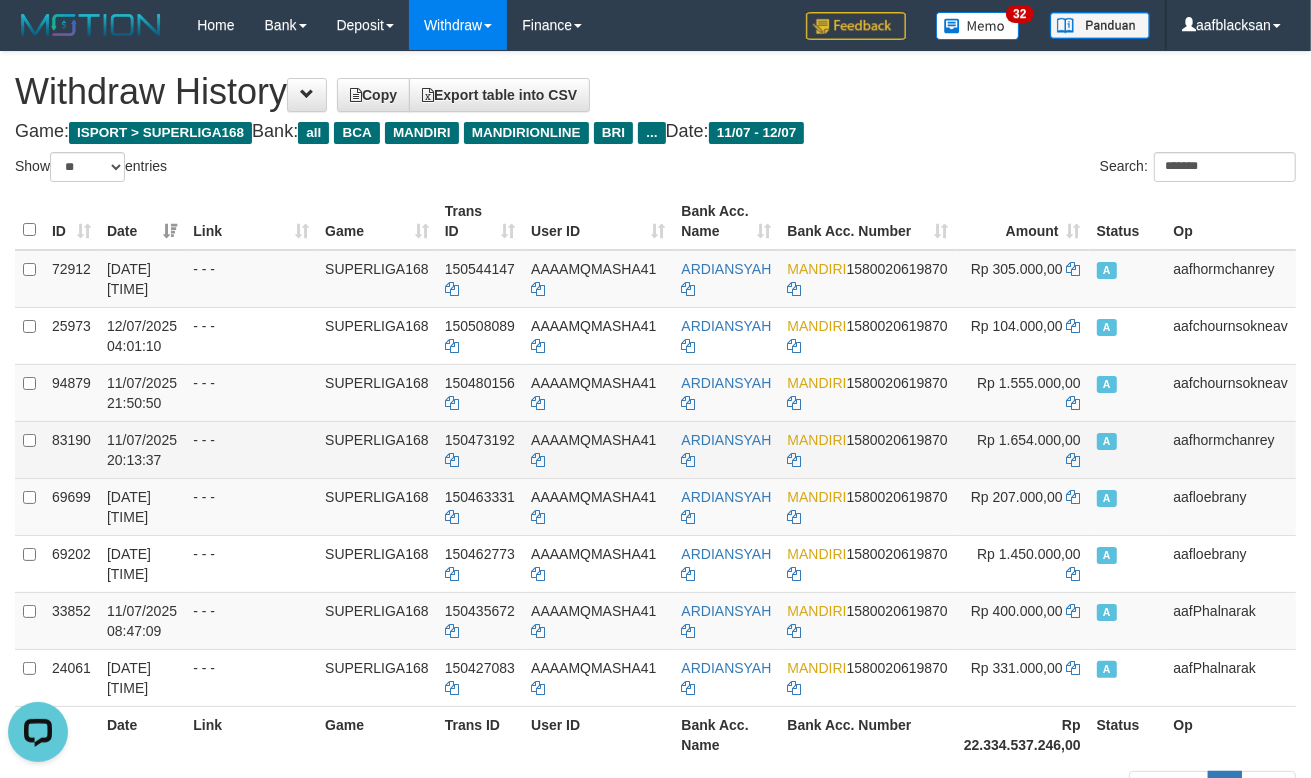 click on "- - -" at bounding box center [251, 449] 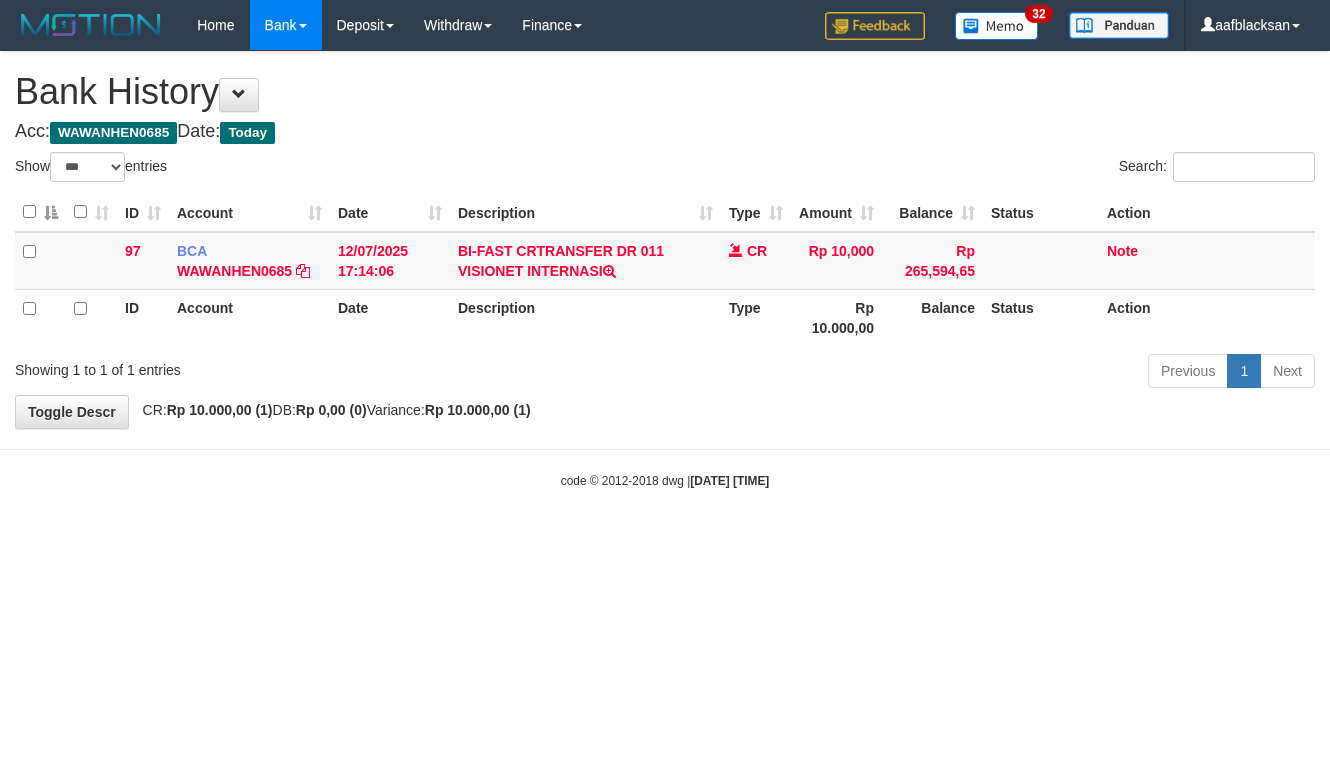 select on "***" 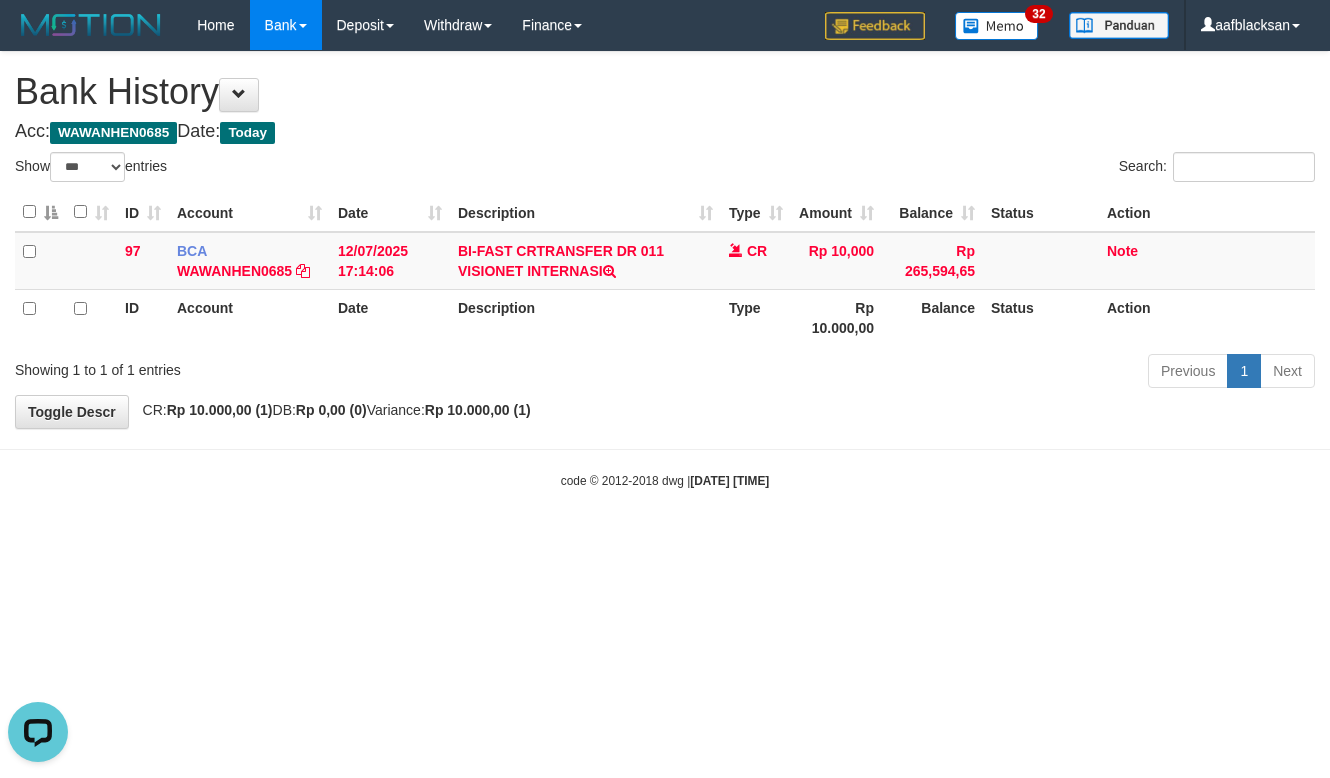 scroll, scrollTop: 0, scrollLeft: 0, axis: both 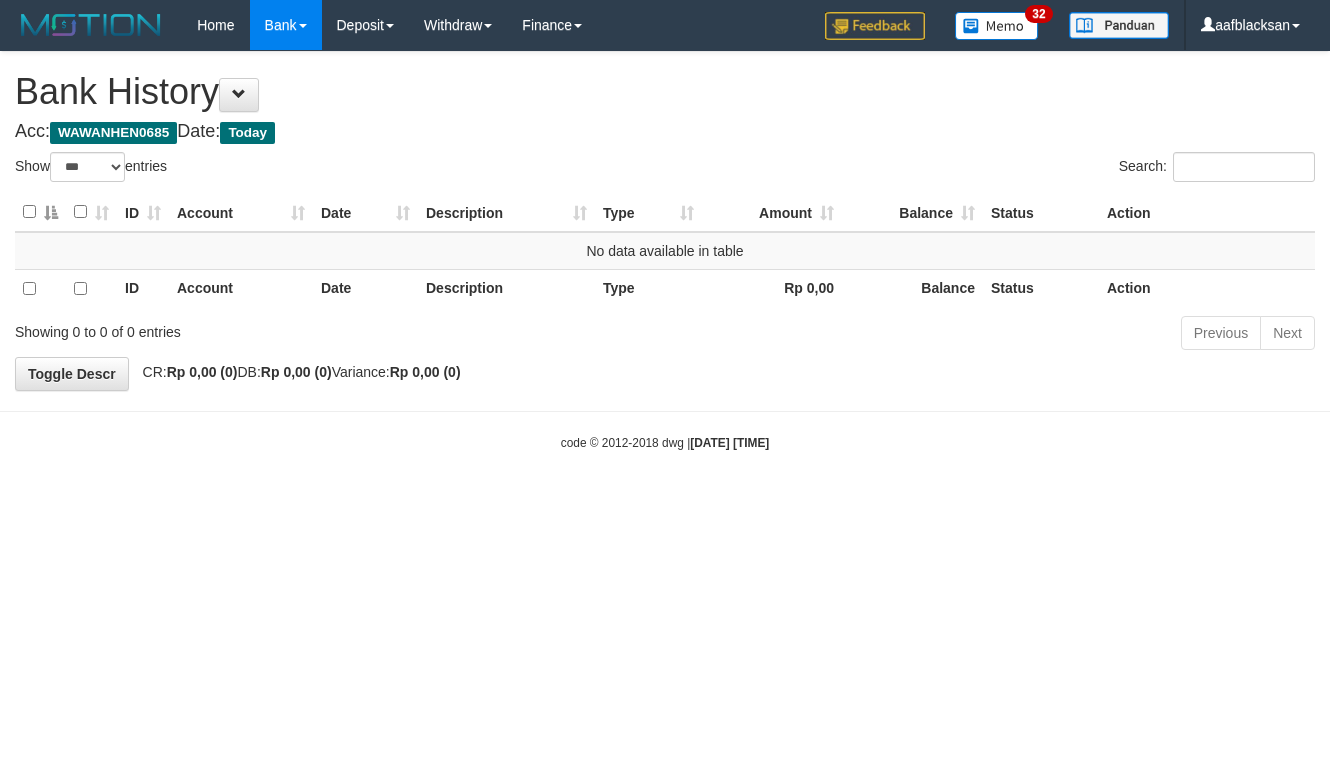 select on "***" 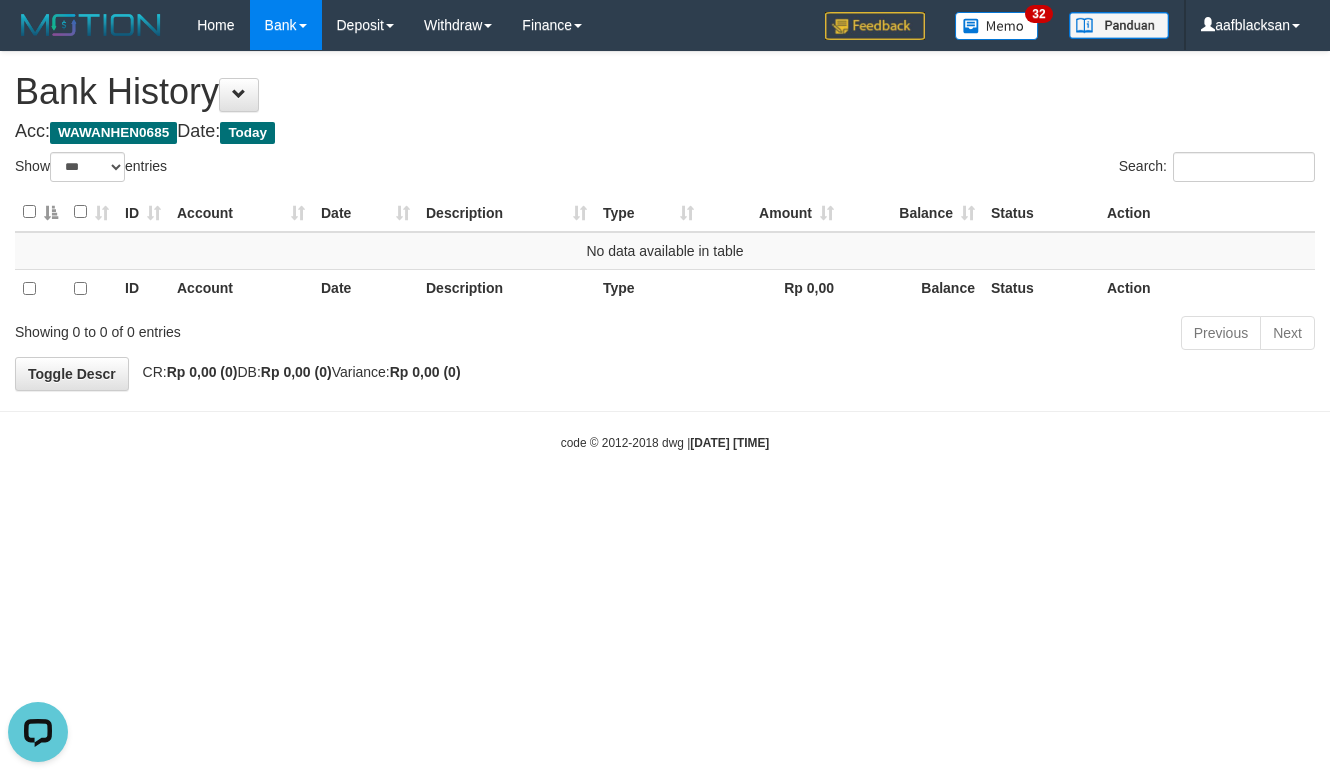 scroll, scrollTop: 0, scrollLeft: 0, axis: both 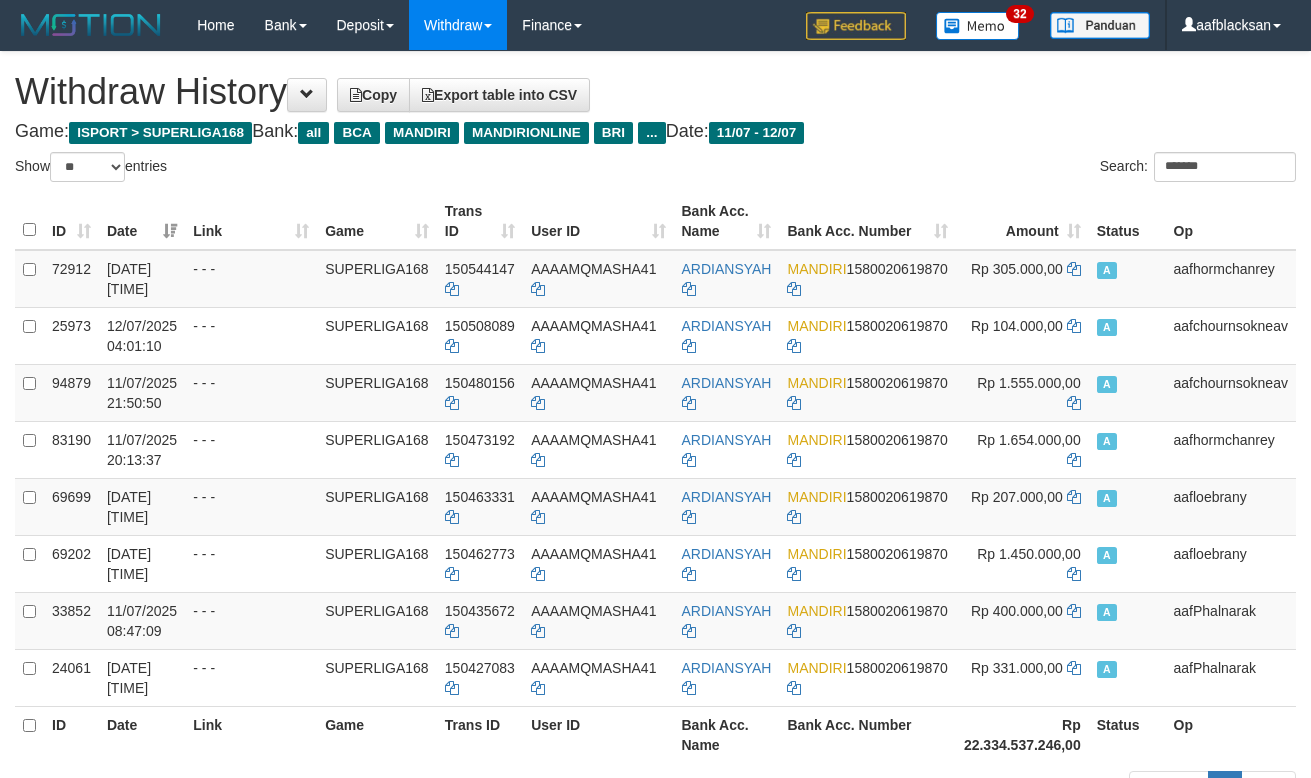 select on "**" 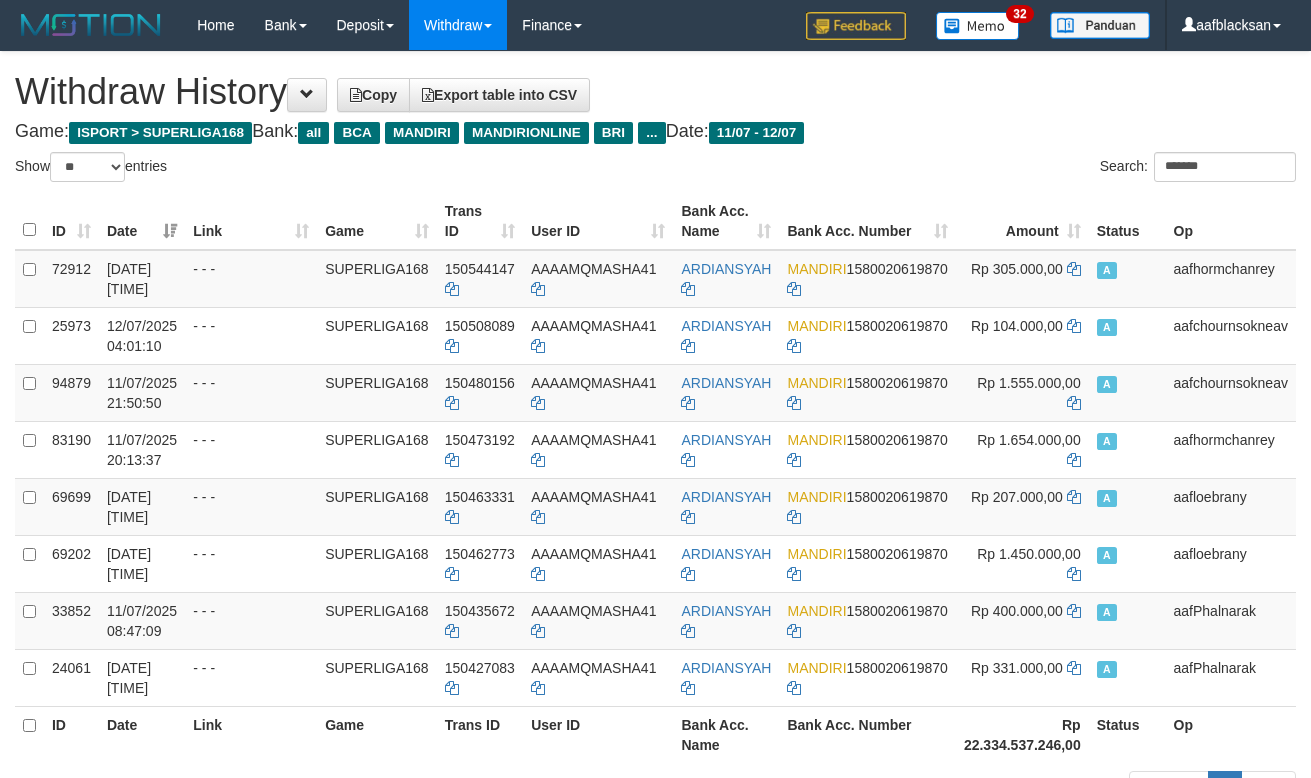 scroll, scrollTop: 0, scrollLeft: 0, axis: both 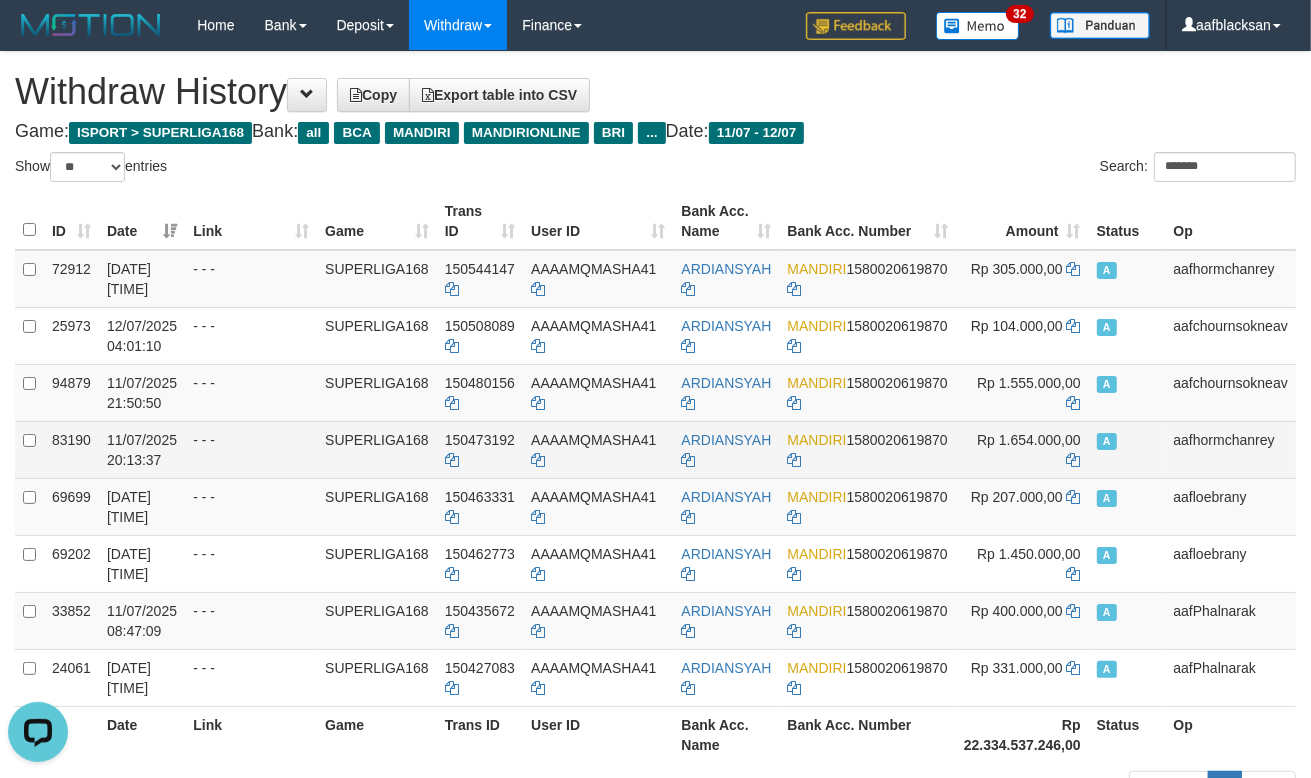 click on "- - -" at bounding box center [251, 449] 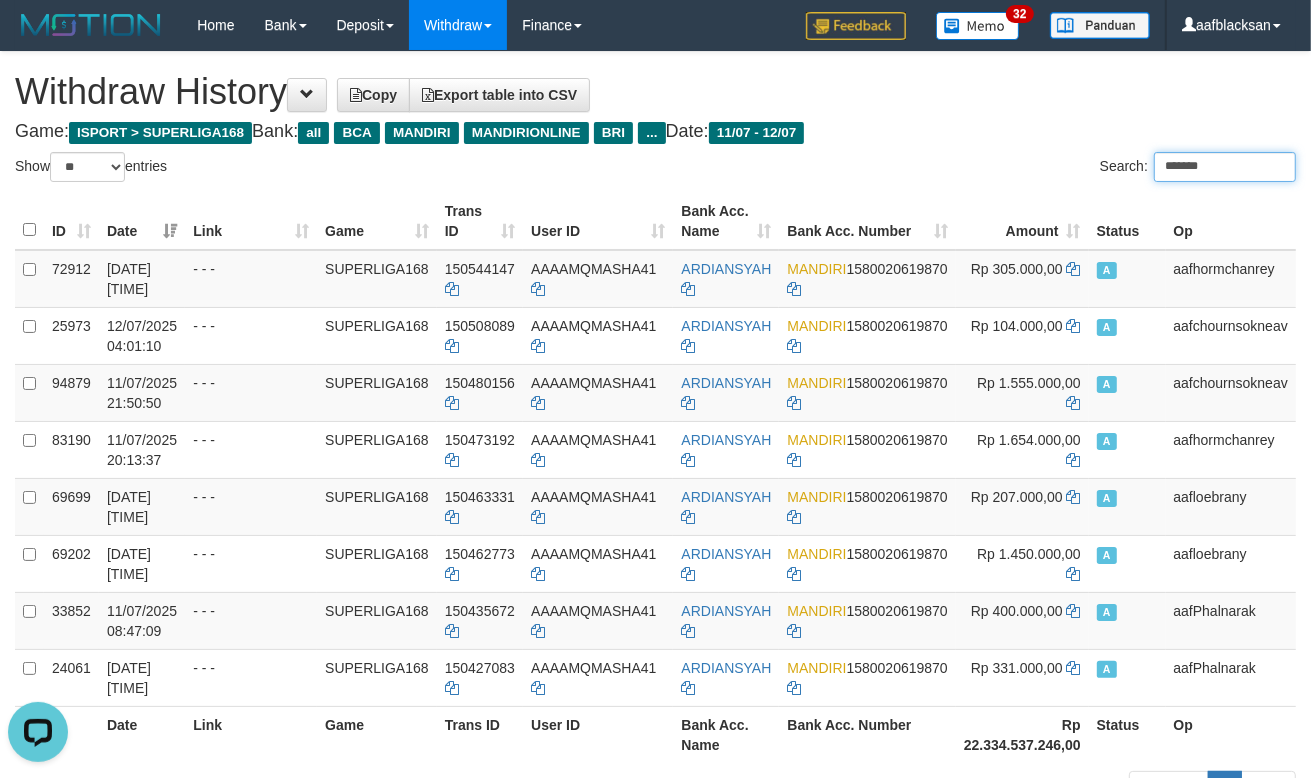 click on "*******" at bounding box center (1225, 167) 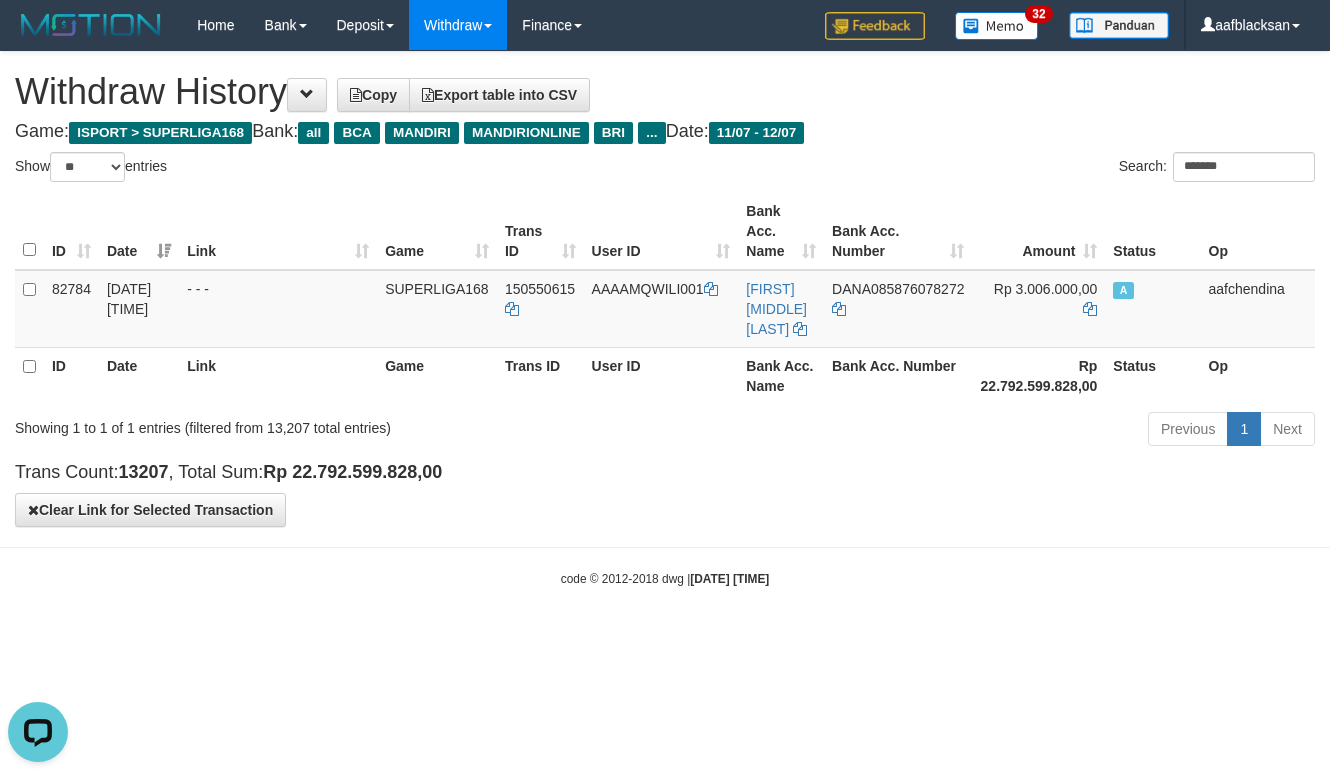 click on "Toggle navigation
Home
Bank
Mutasi Bank
Note Mutasi
Deposit
History
PGA History
Note DPS
Withdraw
WD List
Report Link
History
Finance
Financial Data" at bounding box center [665, 319] 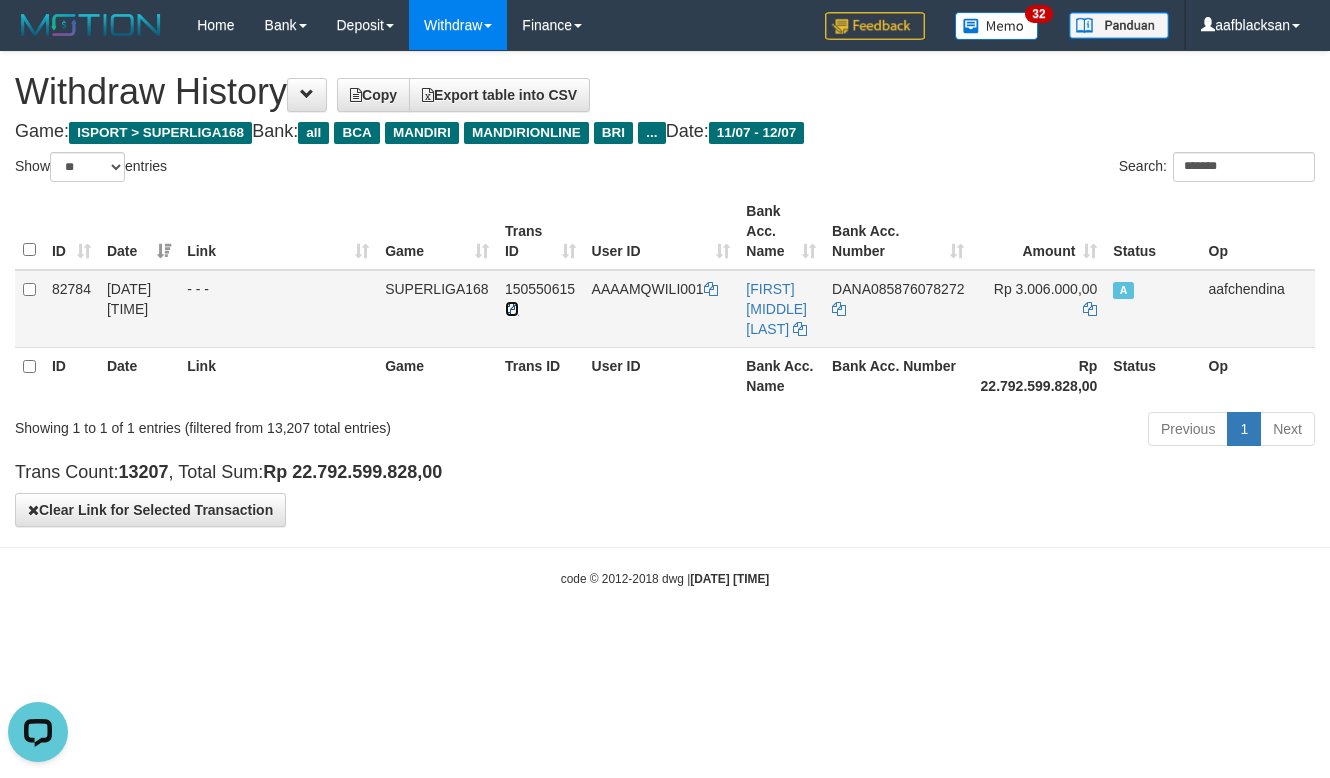click at bounding box center [512, 309] 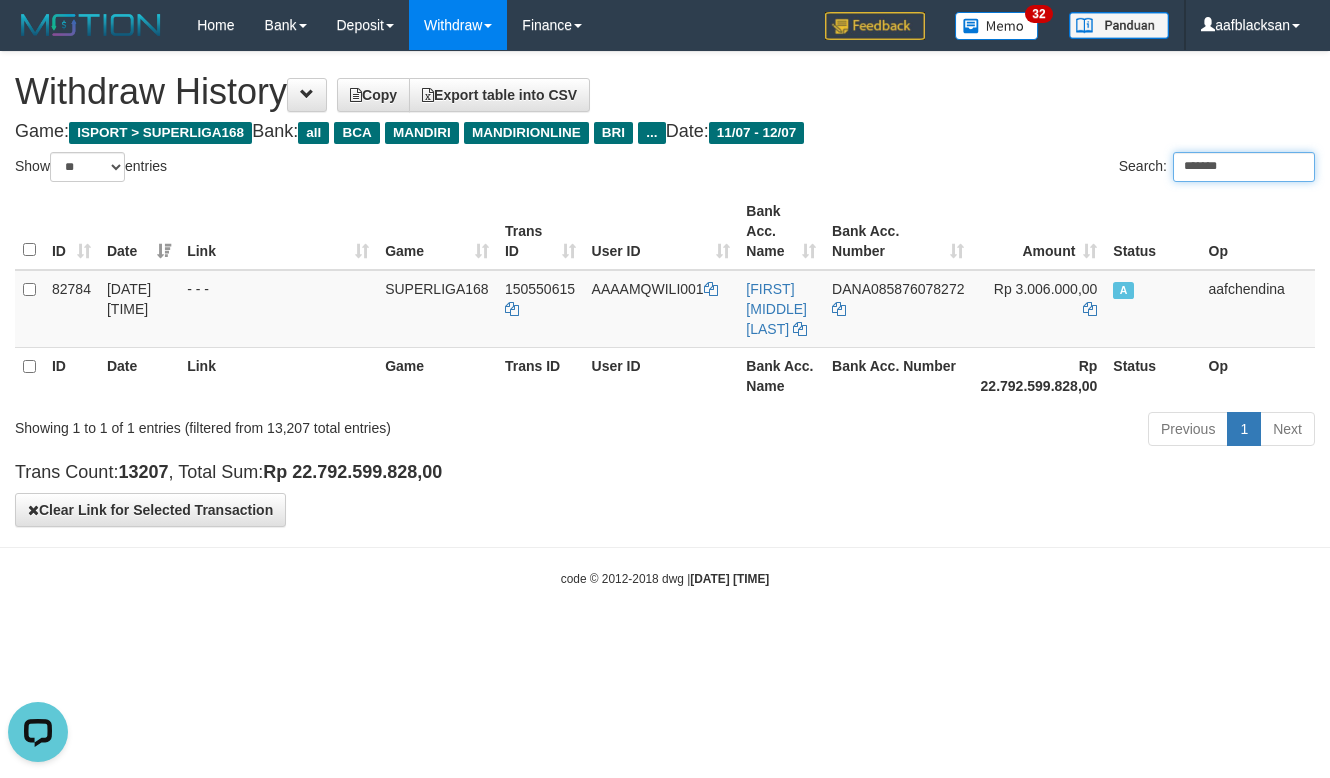 click on "*******" at bounding box center [1244, 167] 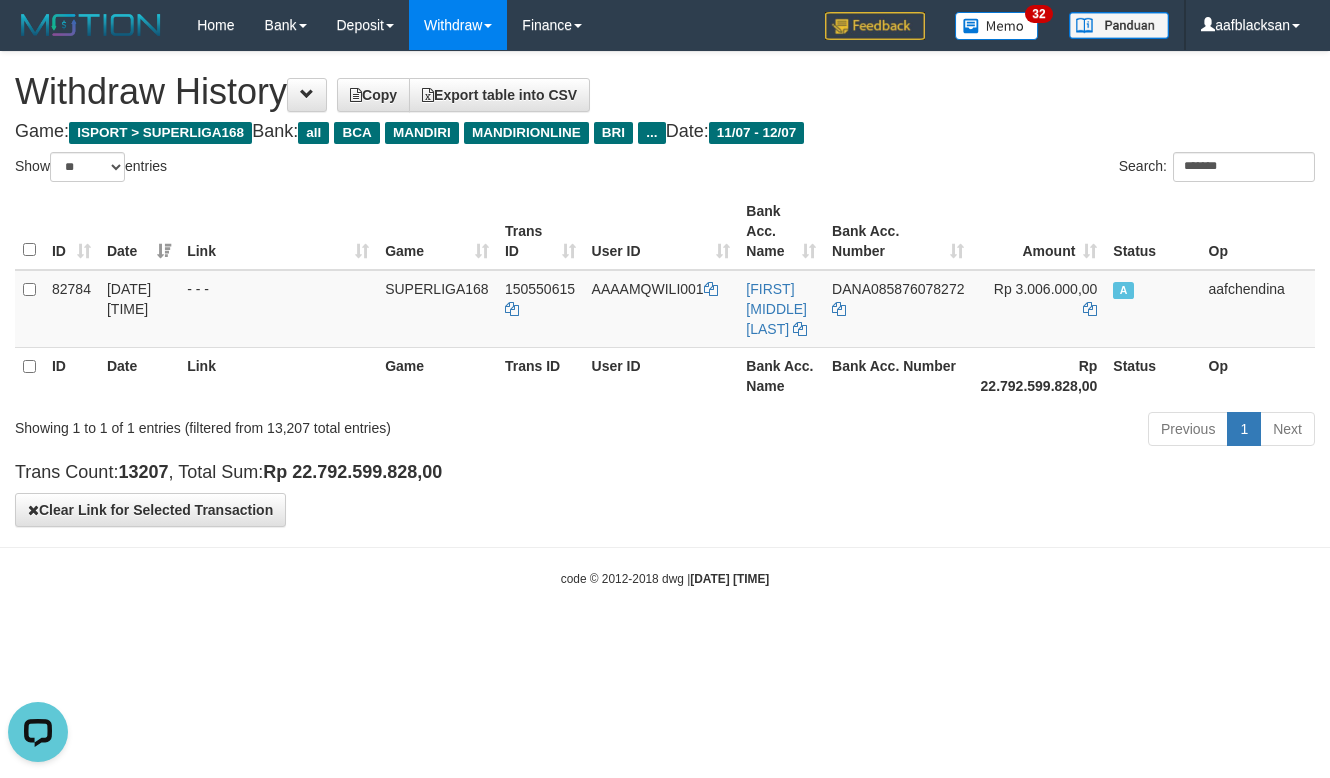 click on "Toggle navigation
Home
Bank
Mutasi Bank
Note Mutasi
Deposit
History
PGA History
Note DPS
Withdraw
WD List
Report Link
History
Finance
Financial Data
32" at bounding box center [665, 319] 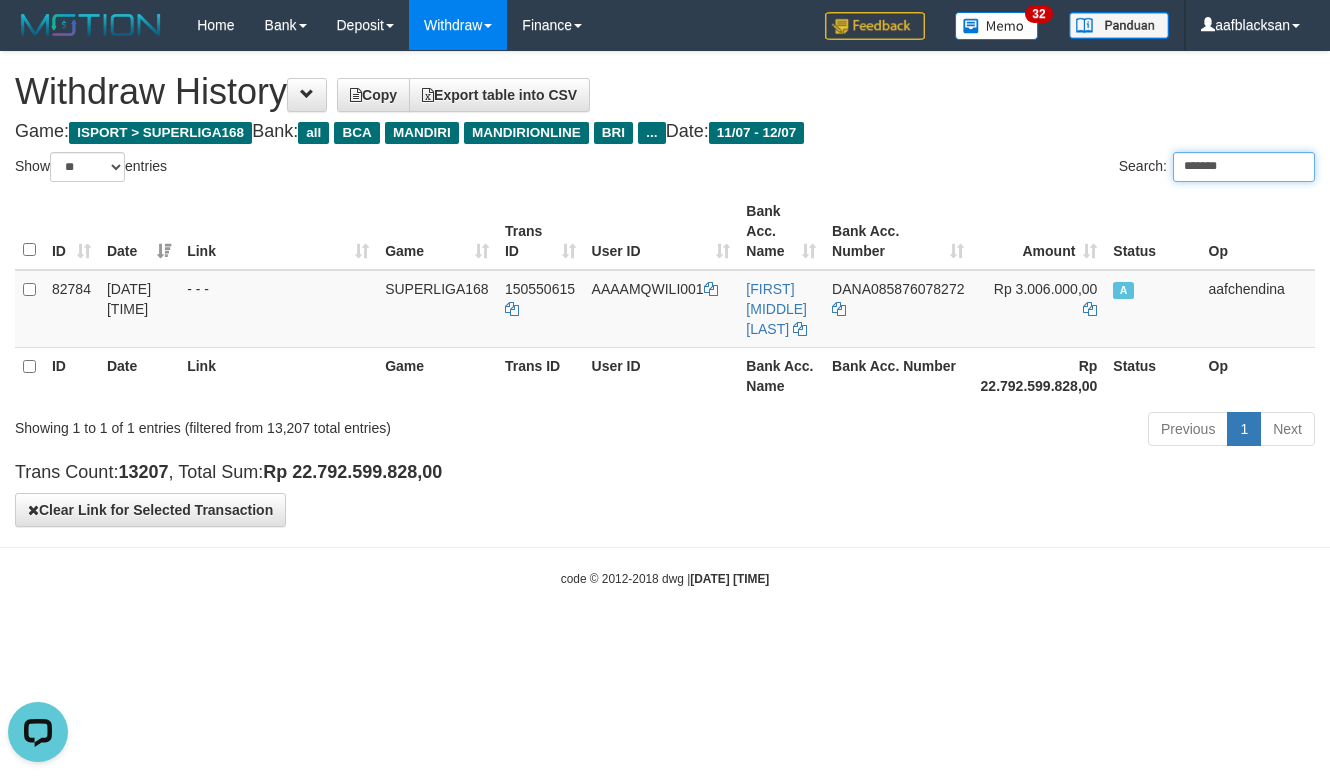 click on "*******" at bounding box center [1244, 167] 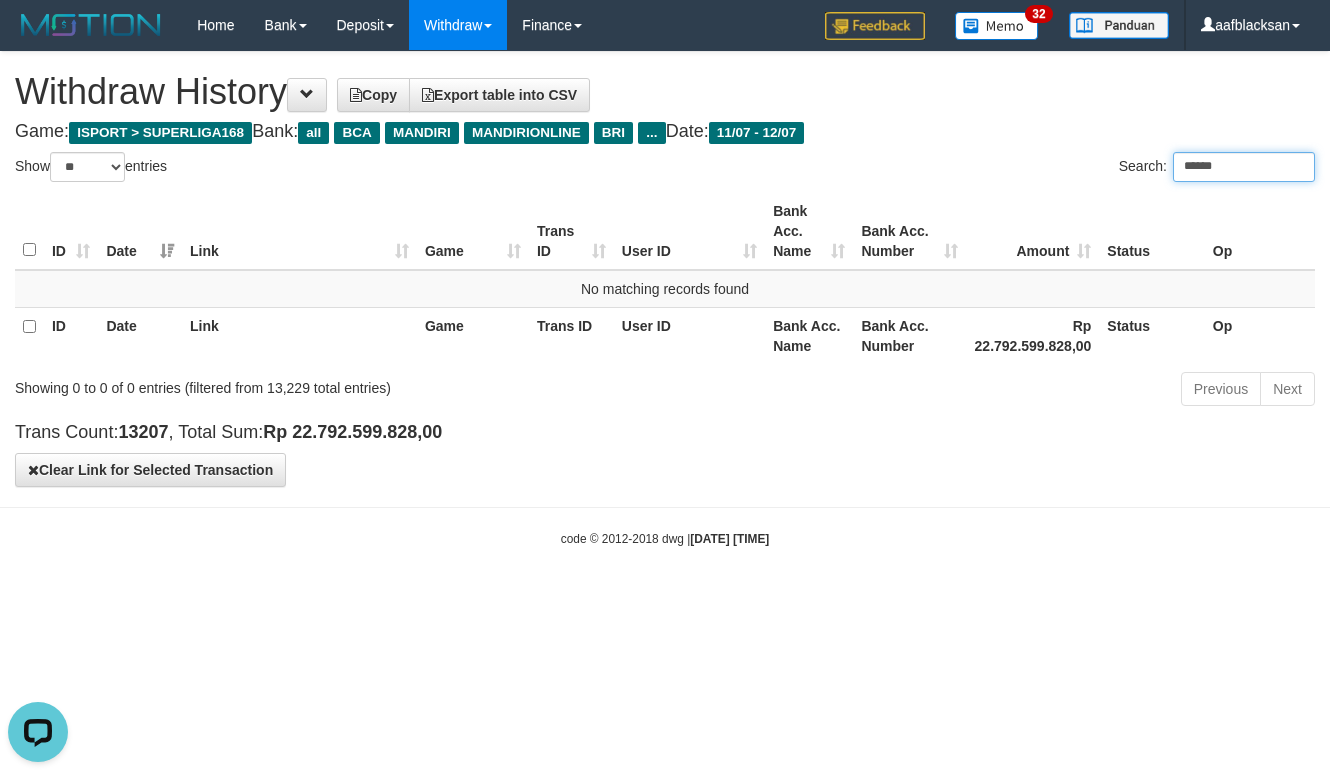 type on "******" 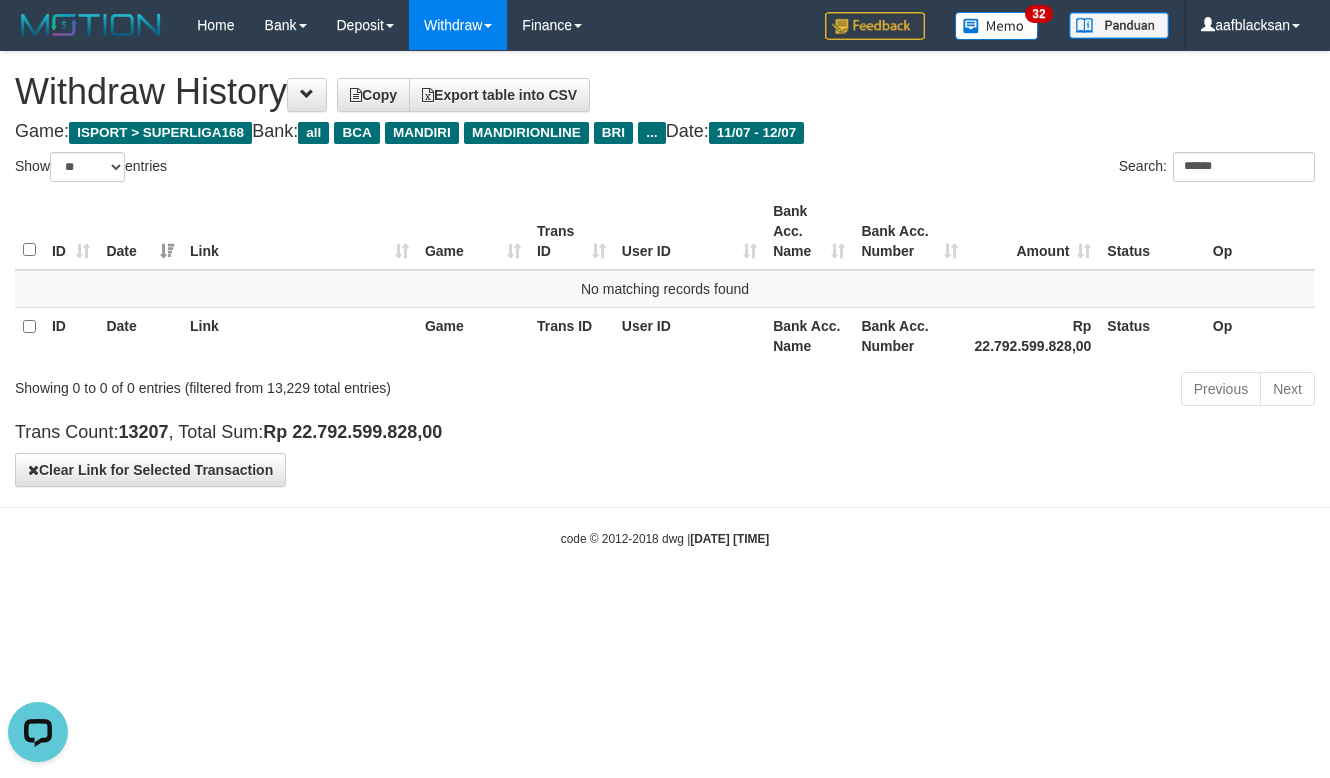click on "Toggle navigation
Home
Bank
Mutasi Bank
Note Mutasi
Deposit
History
PGA History
Note DPS
Withdraw
WD List
Report Link
History
Finance
Financial Data" at bounding box center [665, 299] 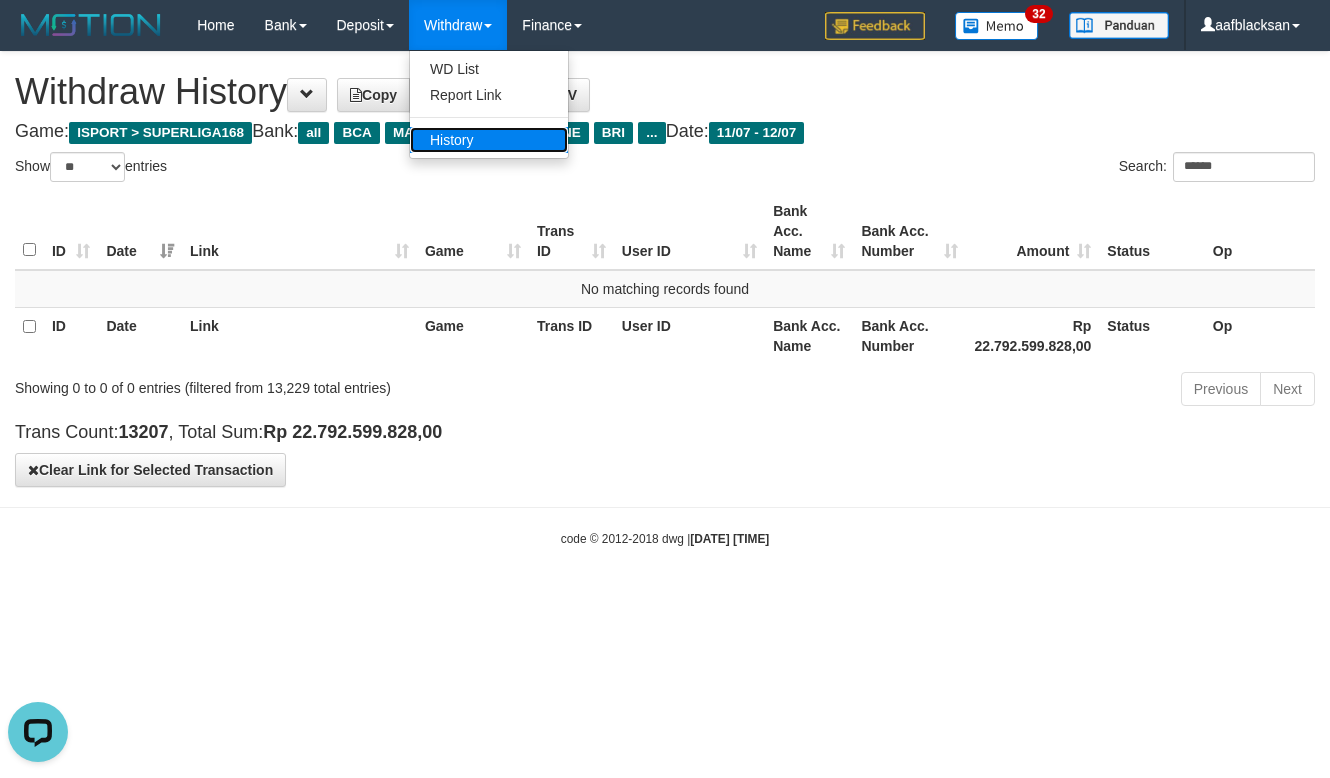 click on "History" at bounding box center (489, 140) 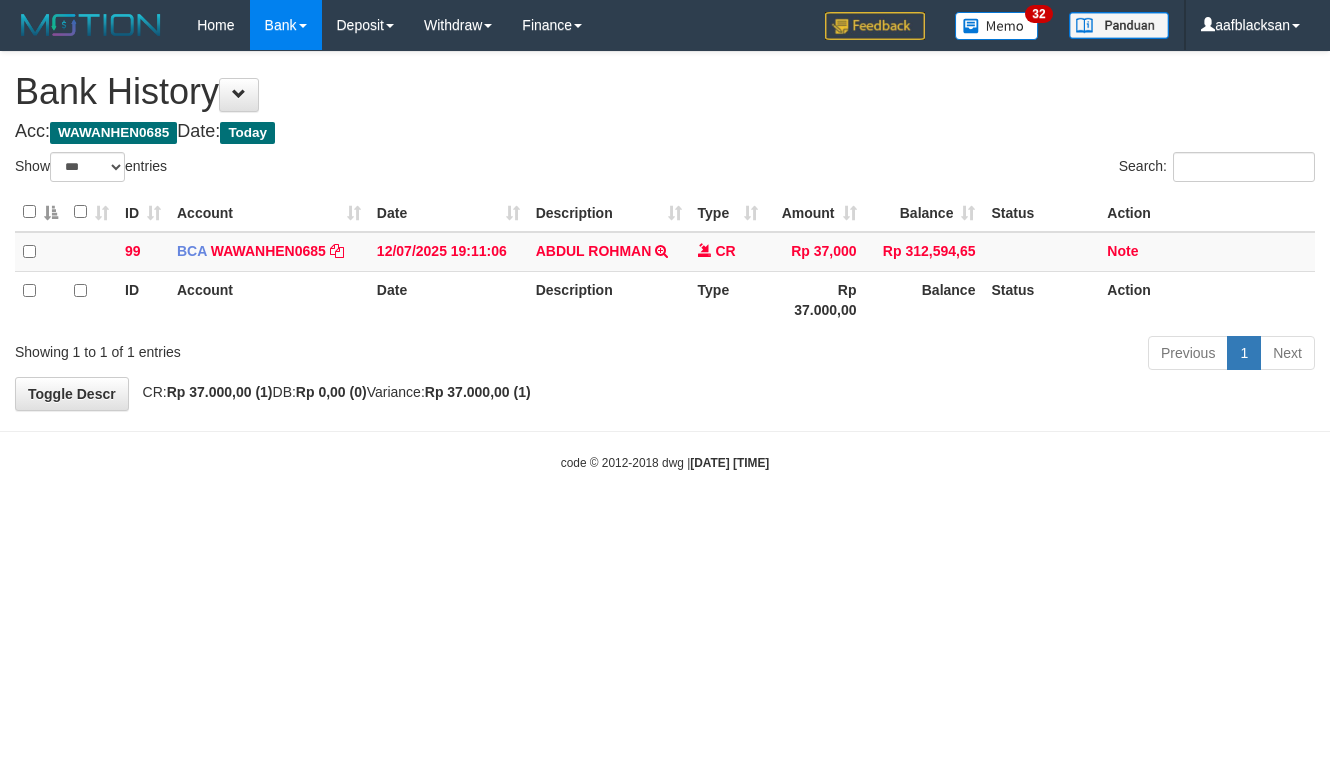 select on "***" 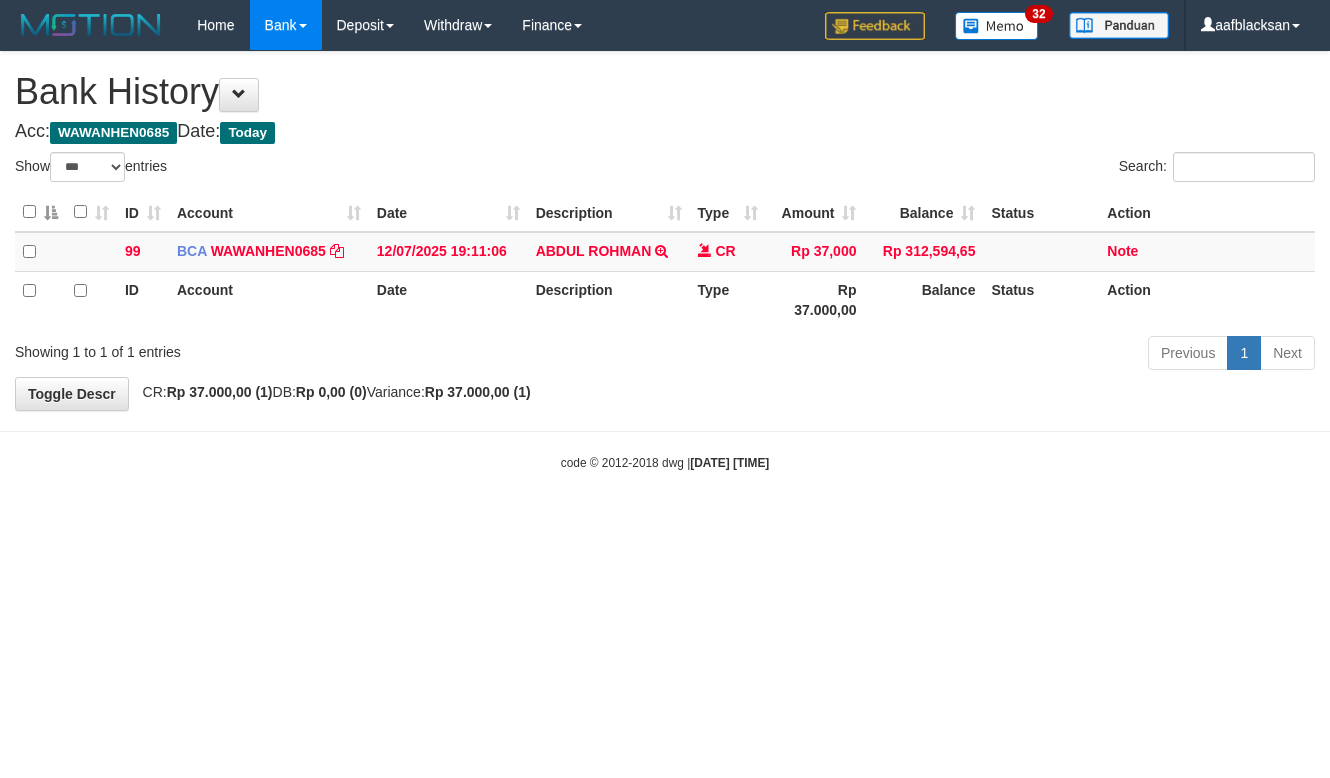 scroll, scrollTop: 0, scrollLeft: 0, axis: both 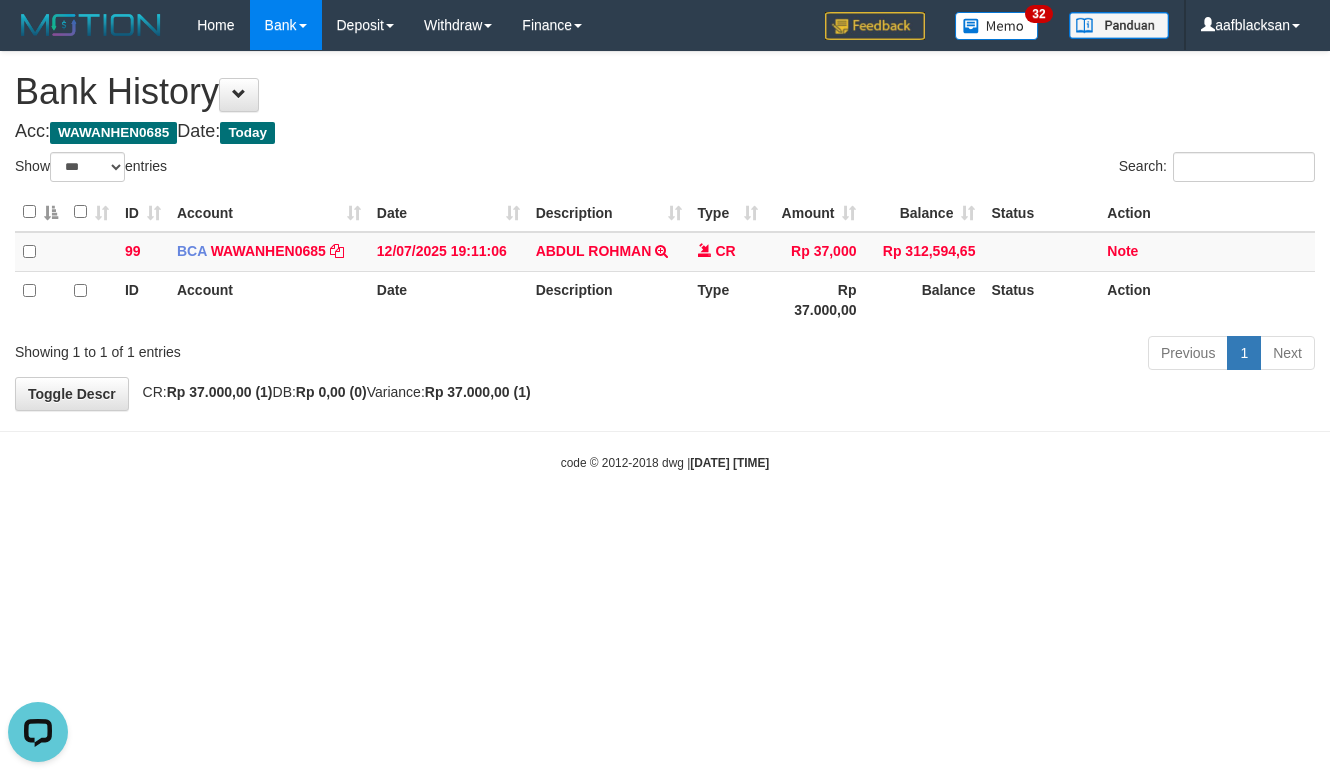 drag, startPoint x: 1037, startPoint y: 597, endPoint x: 1001, endPoint y: 593, distance: 36.221542 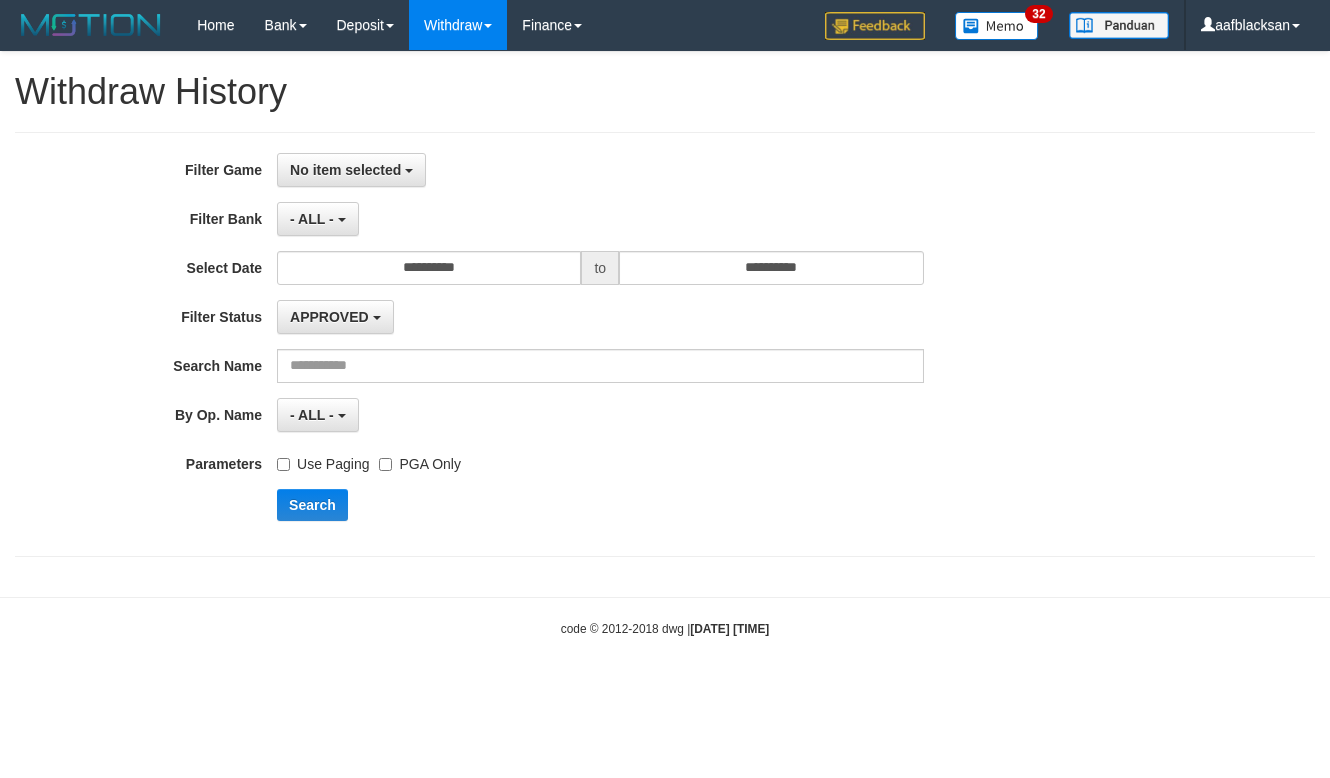 scroll, scrollTop: 0, scrollLeft: 0, axis: both 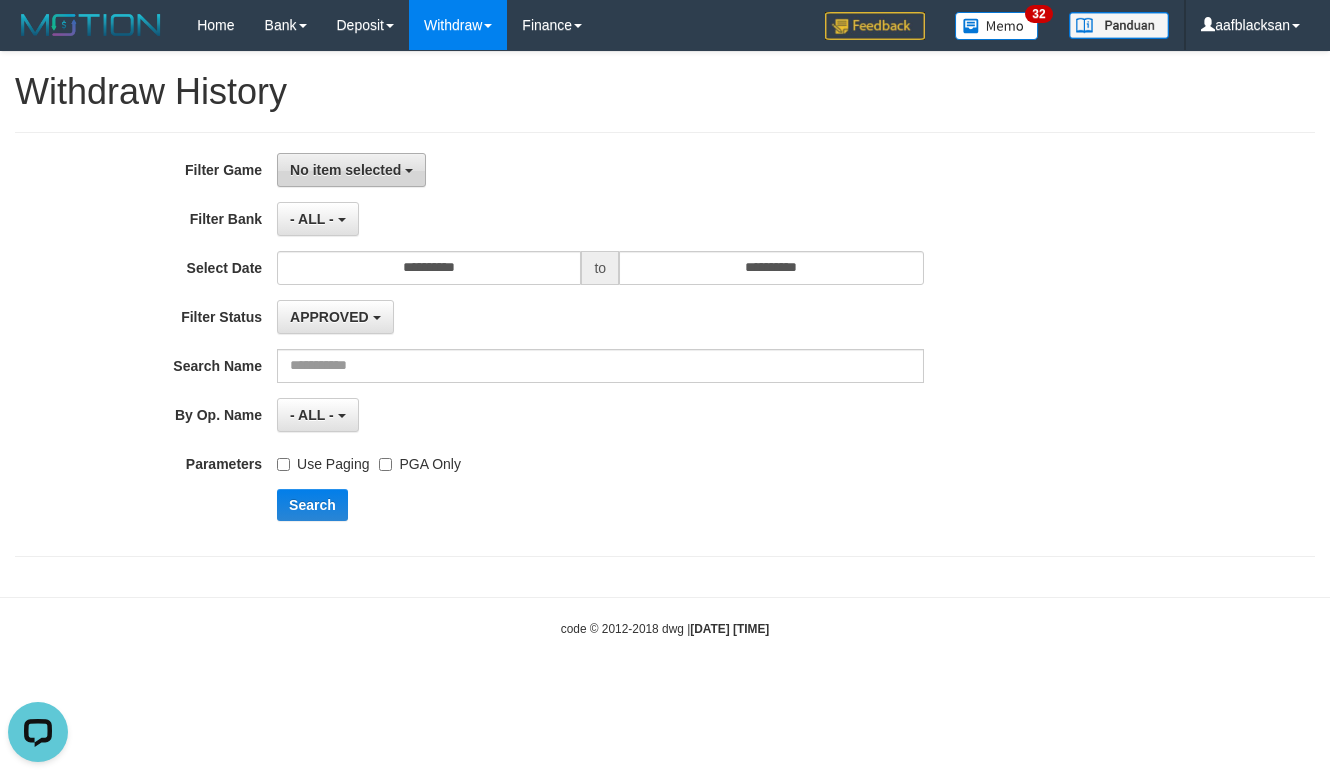 click on "No item selected" at bounding box center (351, 170) 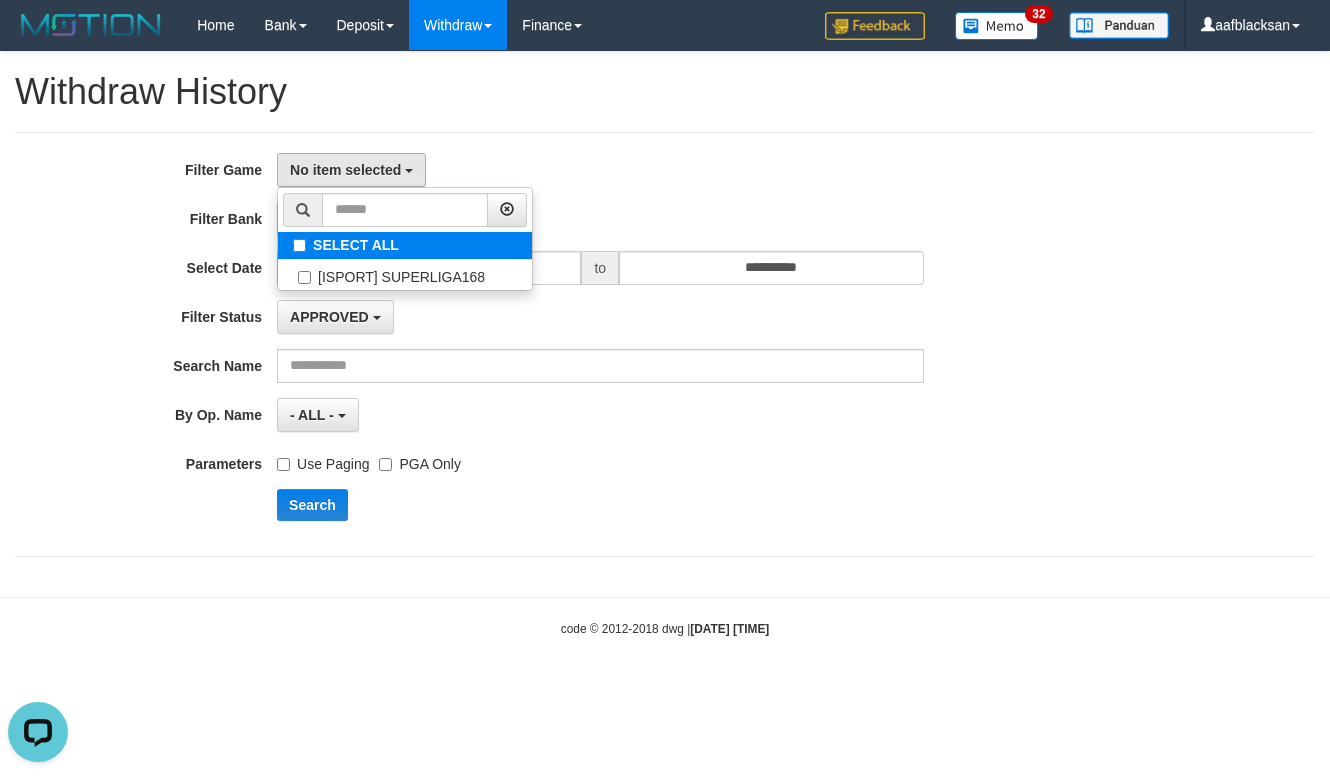 select on "***" 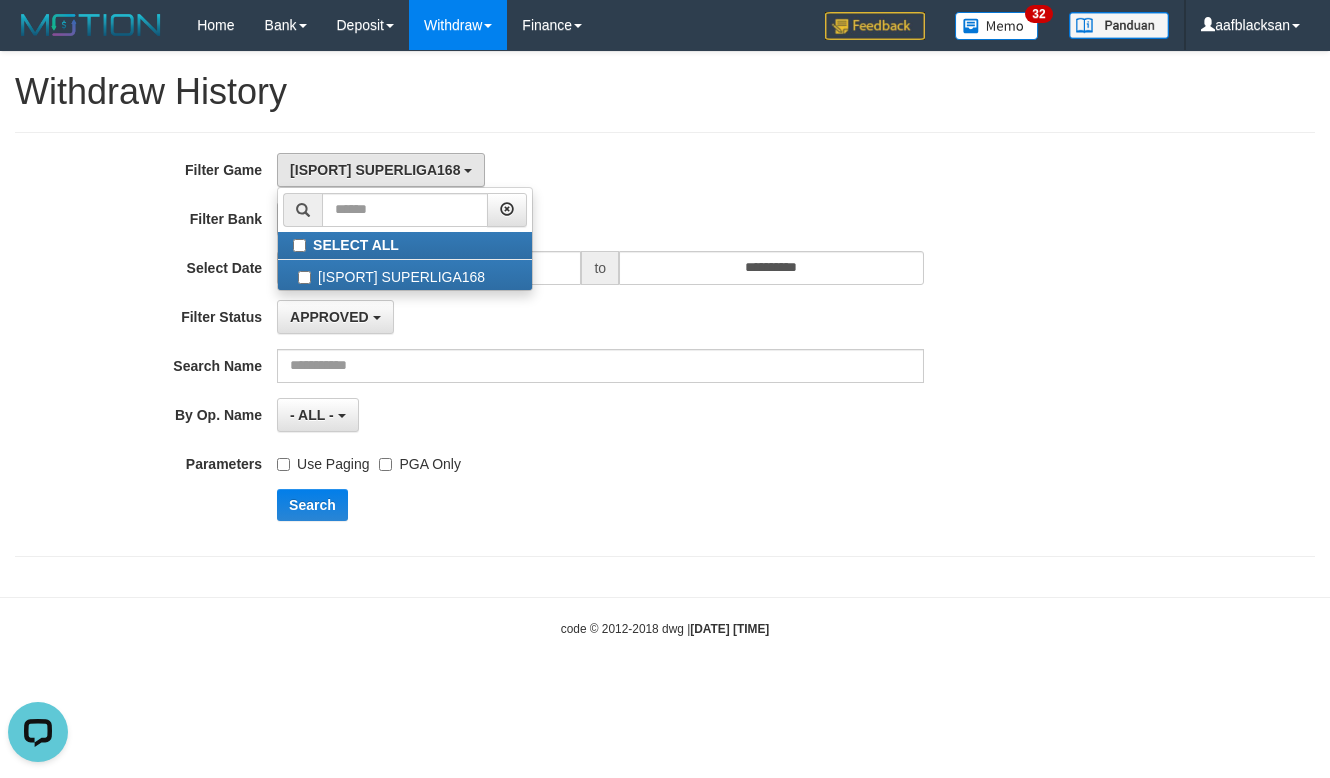 click on "**********" at bounding box center [665, 314] 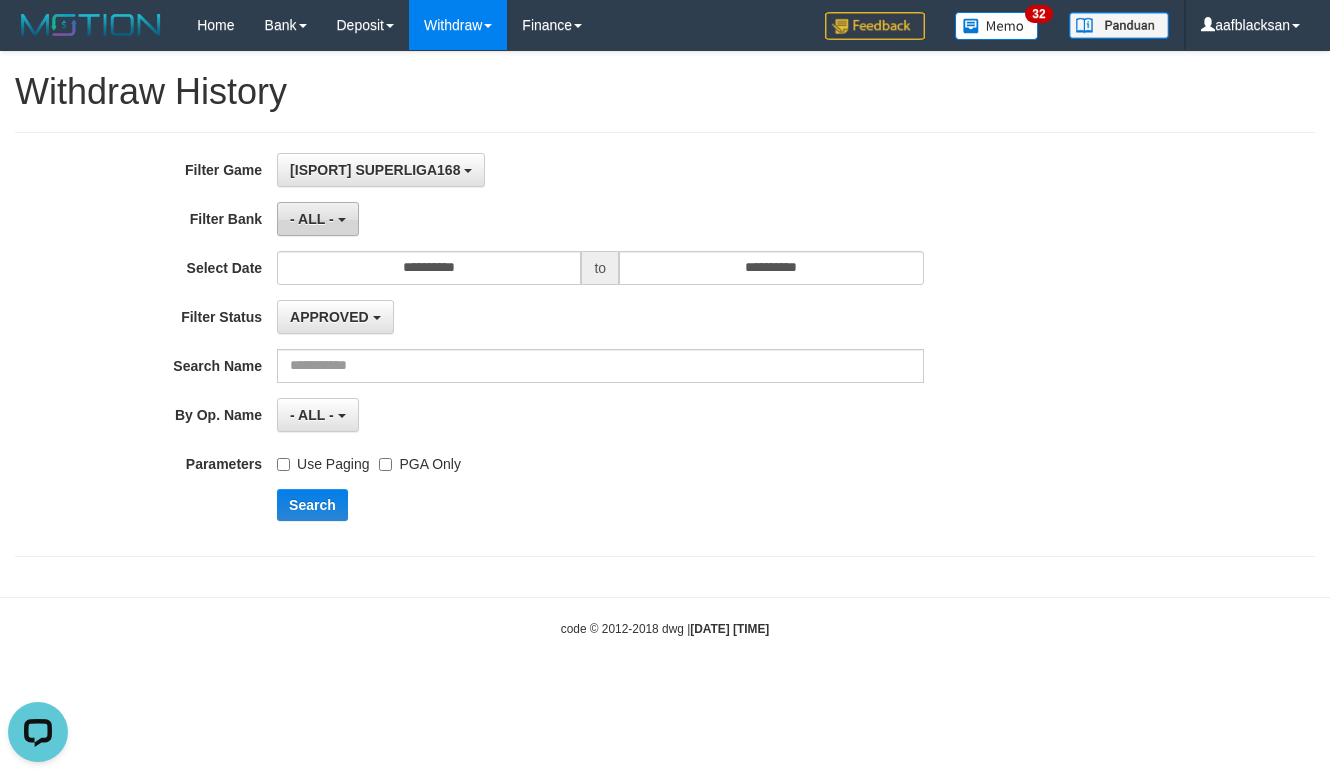 drag, startPoint x: 327, startPoint y: 220, endPoint x: 337, endPoint y: 231, distance: 14.866069 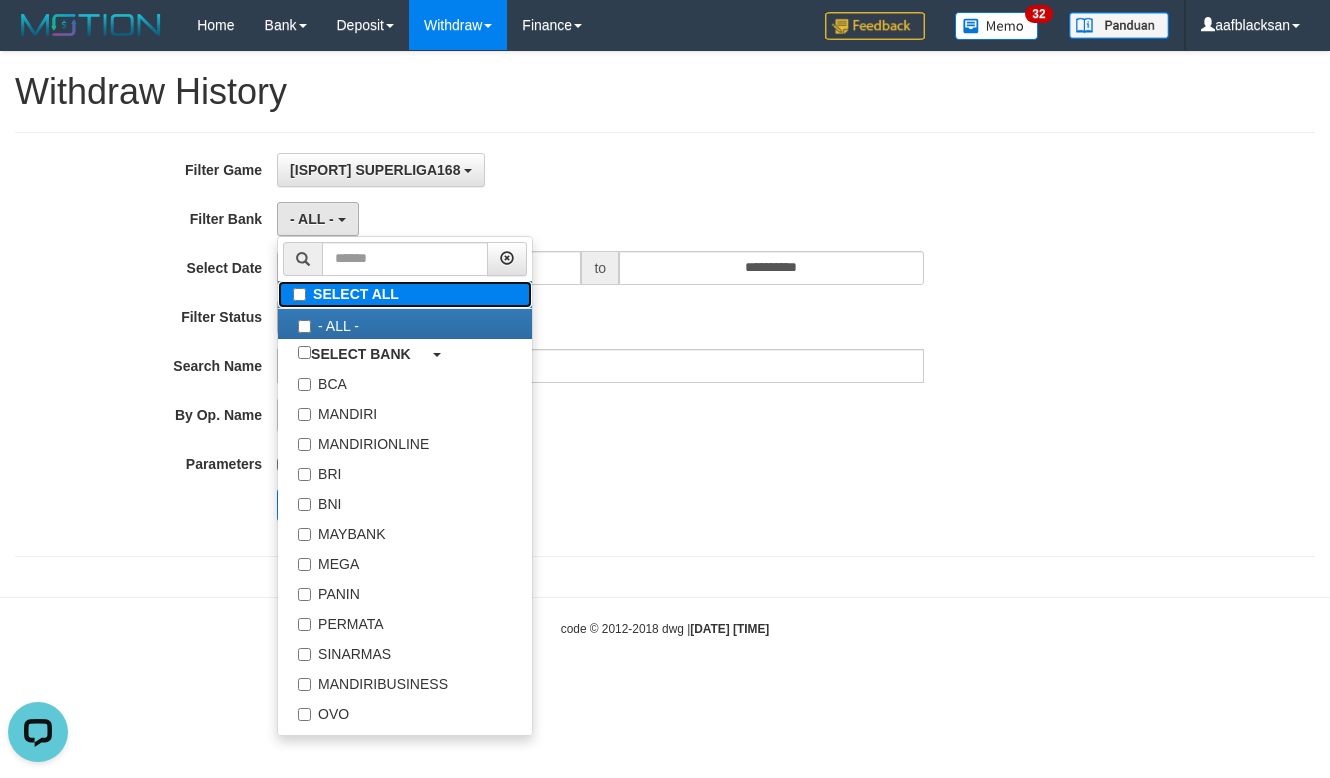 click on "SELECT ALL" at bounding box center [405, 294] 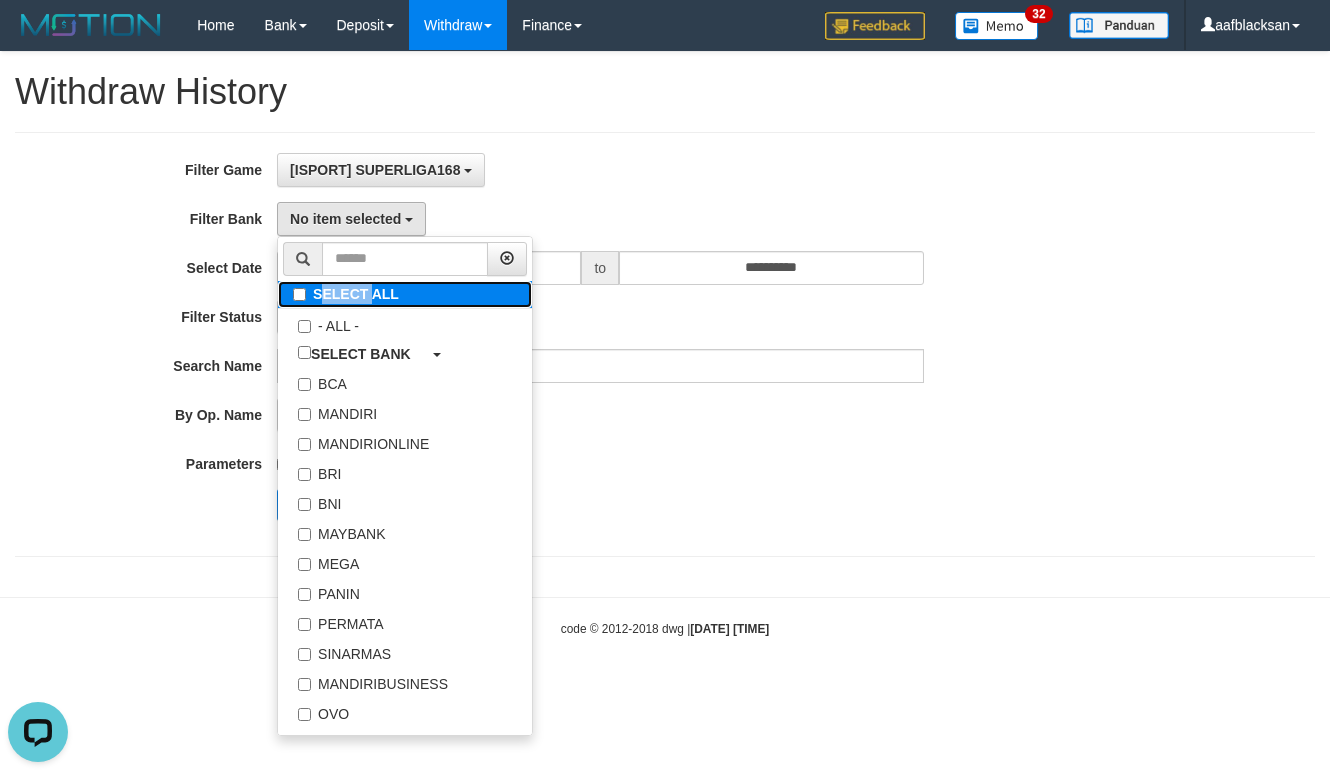 click on "SELECT ALL" at bounding box center (405, 294) 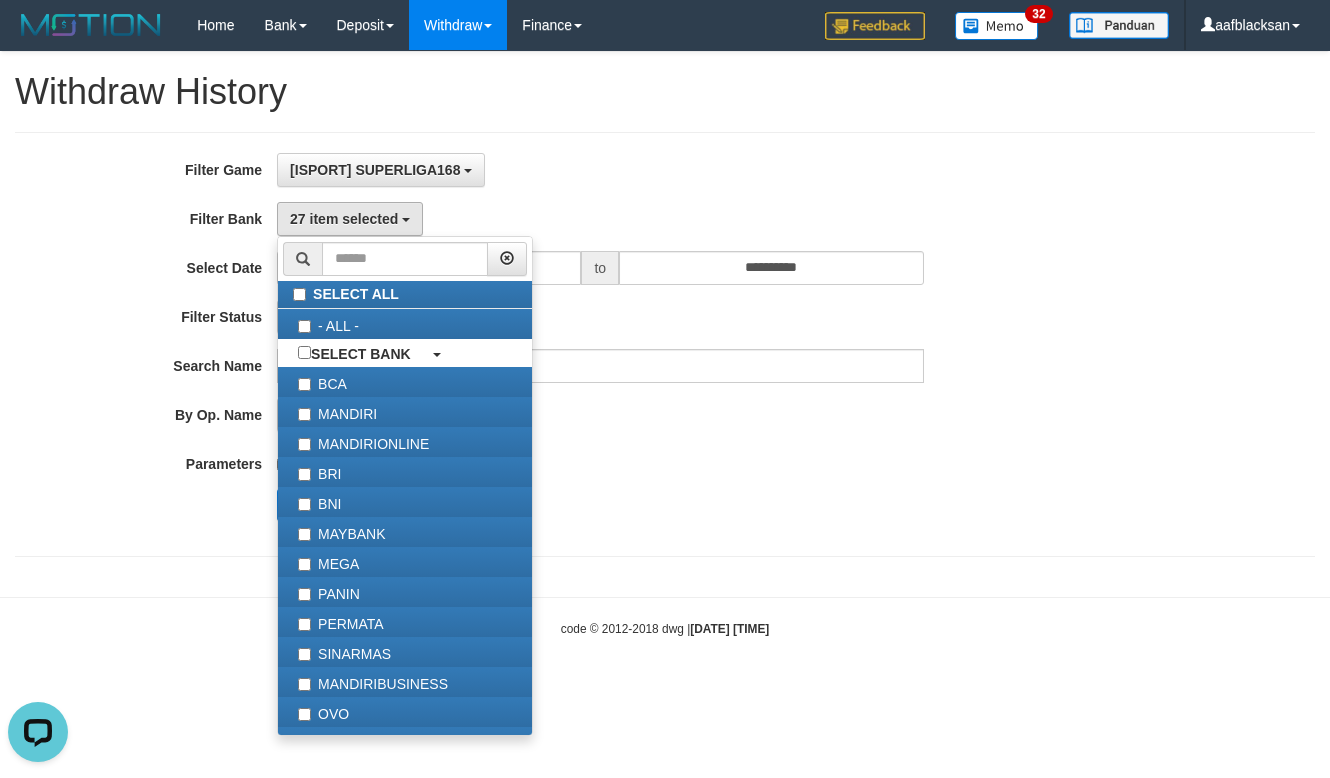 click on "[ISPORT] SUPERLIGA168
SELECT ALL
[ISPORT] SUPERLIGA168" at bounding box center (600, 170) 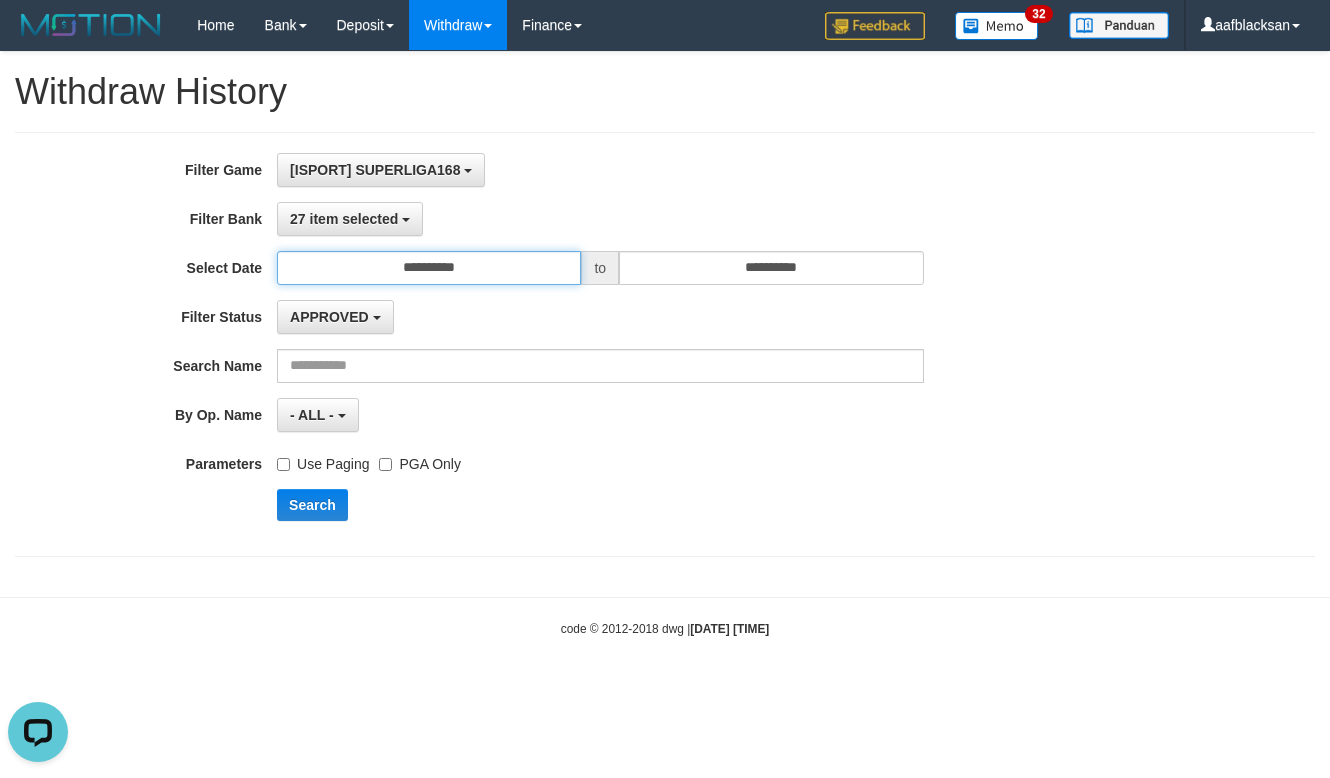 click on "**********" at bounding box center [429, 268] 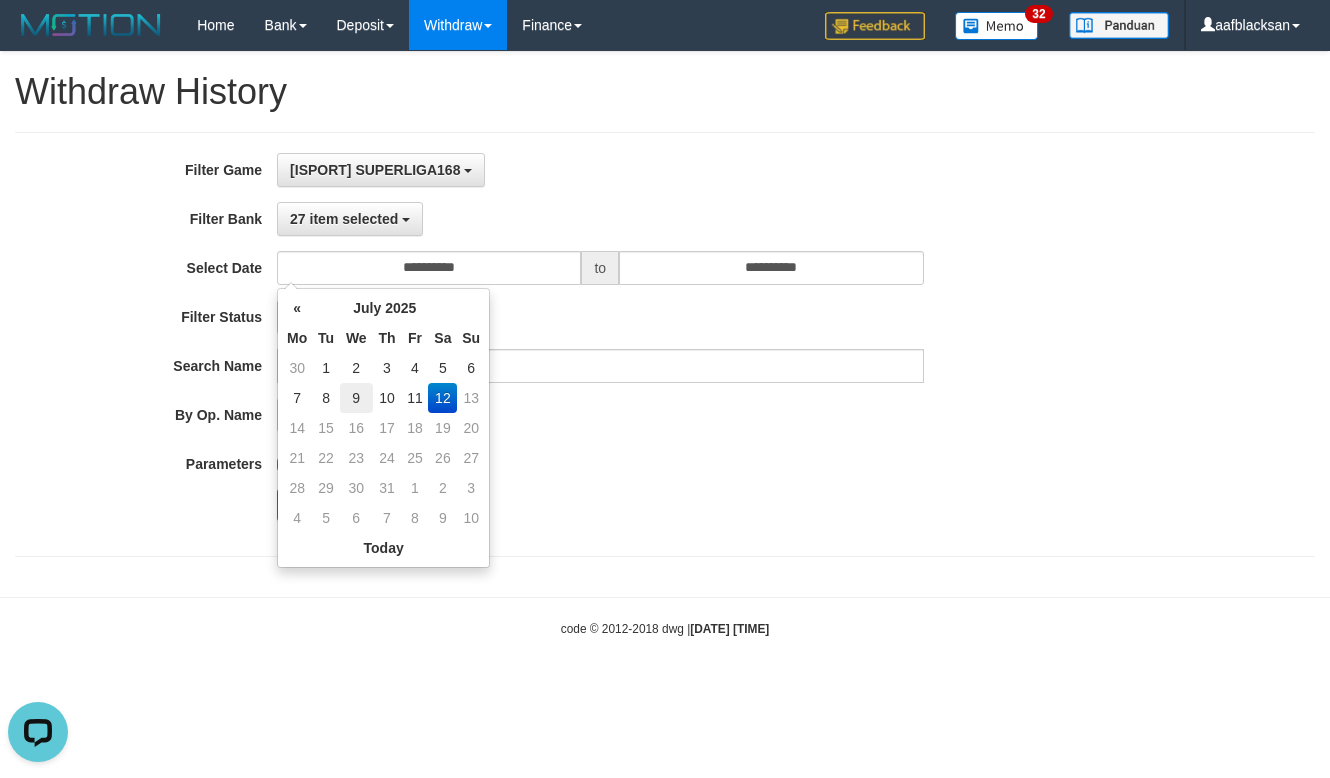 click on "9" at bounding box center (356, 398) 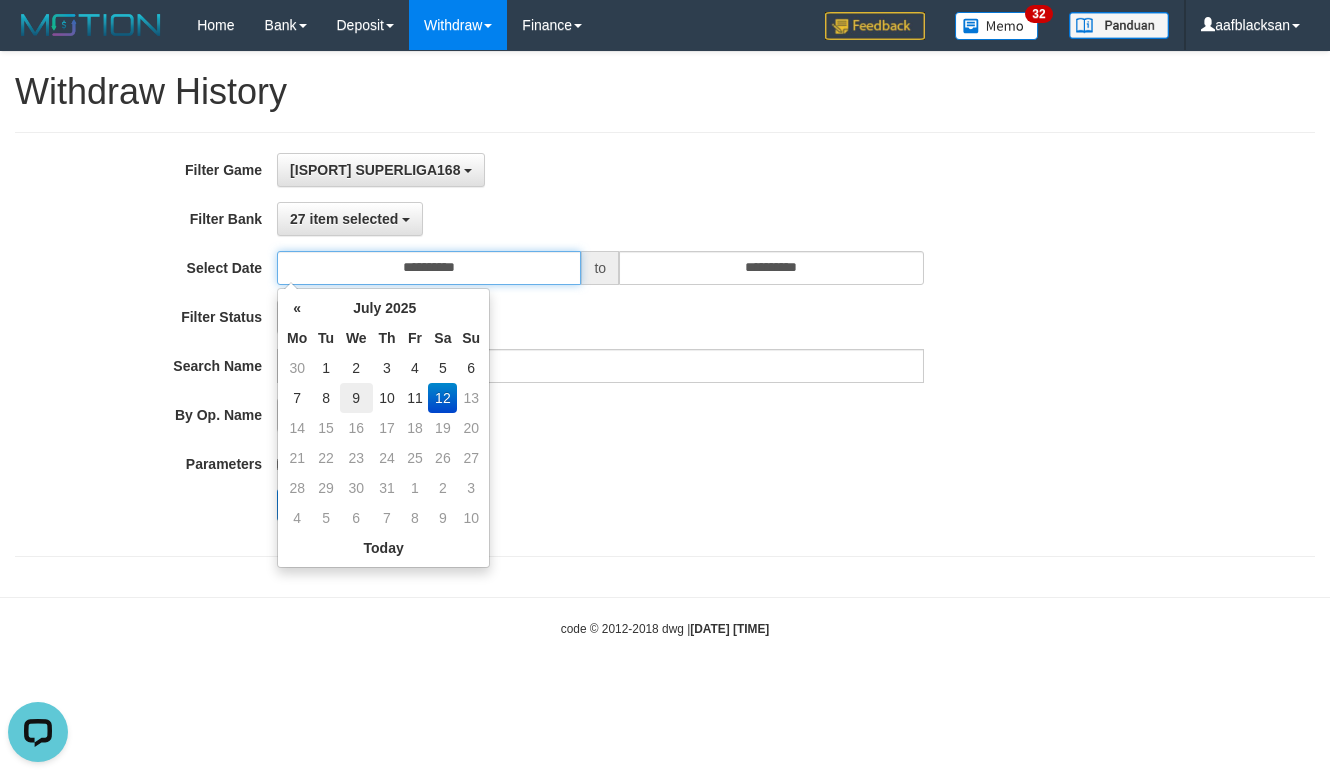 type on "**********" 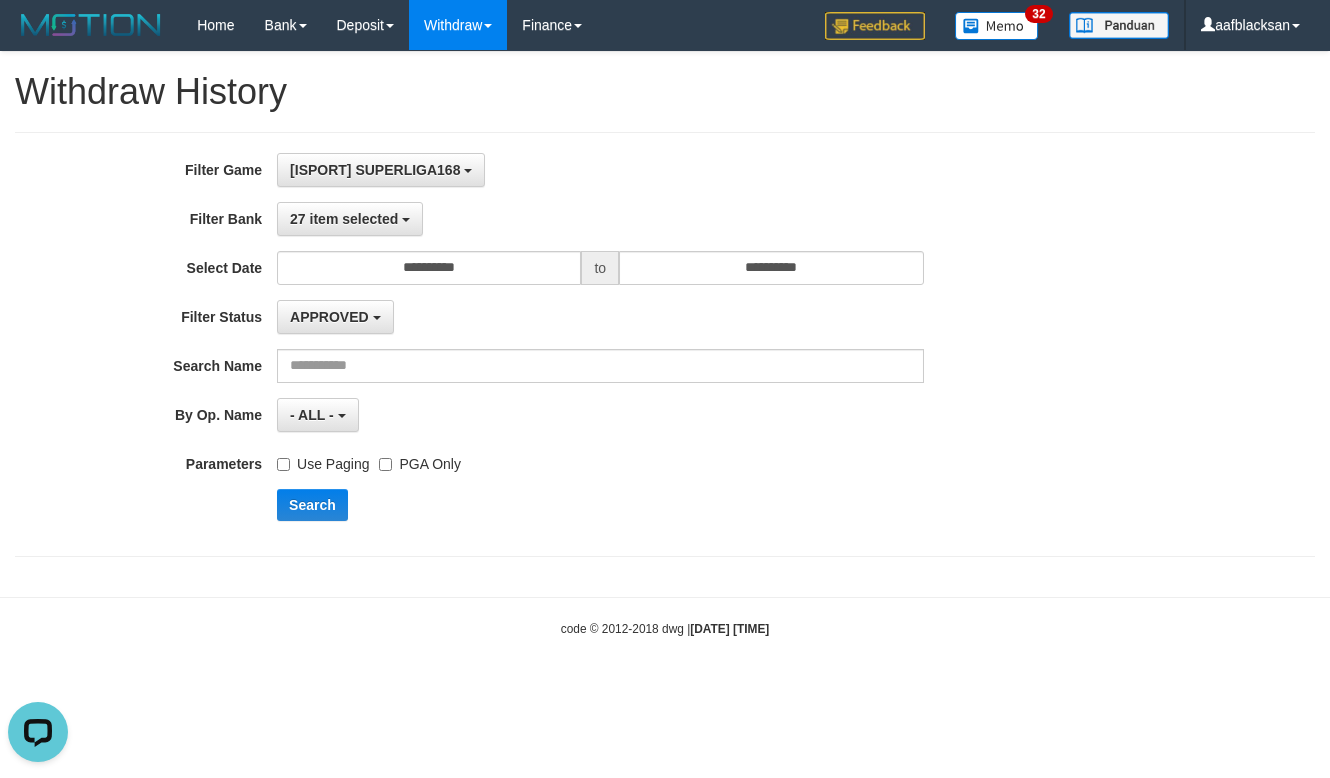 click on "Use Paging
PGA Only" at bounding box center (600, 460) 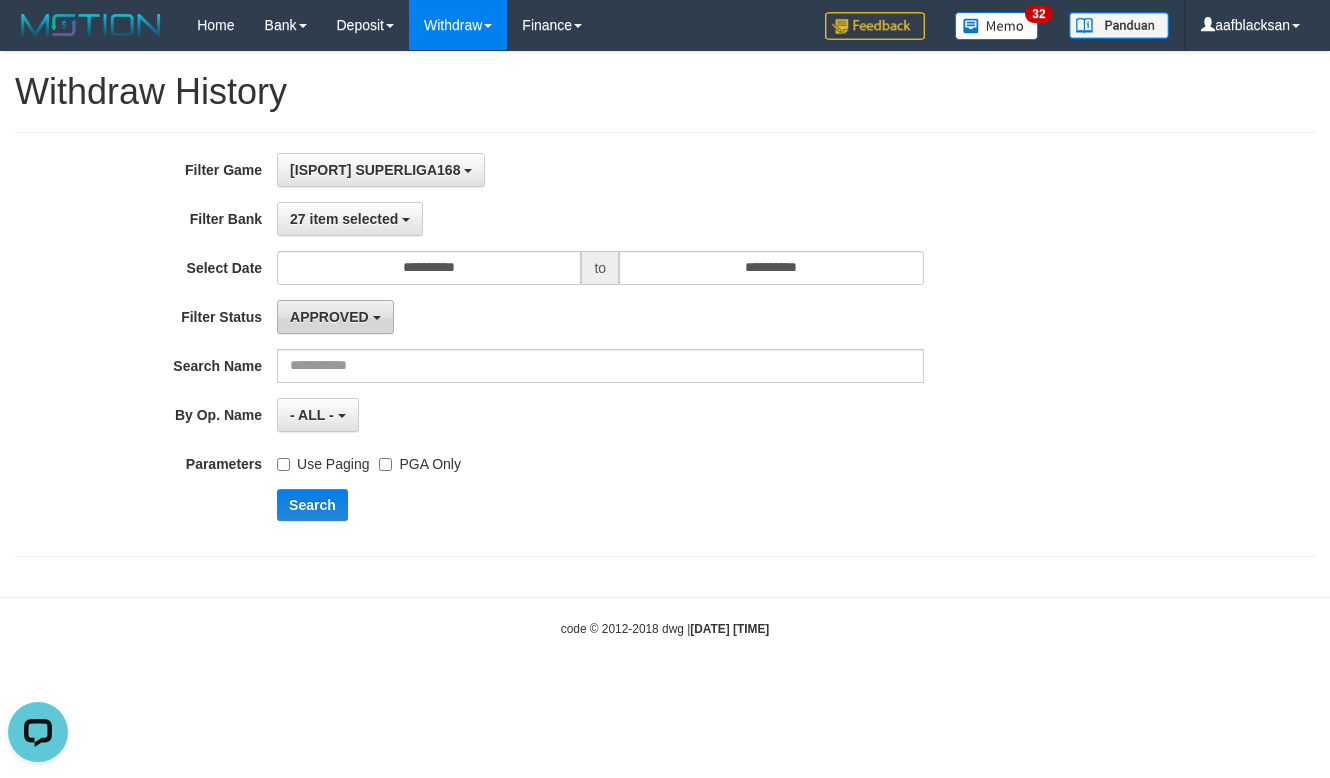 click on "APPROVED" at bounding box center (329, 317) 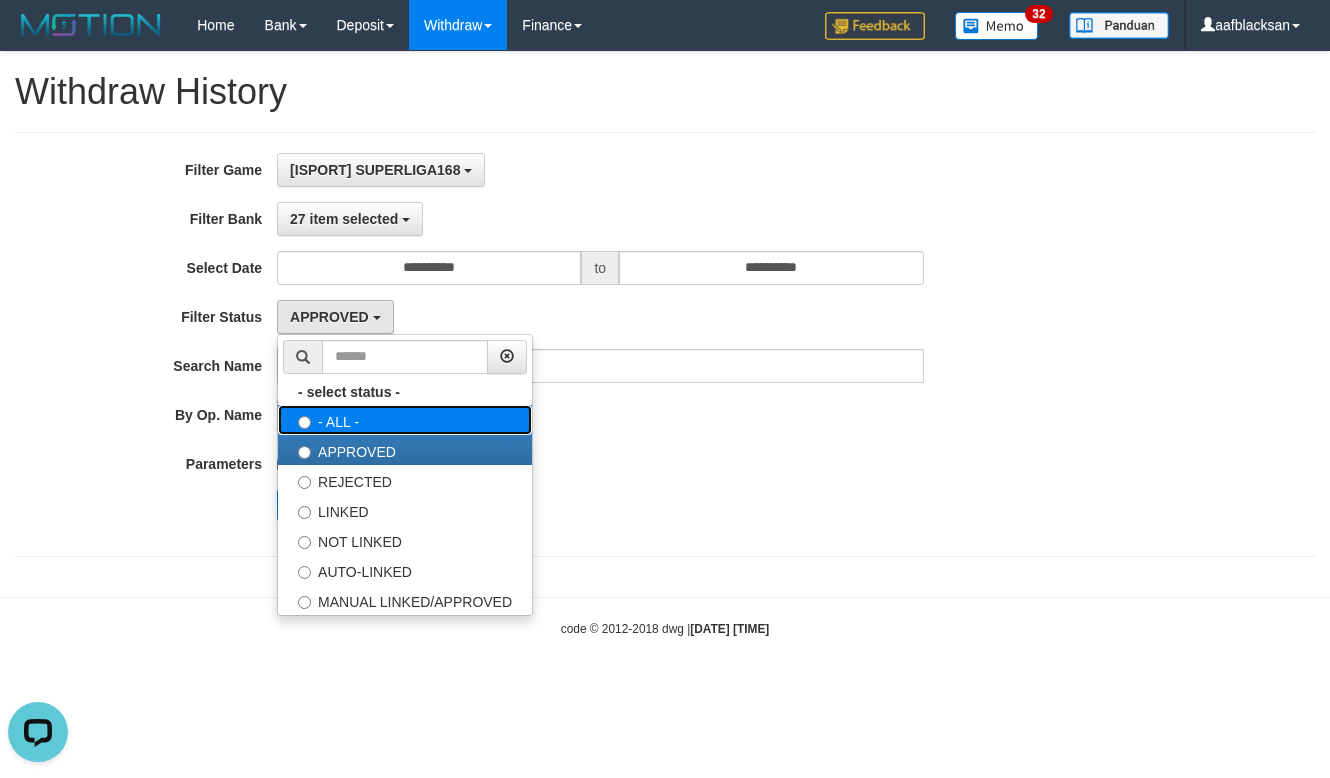 click on "- ALL -" at bounding box center [405, 420] 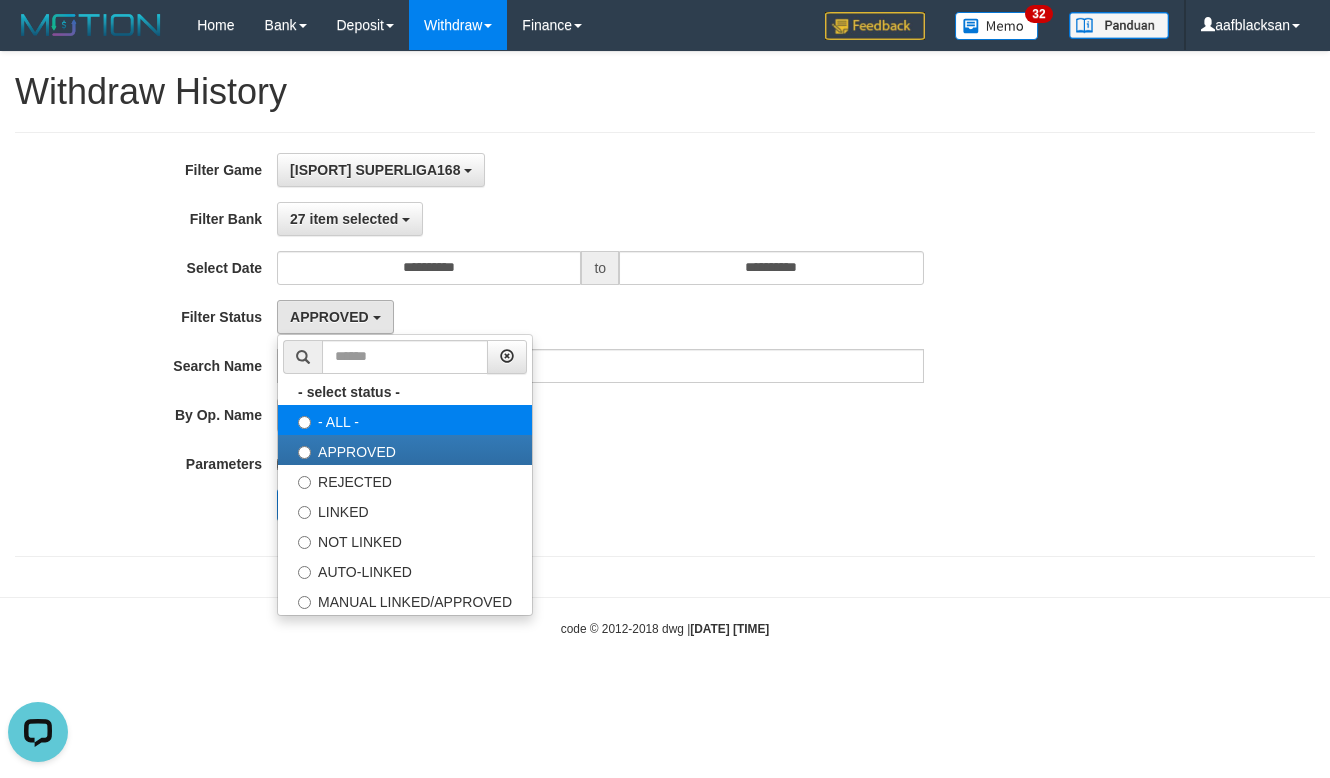 select on "***" 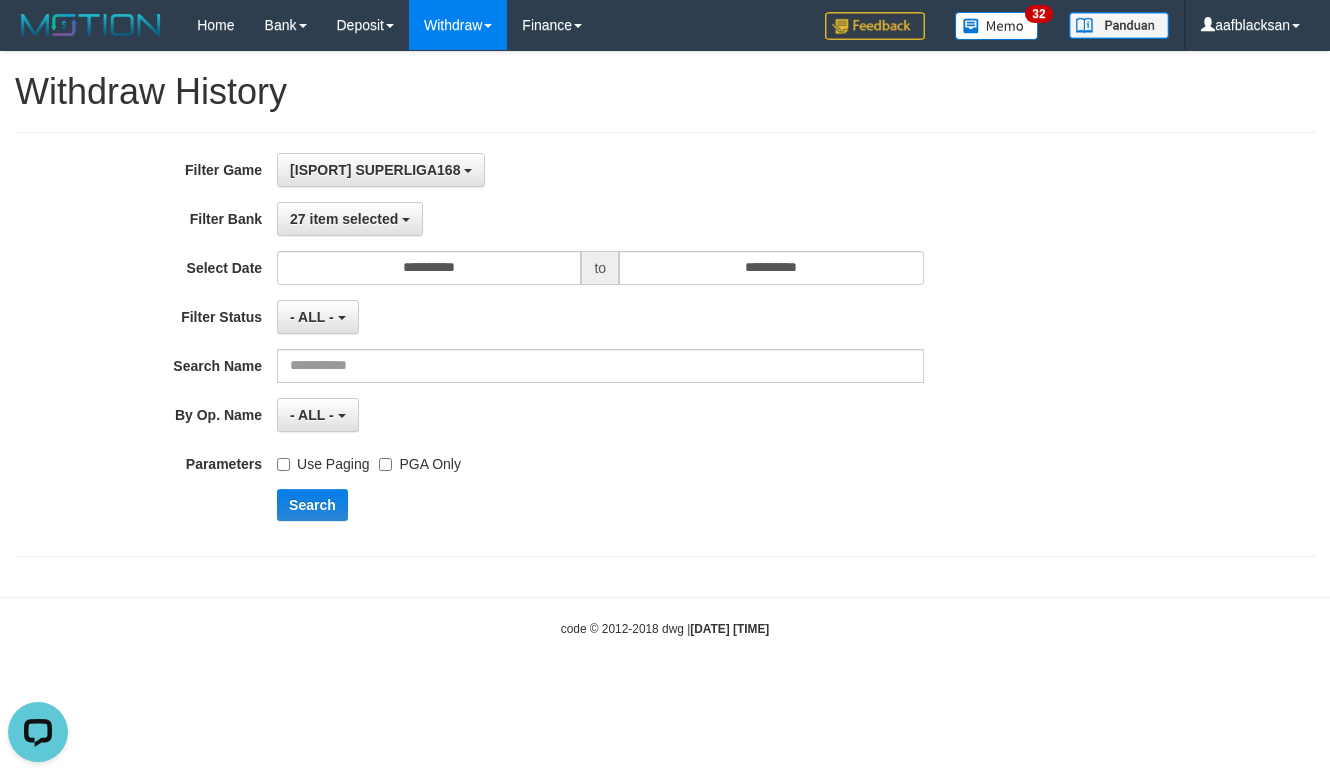 click on "**********" at bounding box center (554, 344) 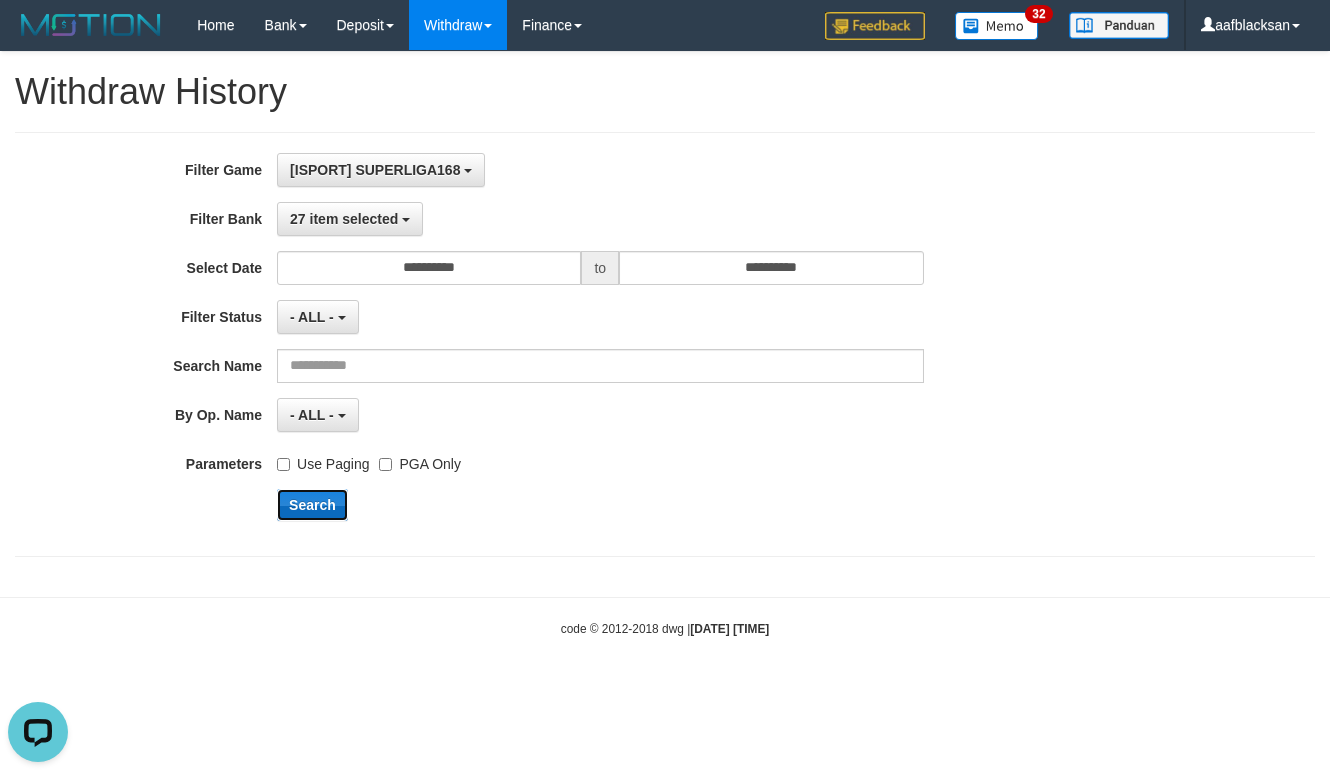click on "Search" at bounding box center [312, 505] 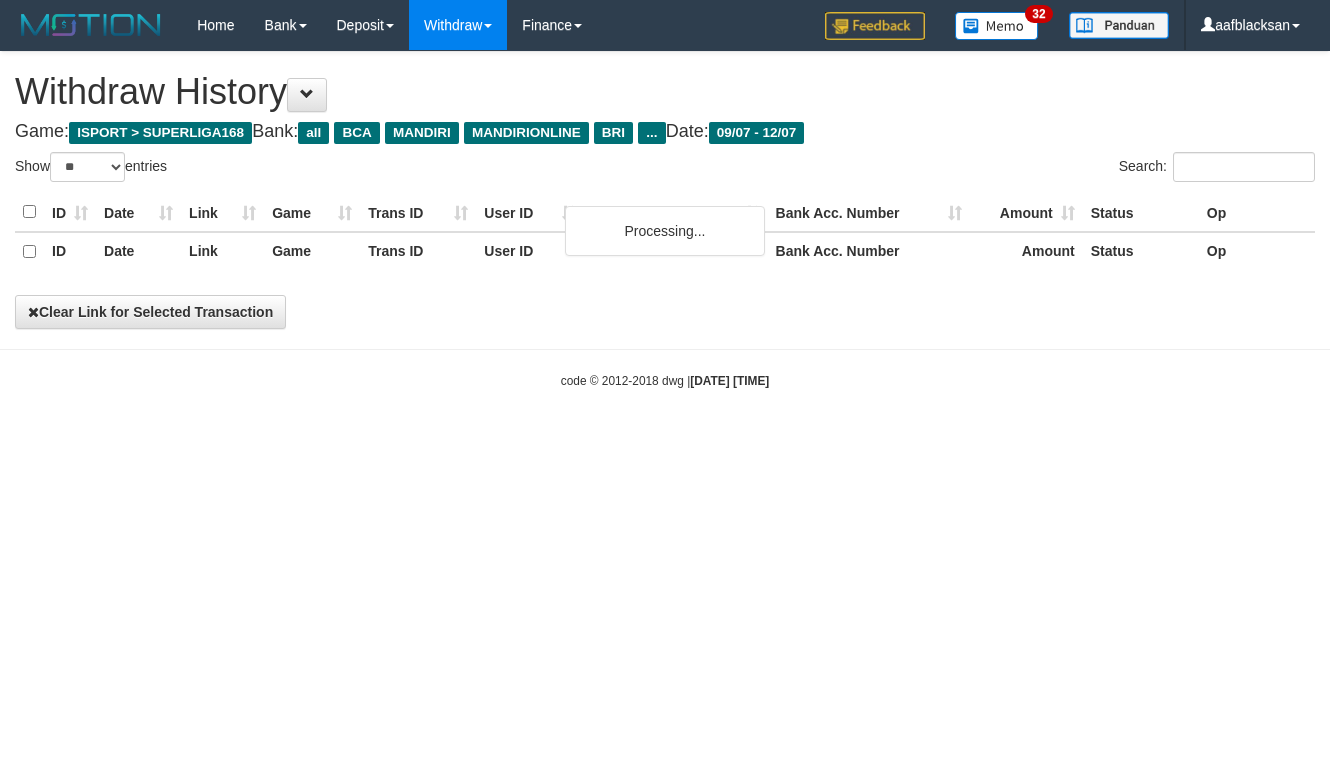 select on "**" 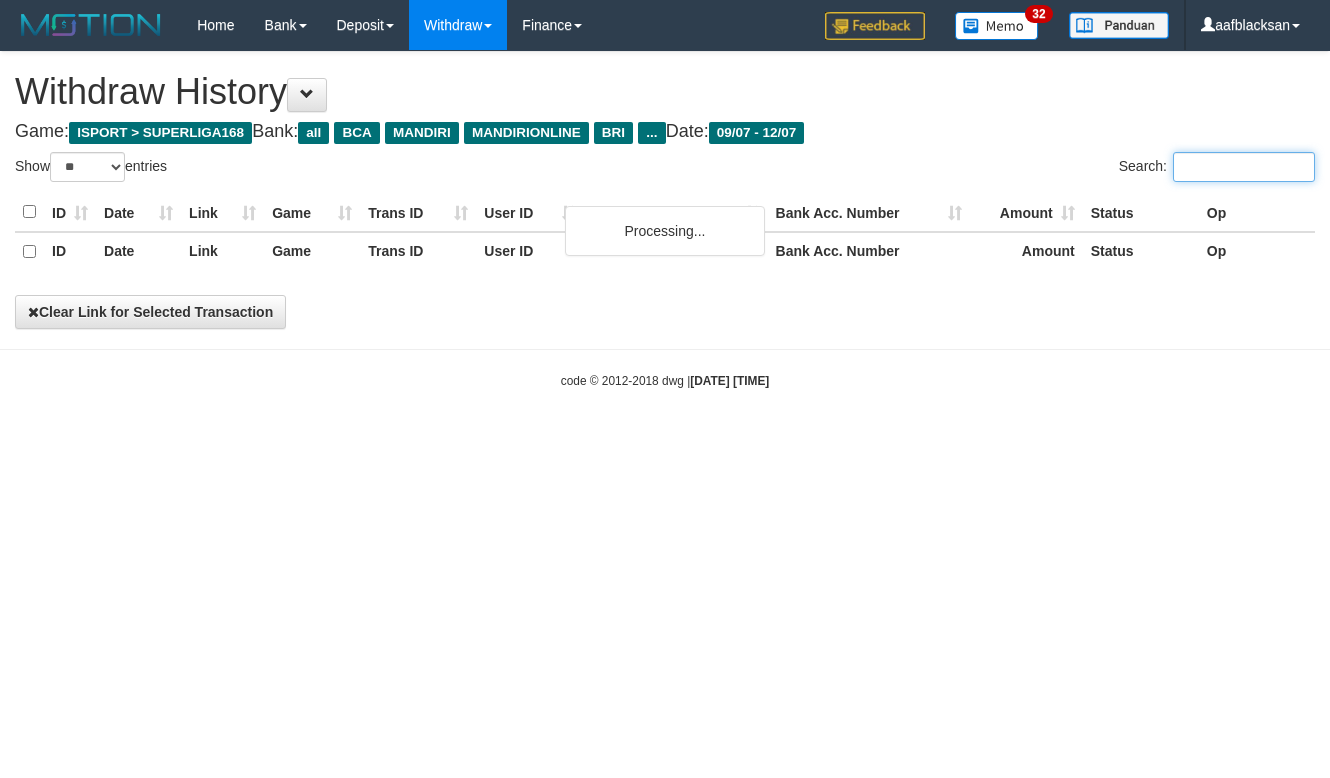click on "Search:" at bounding box center (1244, 167) 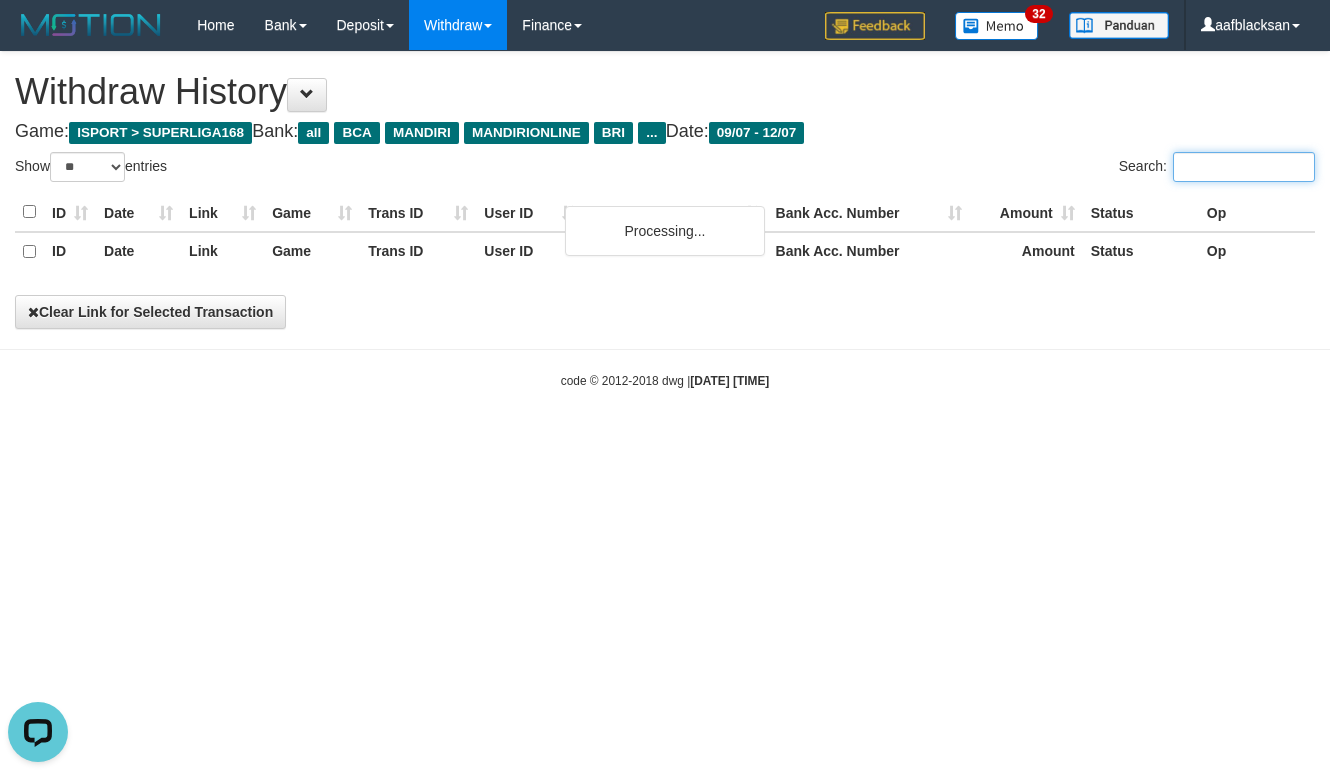 scroll, scrollTop: 0, scrollLeft: 0, axis: both 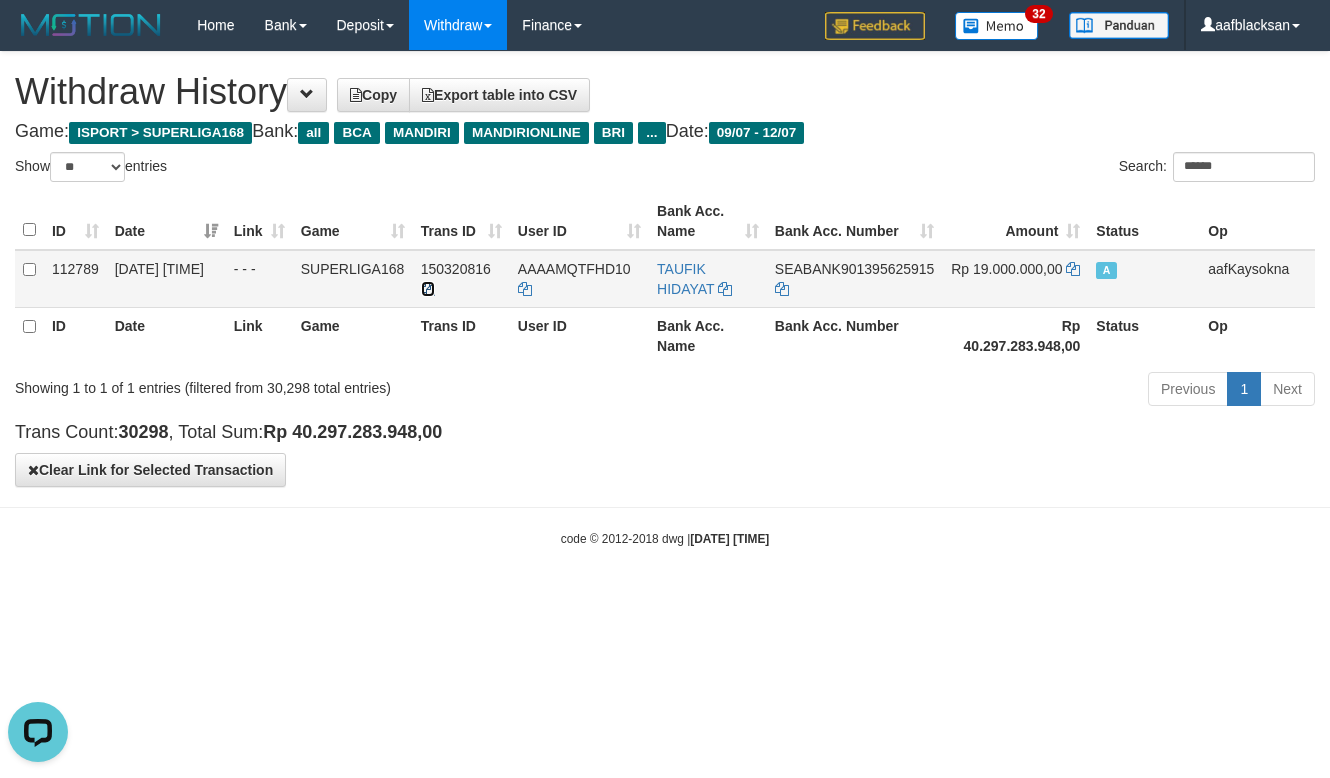 click at bounding box center [428, 289] 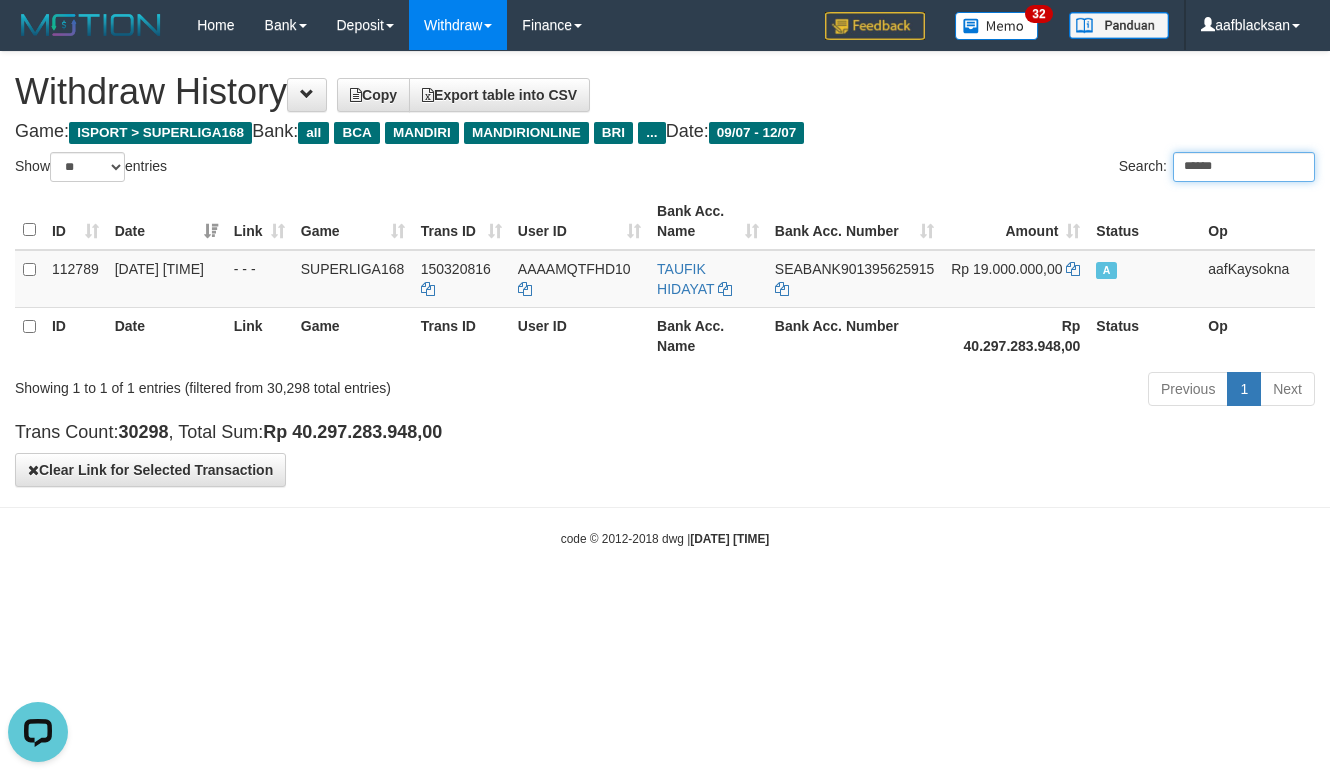 click on "******" at bounding box center [1244, 167] 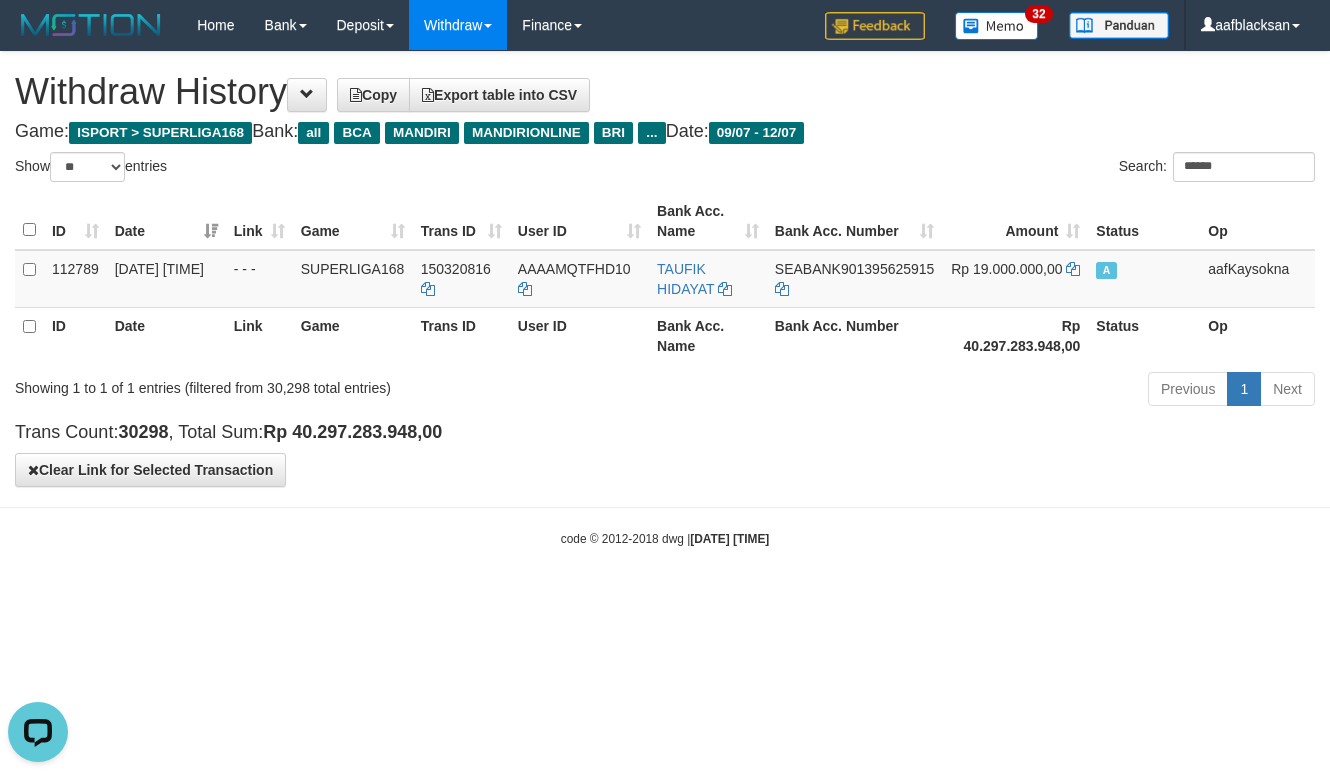 click on "Toggle navigation
Home
Bank
Mutasi Bank
Note Mutasi
Deposit
History
PGA History
Note DPS
Withdraw
WD List
Report Link
History
Finance
Financial Data" at bounding box center (665, 299) 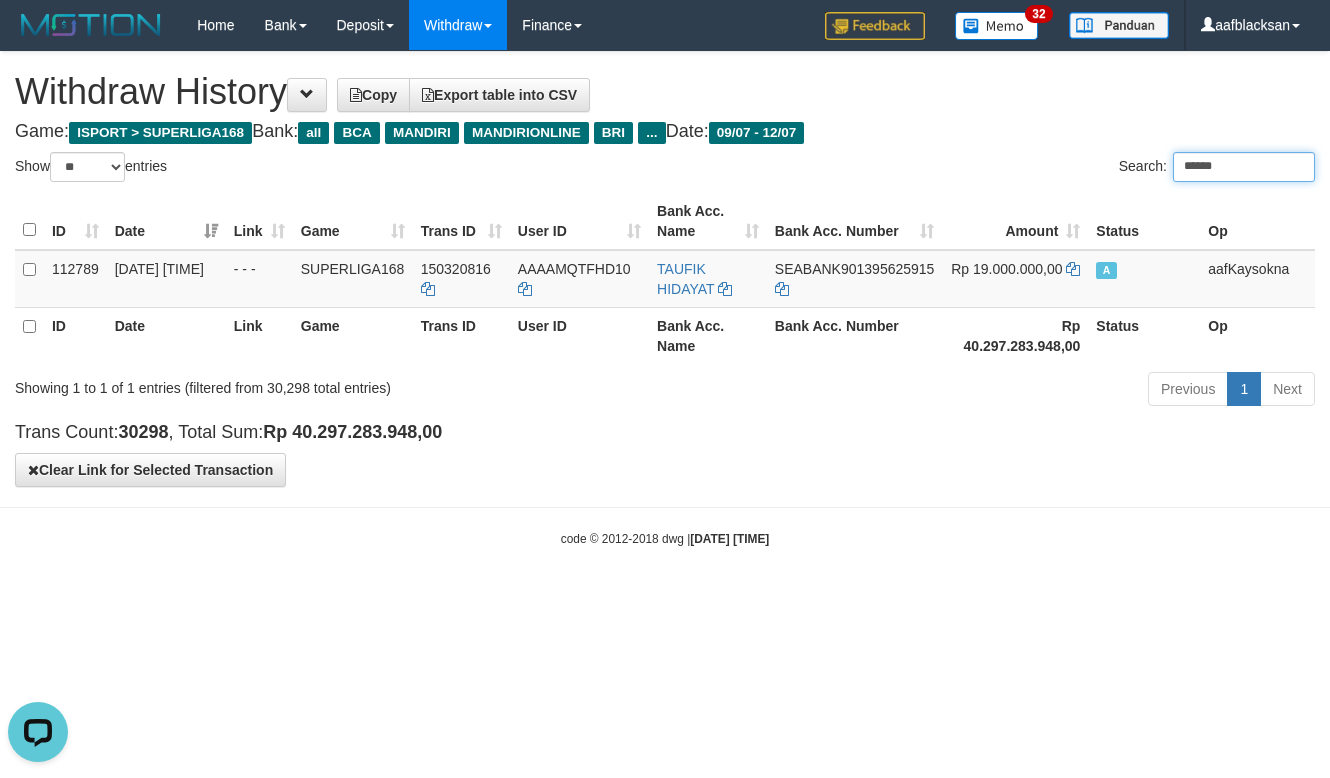 click on "******" at bounding box center (1244, 167) 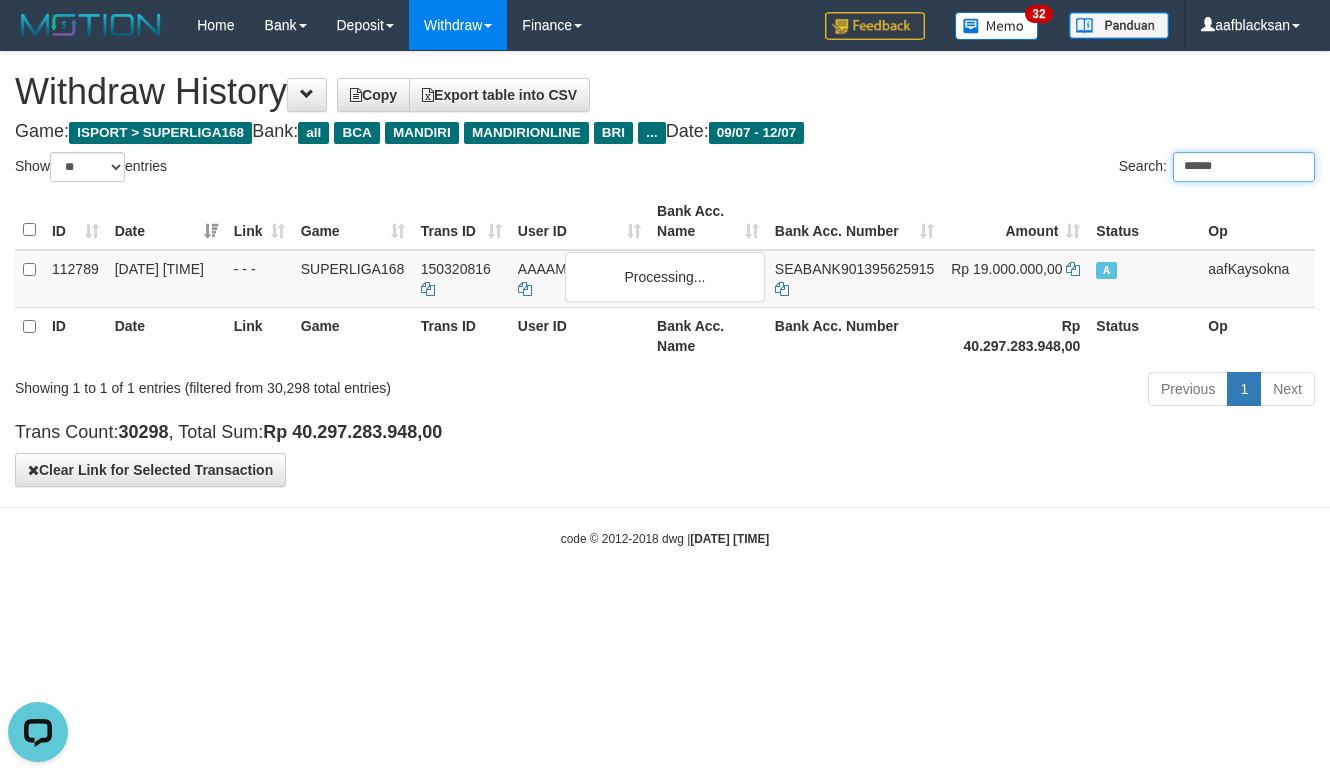 type on "******" 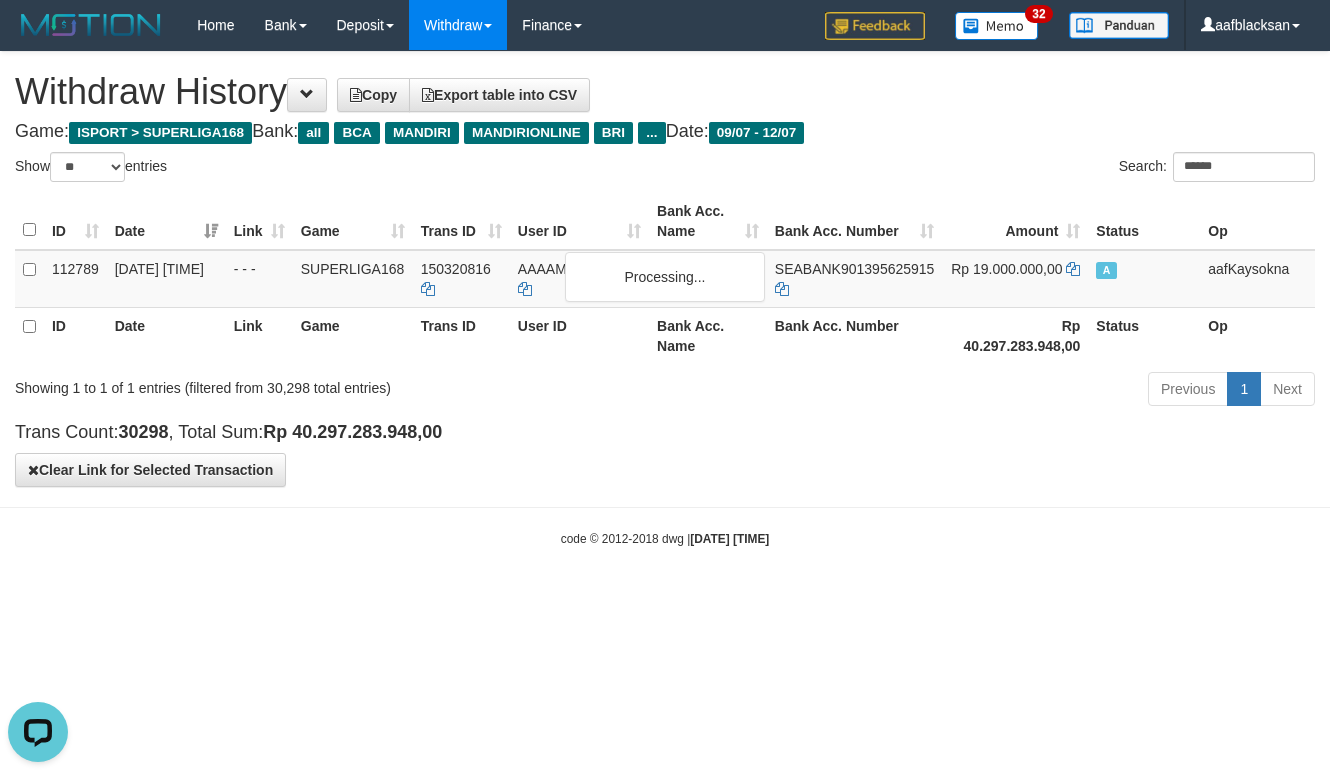 click on "Toggle navigation
Home
Bank
Mutasi Bank
Note Mutasi
Deposit
History
PGA History
Note DPS
Withdraw
WD List
Report Link
History
Finance
Financial Data" at bounding box center [665, 299] 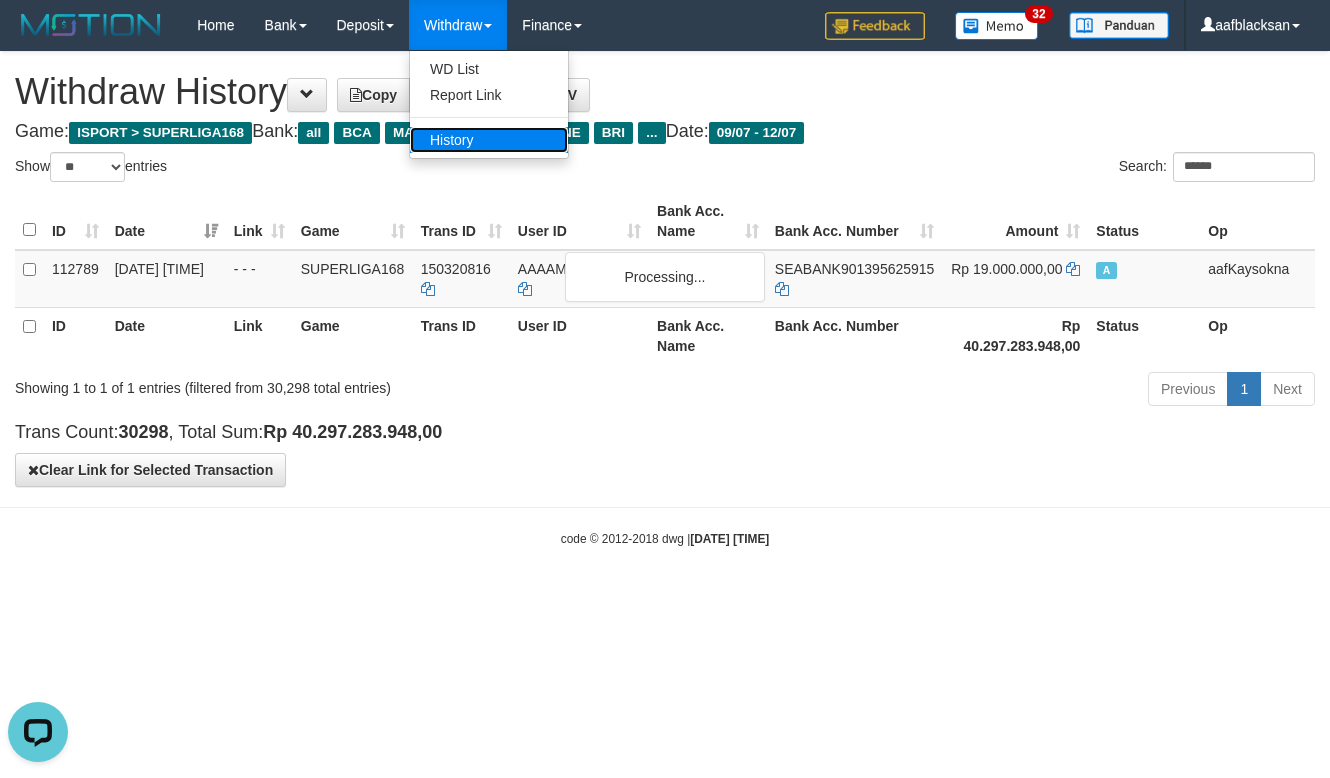 click on "History" at bounding box center (489, 140) 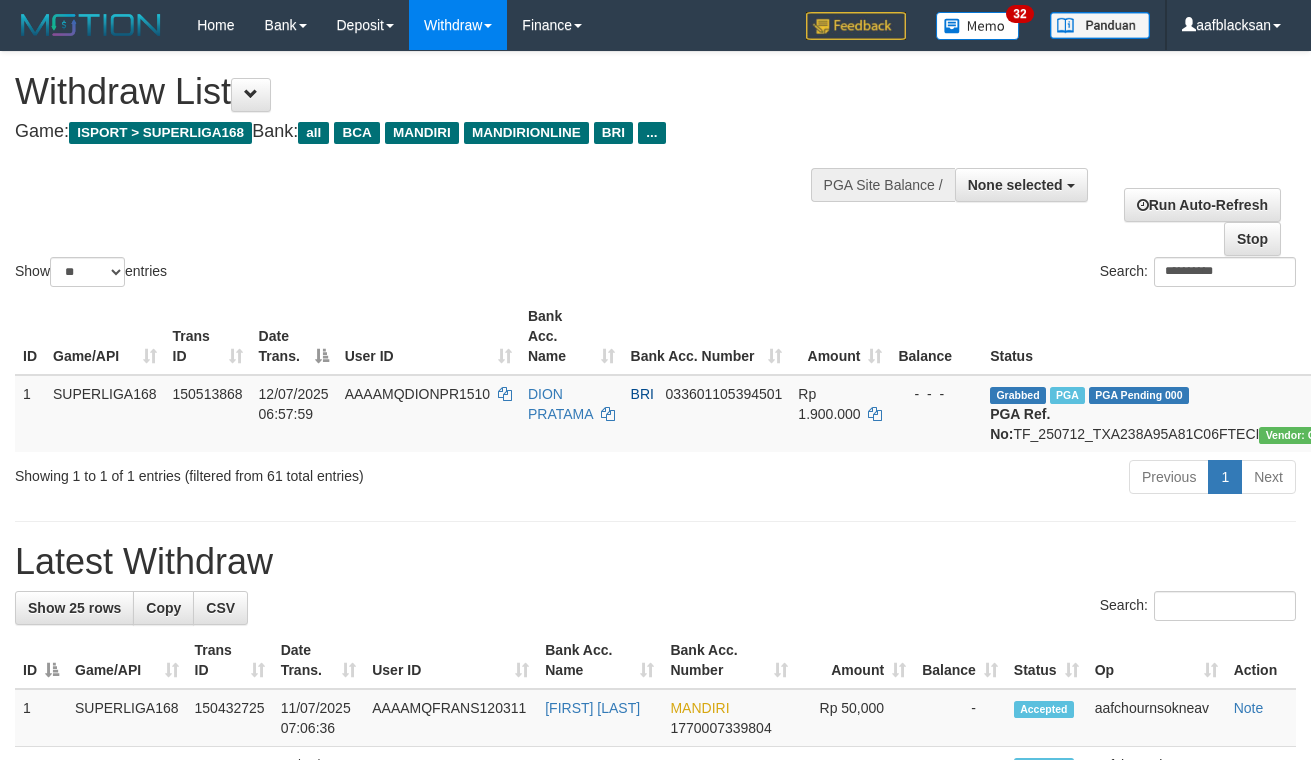 select 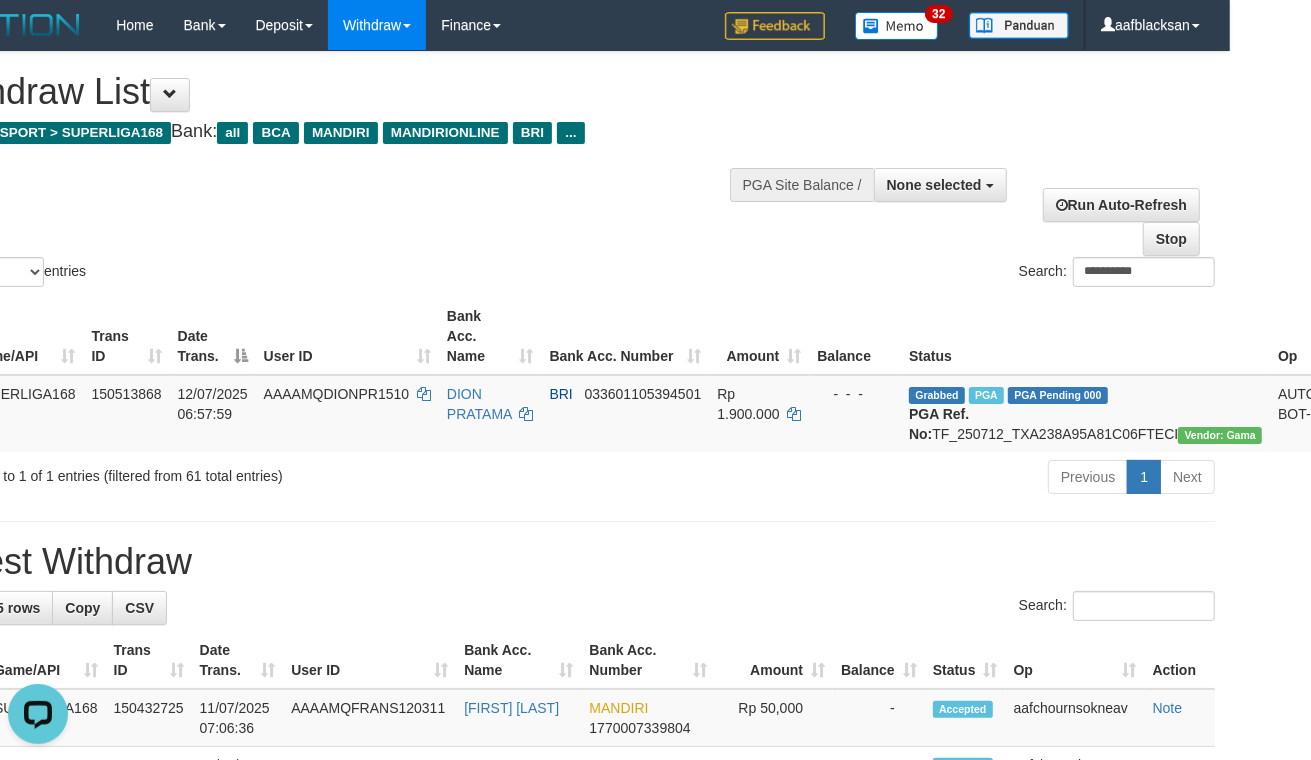 scroll, scrollTop: 0, scrollLeft: 0, axis: both 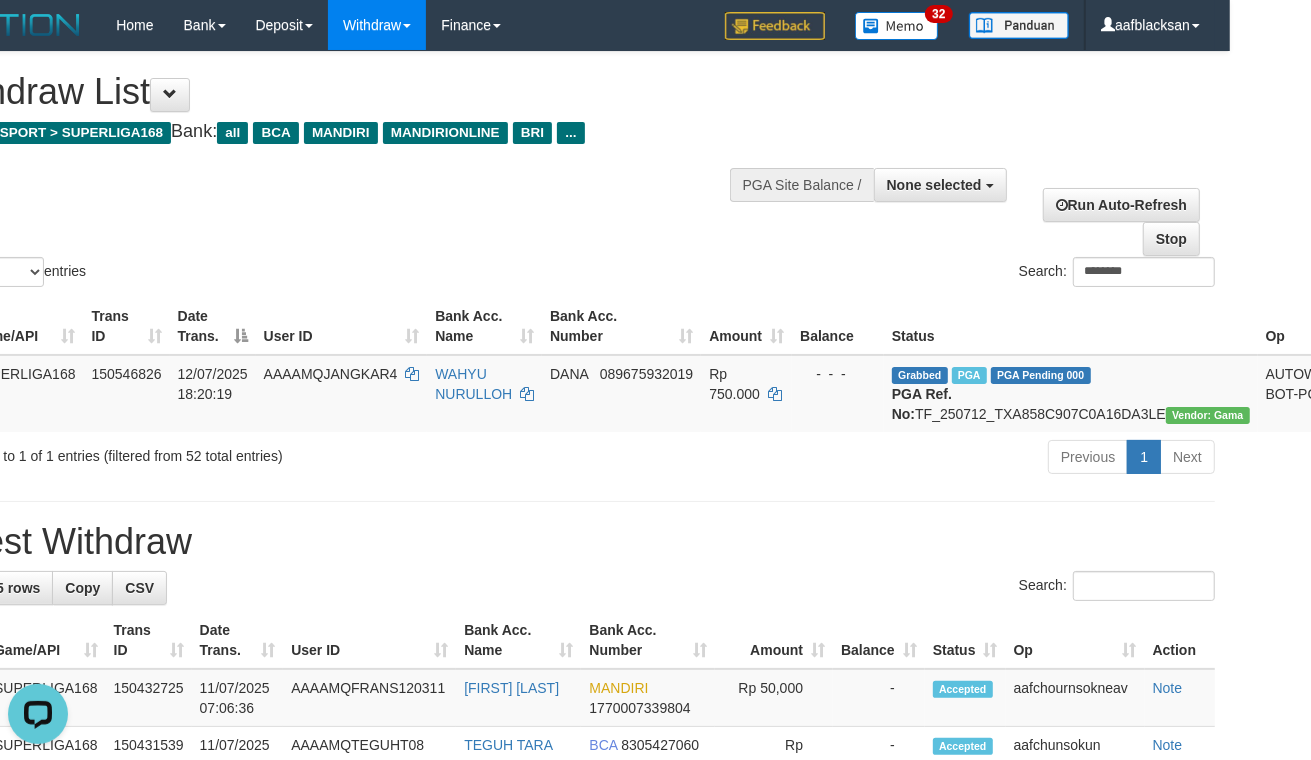 click on "**********" at bounding box center [574, 1140] 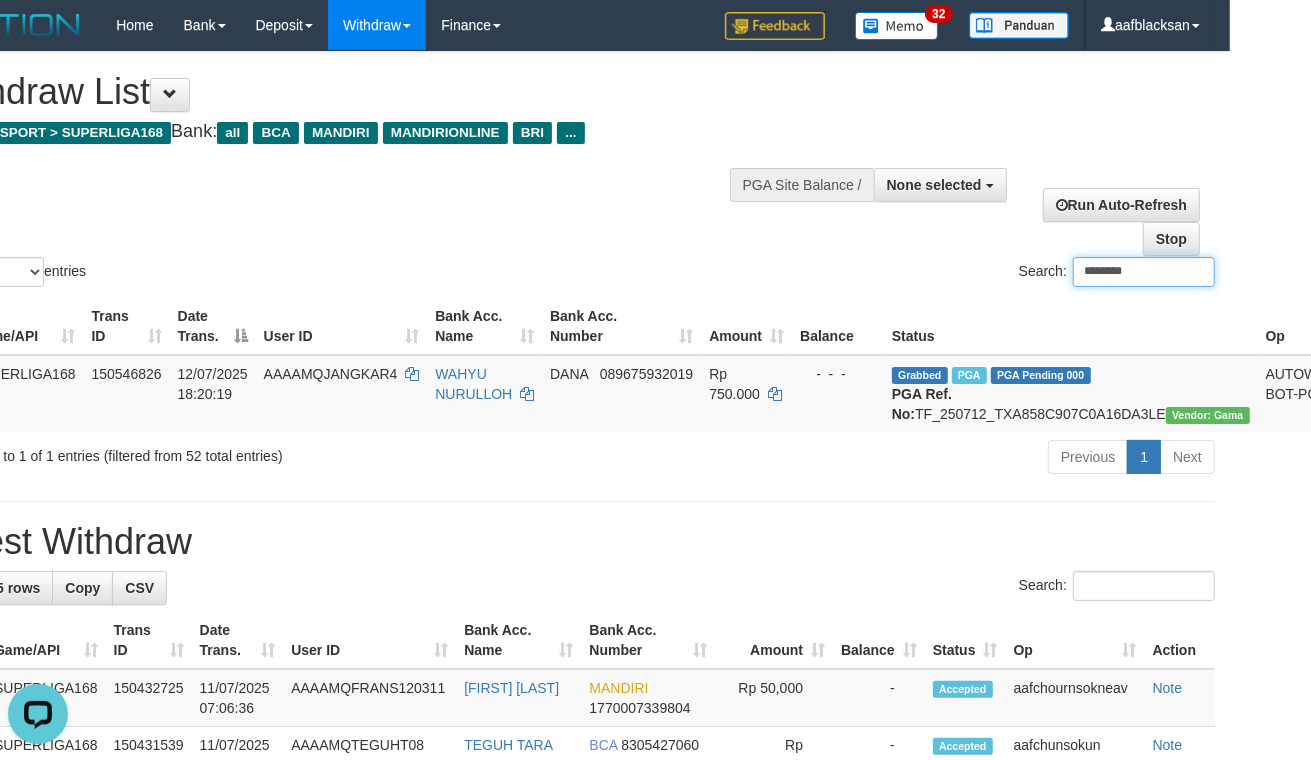 click on "********" at bounding box center (1144, 272) 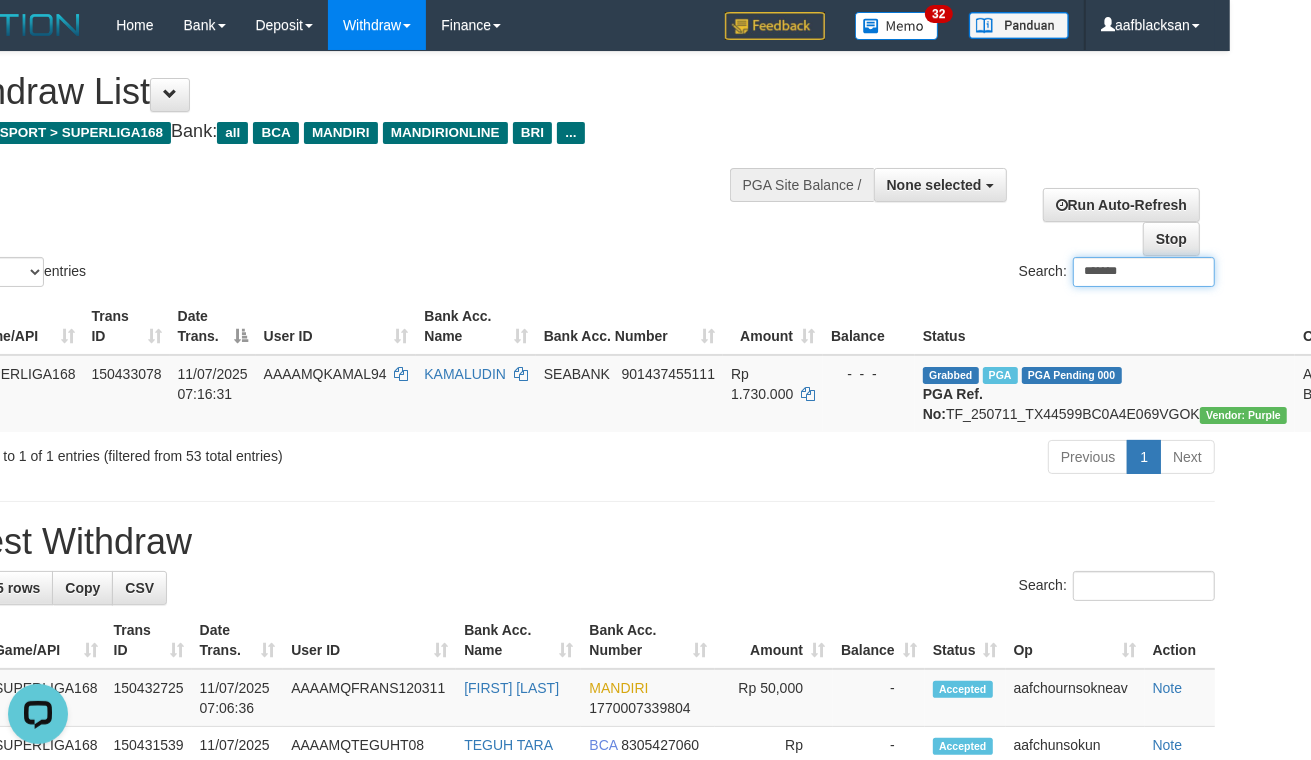 type on "*******" 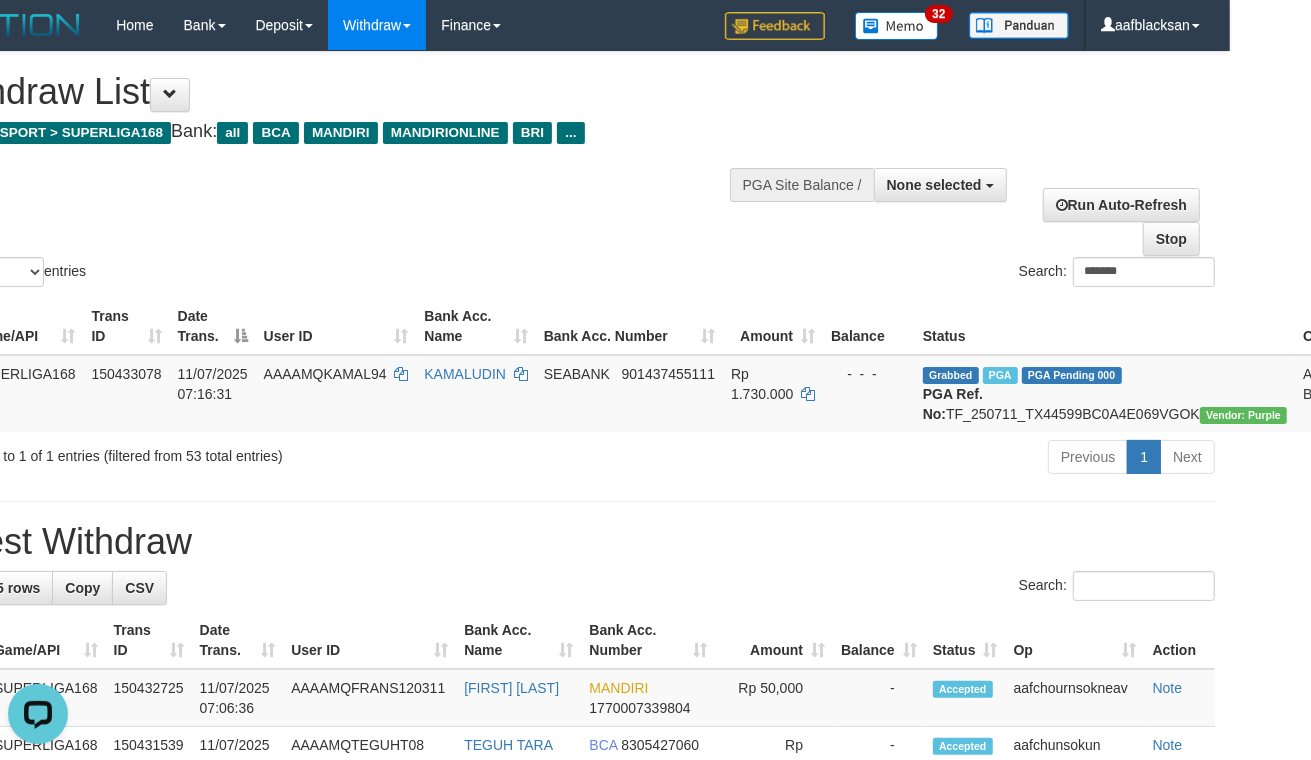 click on "**********" at bounding box center [574, 1140] 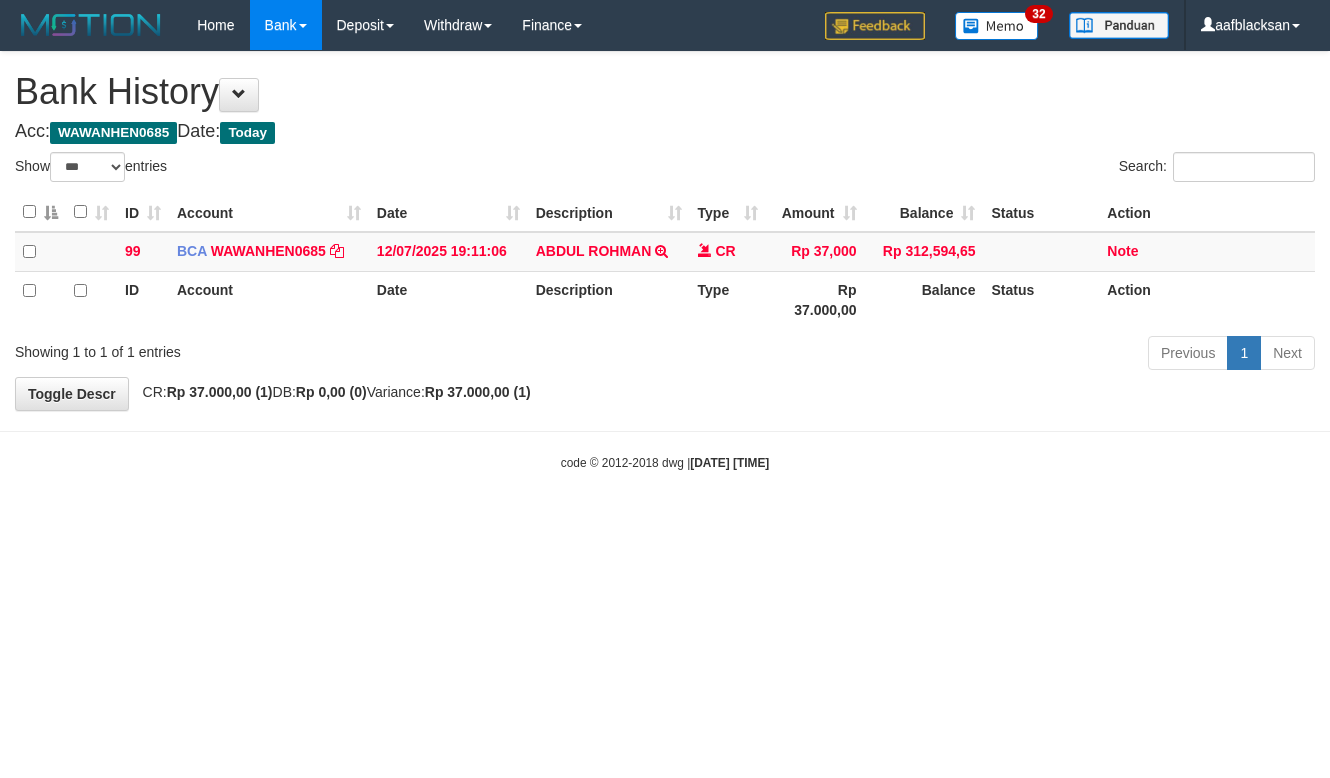 select on "***" 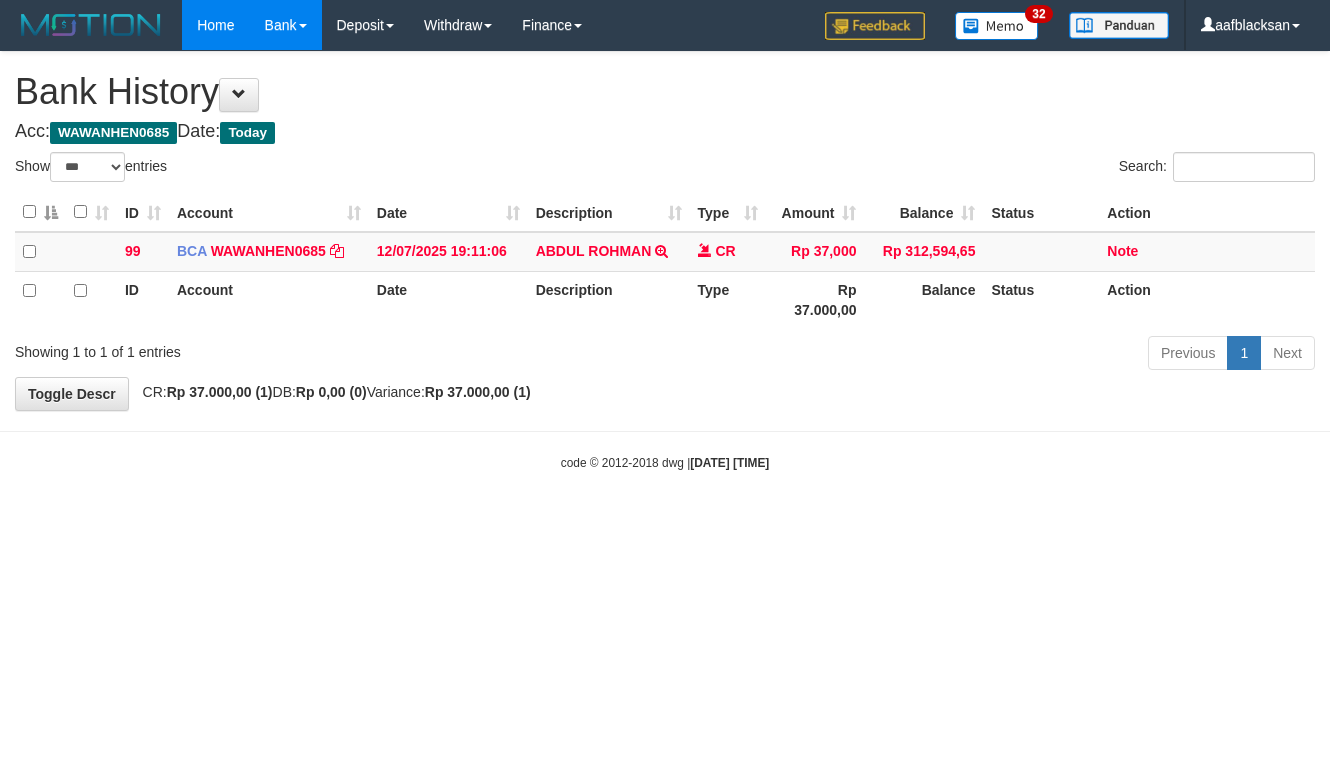 scroll, scrollTop: 0, scrollLeft: 0, axis: both 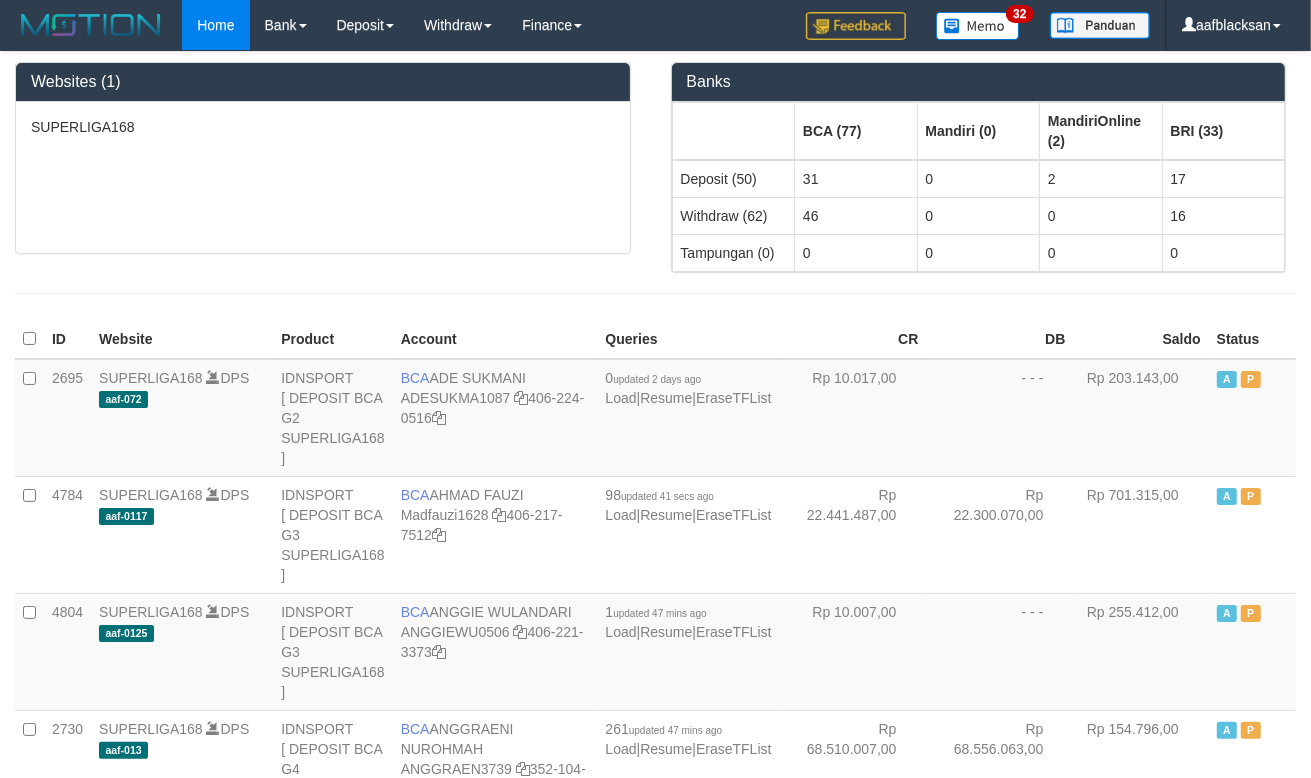 click at bounding box center (655, 293) 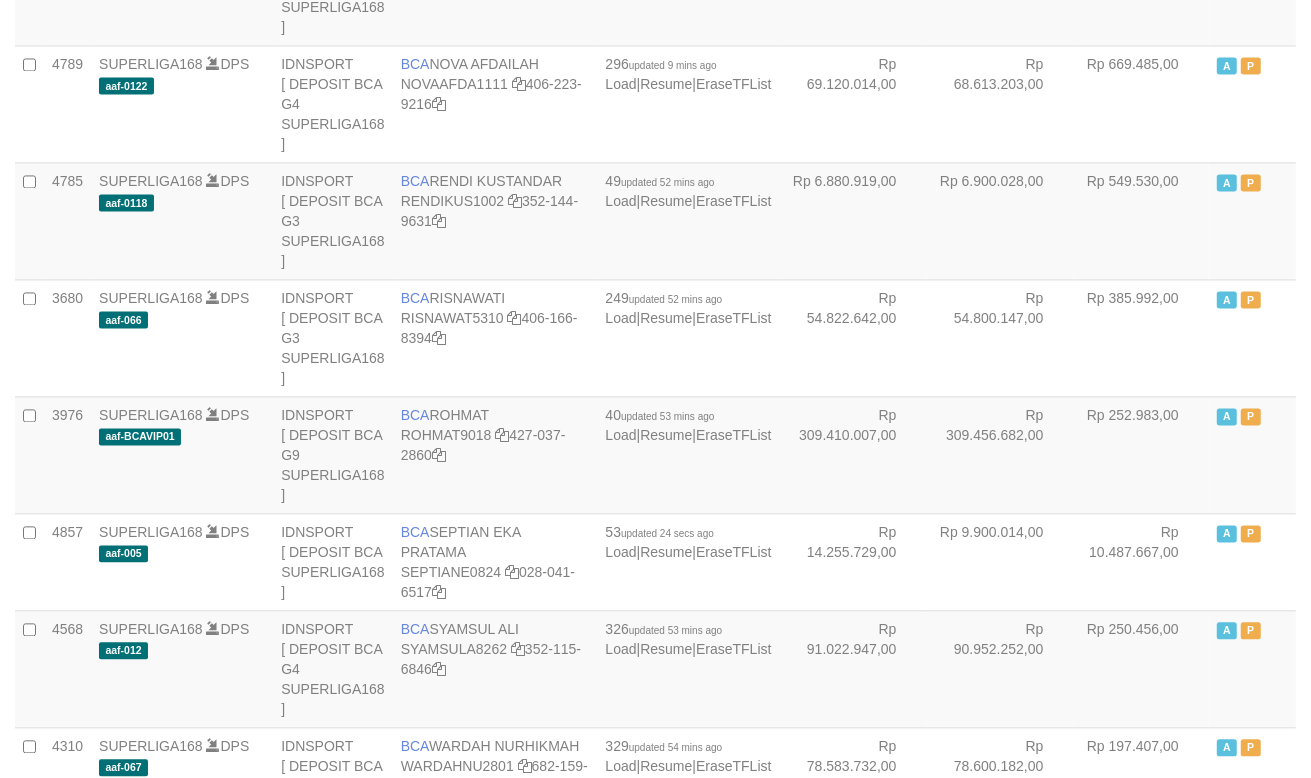 scroll, scrollTop: 2771, scrollLeft: 0, axis: vertical 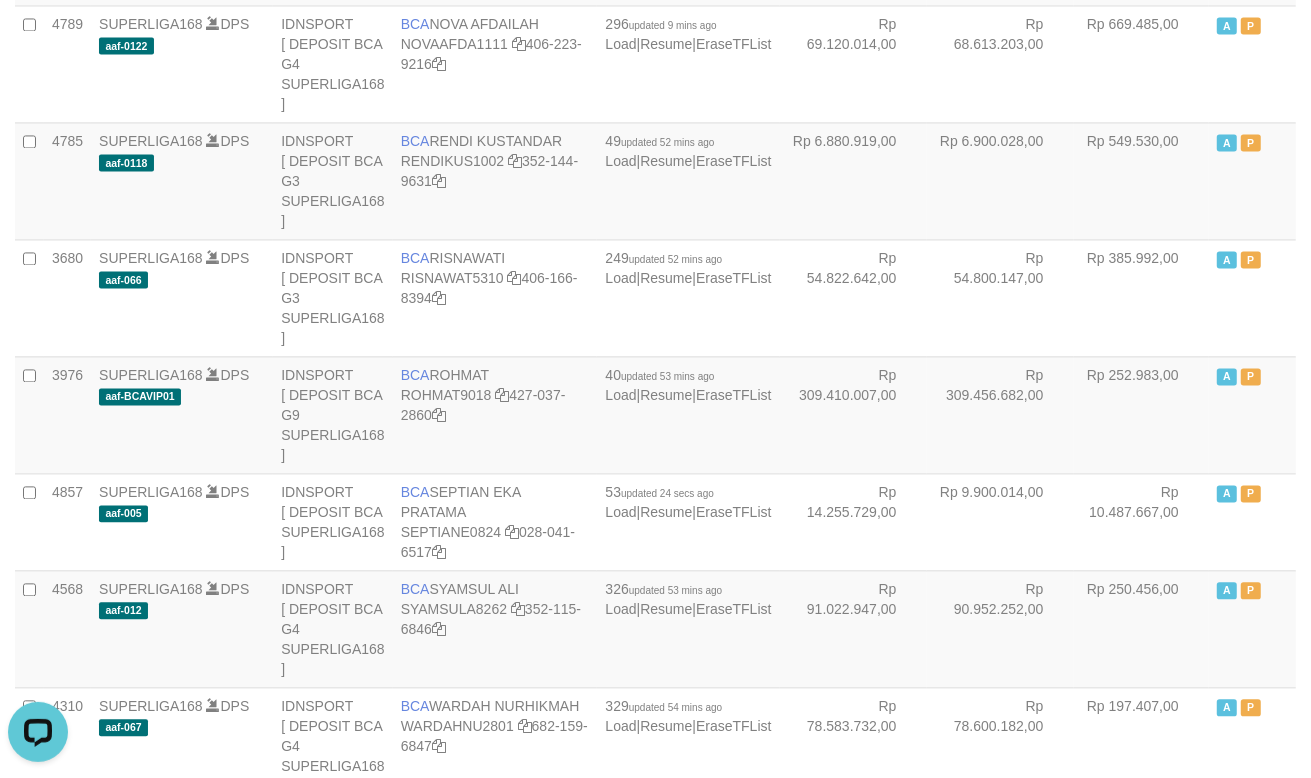 click on "SUPERLIGA168" at bounding box center (151, 823) 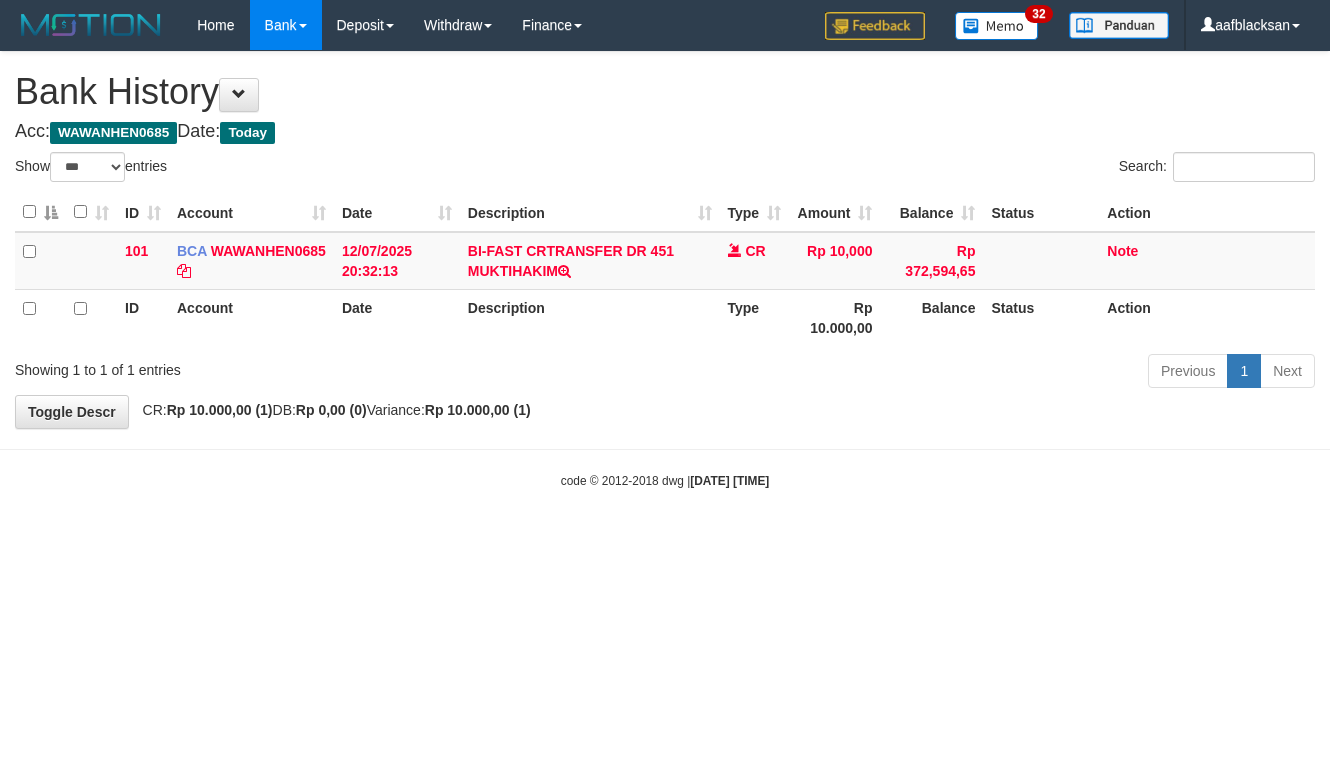 select on "***" 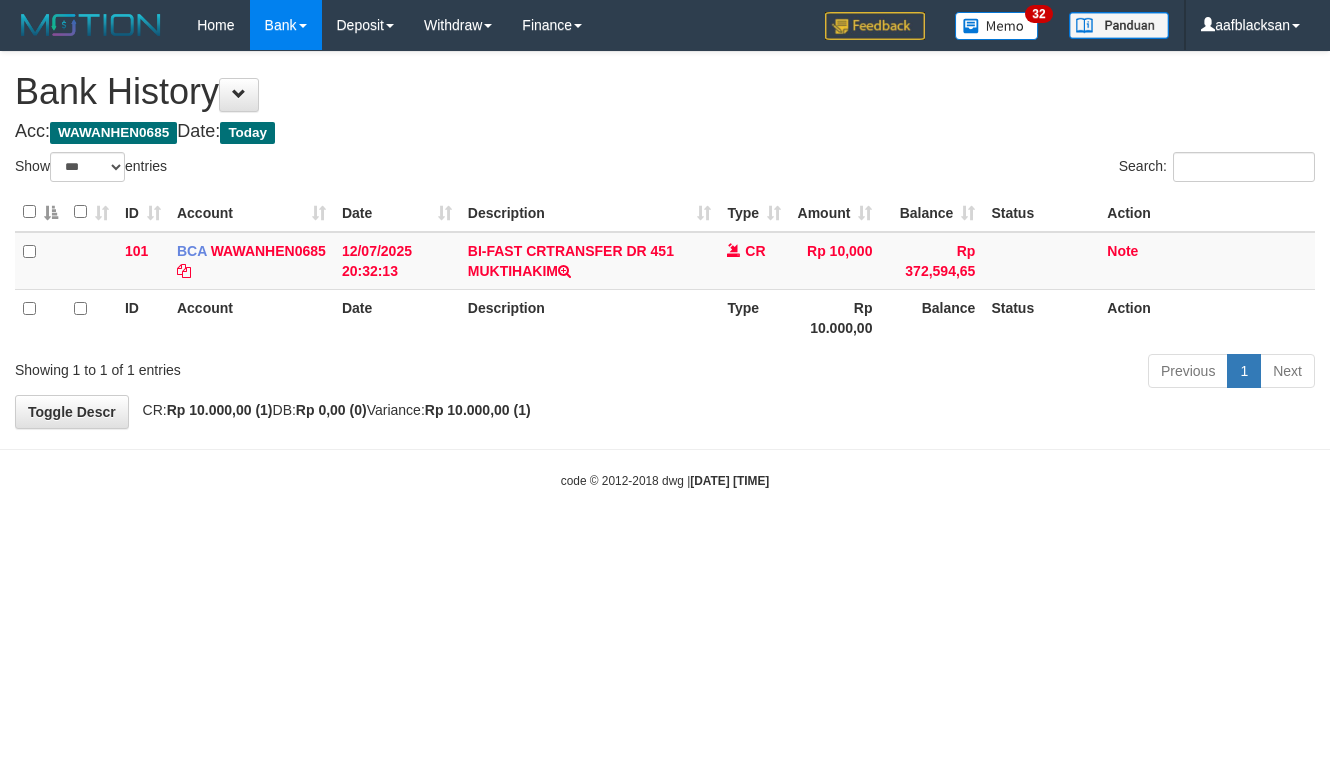 scroll, scrollTop: 0, scrollLeft: 0, axis: both 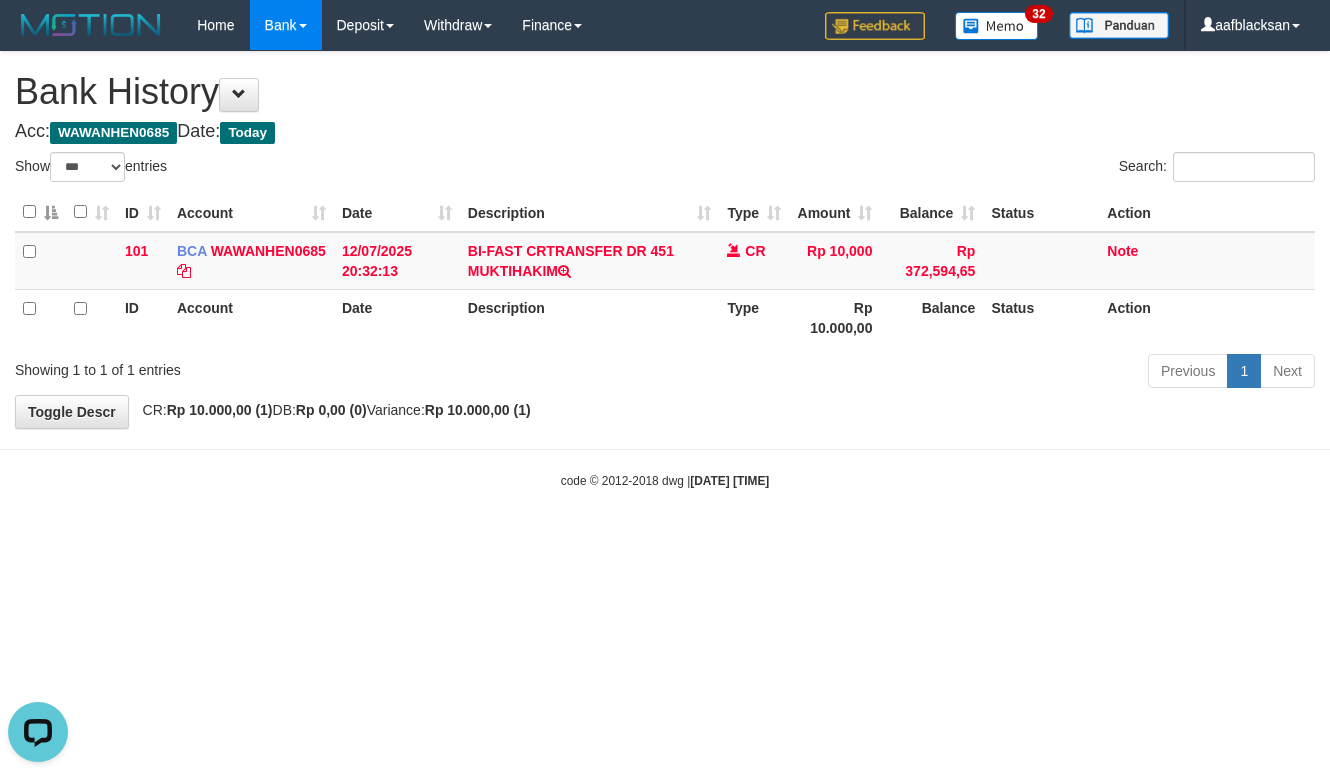 click on "Toggle navigation
Home
Bank
Mutasi Bank
Note Mutasi
Deposit
History
PGA History
Note DPS
Withdraw
WD List
Report Link
History
Finance
Financial Data
32" at bounding box center [665, 270] 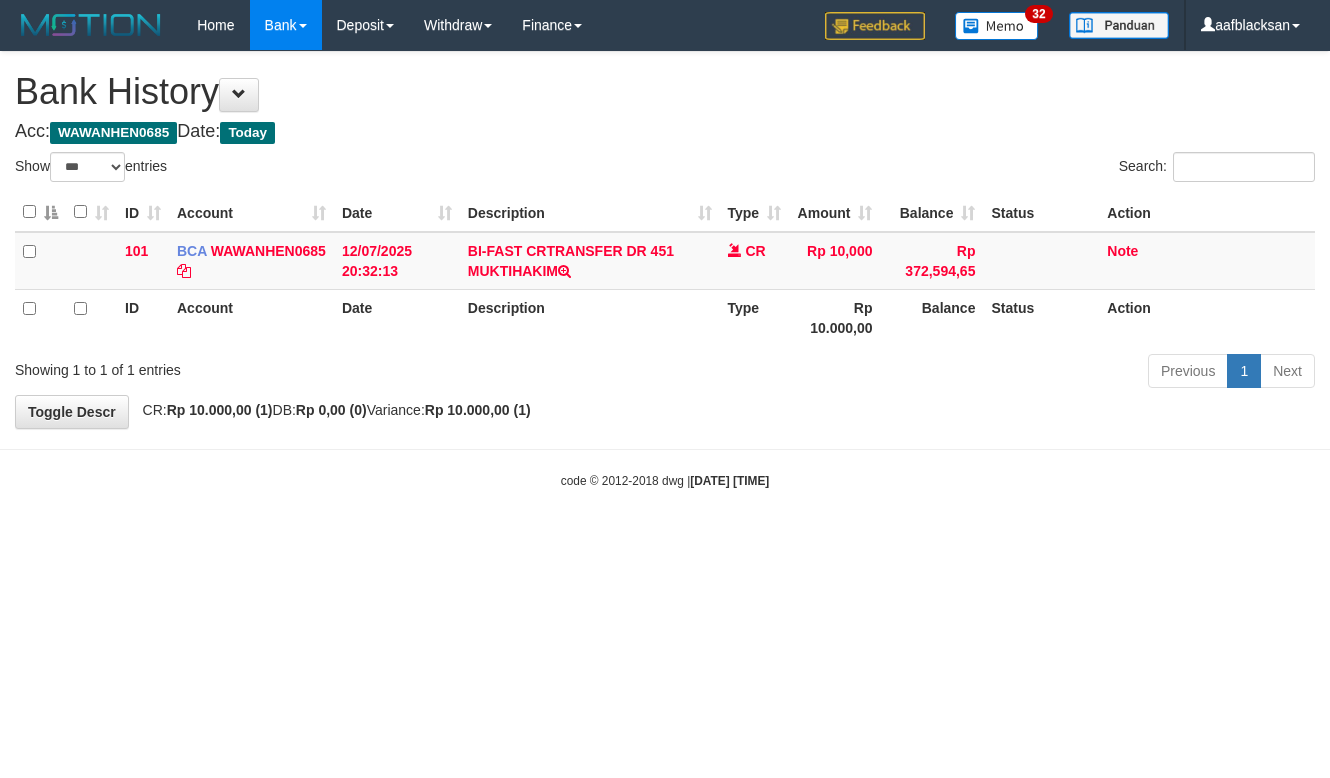 select on "***" 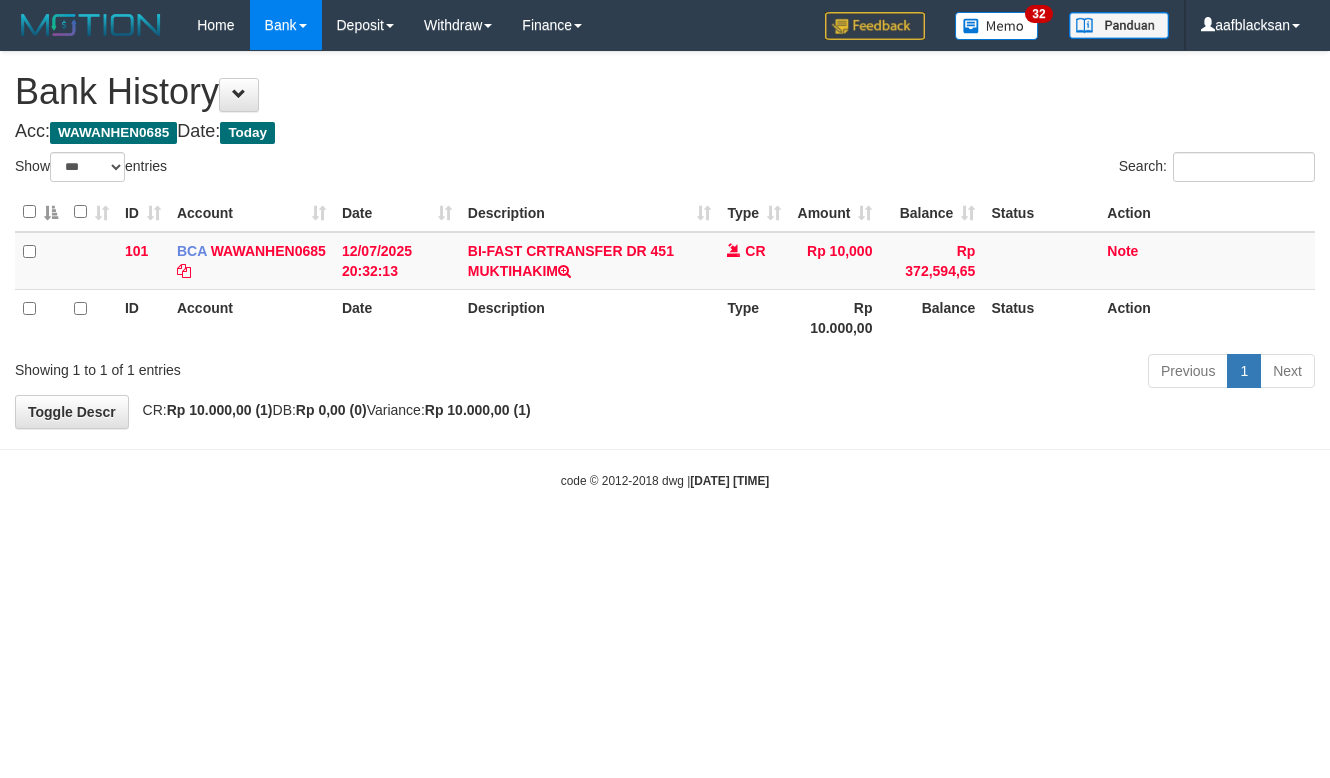 scroll, scrollTop: 0, scrollLeft: 0, axis: both 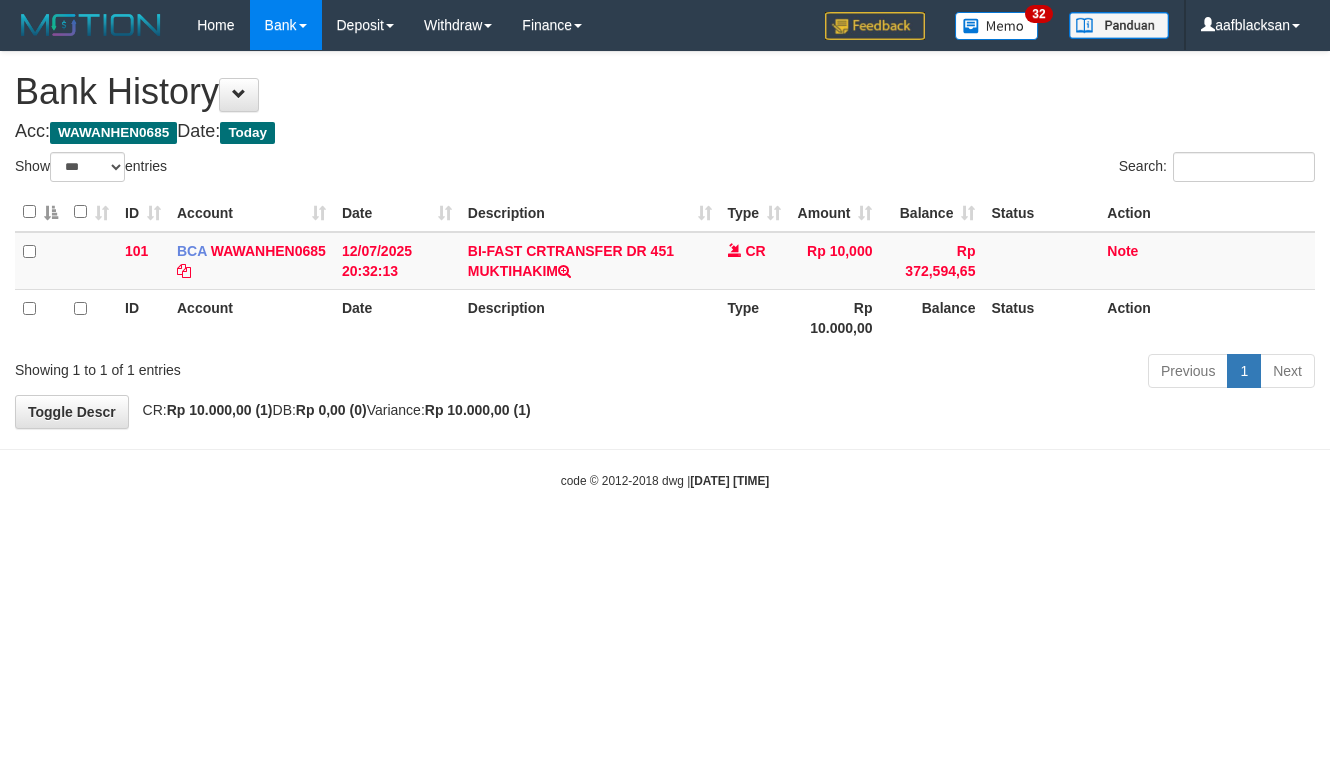 select on "***" 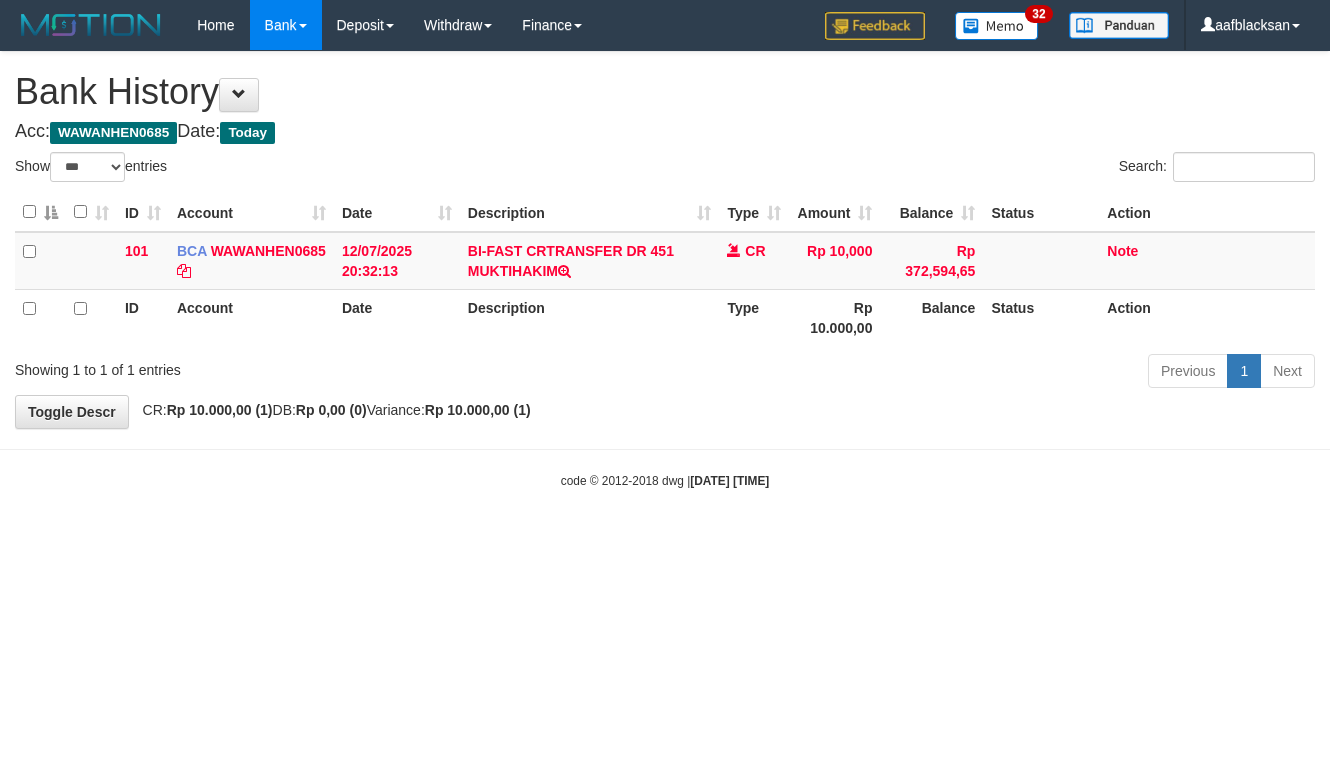 scroll, scrollTop: 0, scrollLeft: 0, axis: both 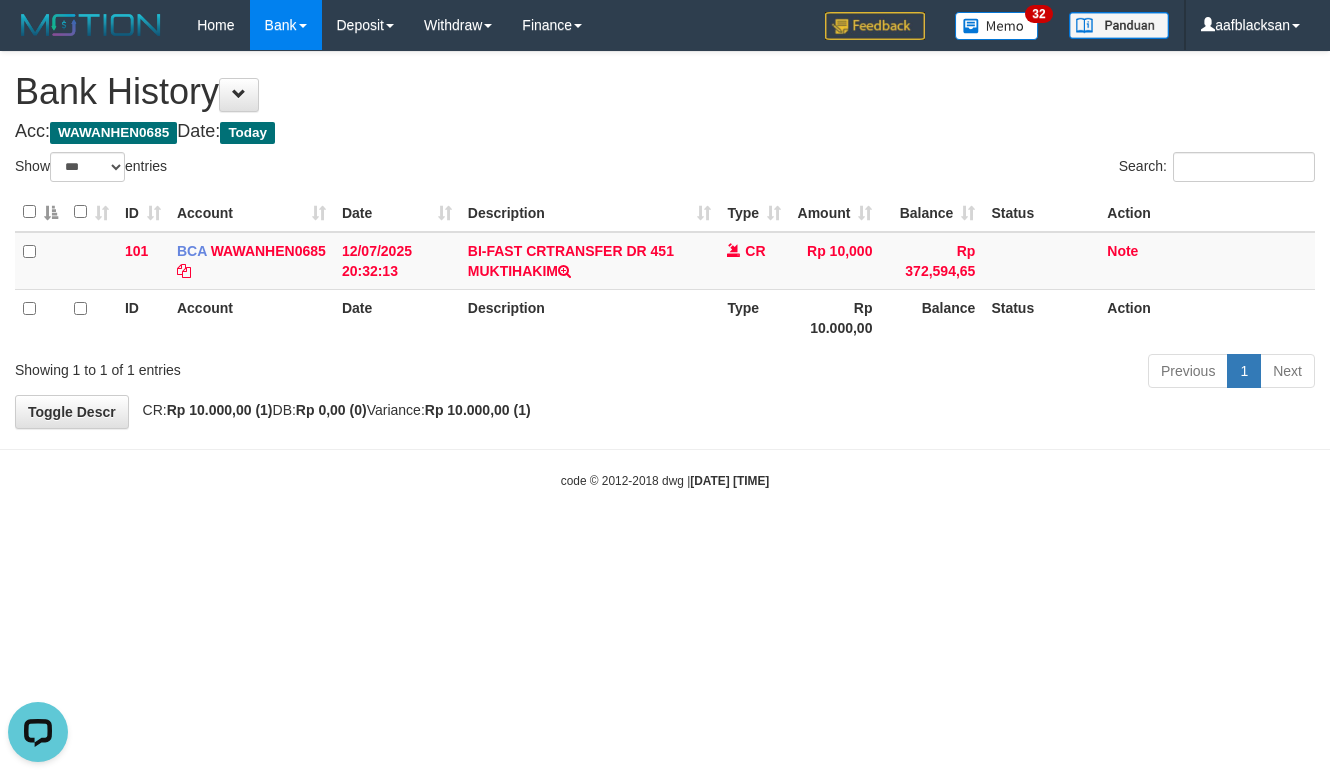 drag, startPoint x: 962, startPoint y: 467, endPoint x: 743, endPoint y: 332, distance: 257.2664 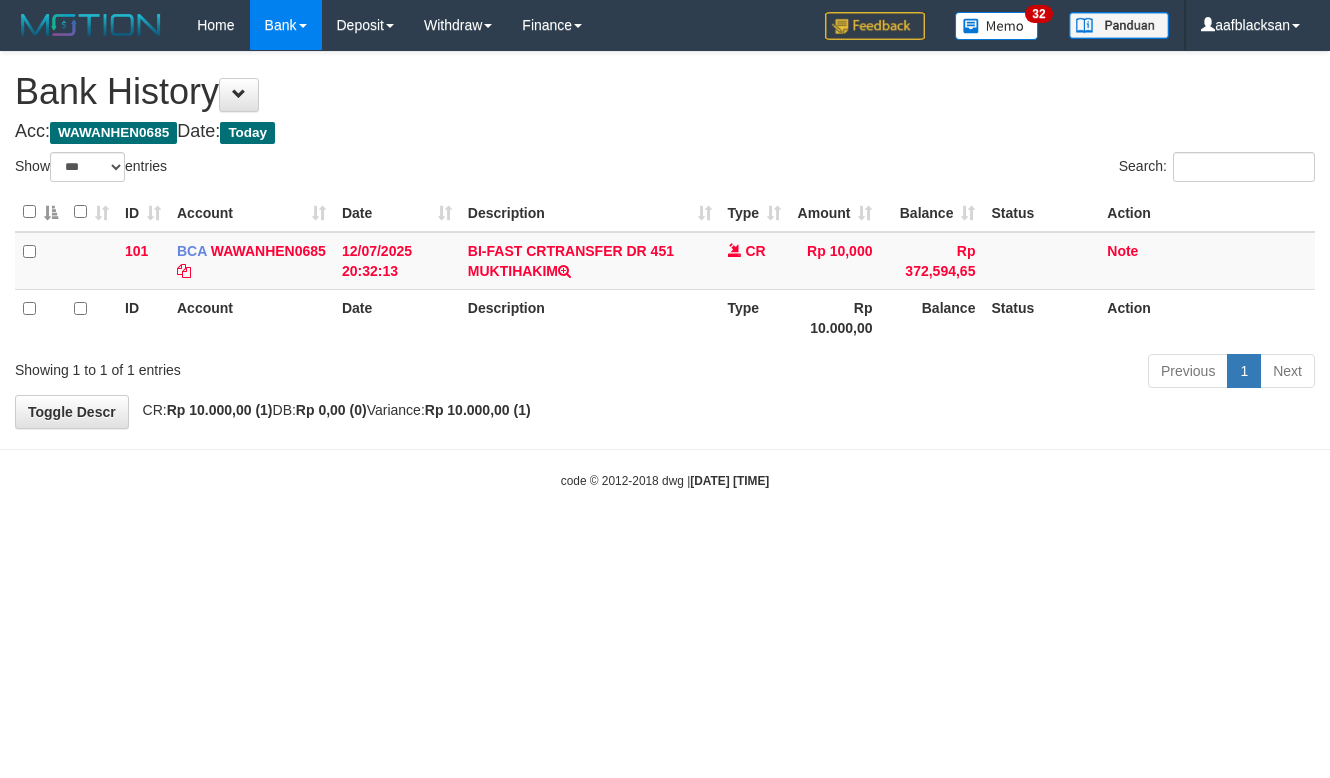 select on "***" 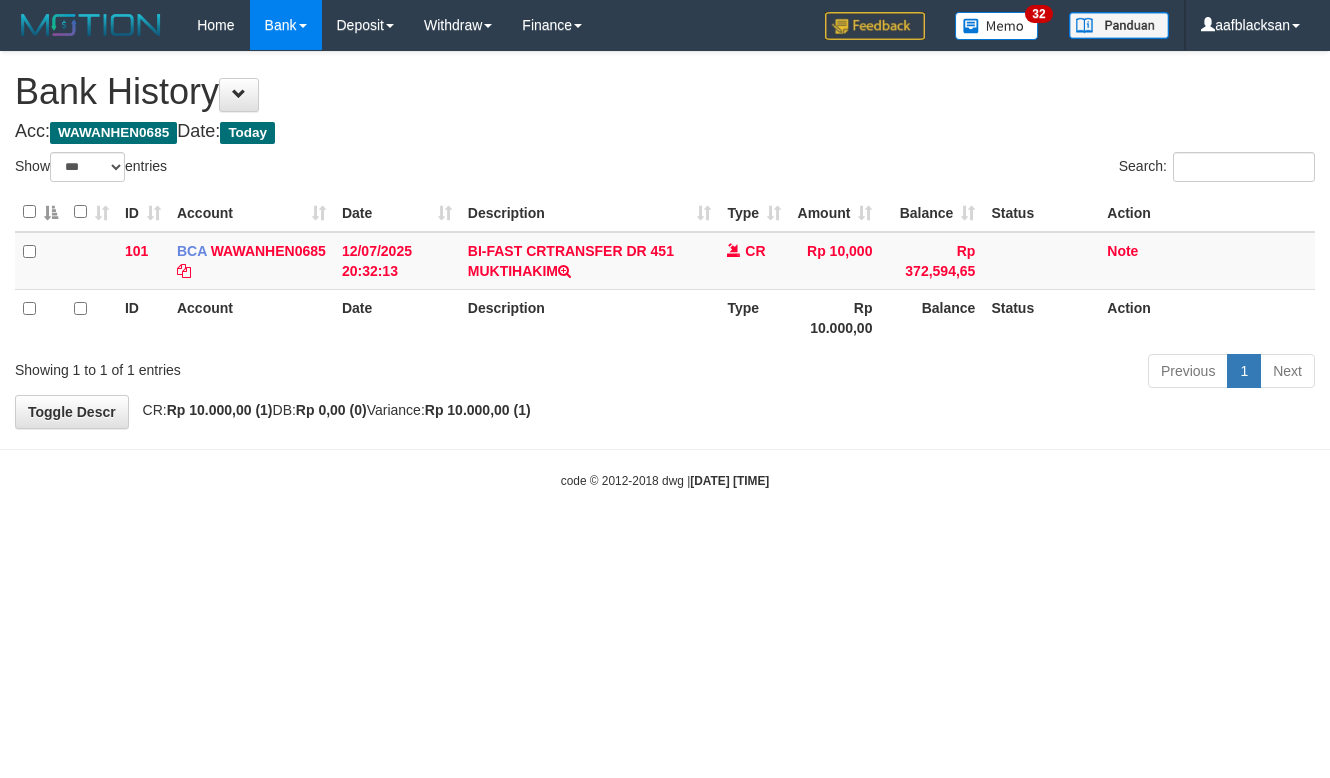 scroll, scrollTop: 0, scrollLeft: 0, axis: both 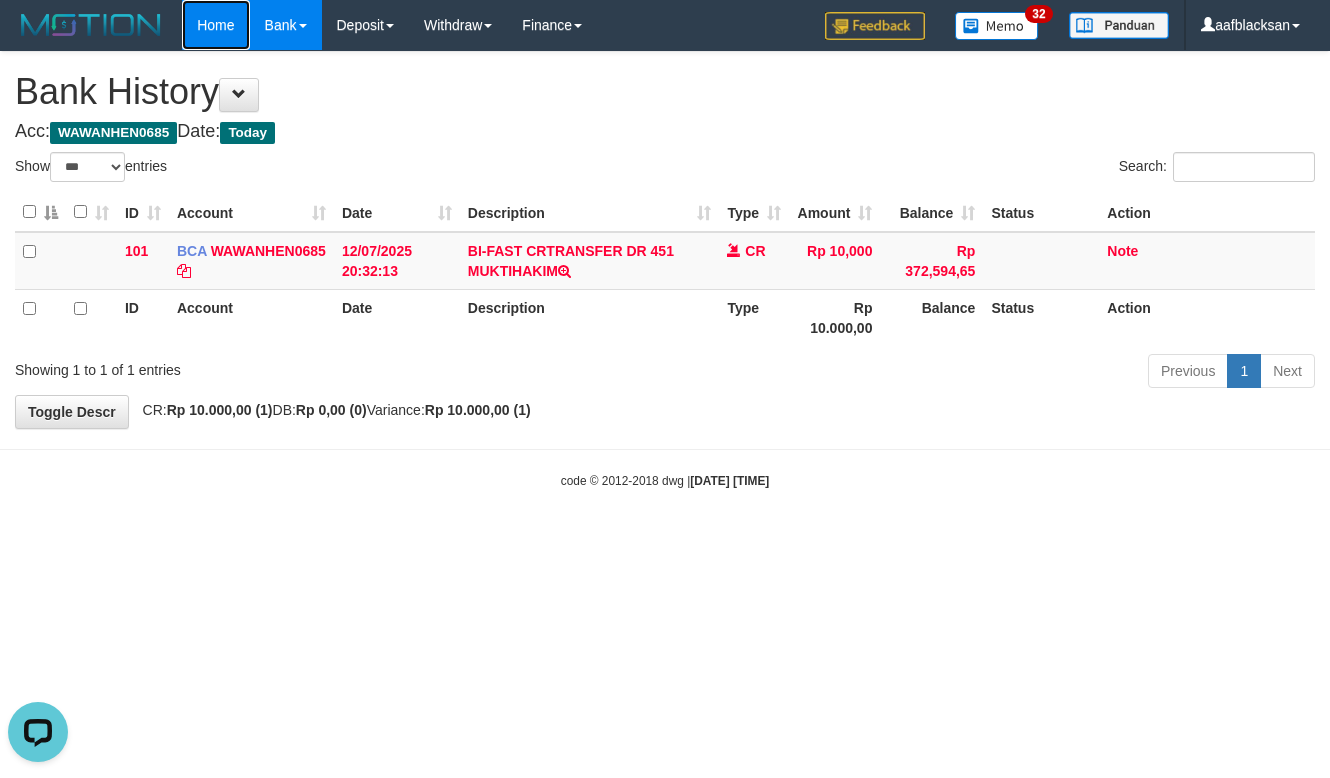 click on "Home" at bounding box center (215, 25) 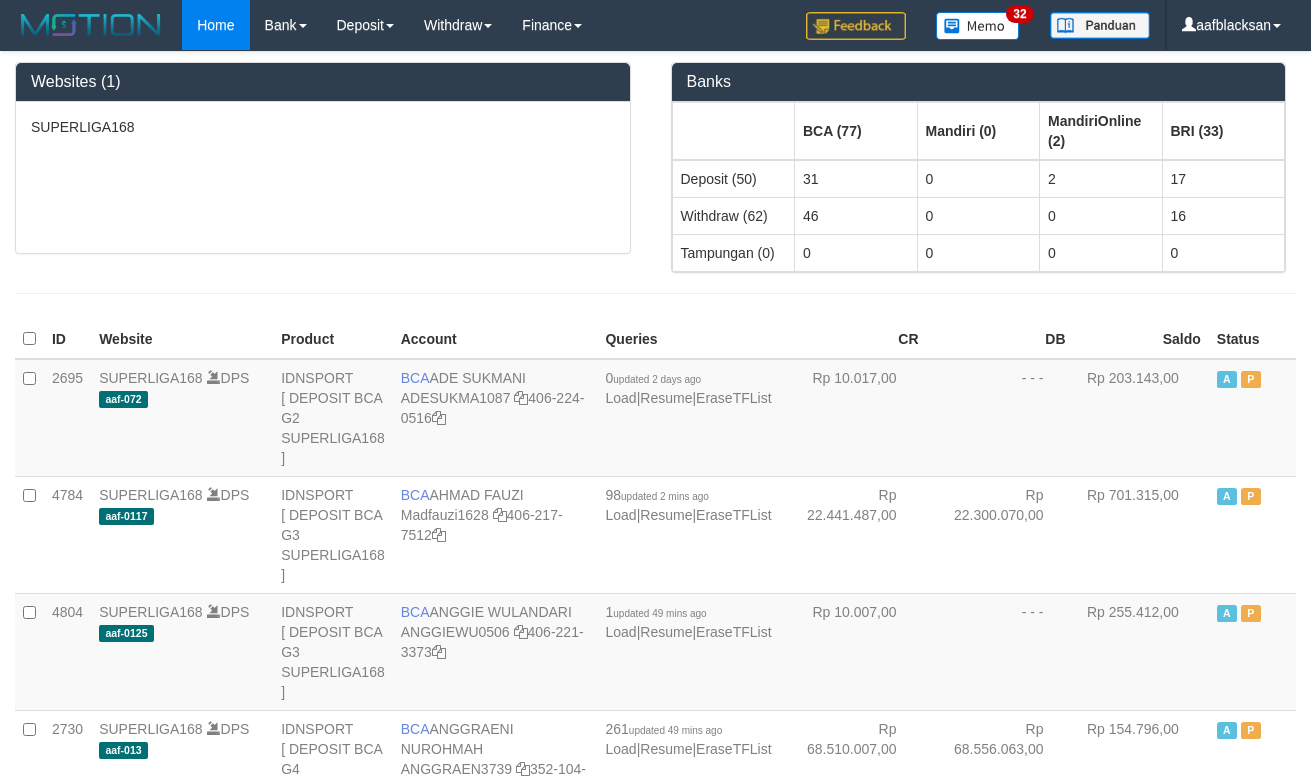 scroll, scrollTop: 0, scrollLeft: 0, axis: both 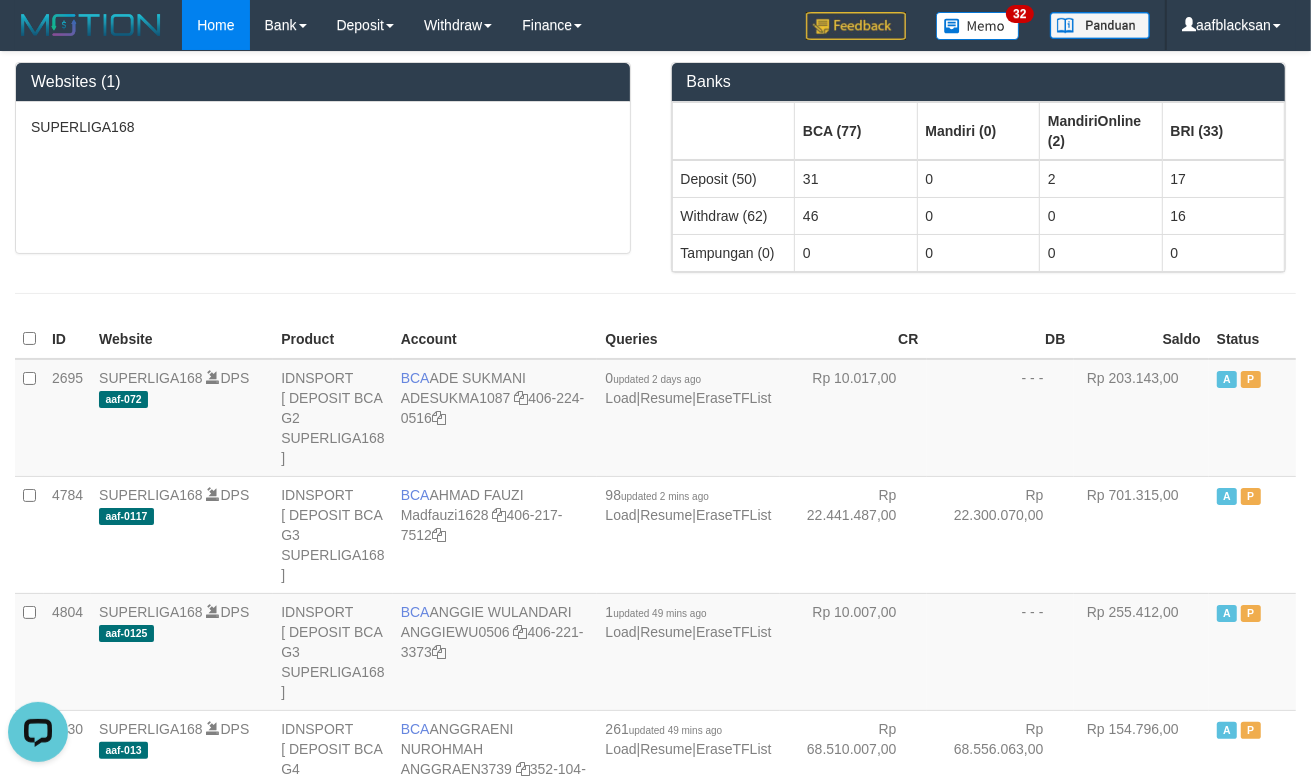 click at bounding box center [655, 293] 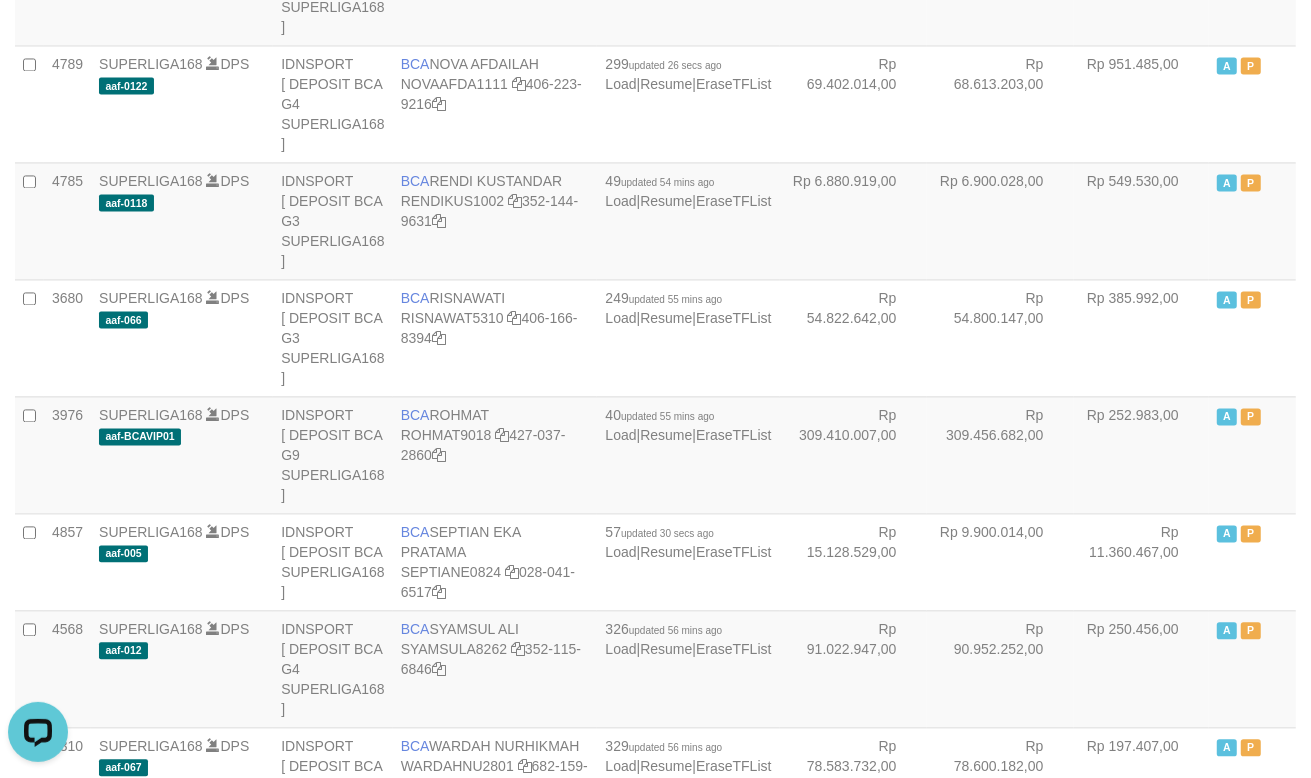 click on "SUPERLIGA168
DPS
aaf-082" at bounding box center (182, 902) 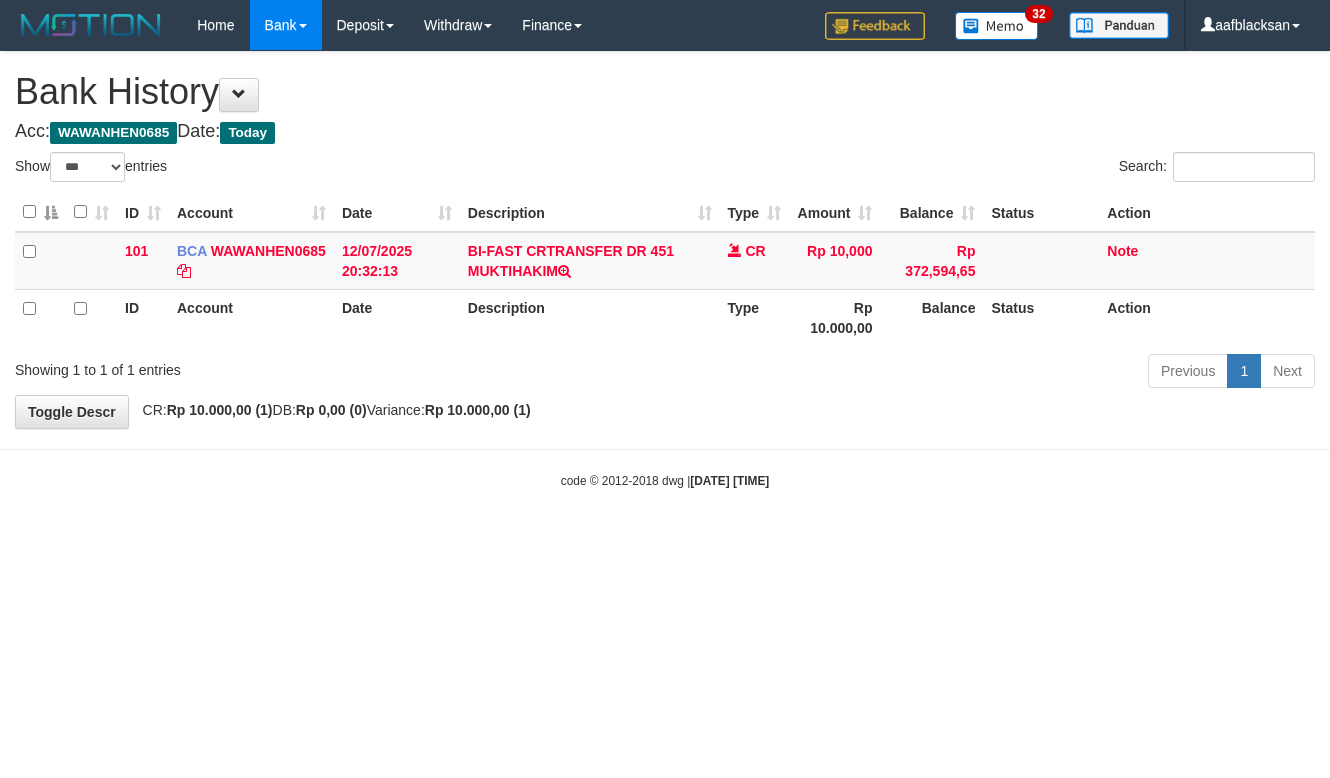 select on "***" 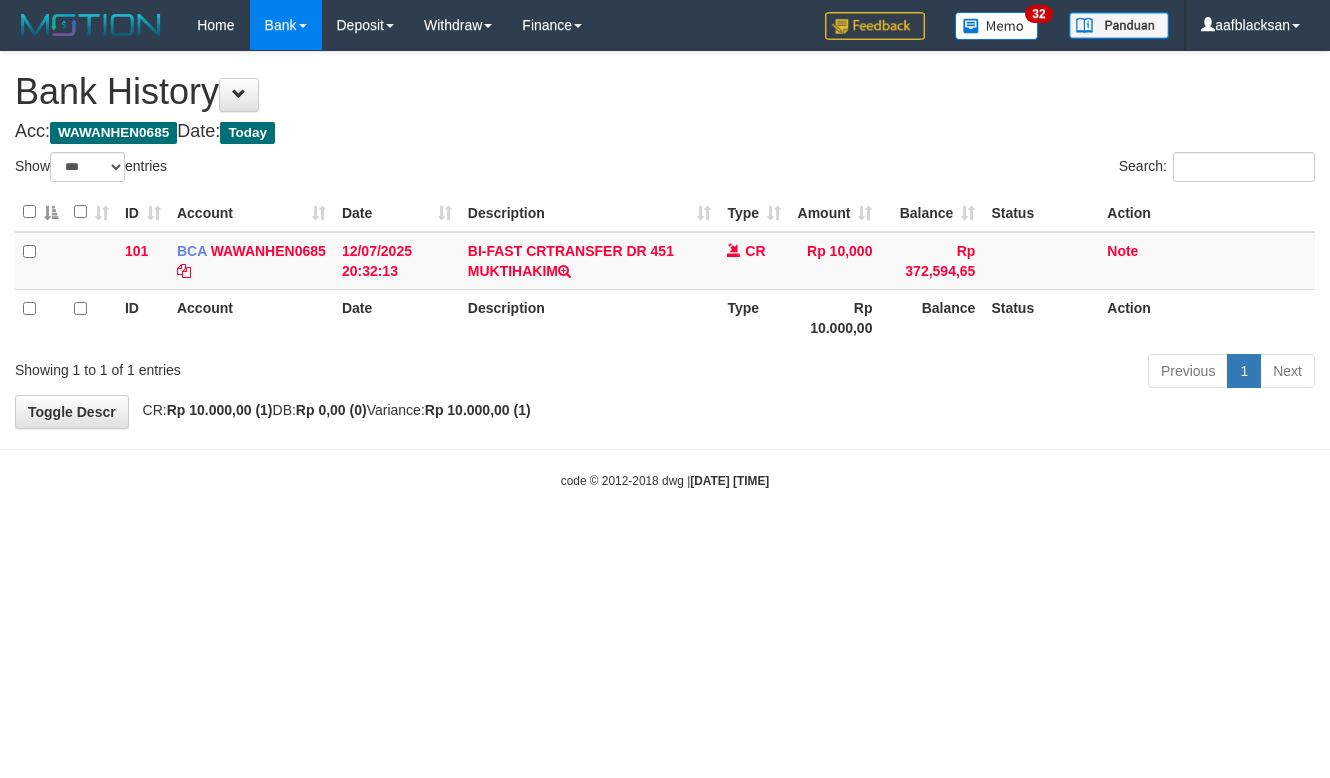 scroll, scrollTop: 0, scrollLeft: 0, axis: both 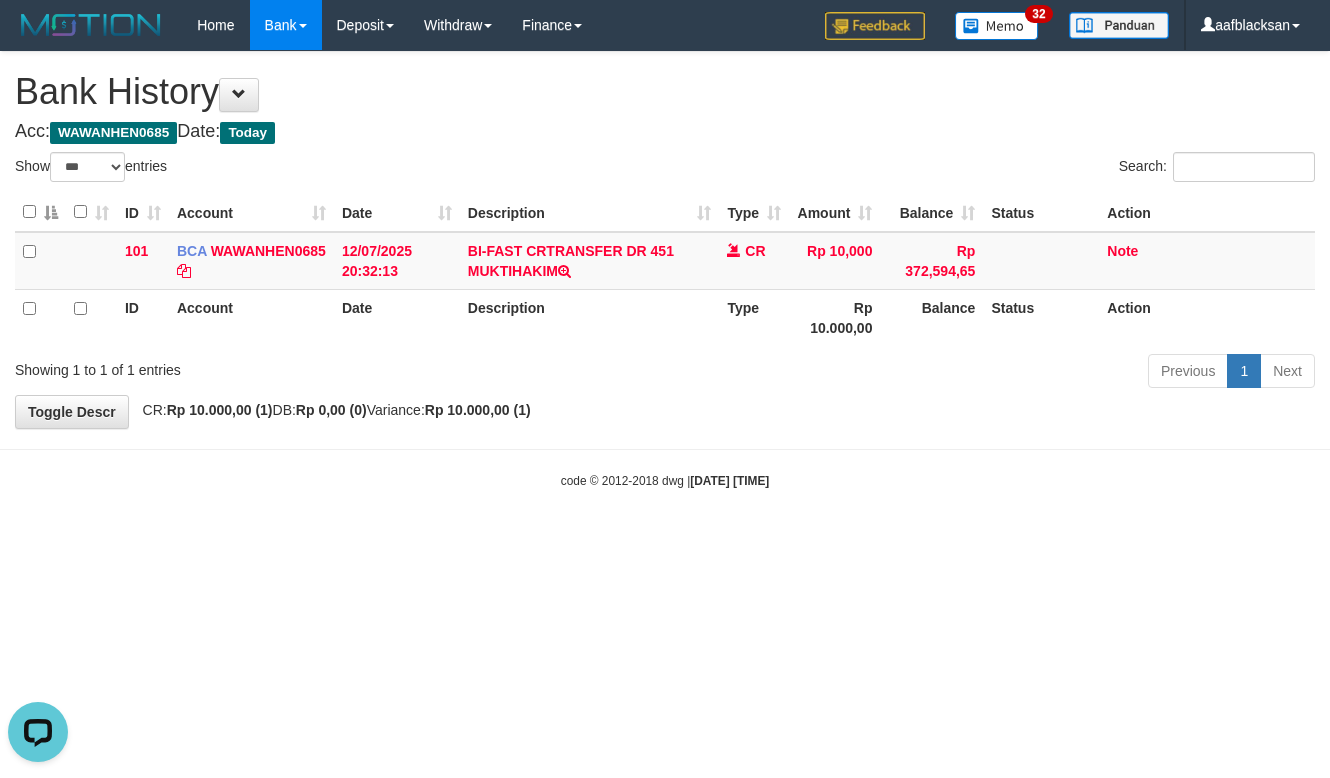 drag, startPoint x: 415, startPoint y: 593, endPoint x: 382, endPoint y: 561, distance: 45.96738 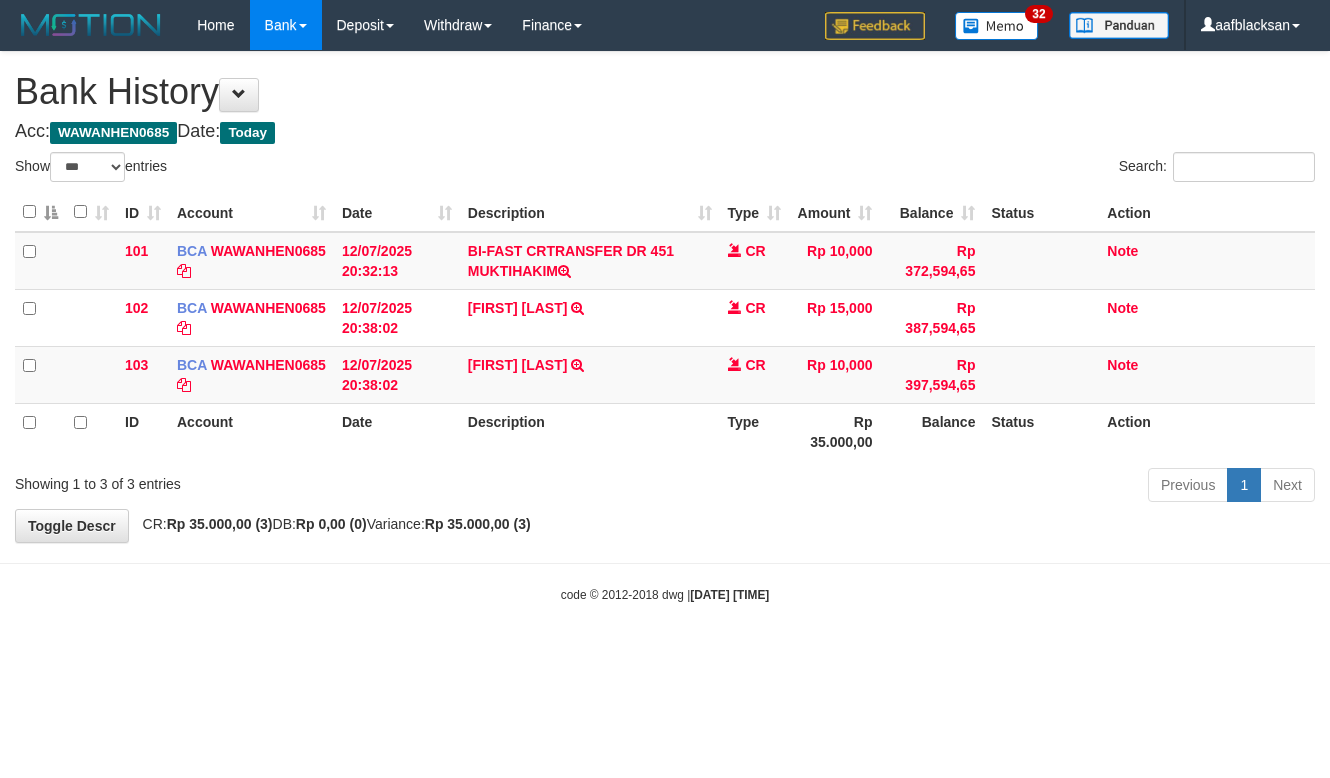 select on "***" 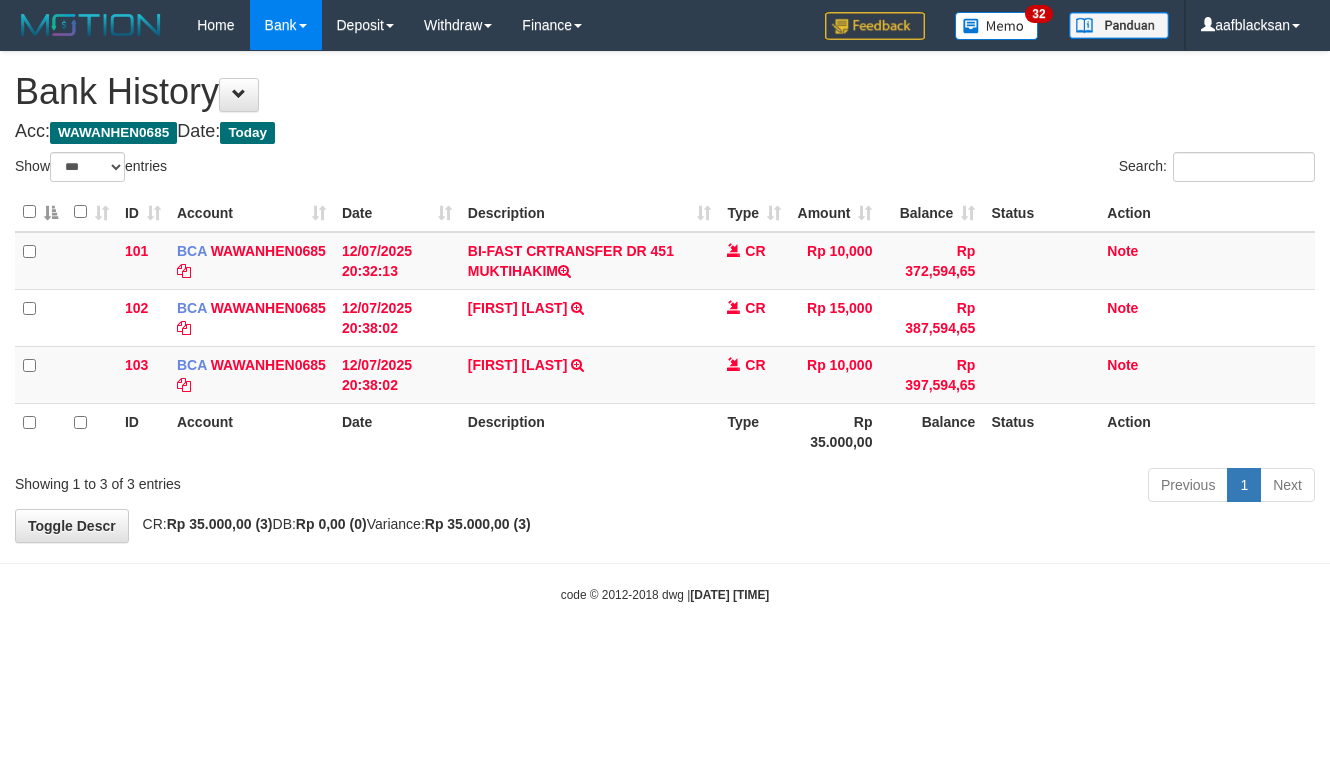 scroll, scrollTop: 0, scrollLeft: 0, axis: both 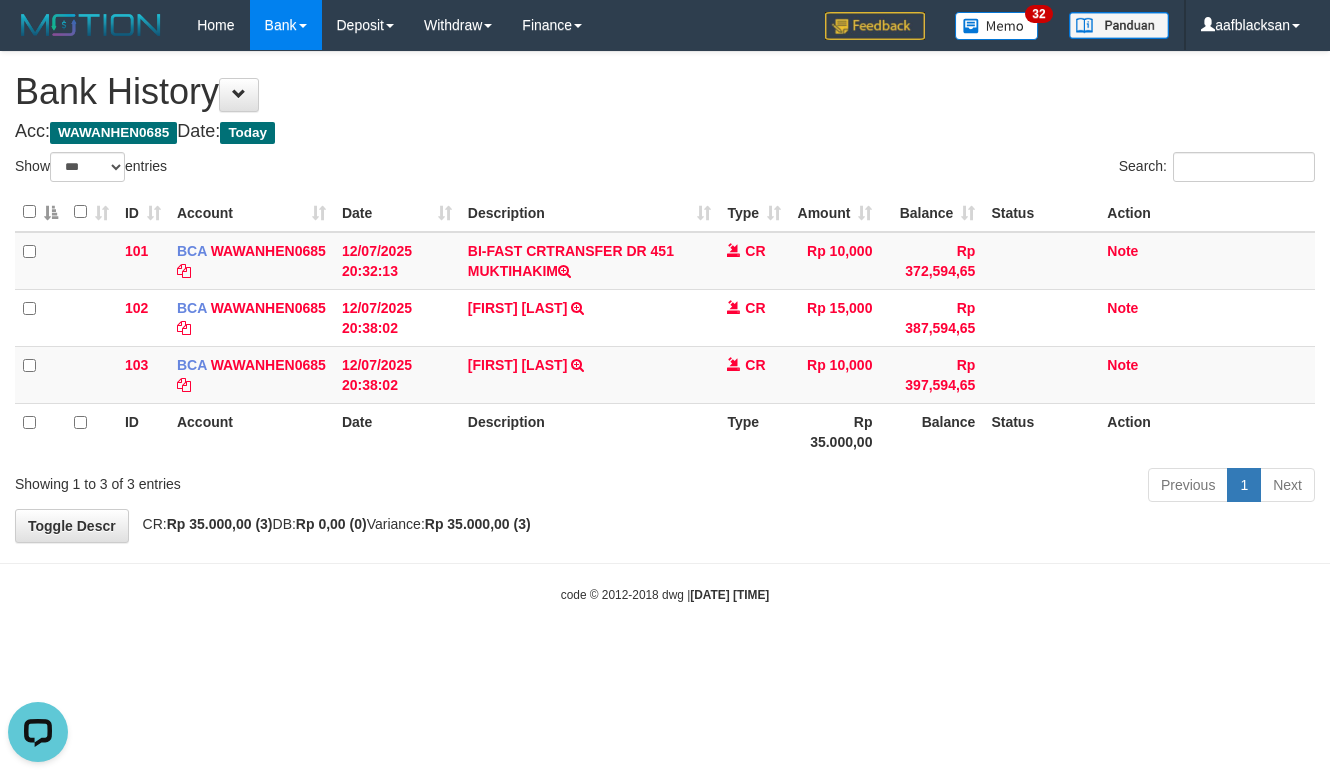 drag, startPoint x: 976, startPoint y: 620, endPoint x: 995, endPoint y: 320, distance: 300.60107 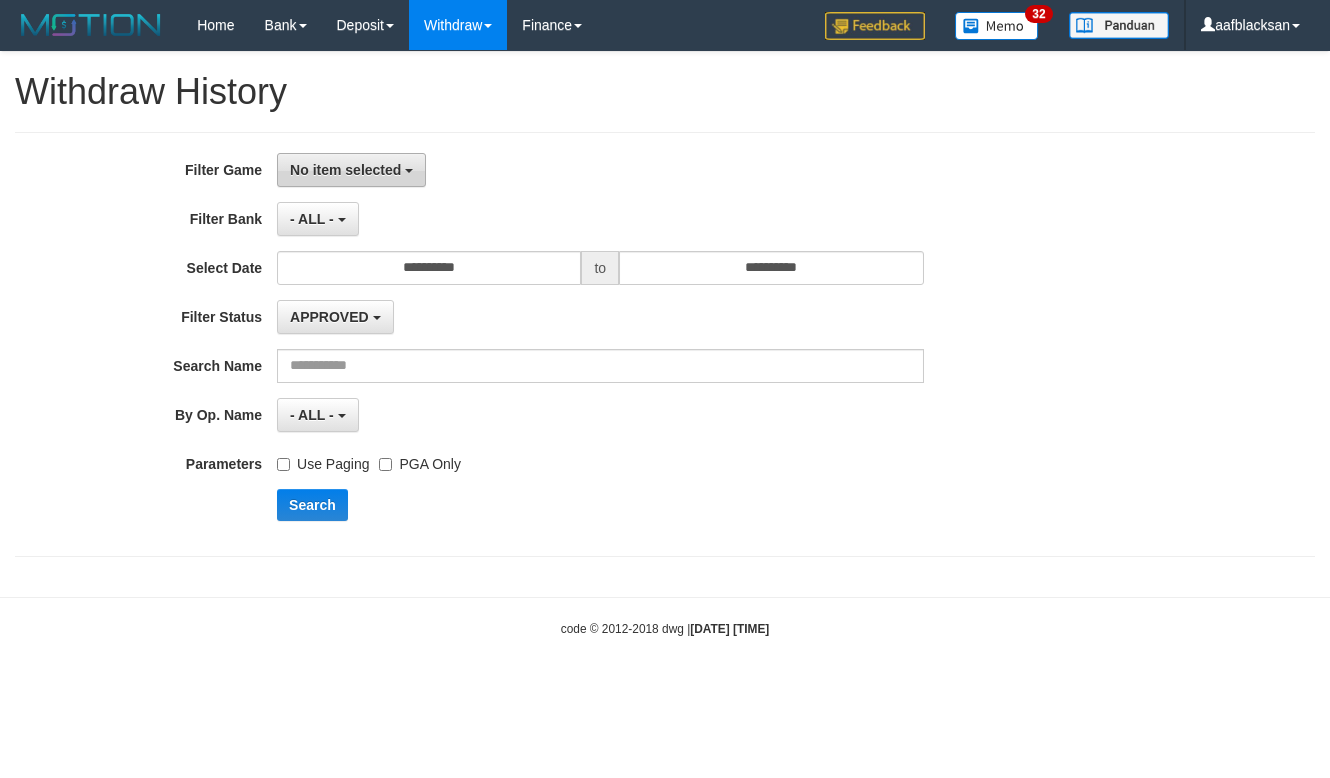 scroll, scrollTop: 0, scrollLeft: 0, axis: both 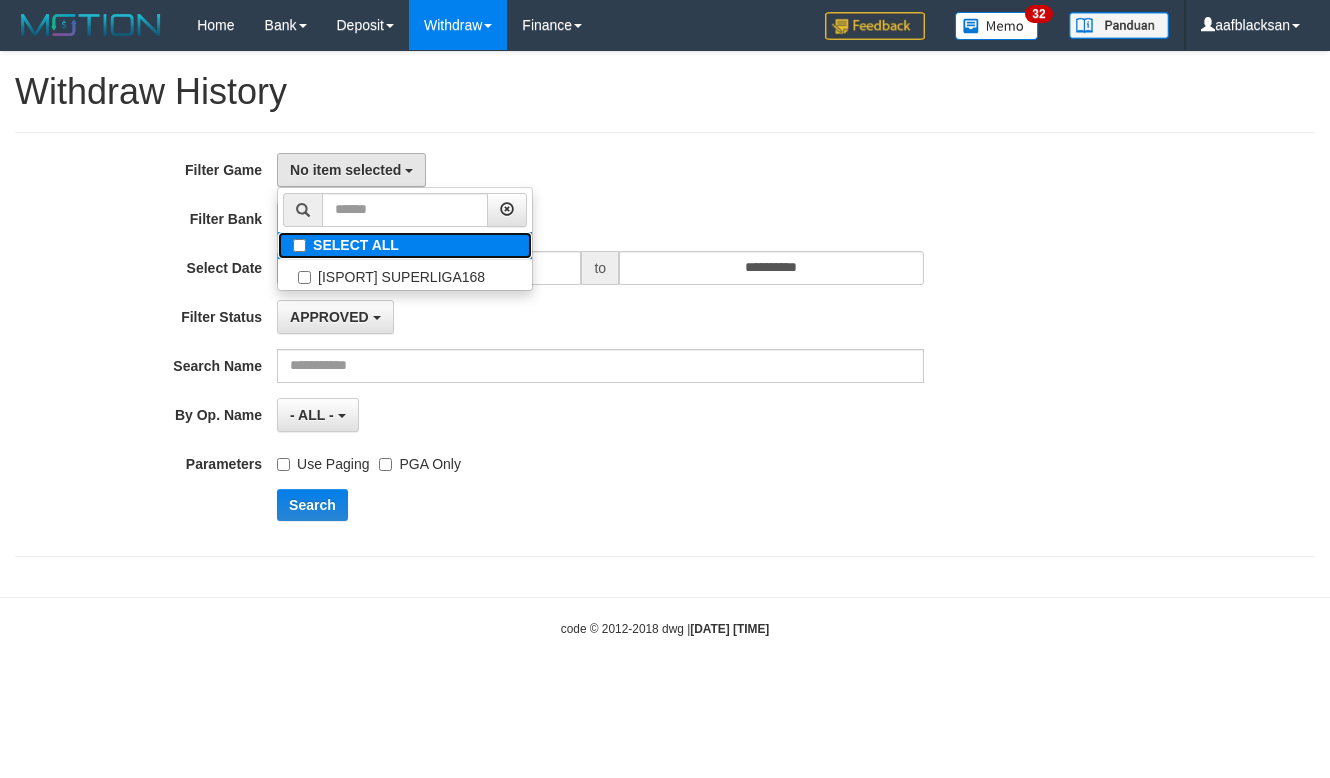 click on "SELECT ALL" at bounding box center (405, 245) 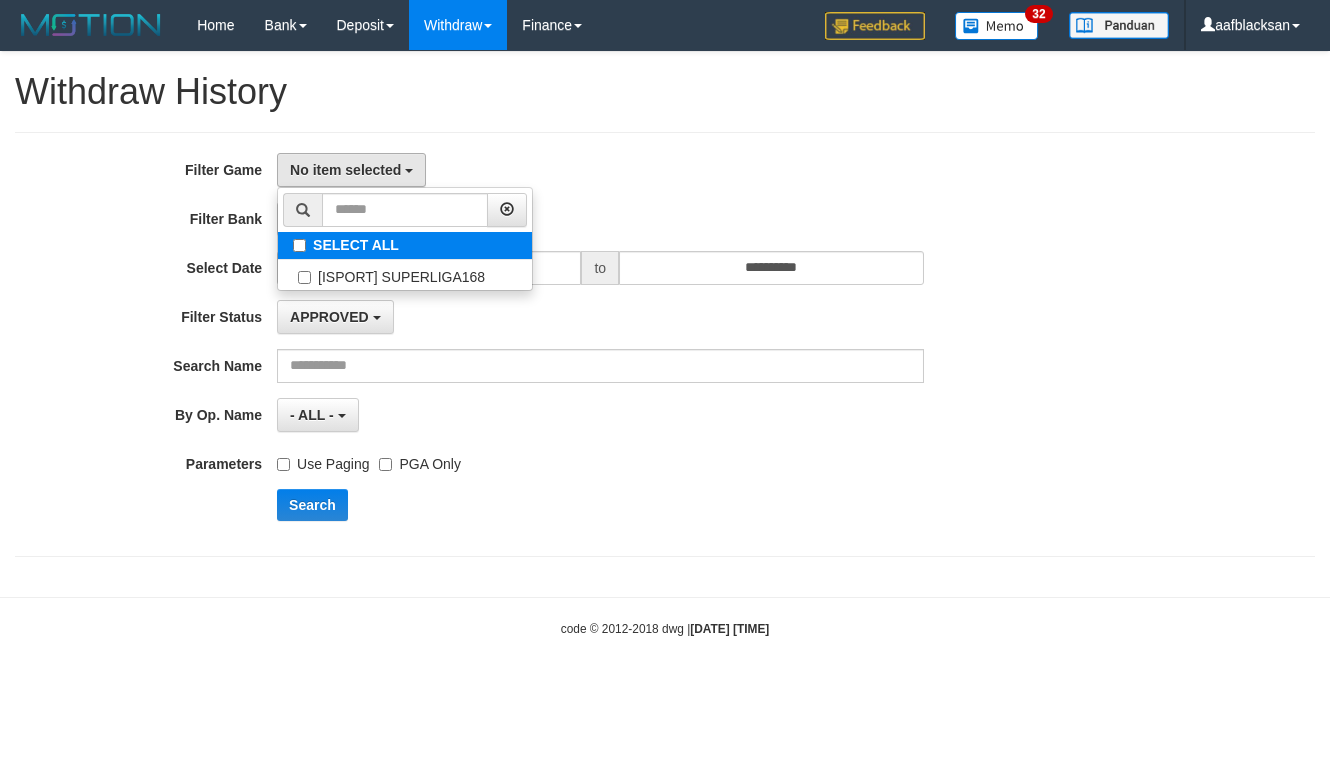 select on "***" 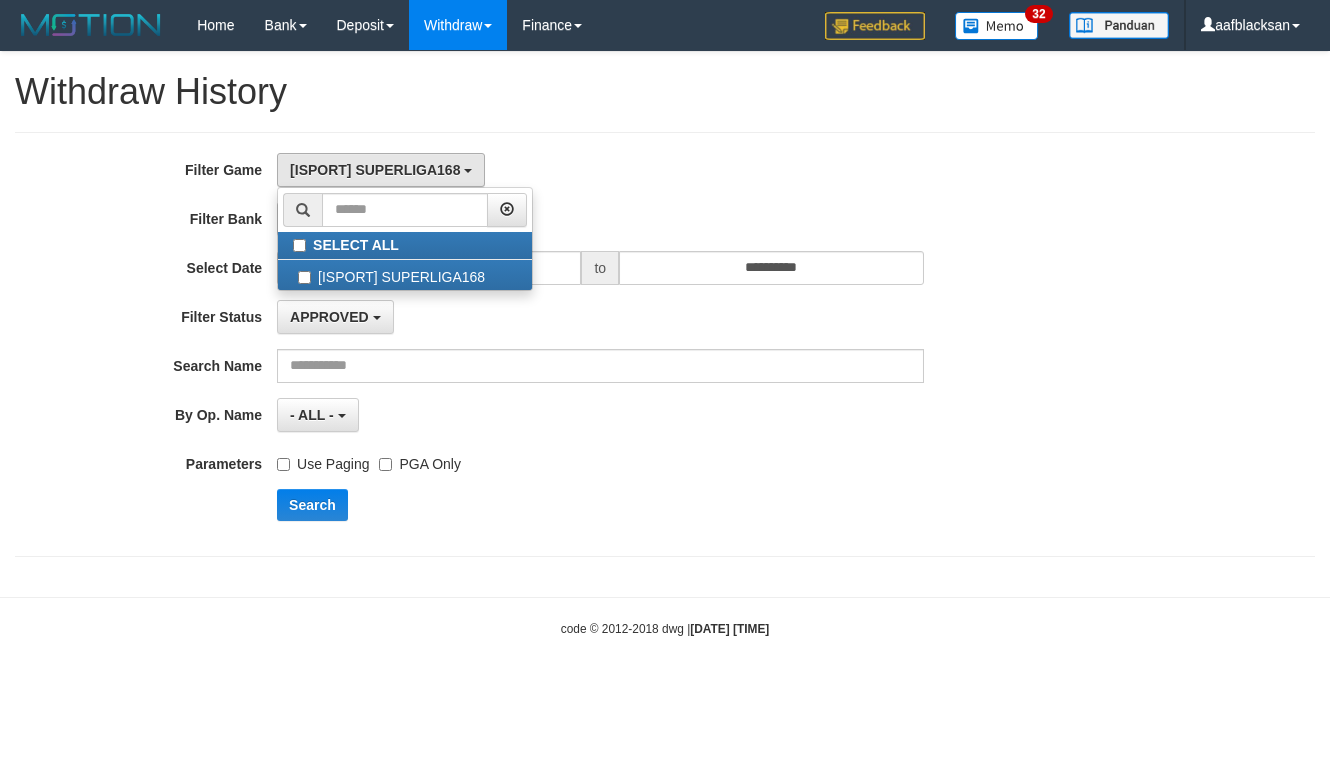 click on "**********" at bounding box center (665, 344) 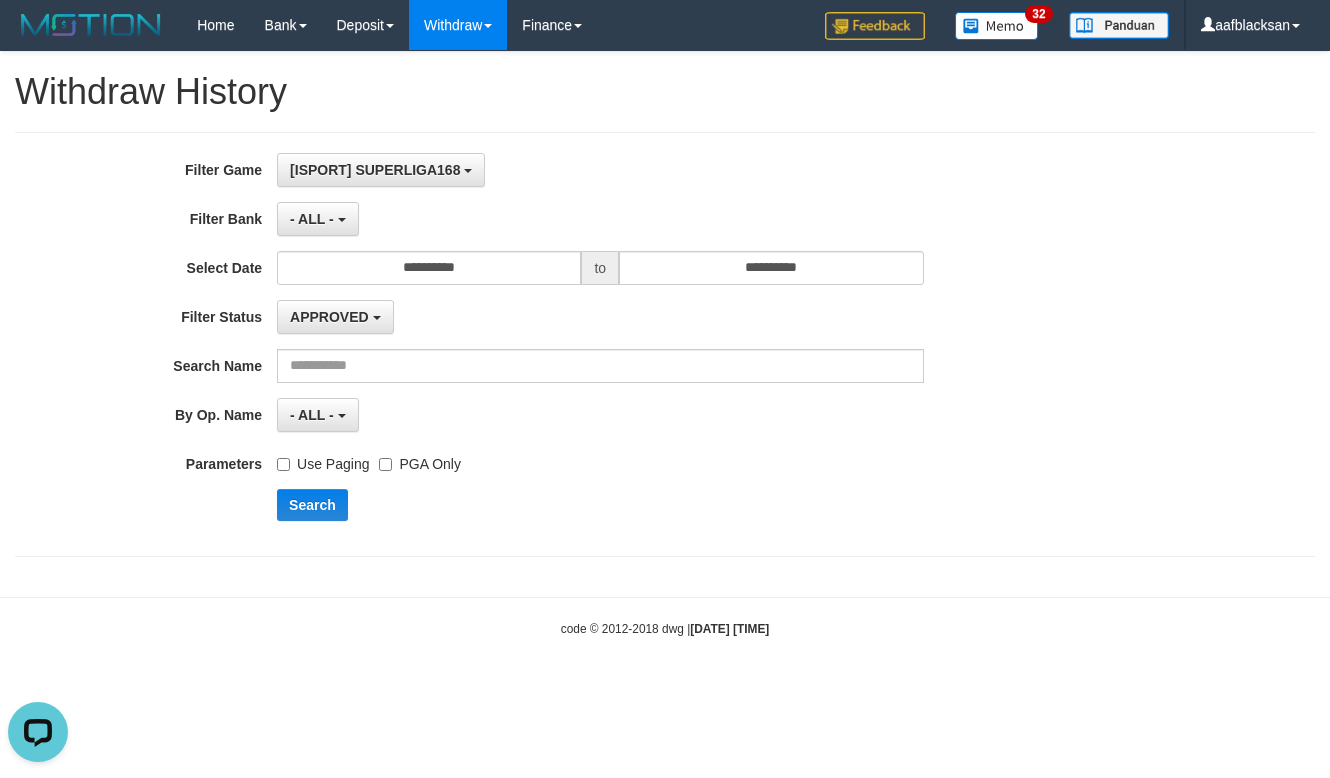 scroll, scrollTop: 0, scrollLeft: 0, axis: both 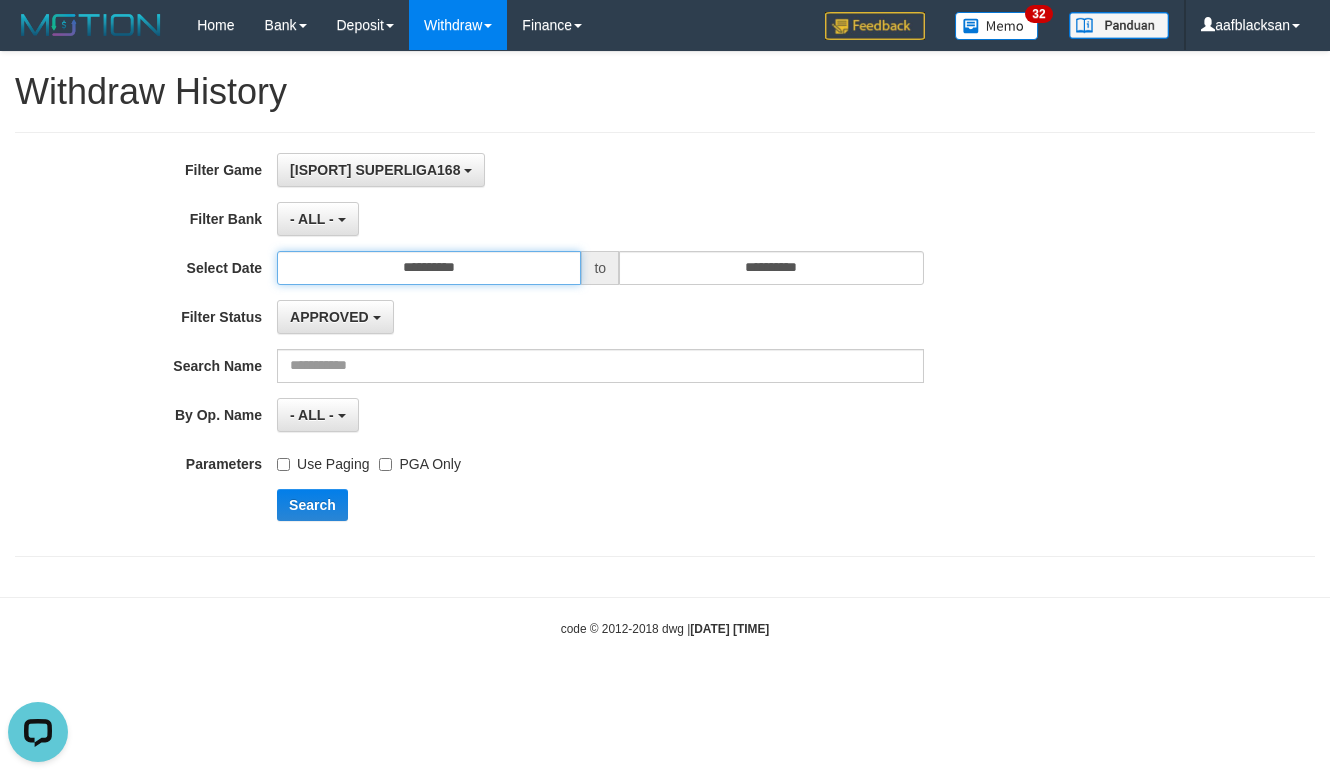click on "**********" at bounding box center [429, 268] 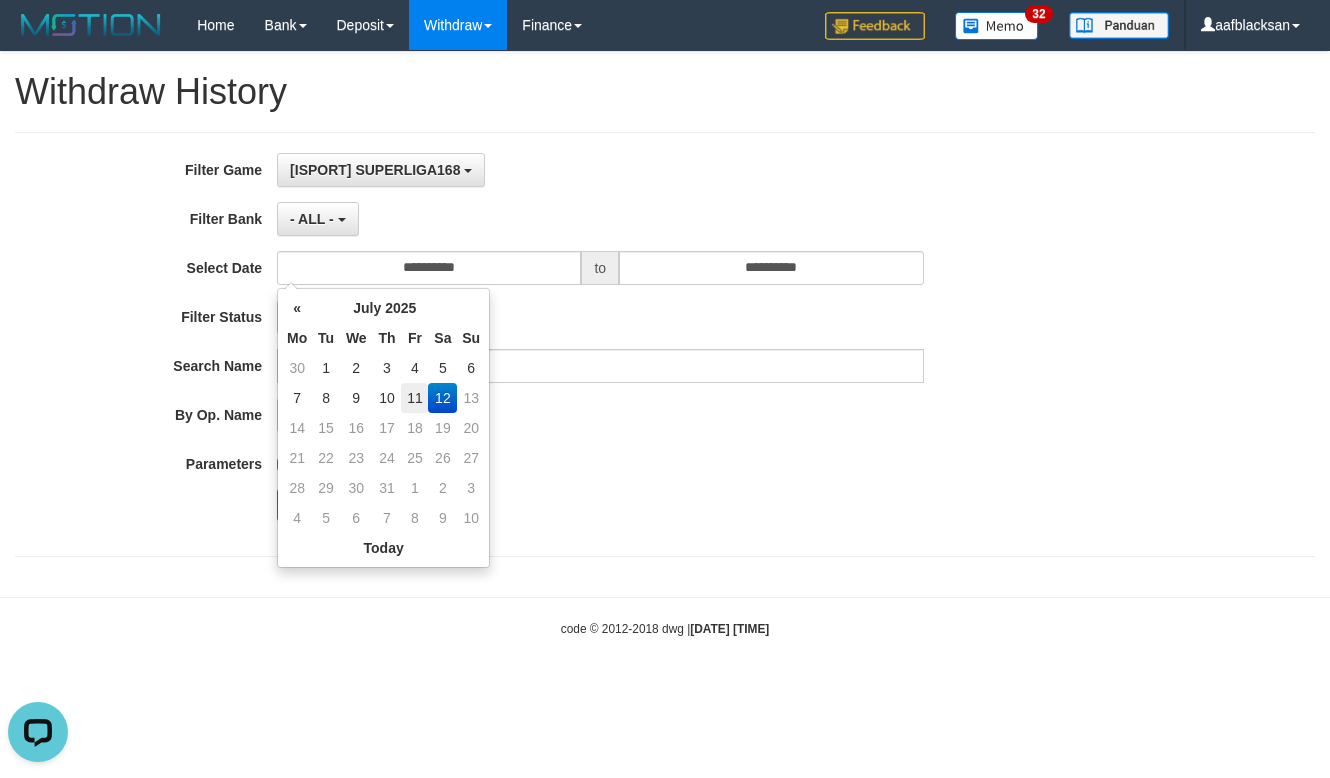 click on "11" at bounding box center (414, 398) 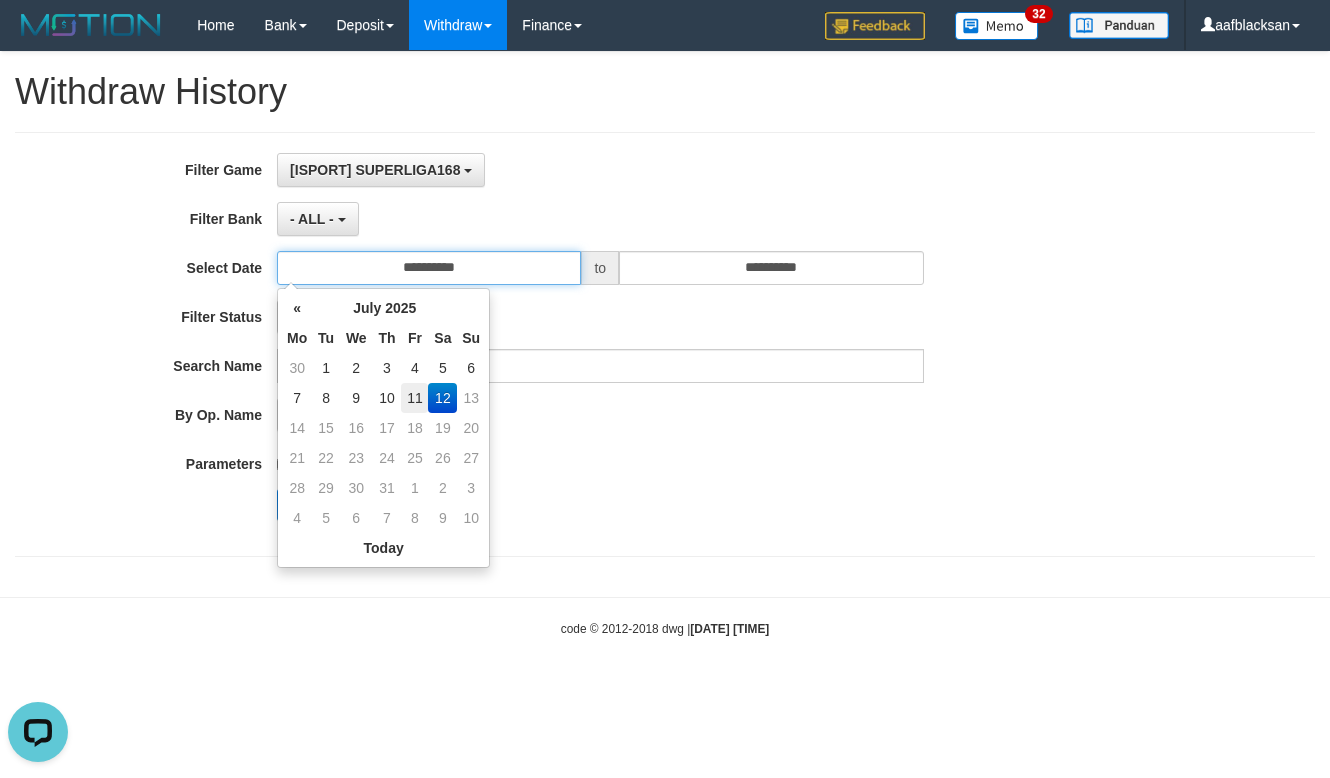 type on "**********" 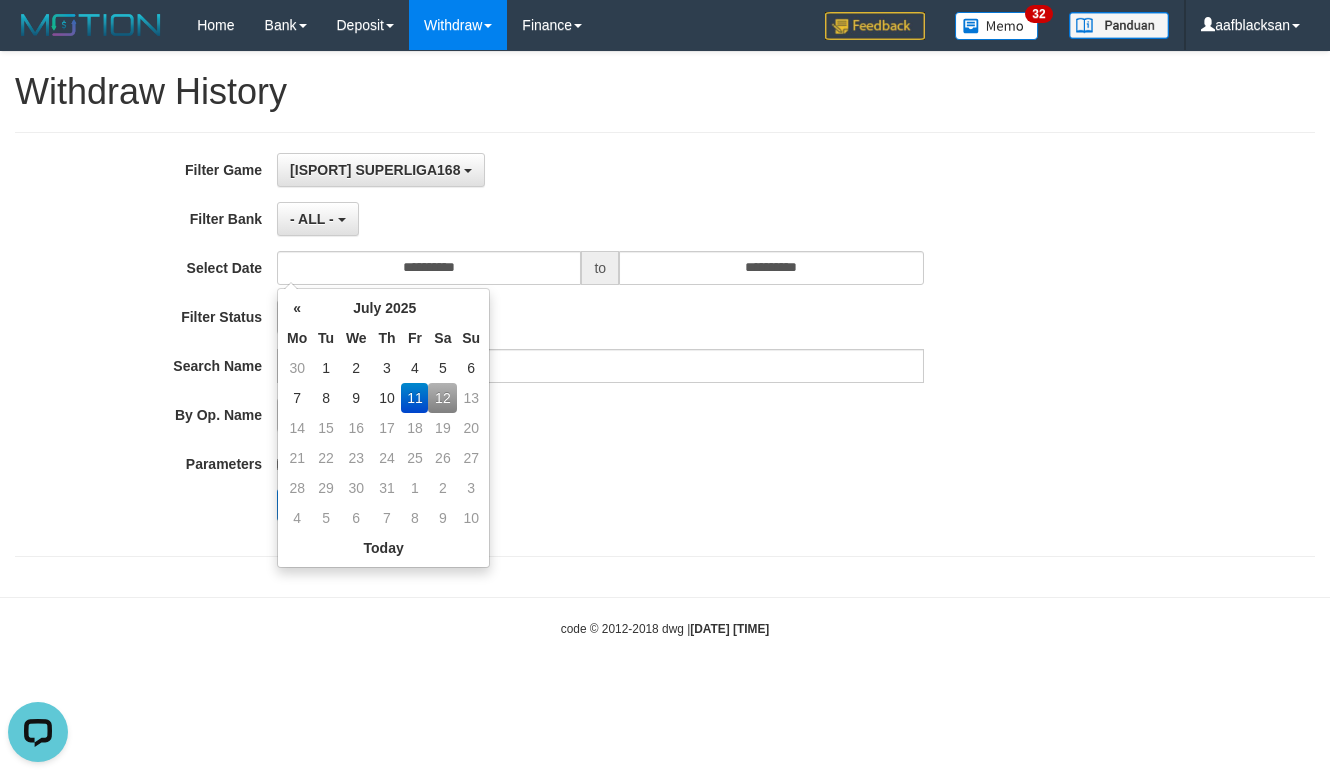 drag, startPoint x: 612, startPoint y: 441, endPoint x: 581, endPoint y: 448, distance: 31.780497 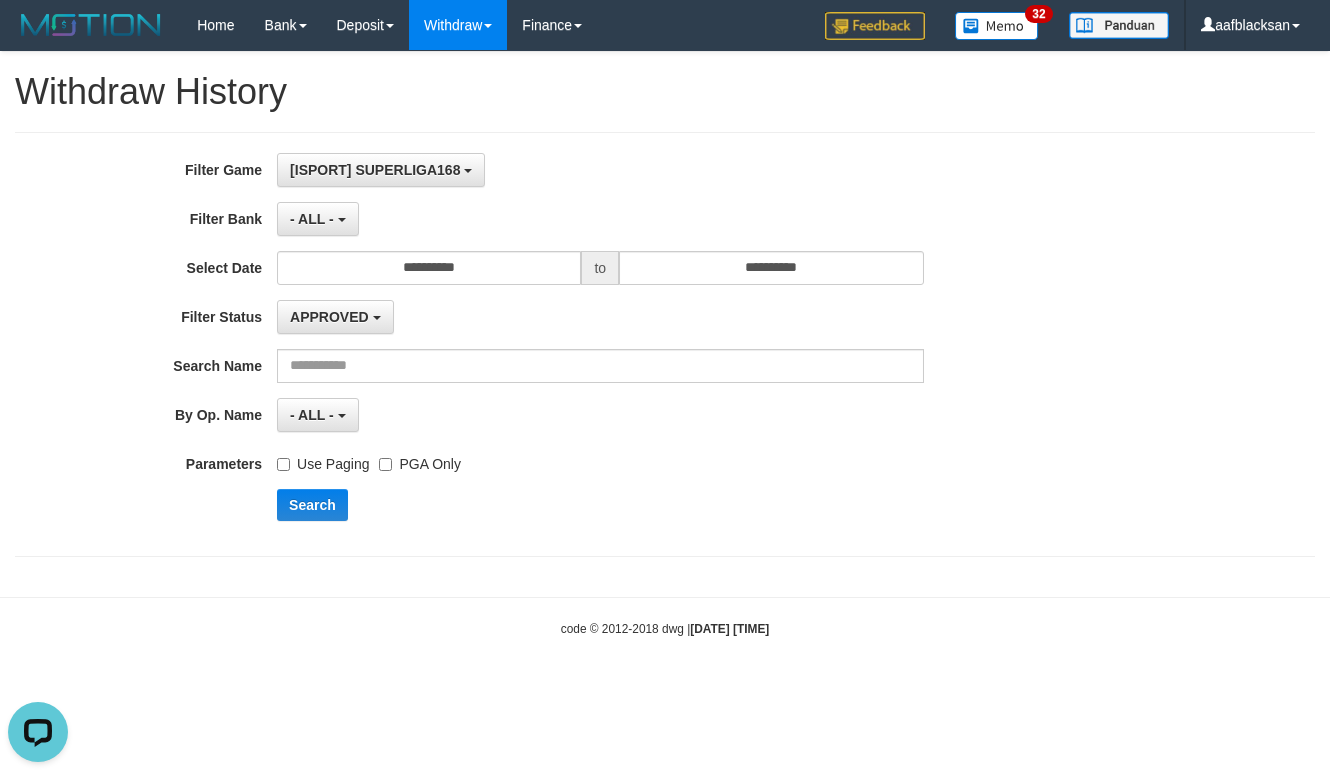 click on "PGA Only" at bounding box center (419, 460) 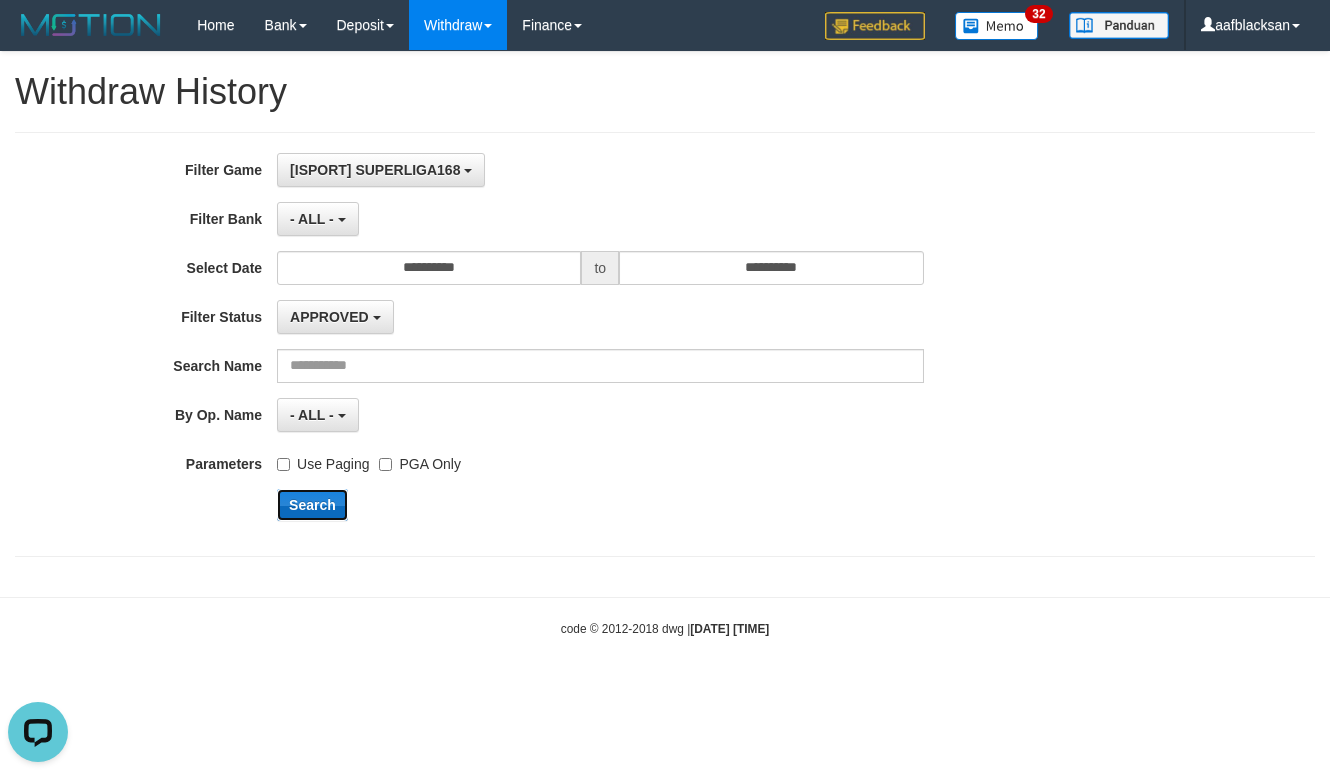 click on "Search" at bounding box center (312, 505) 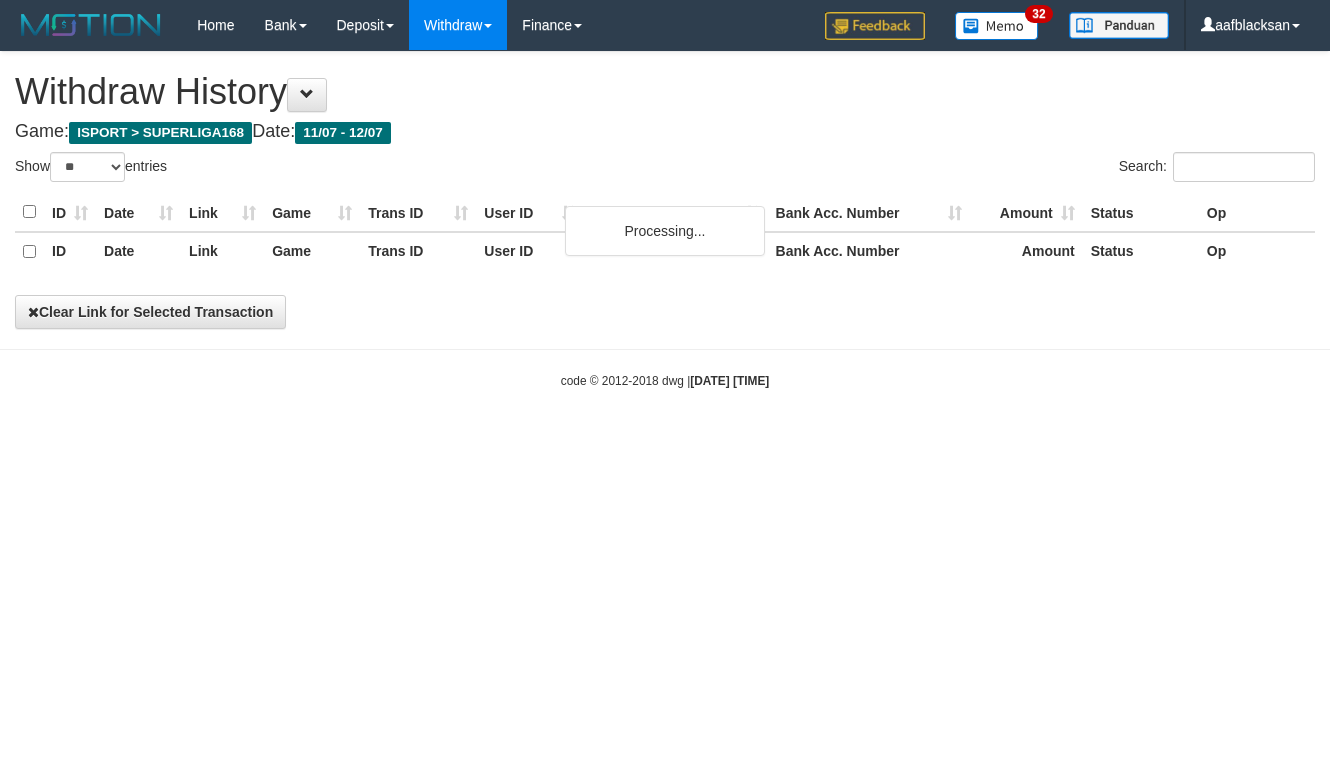 select on "**" 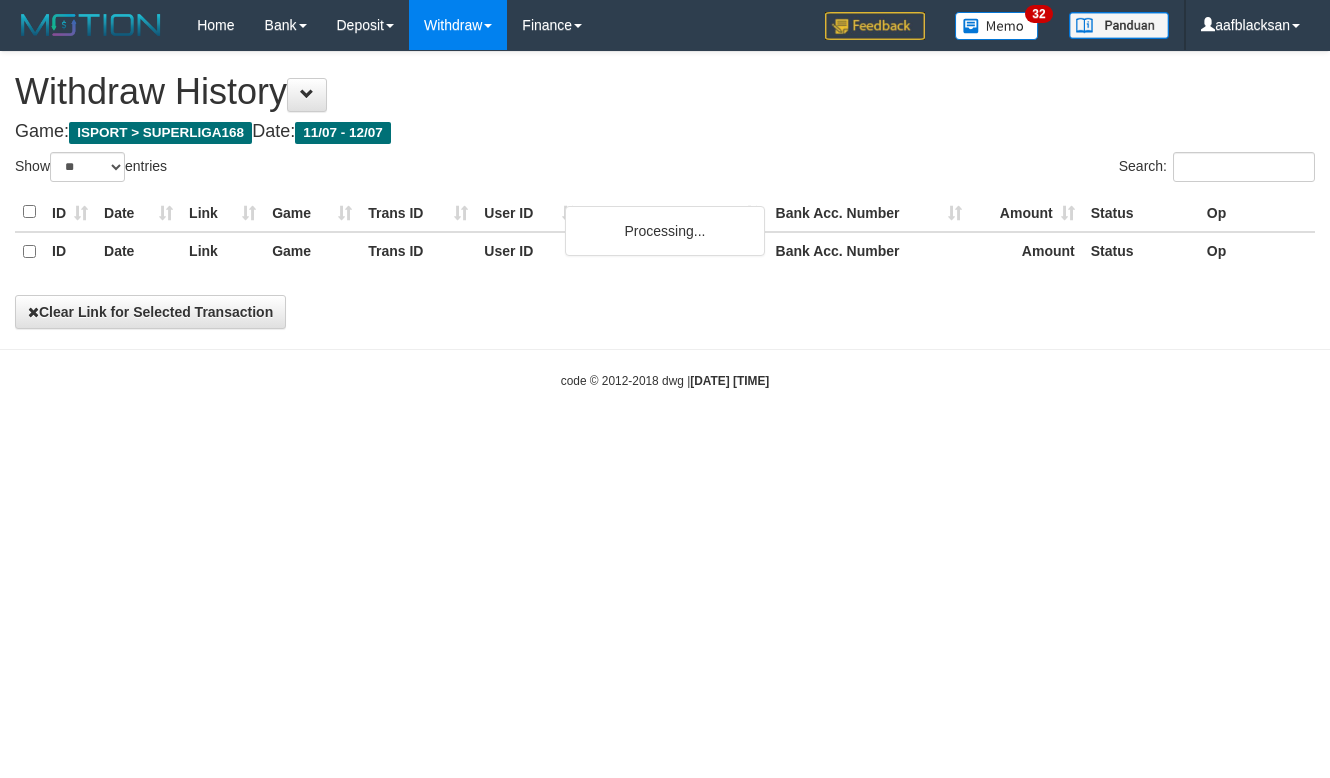 scroll, scrollTop: 0, scrollLeft: 0, axis: both 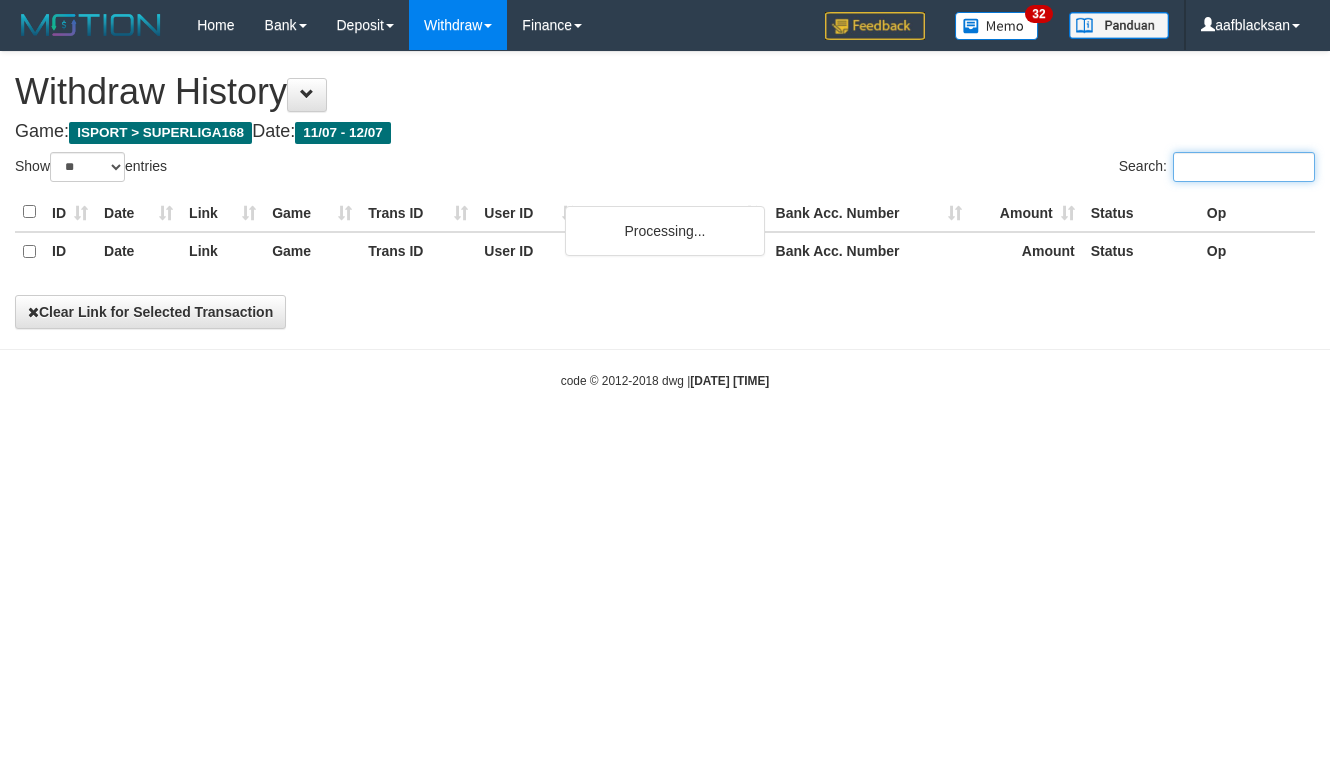 click on "Search:" at bounding box center (1244, 167) 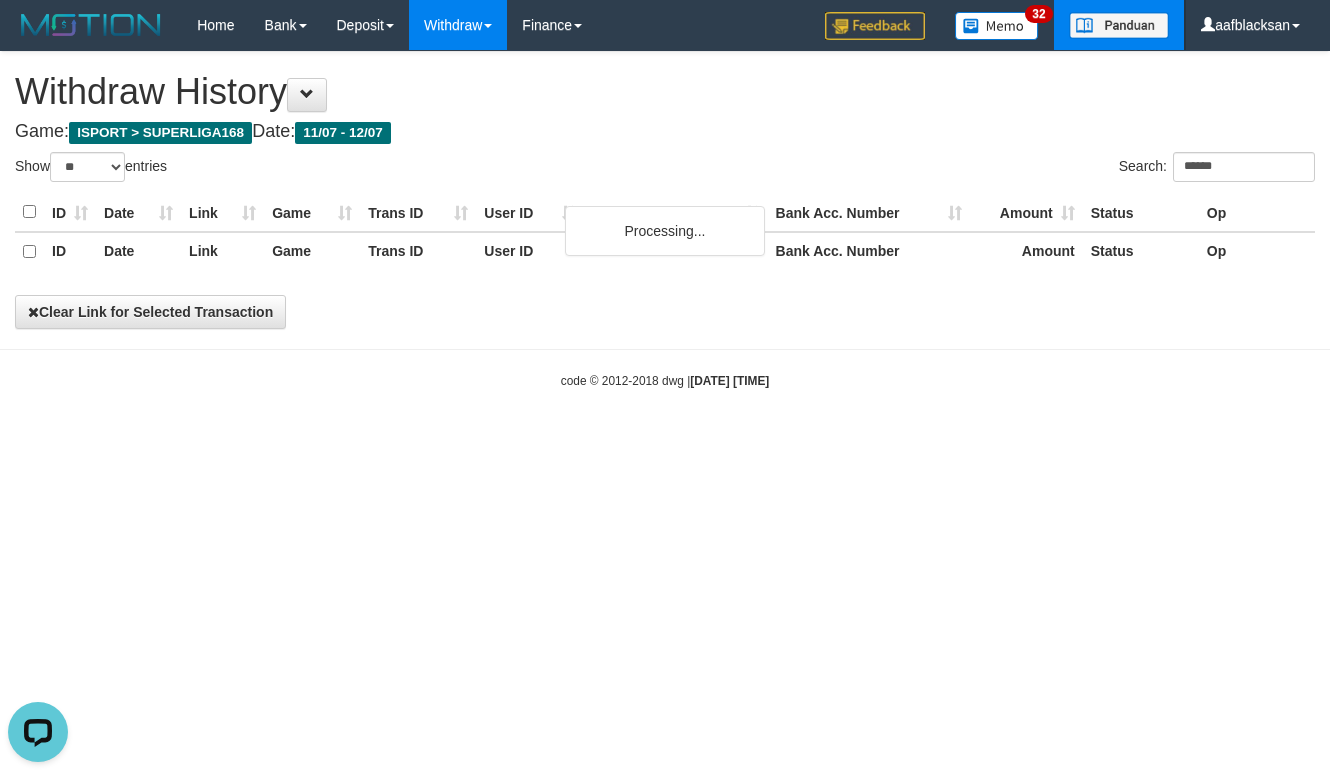 scroll, scrollTop: 0, scrollLeft: 0, axis: both 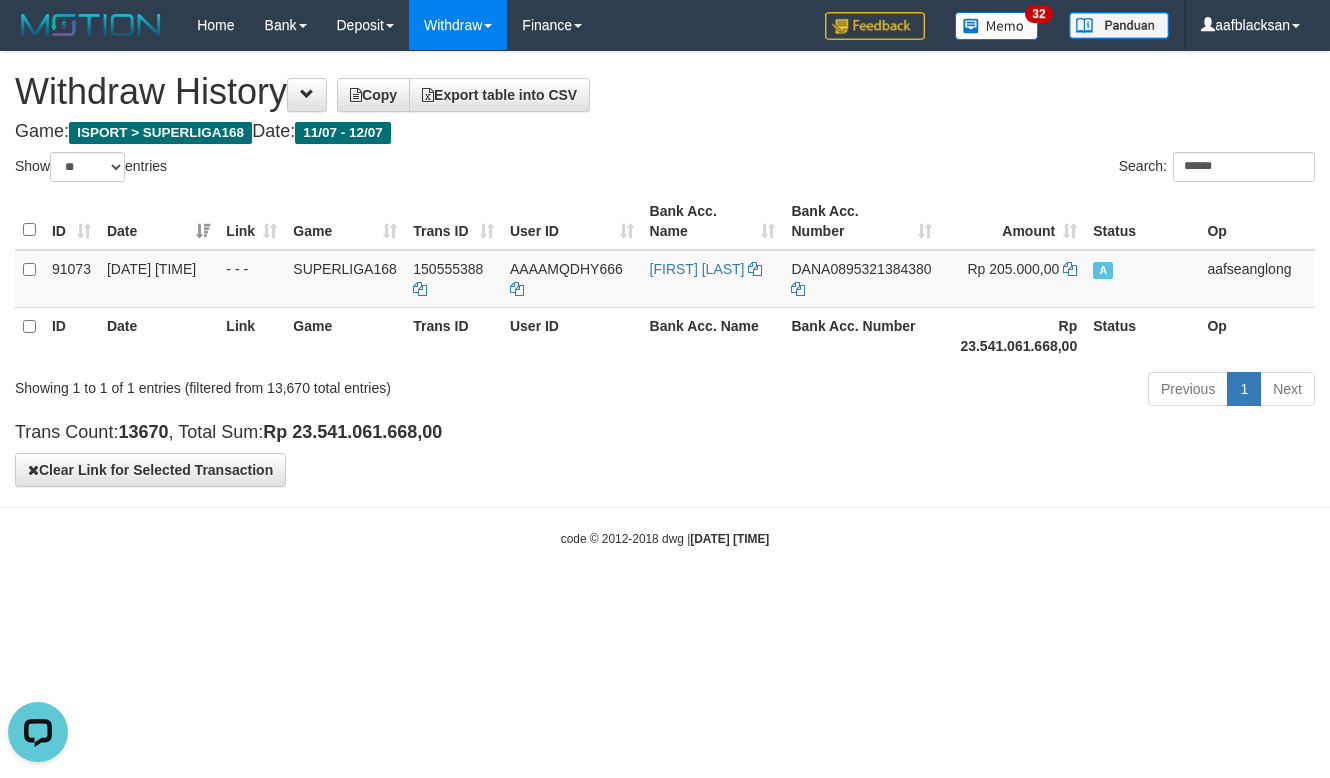 click on "Toggle navigation
Home
Bank
Mutasi Bank
Note Mutasi
Deposit
History
PGA History
Note DPS
Withdraw
WD List
Report Link
History
Finance
Financial Data
32" at bounding box center (665, 299) 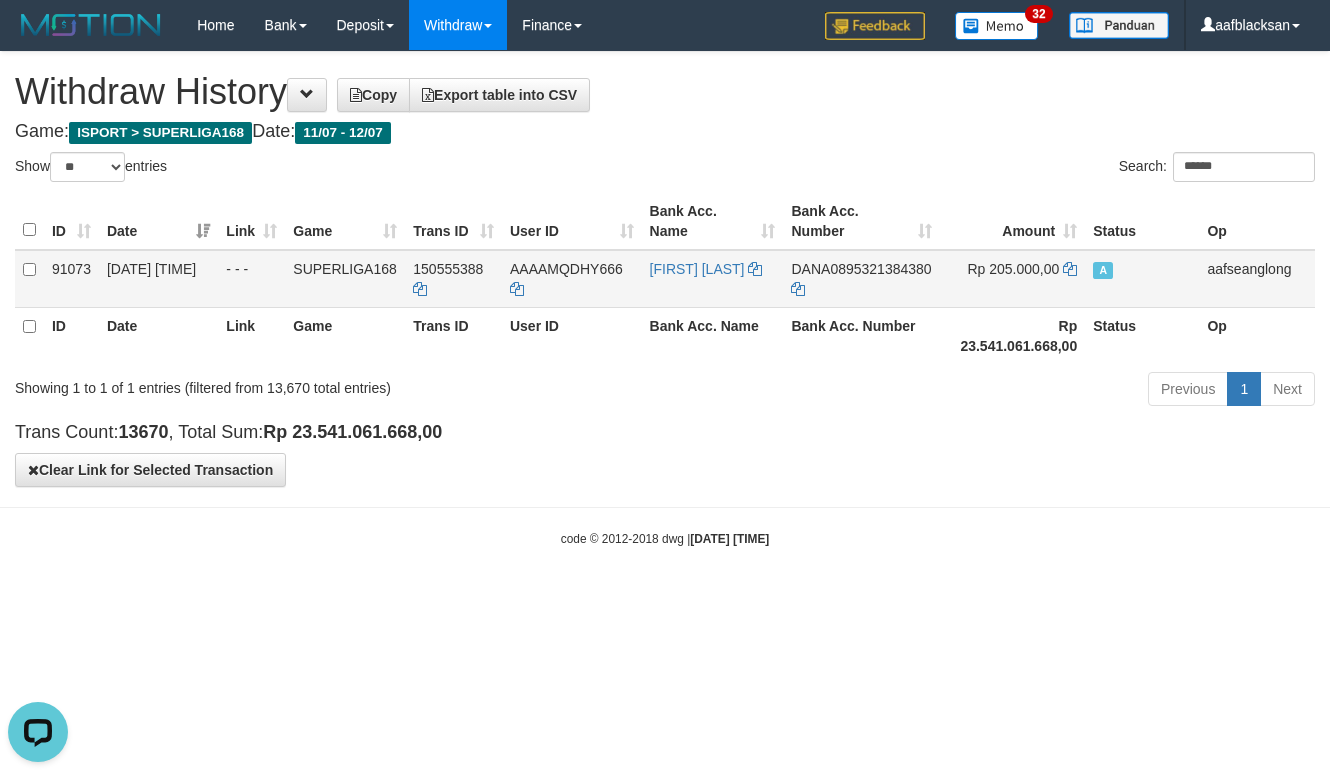 click on "150555388" at bounding box center [453, 279] 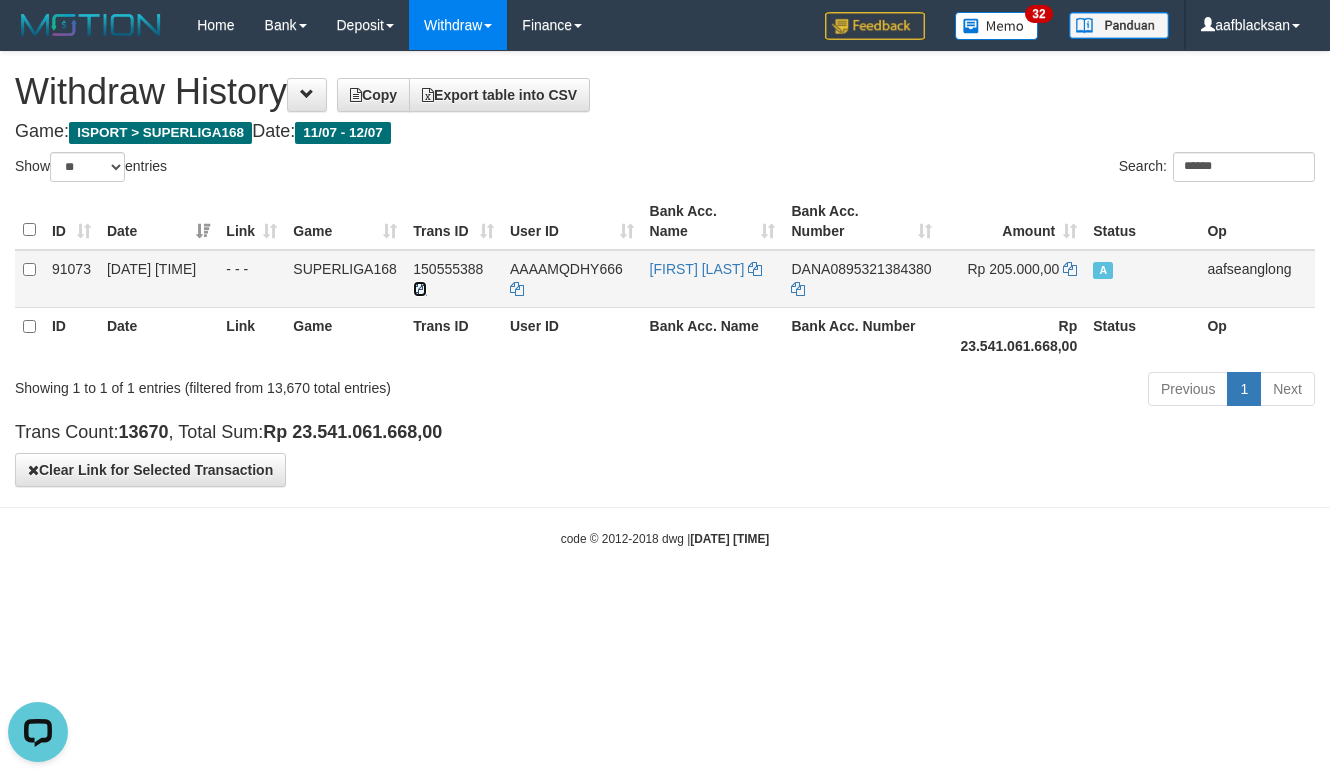 click at bounding box center (420, 289) 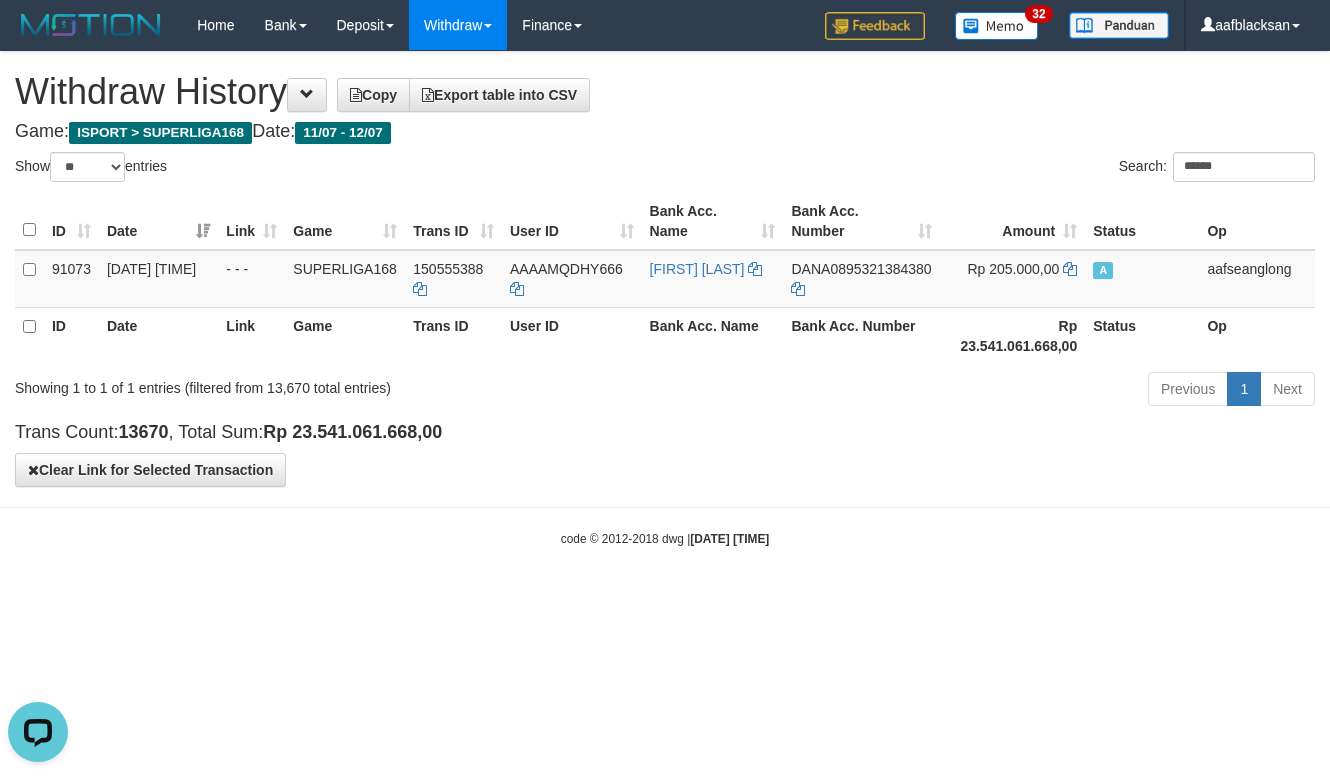 click on "**********" at bounding box center [665, 269] 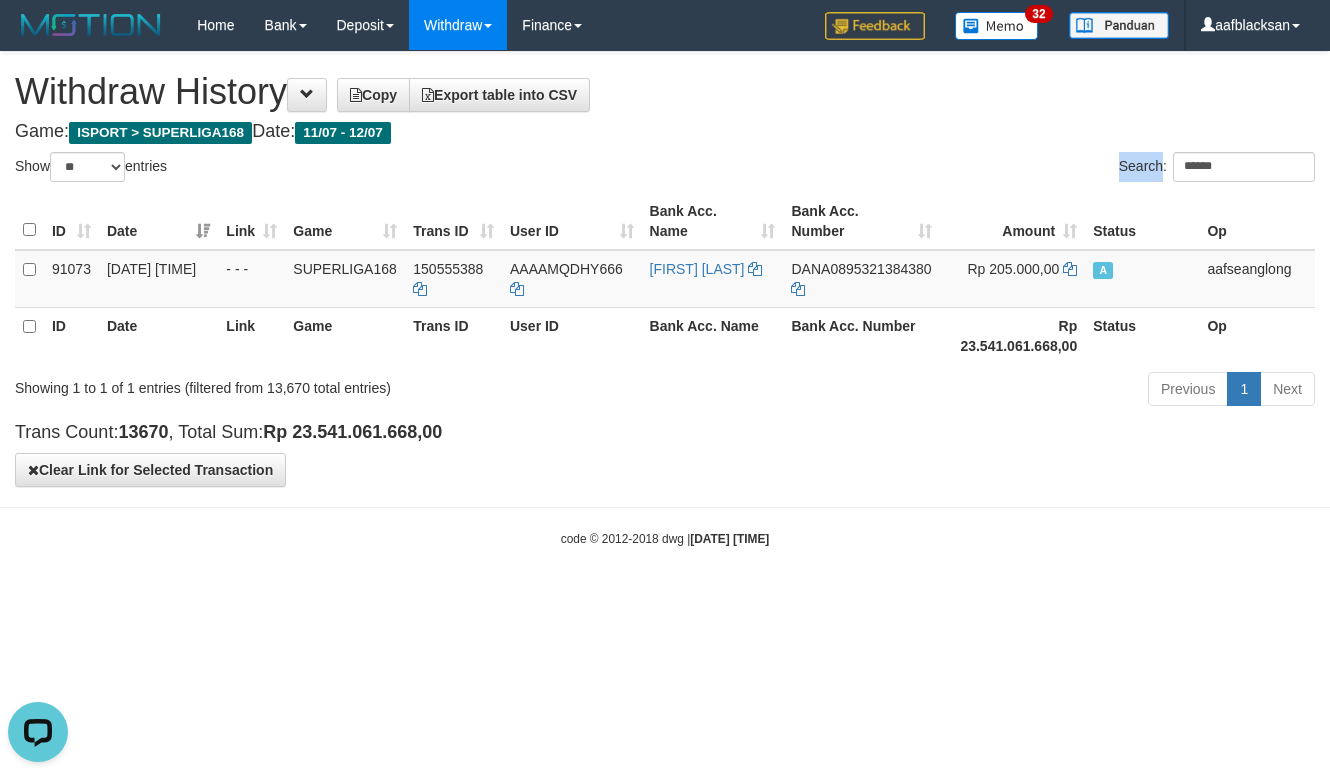 click on "**********" at bounding box center (665, 269) 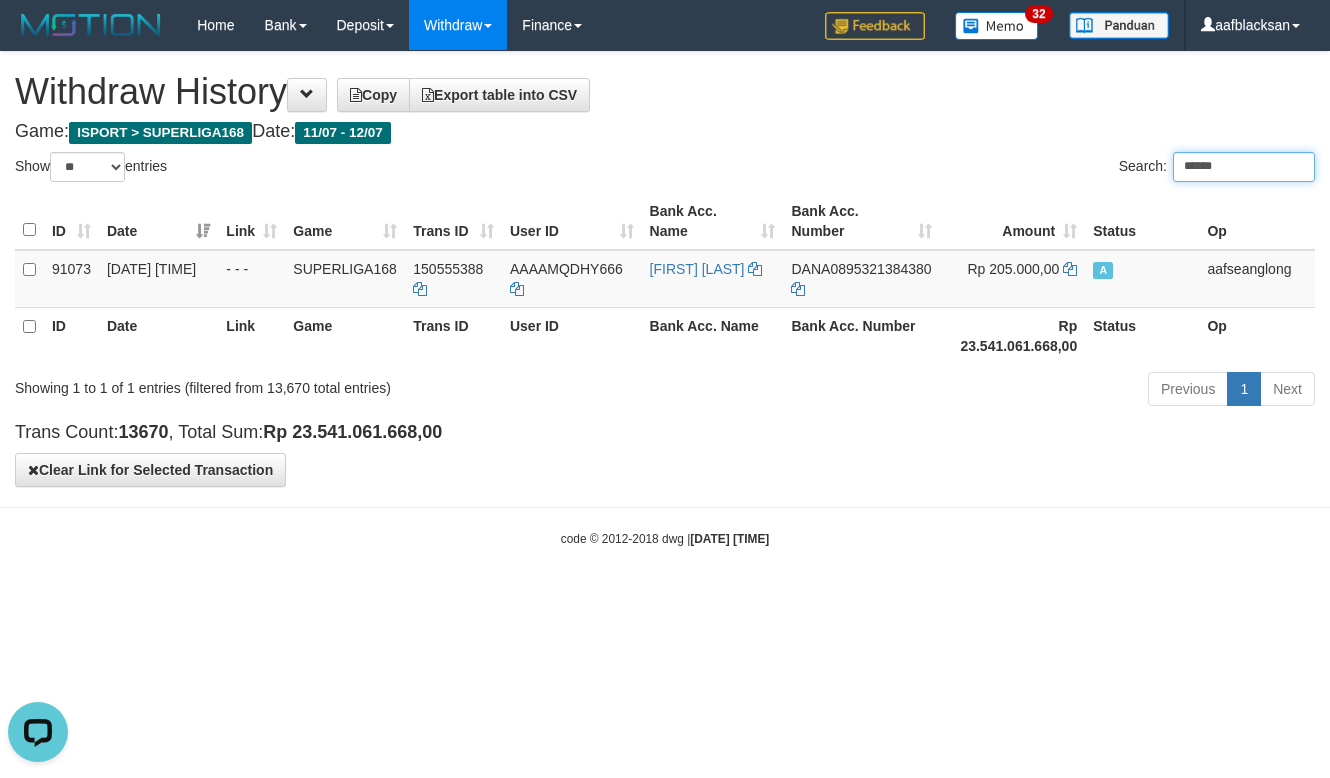 click on "******" at bounding box center [1244, 167] 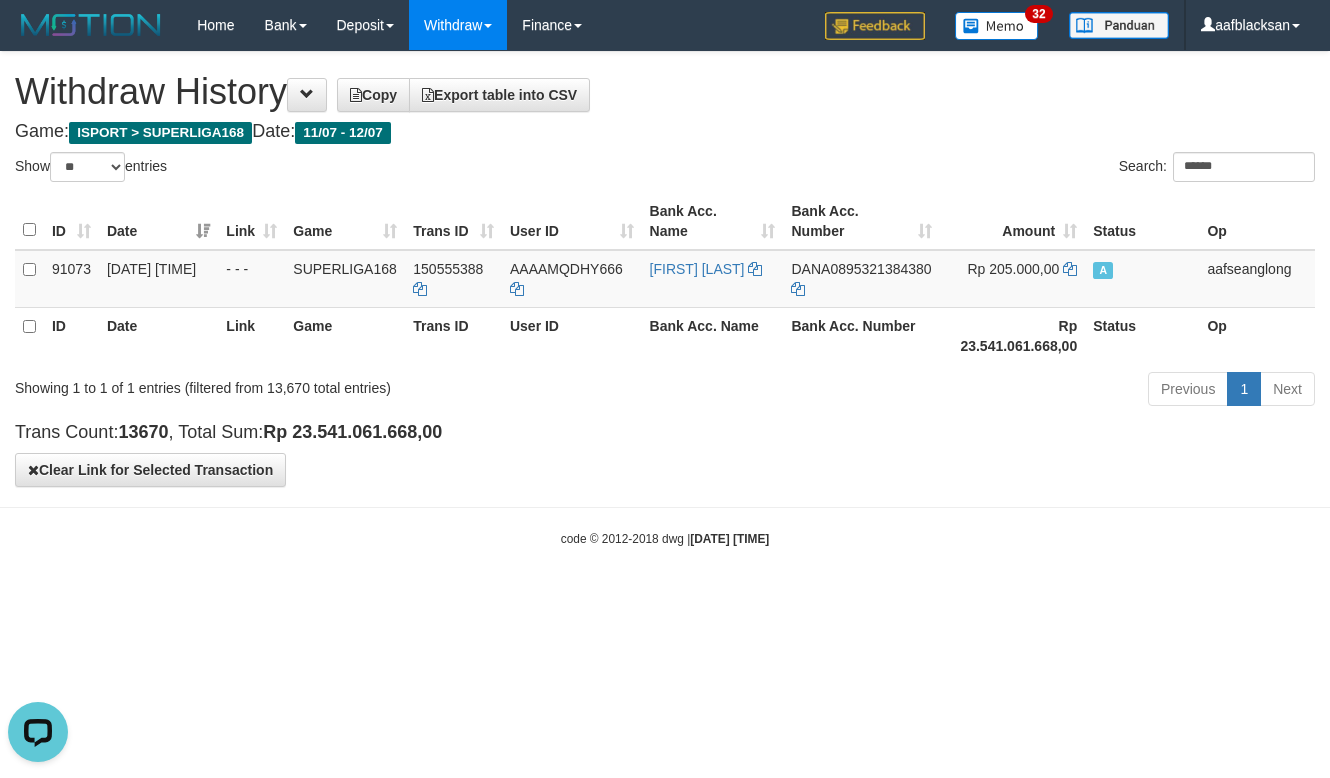 click on "Toggle navigation
Home
Bank
Mutasi Bank
Note Mutasi
Deposit
History
PGA History
Note DPS
Withdraw
WD List
Report Link
History
Finance
Financial Data" at bounding box center (665, 299) 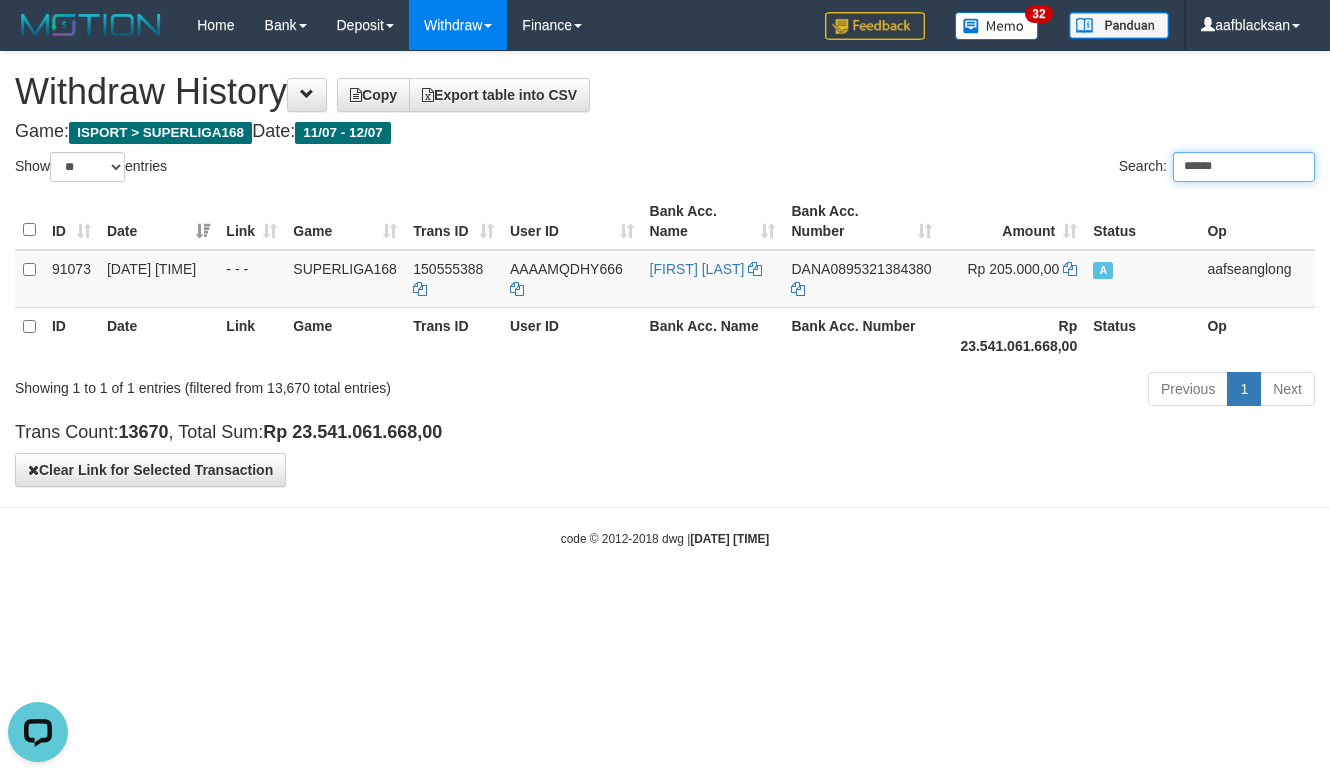 click on "******" at bounding box center (1244, 167) 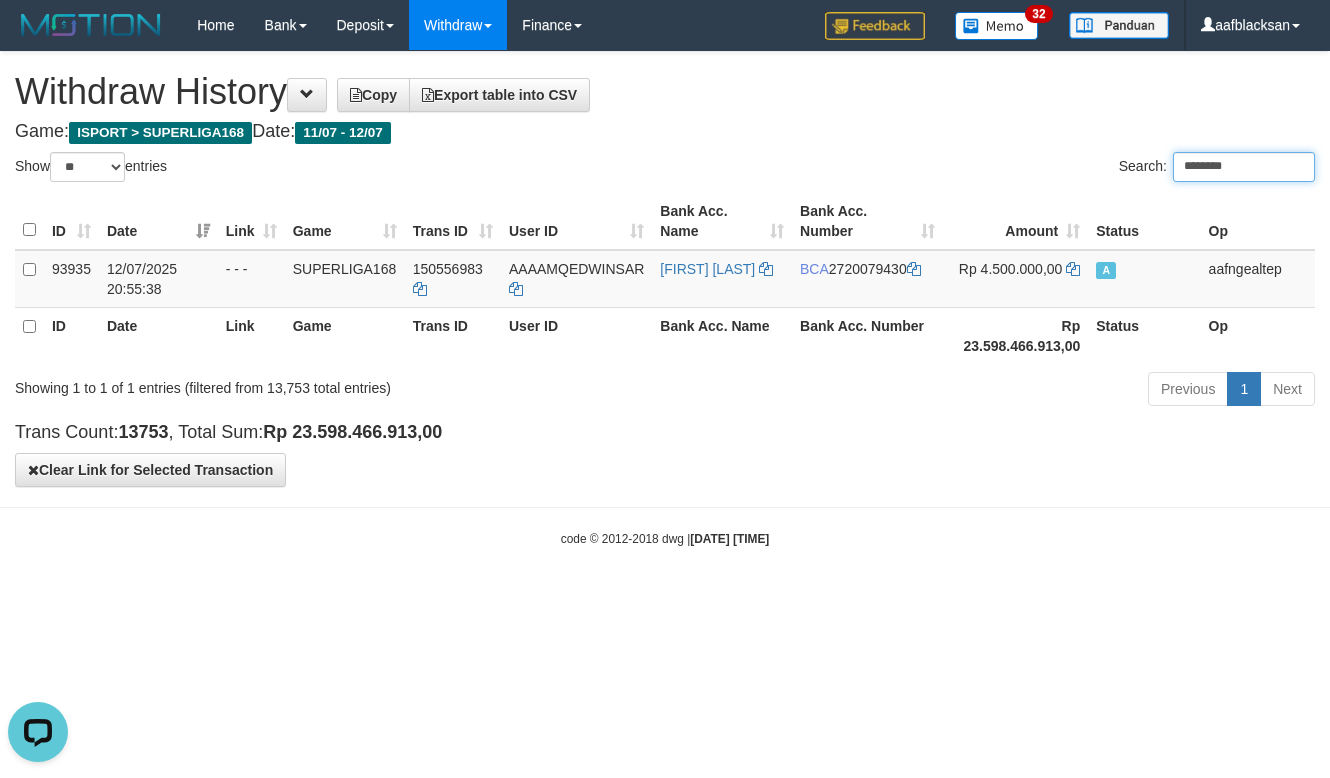 type on "********" 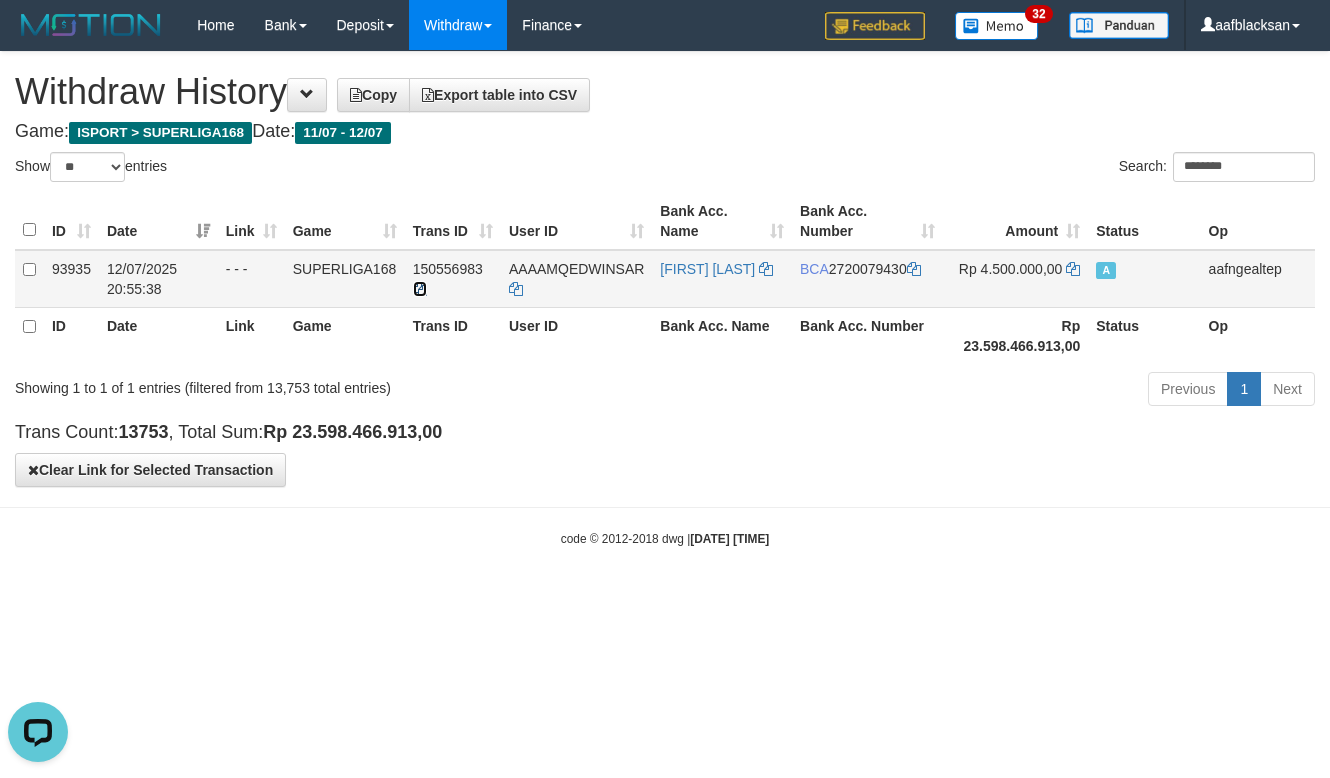 click at bounding box center (420, 289) 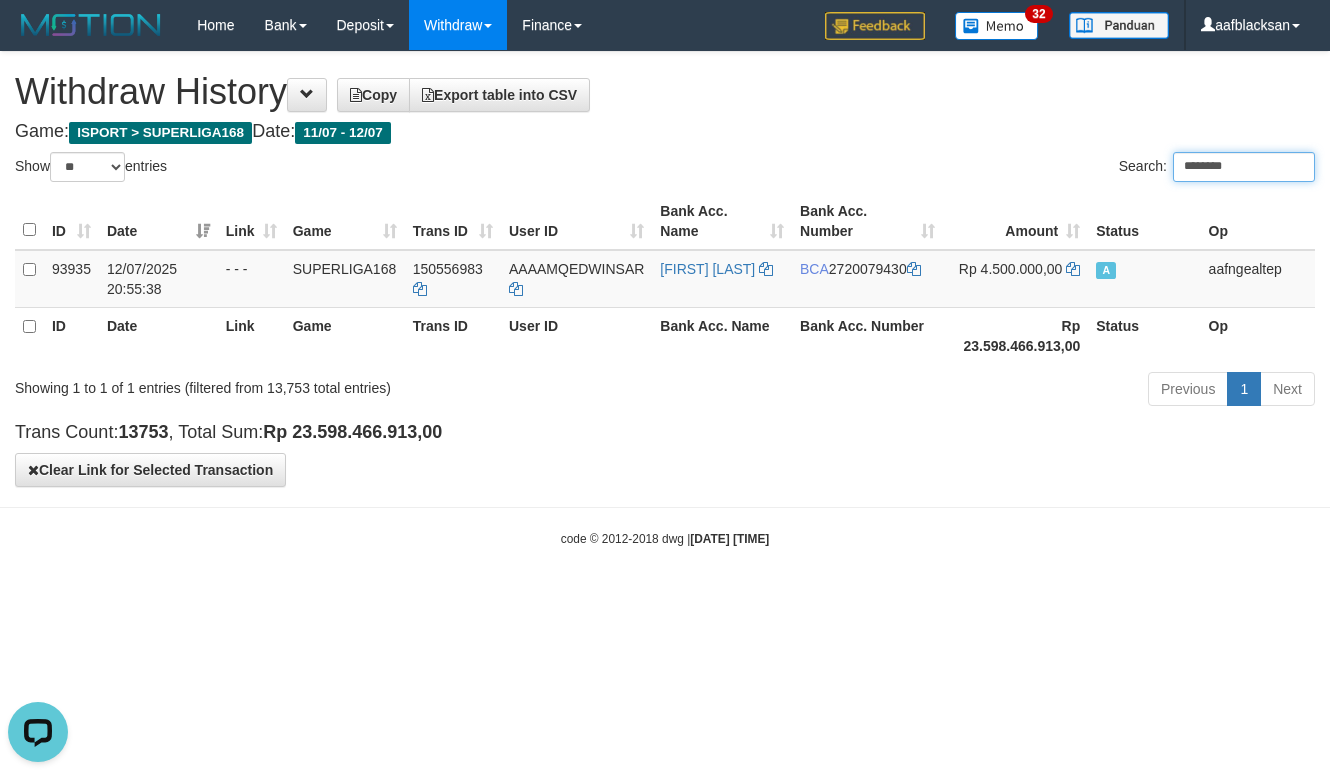 click on "********" at bounding box center (1244, 167) 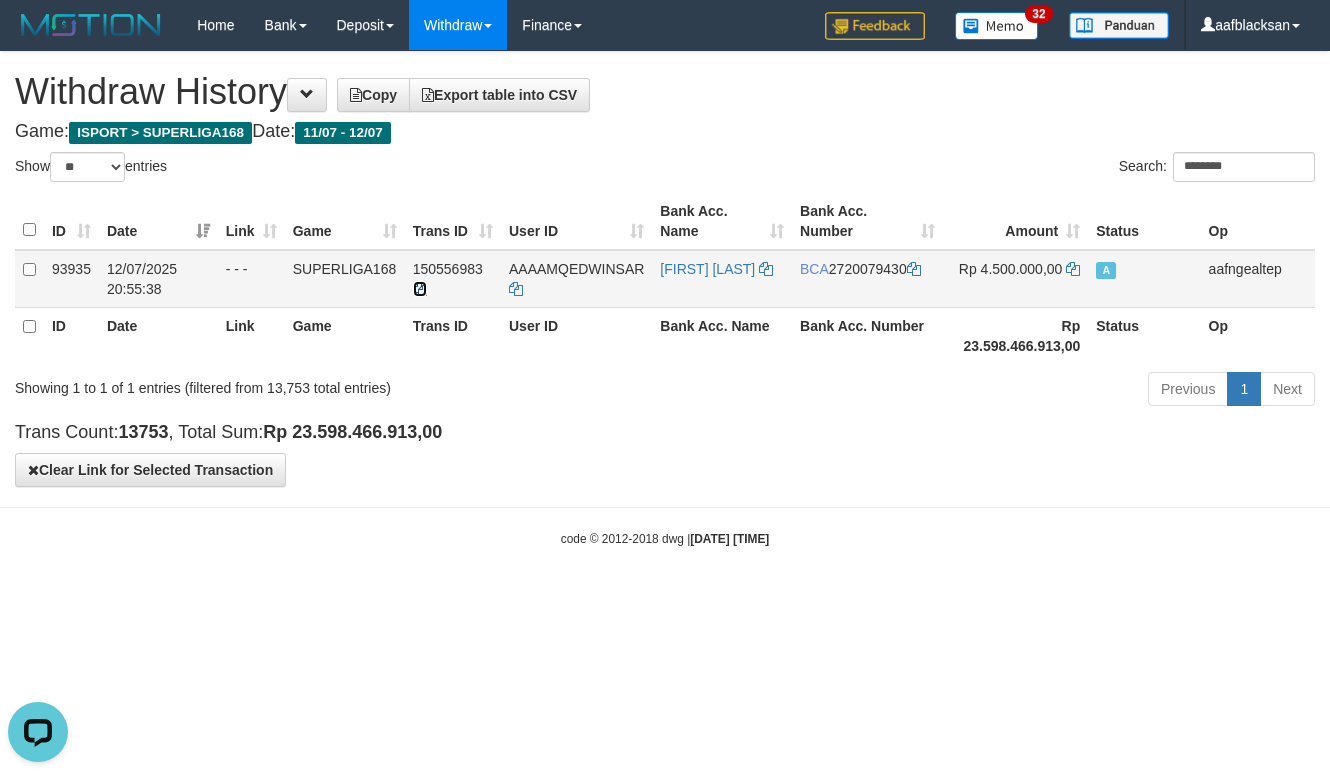 click at bounding box center [420, 289] 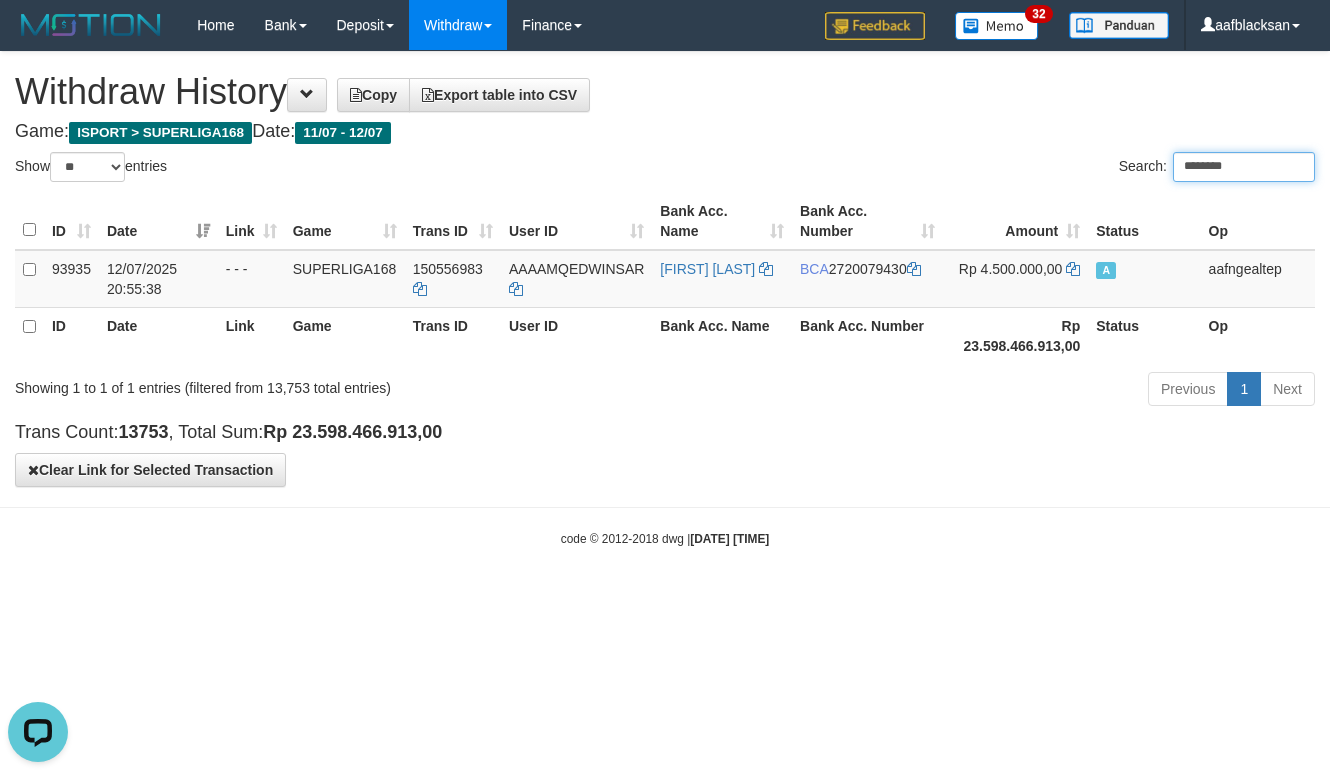 click on "********" at bounding box center [1244, 167] 